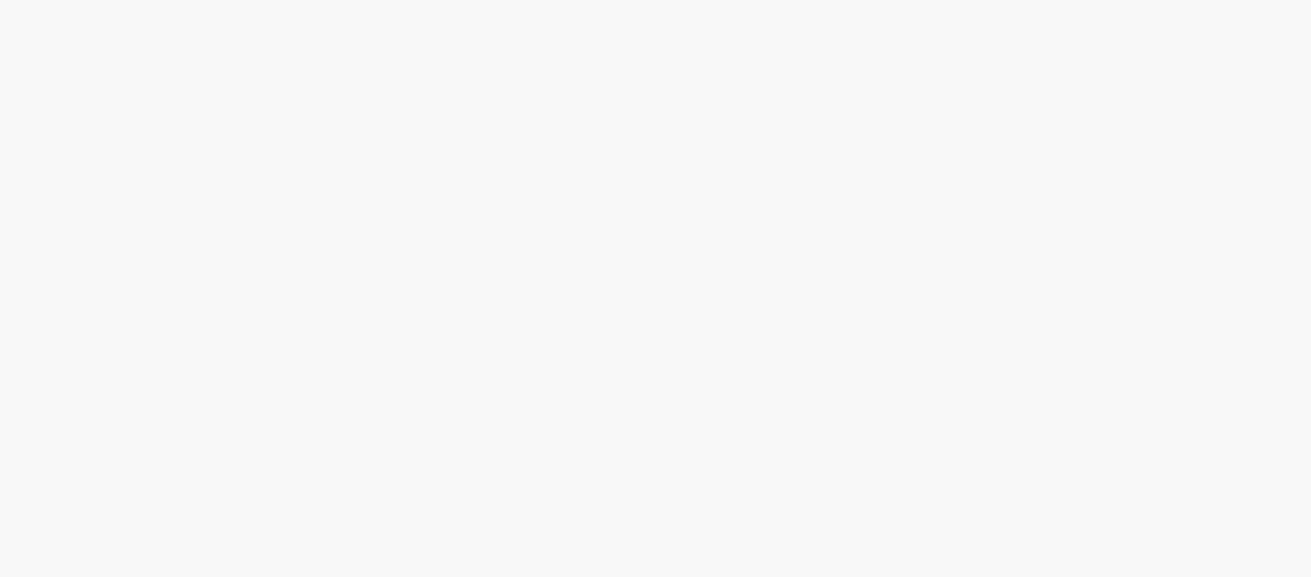 scroll, scrollTop: 0, scrollLeft: 0, axis: both 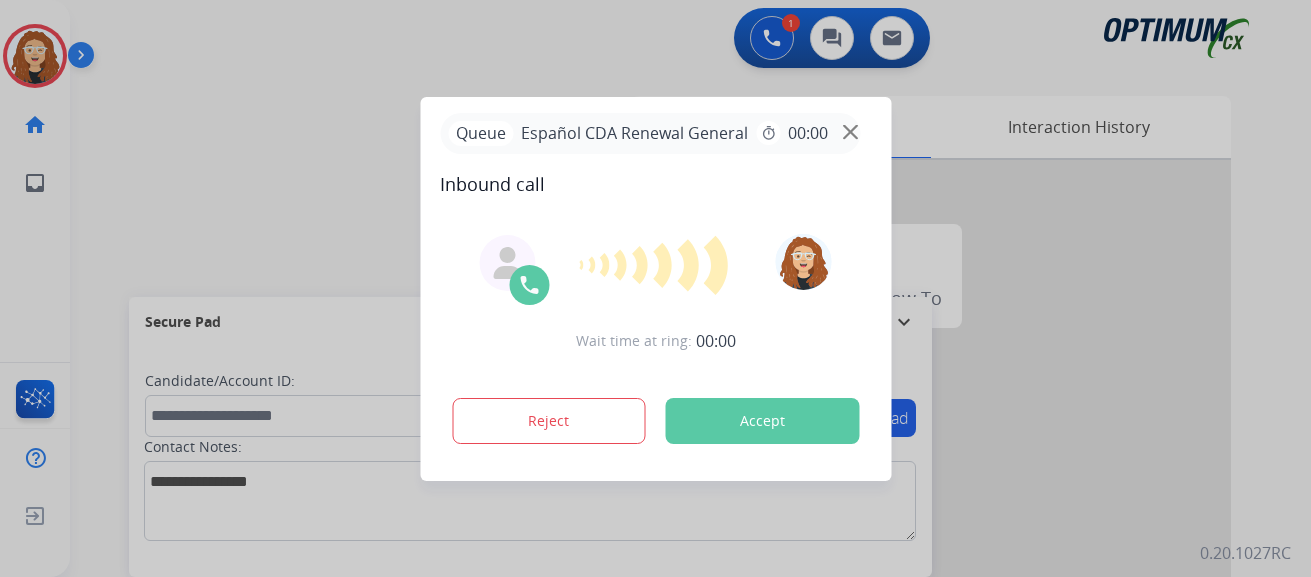 click on "Accept" at bounding box center [762, 421] 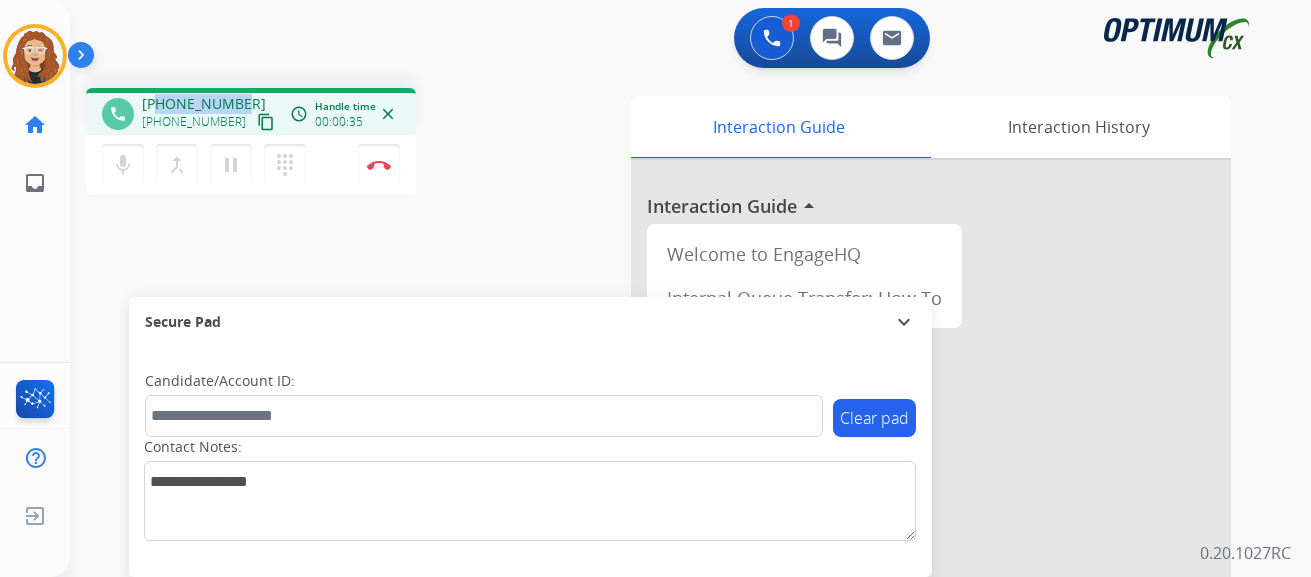 drag, startPoint x: 160, startPoint y: 100, endPoint x: 238, endPoint y: 100, distance: 78 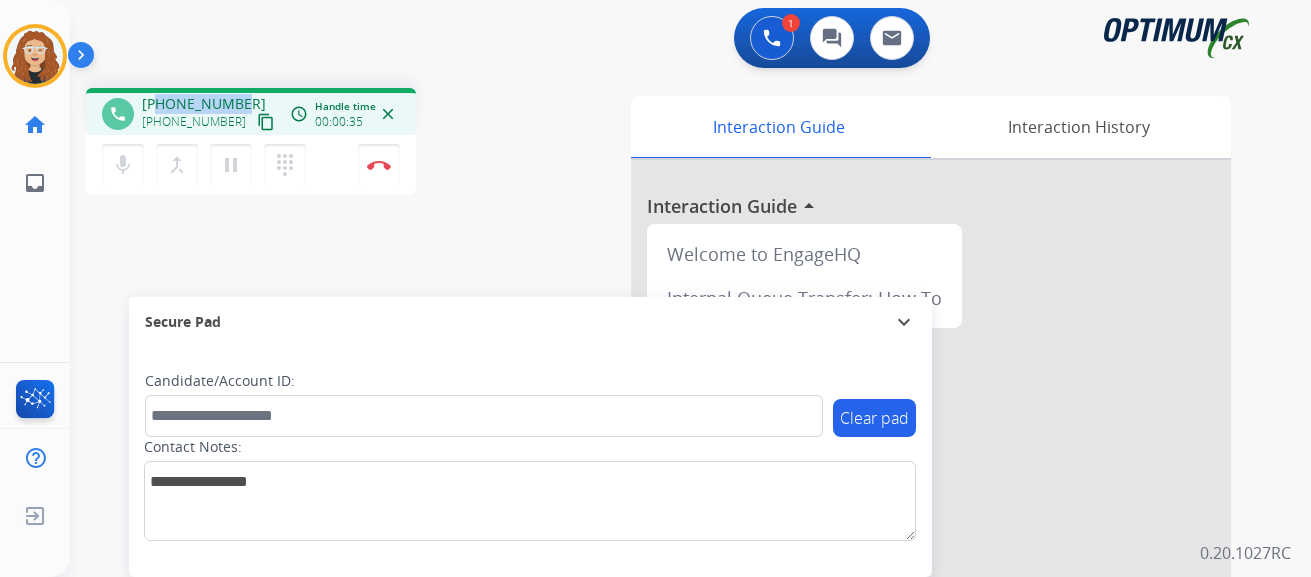 click on "+17862605967" at bounding box center [204, 104] 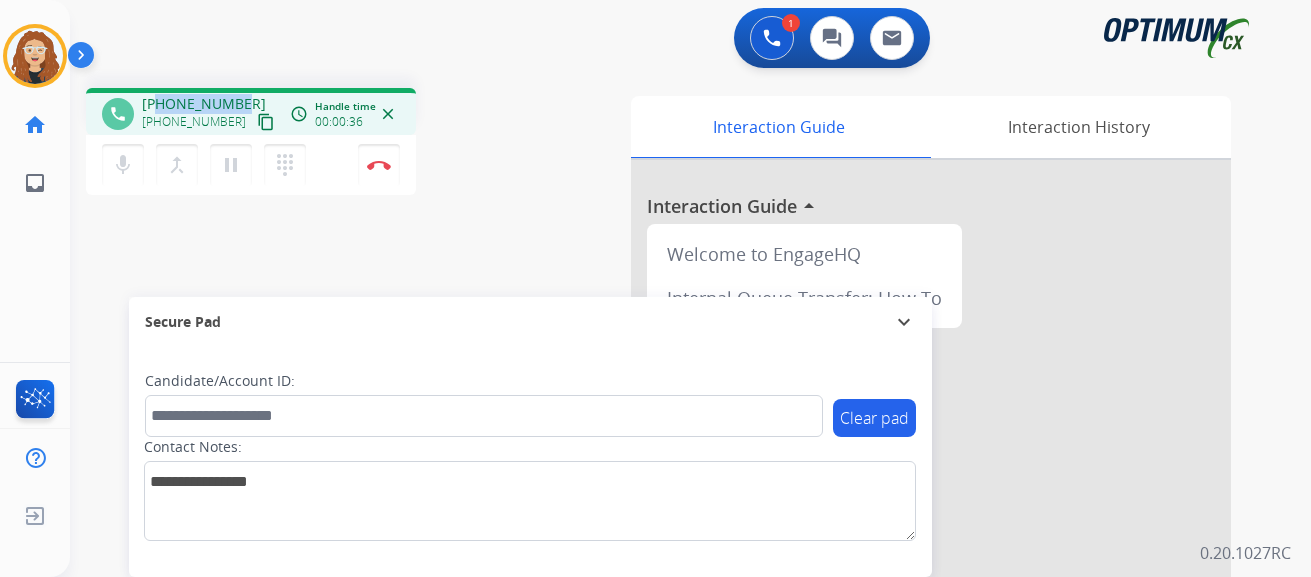 copy on "7862605967" 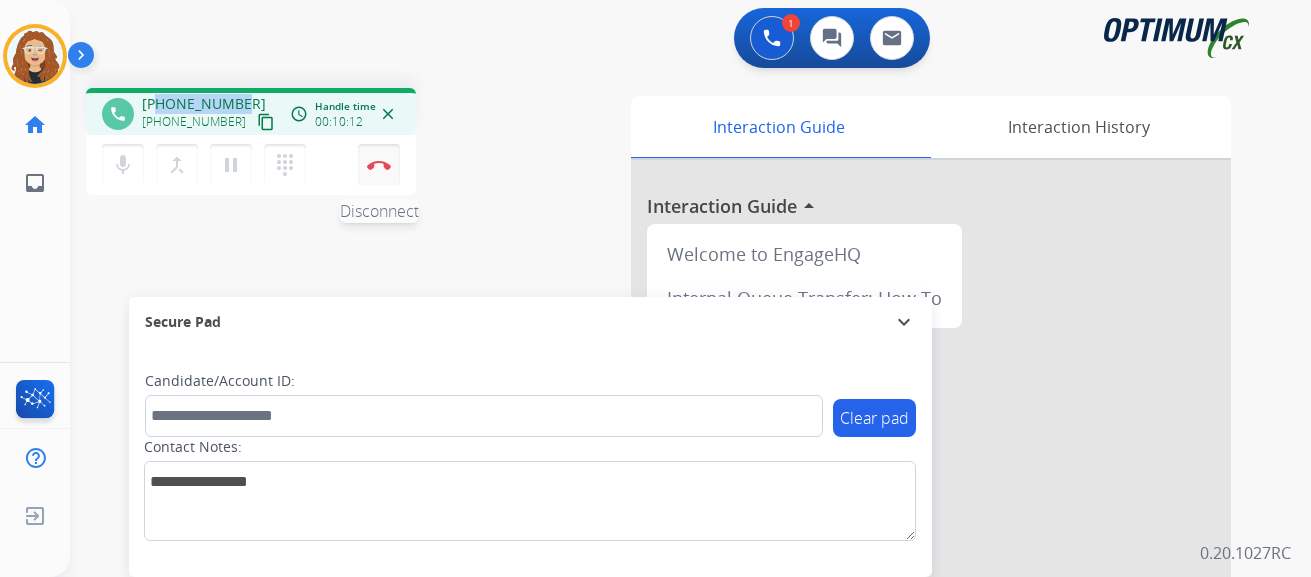 click at bounding box center [379, 165] 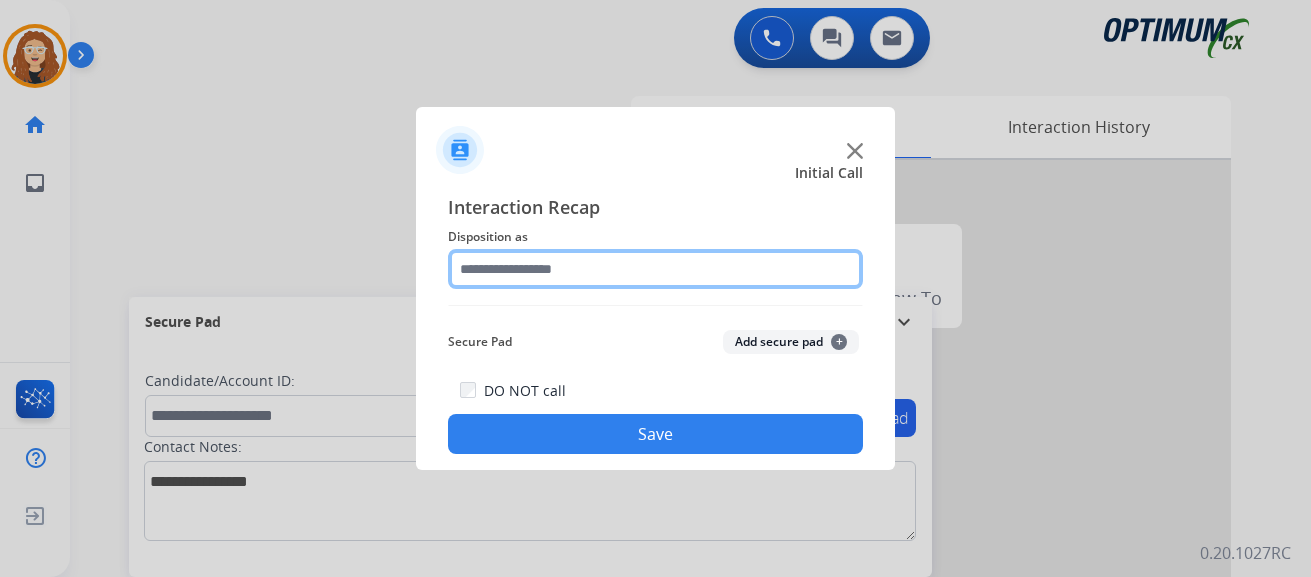 click 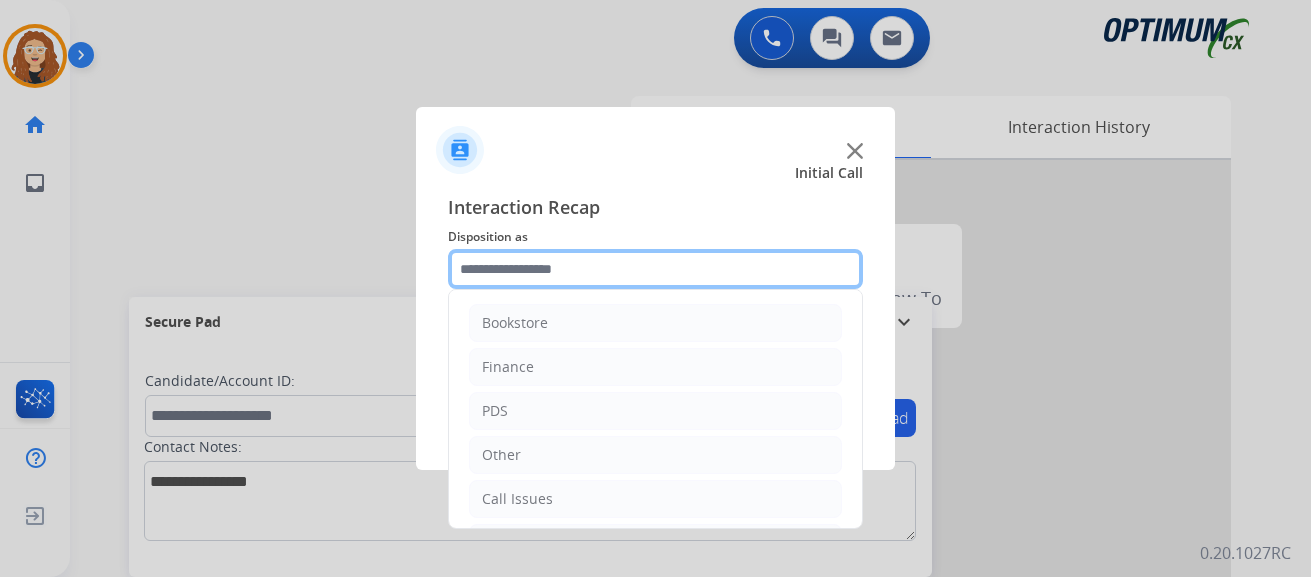 scroll, scrollTop: 136, scrollLeft: 0, axis: vertical 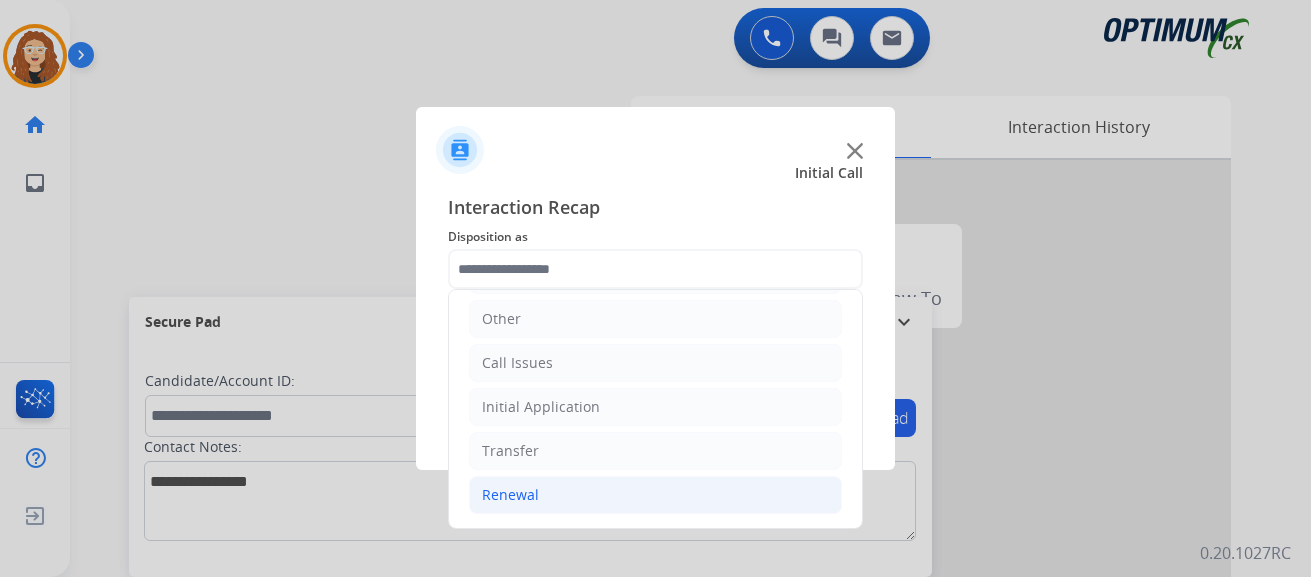 click on "Renewal" 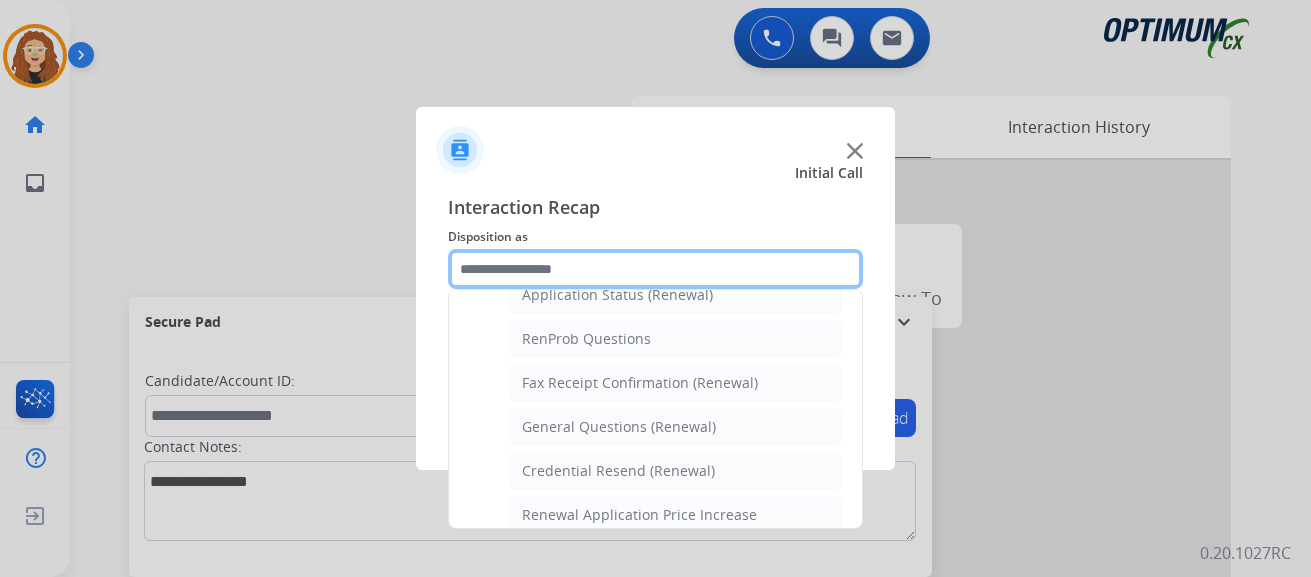 scroll, scrollTop: 496, scrollLeft: 0, axis: vertical 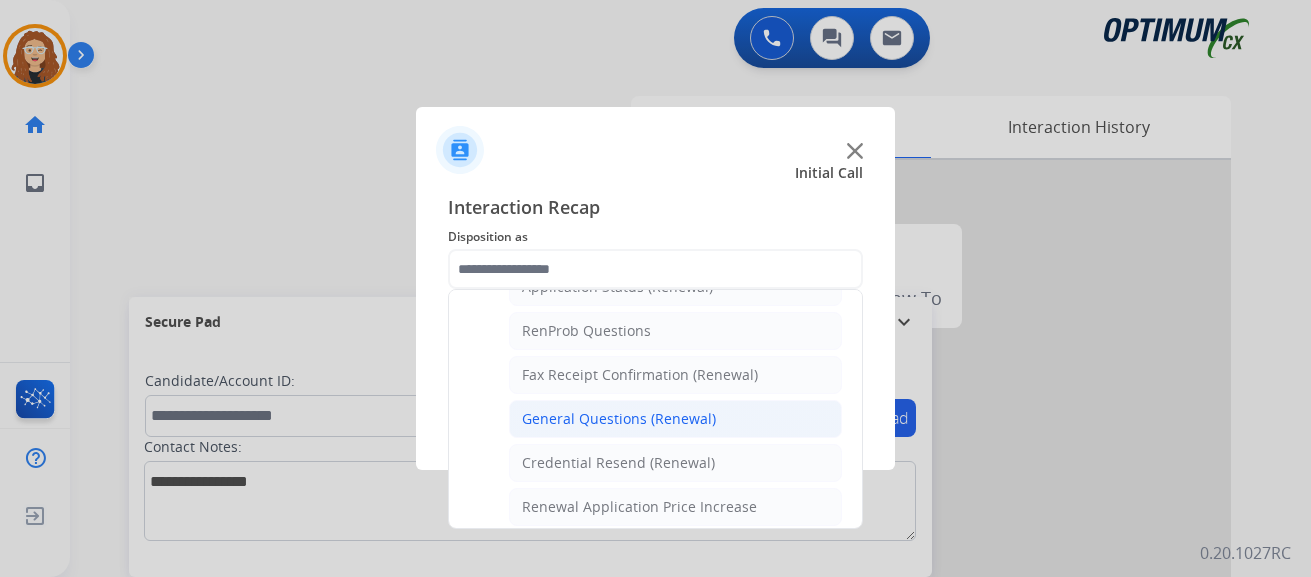 click on "General Questions (Renewal)" 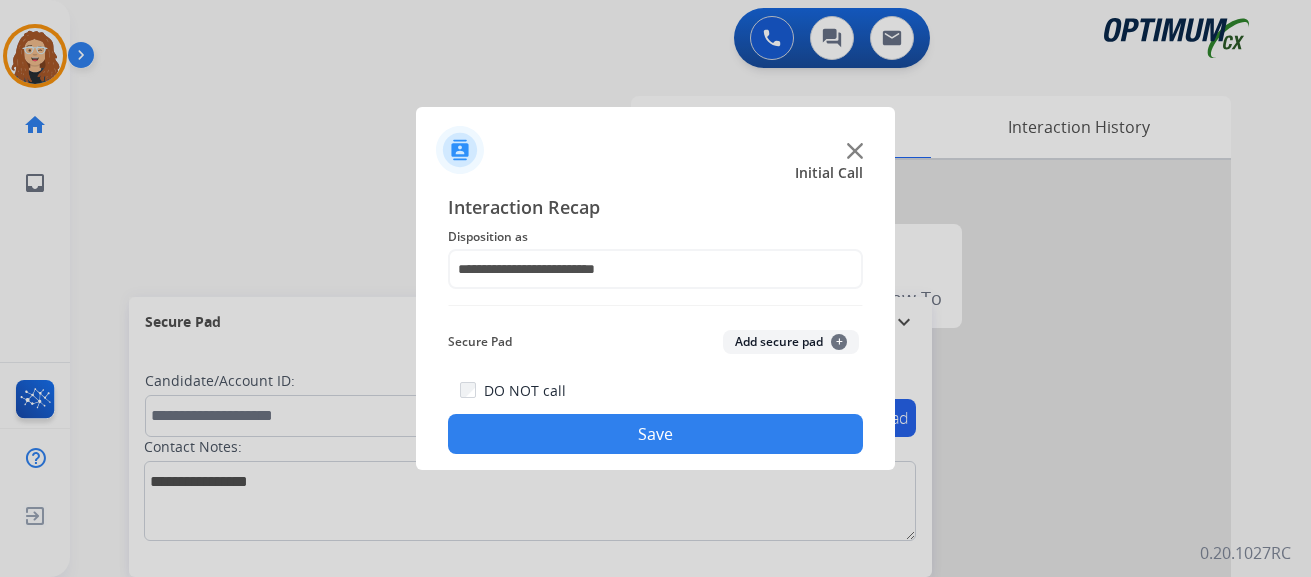 click on "Save" 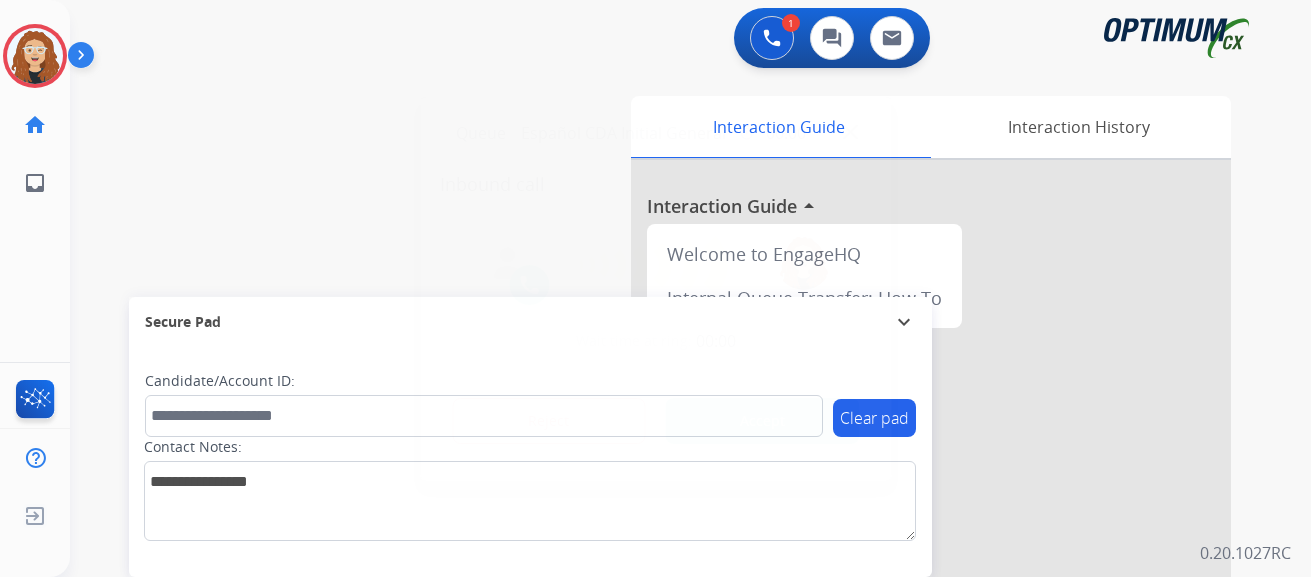 click on "Accept" at bounding box center [762, 421] 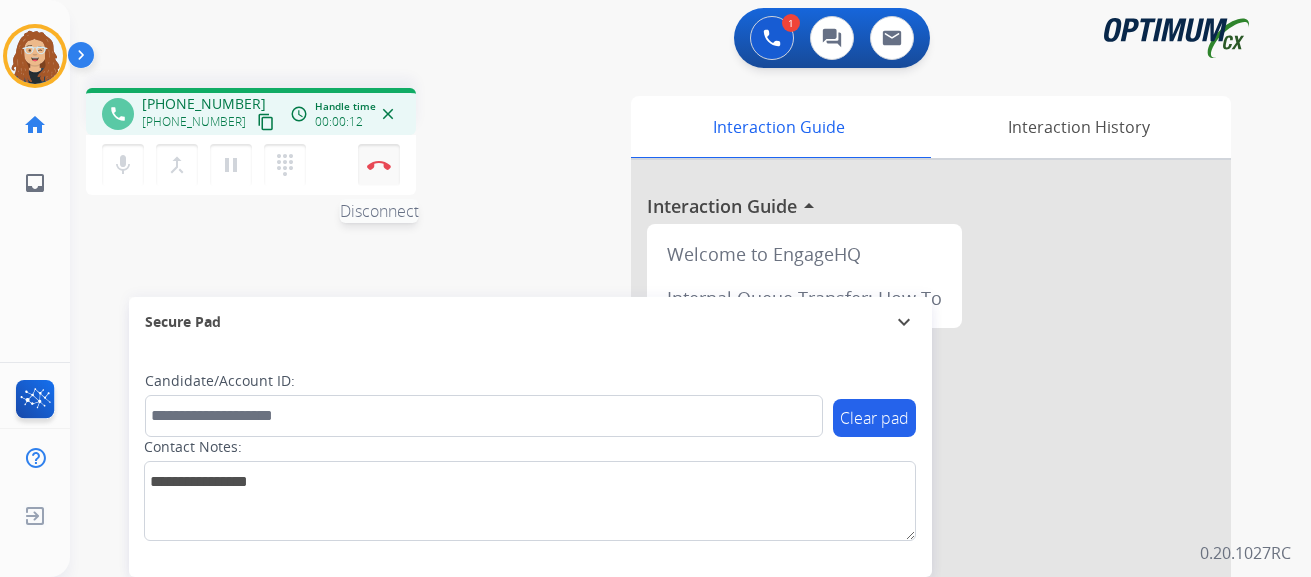 click at bounding box center (379, 165) 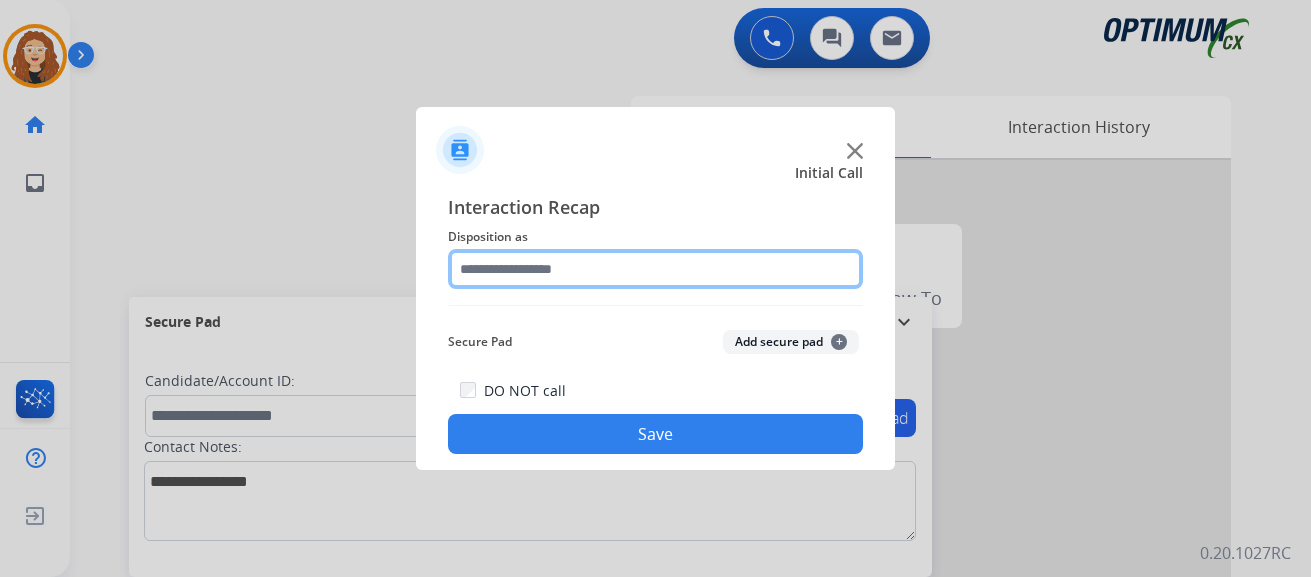 click 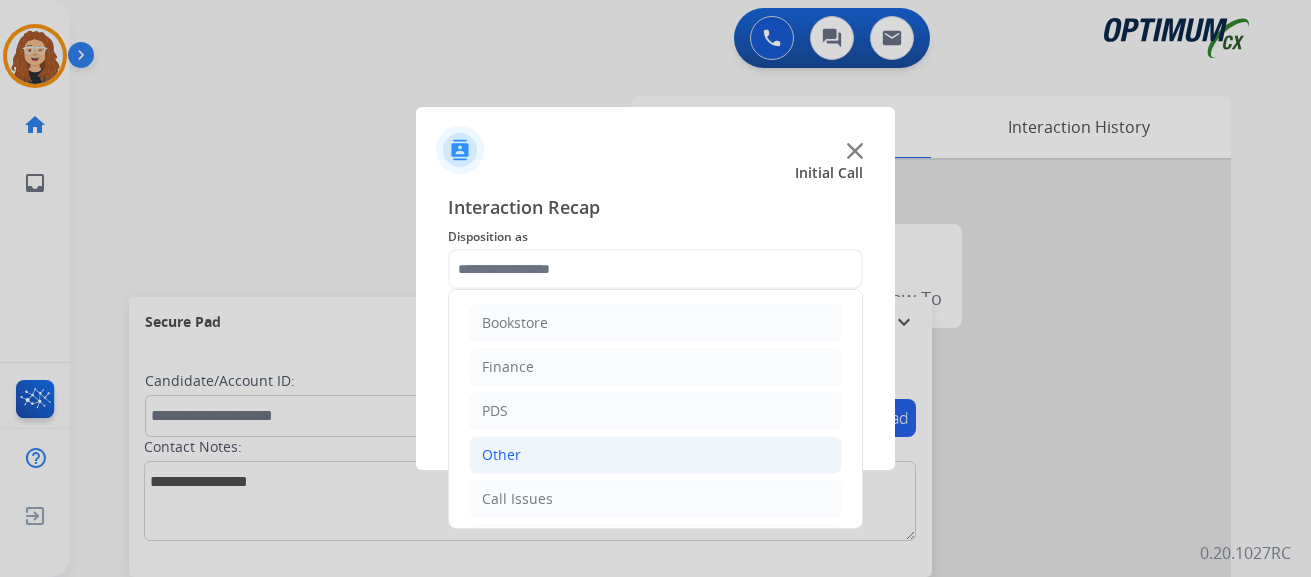 drag, startPoint x: 577, startPoint y: 499, endPoint x: 735, endPoint y: 441, distance: 168.30923 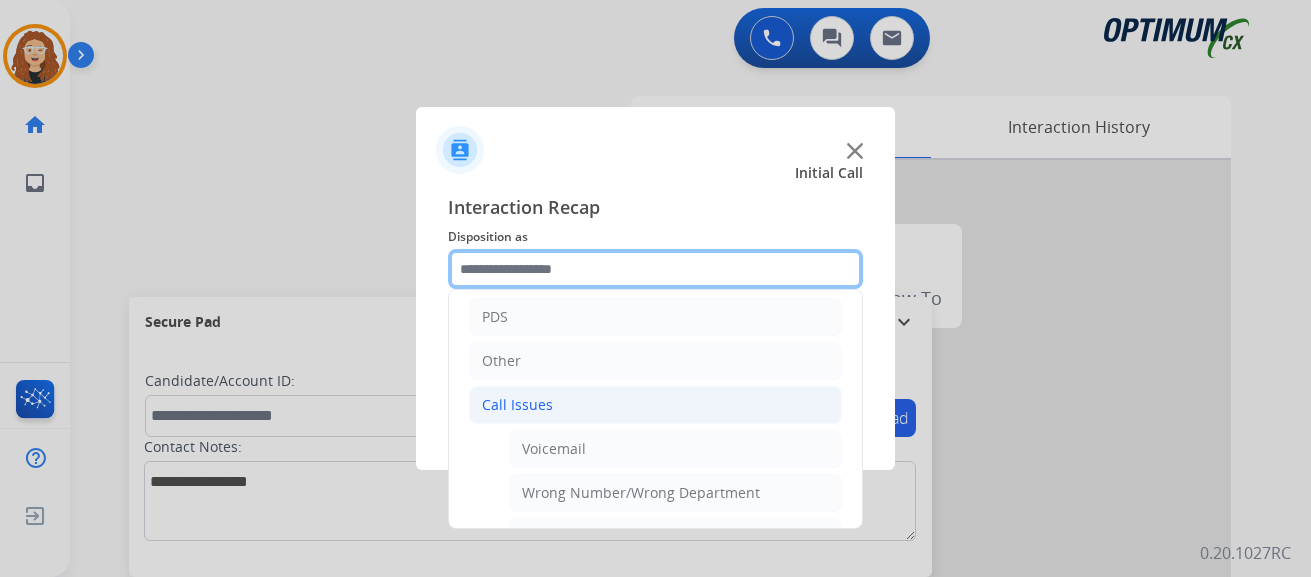 scroll, scrollTop: 122, scrollLeft: 0, axis: vertical 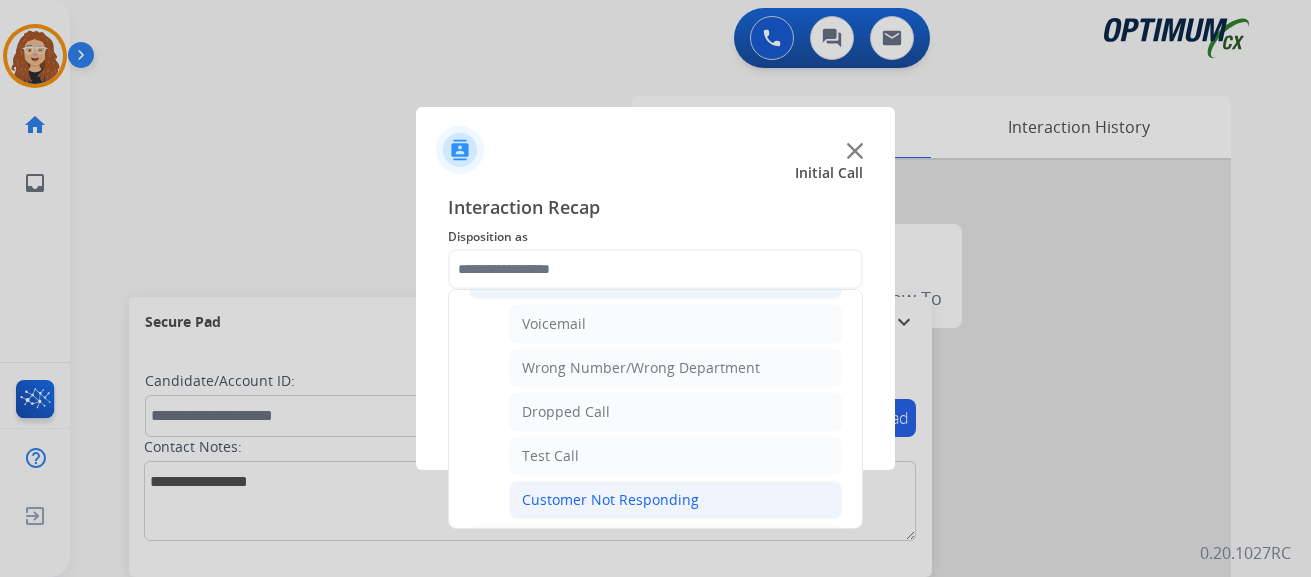 click on "Customer Not Responding" 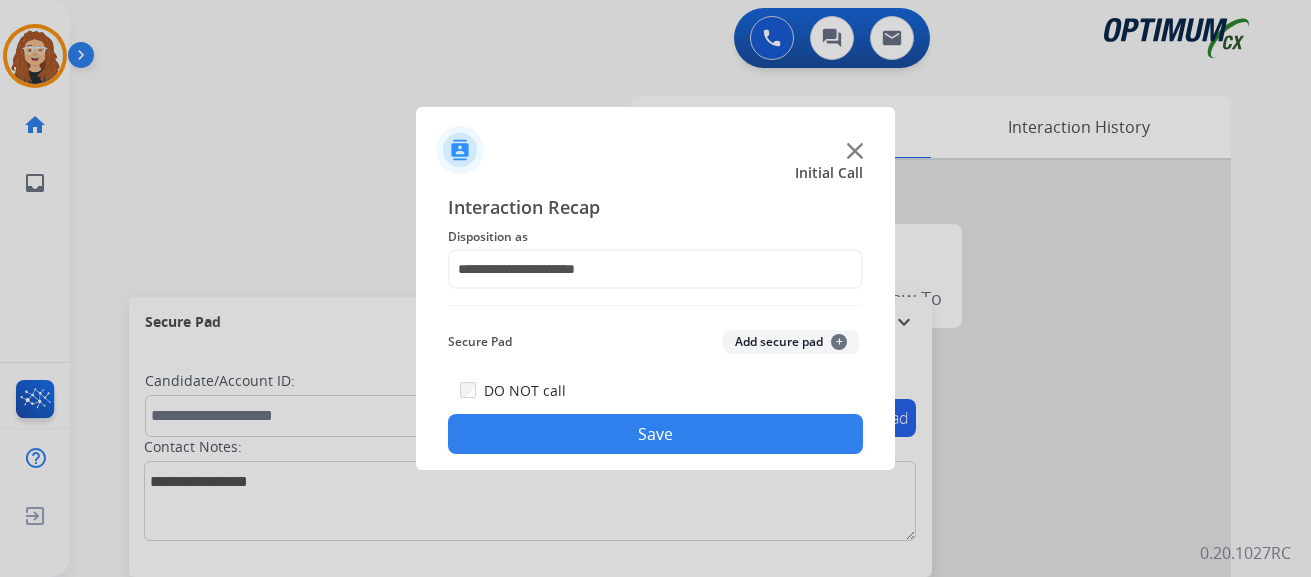 click on "Save" 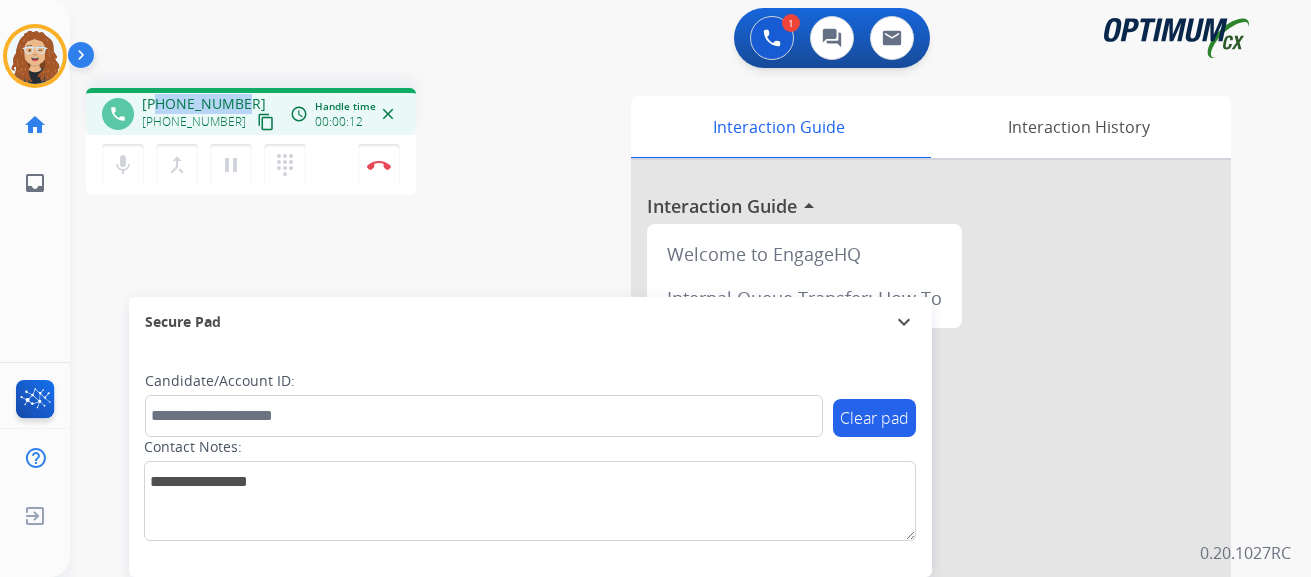 drag, startPoint x: 157, startPoint y: 102, endPoint x: 235, endPoint y: 99, distance: 78.05767 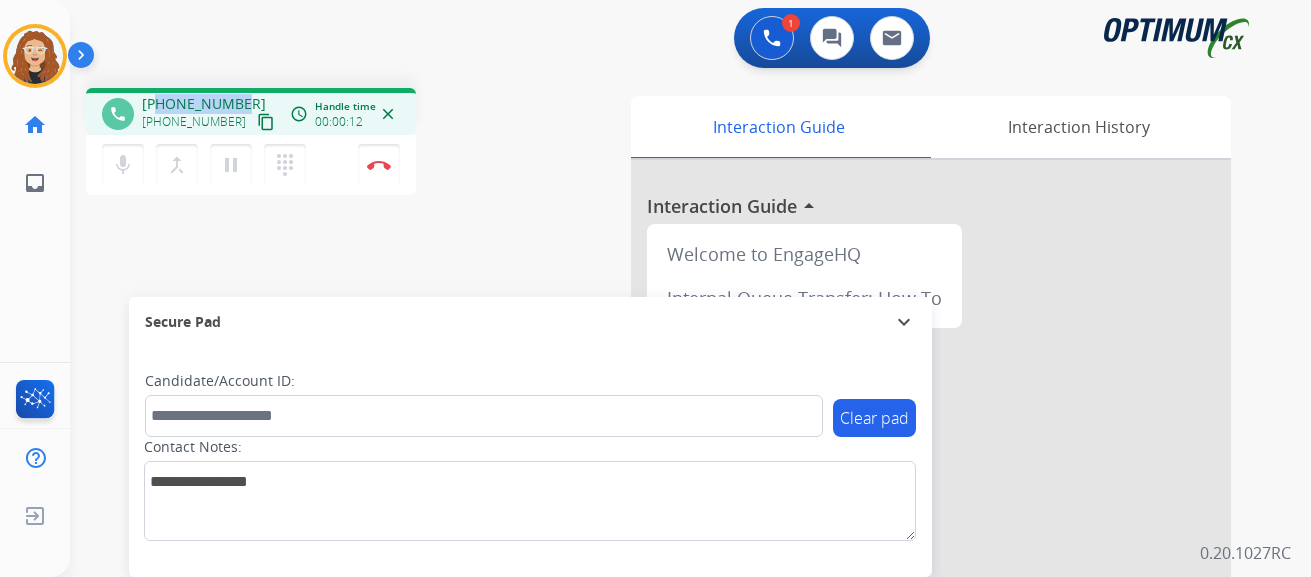 click on "+17876735831" at bounding box center (204, 104) 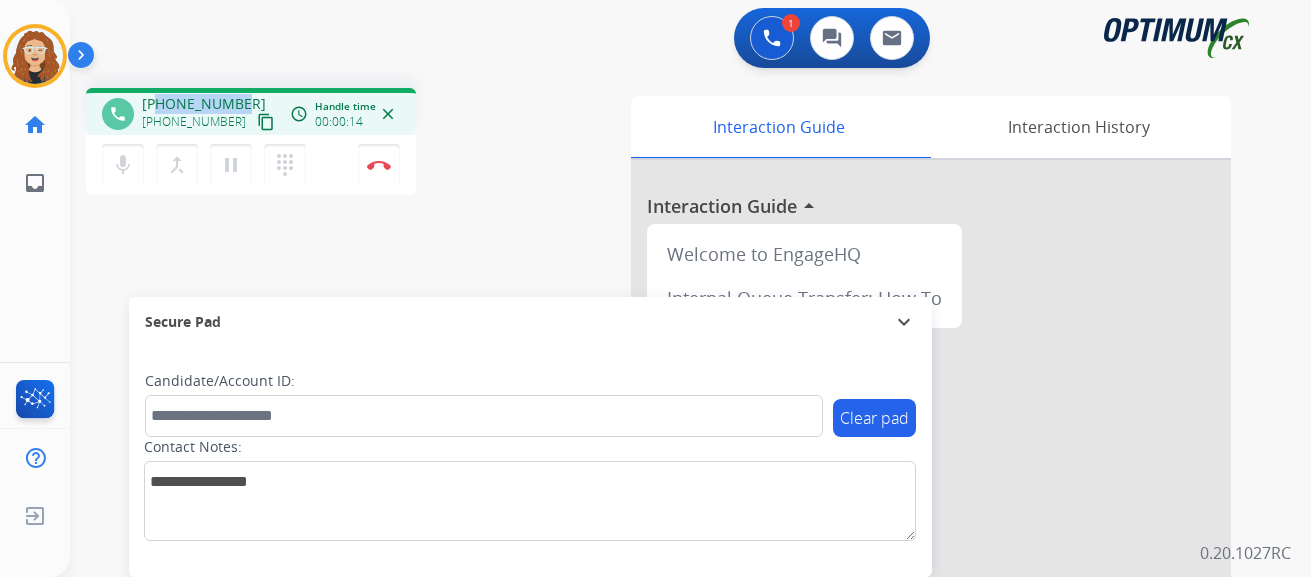 copy on "7876735831" 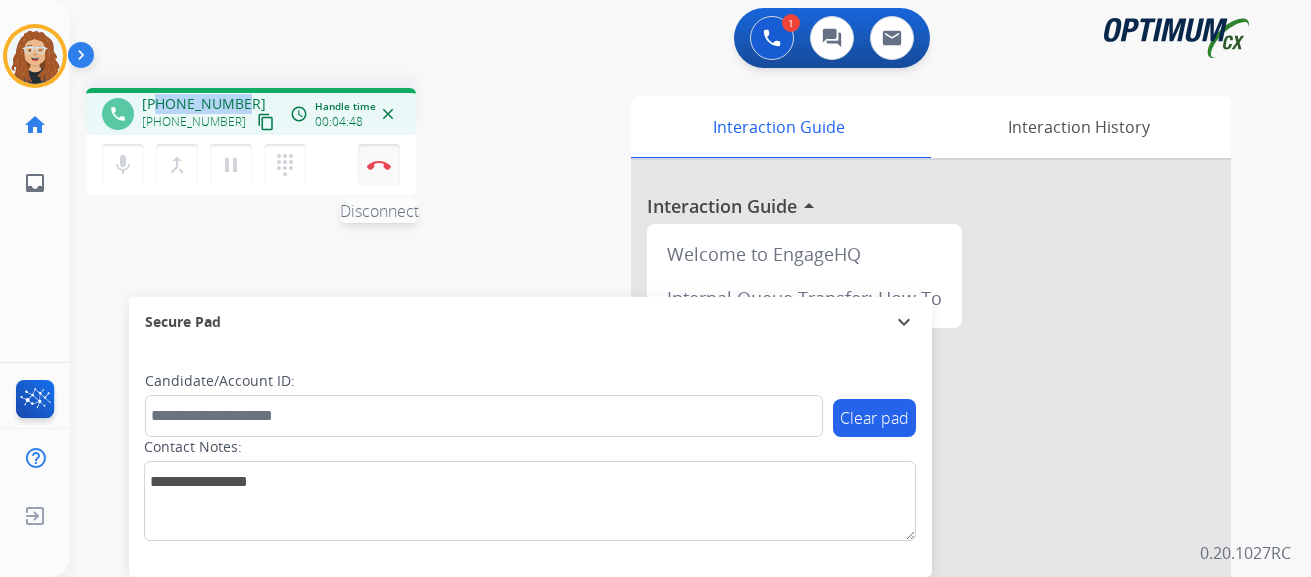 click at bounding box center (379, 165) 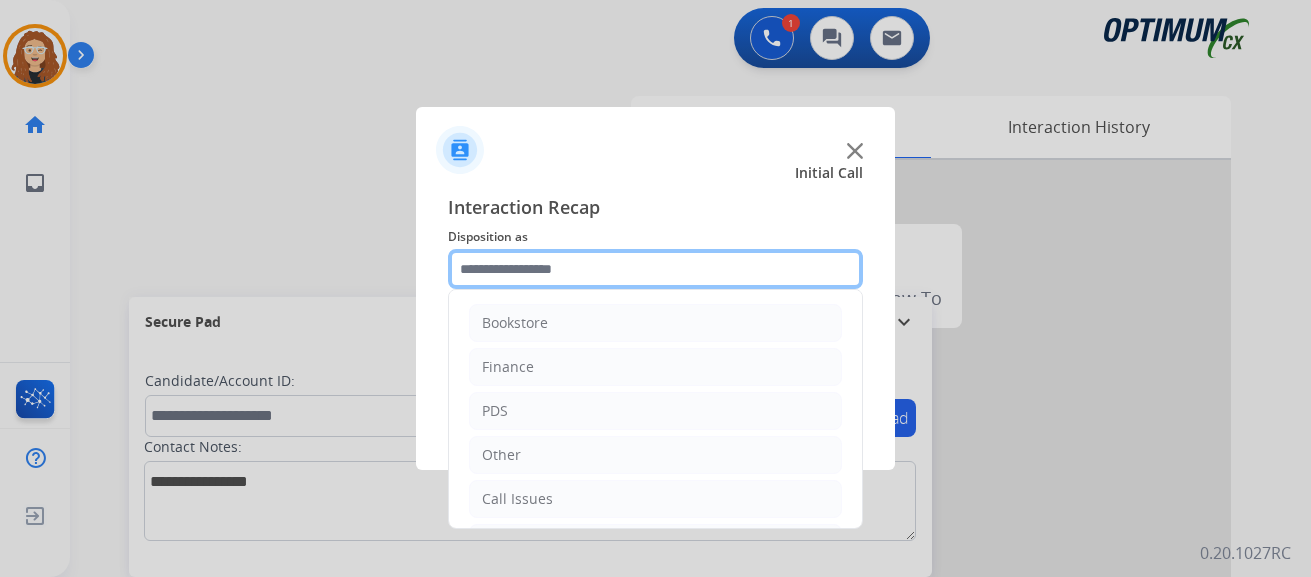 click 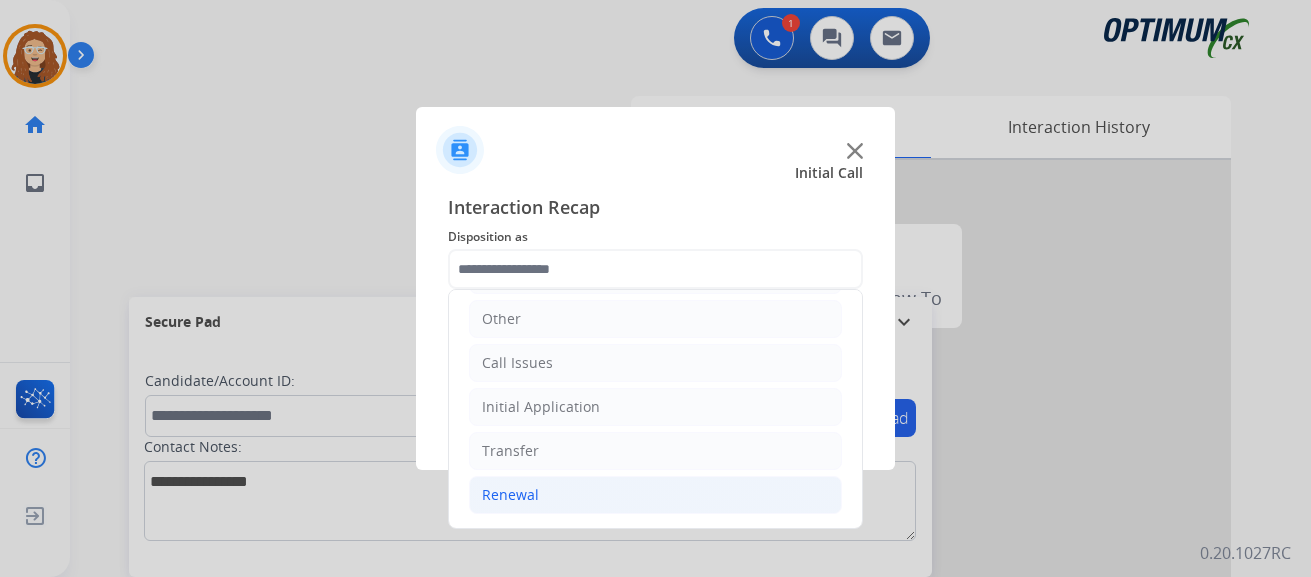 drag, startPoint x: 652, startPoint y: 495, endPoint x: 771, endPoint y: 493, distance: 119.01681 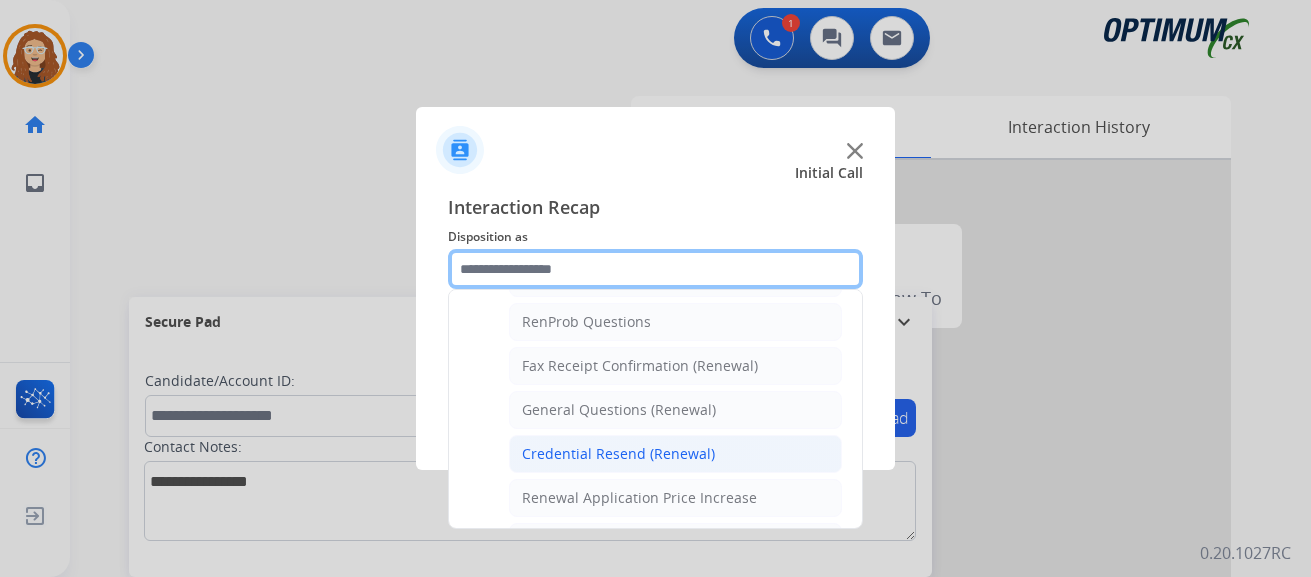 scroll, scrollTop: 513, scrollLeft: 0, axis: vertical 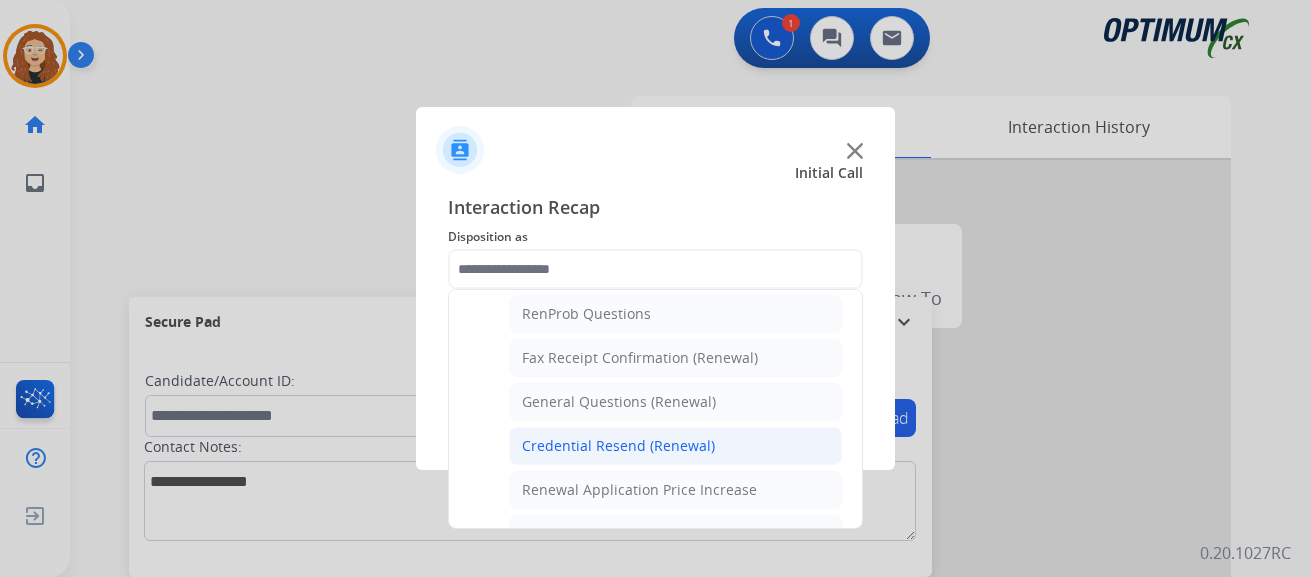 click on "Credential Resend (Renewal)" 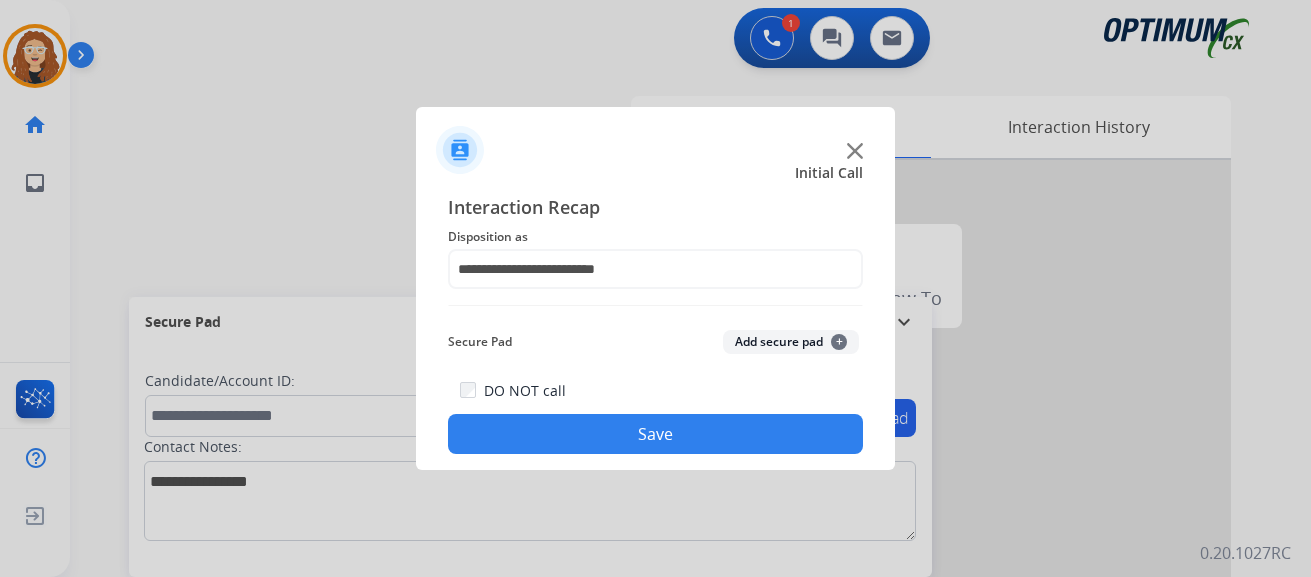 click on "Save" 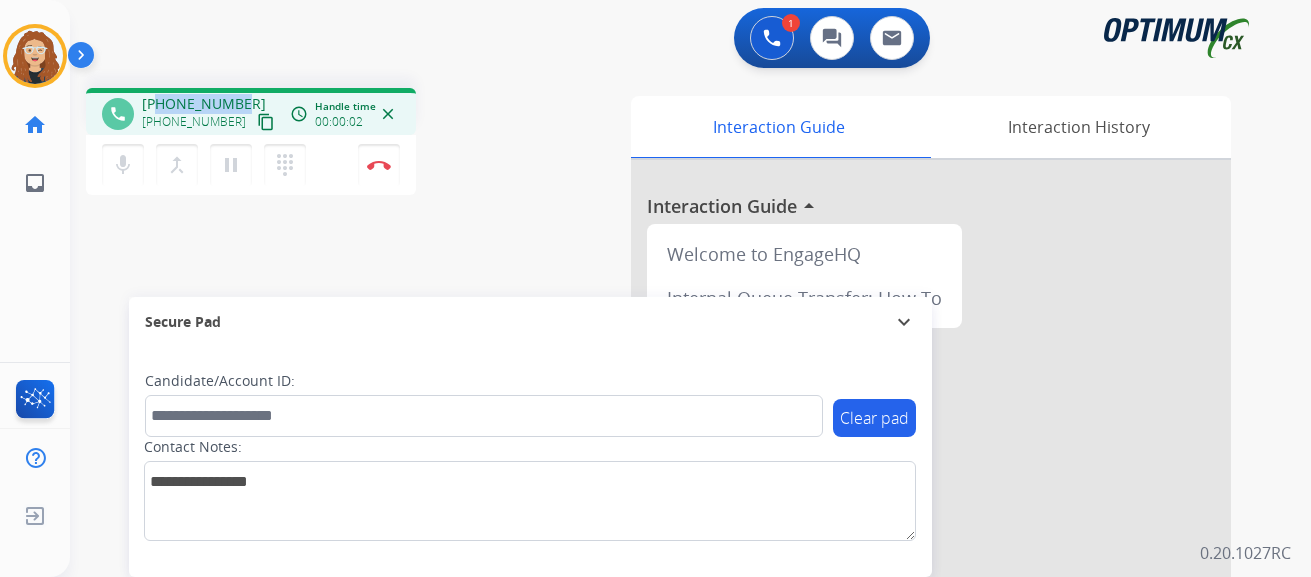 drag, startPoint x: 159, startPoint y: 102, endPoint x: 246, endPoint y: 94, distance: 87.36704 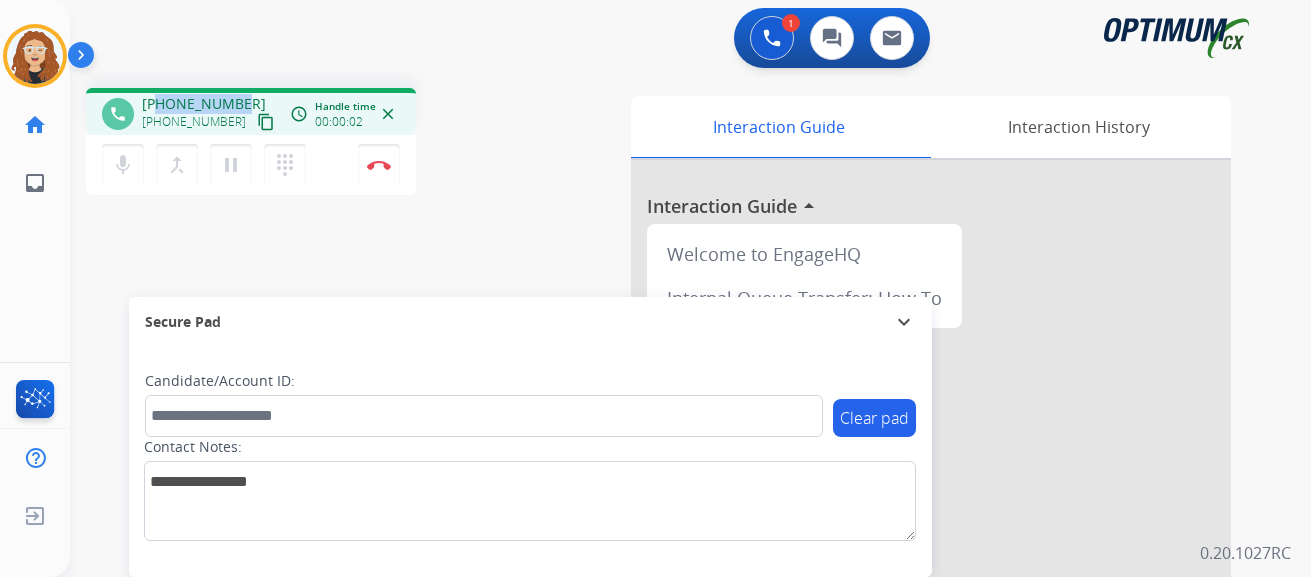 click on "+18152777686 +18152777686 content_copy" at bounding box center [210, 114] 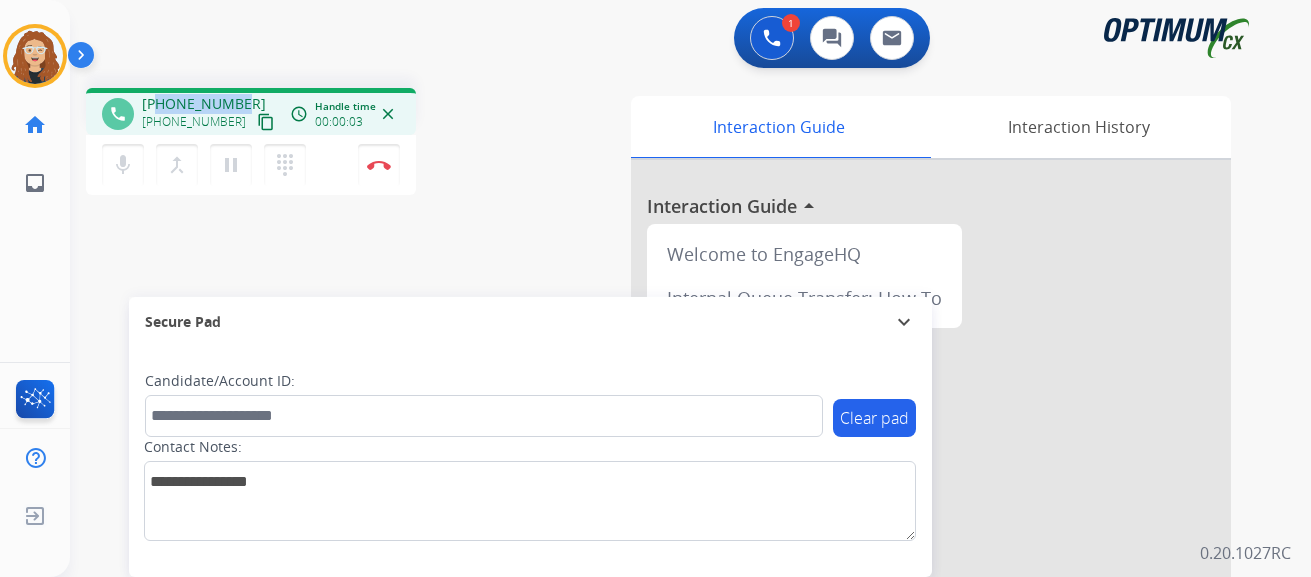 copy on "8152777686" 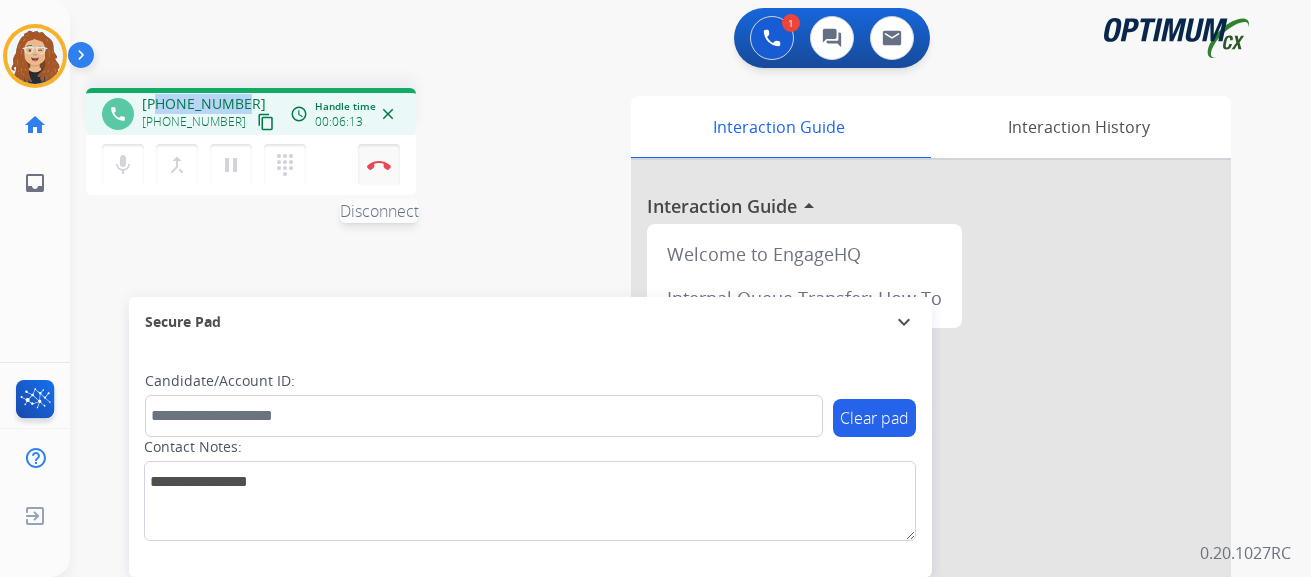 click on "Disconnect" at bounding box center [379, 165] 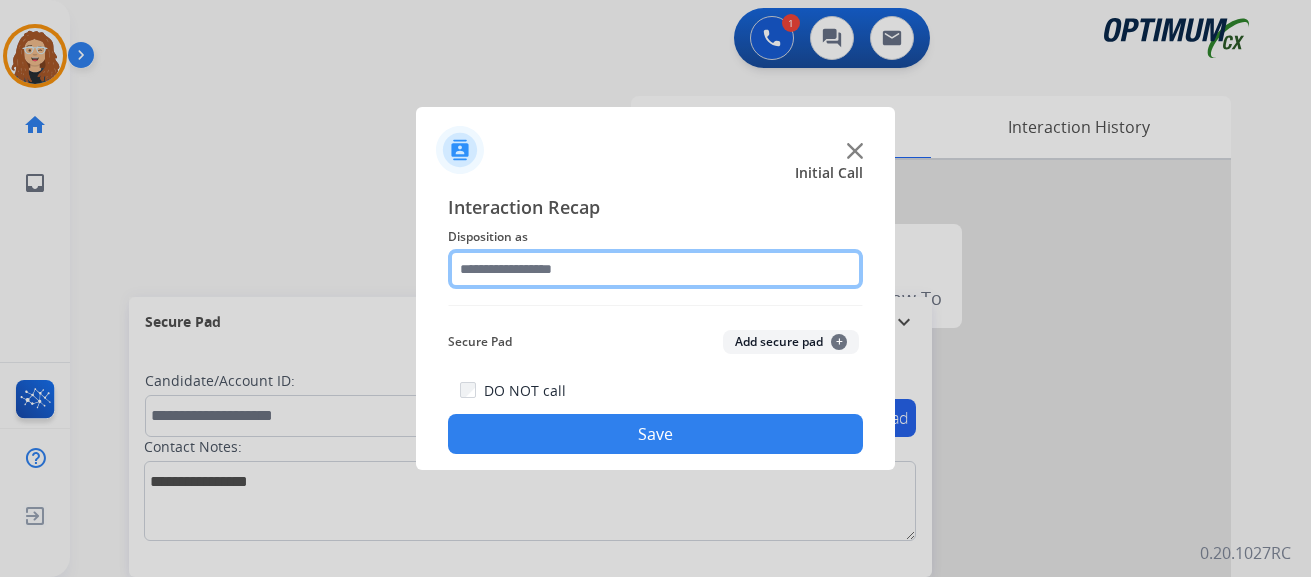 click 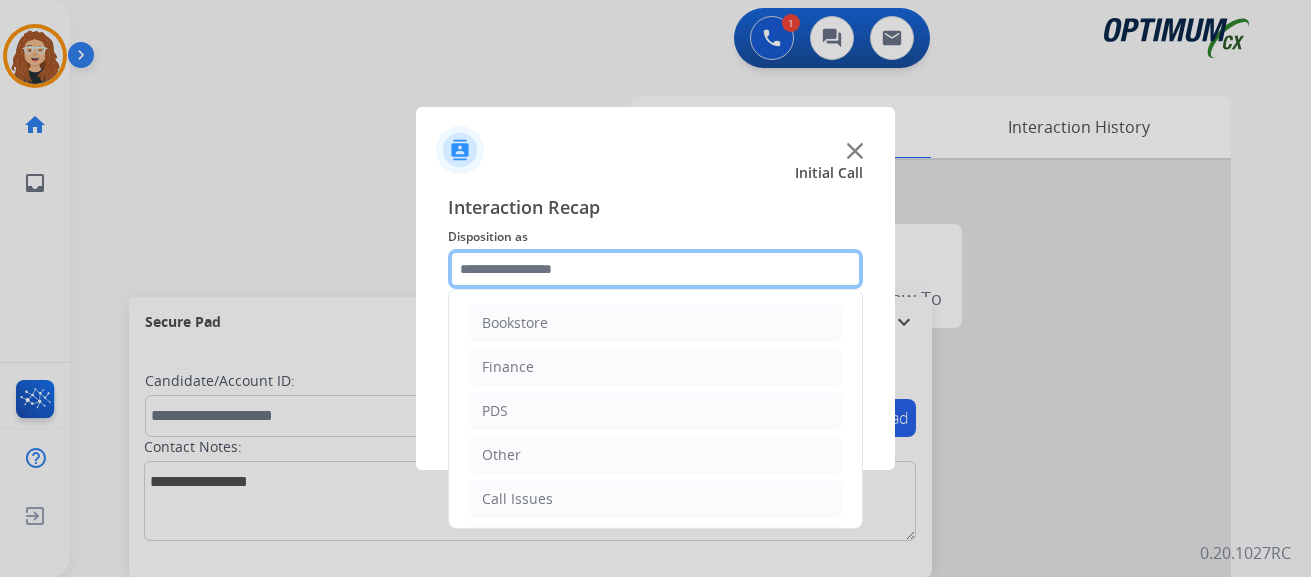 scroll, scrollTop: 136, scrollLeft: 0, axis: vertical 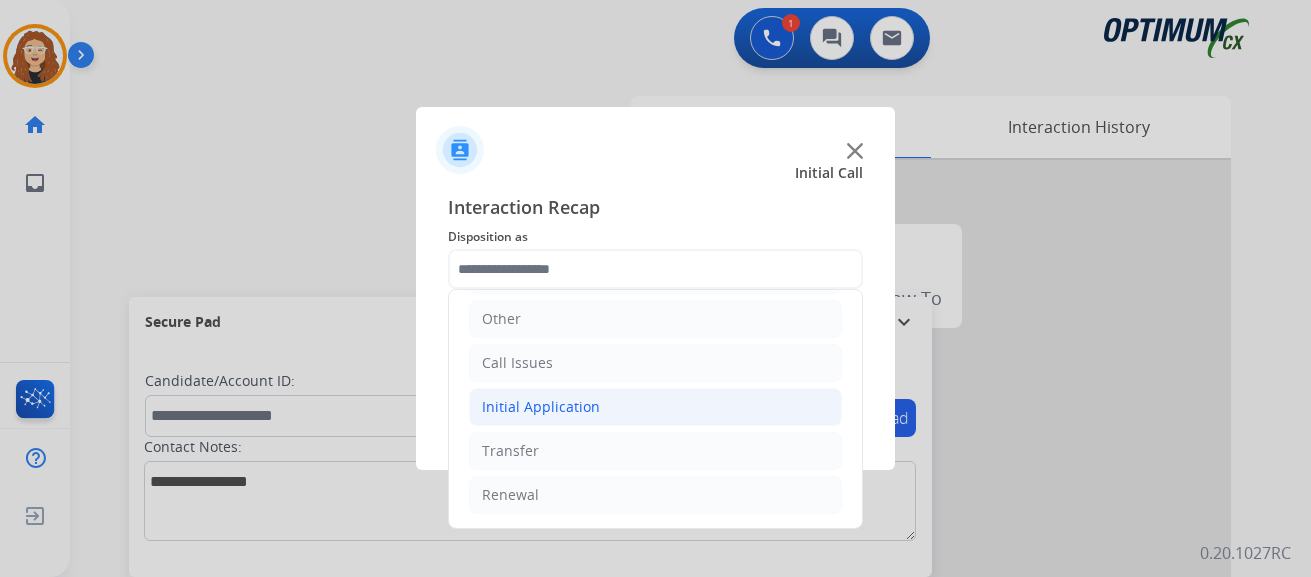 click on "Initial Application" 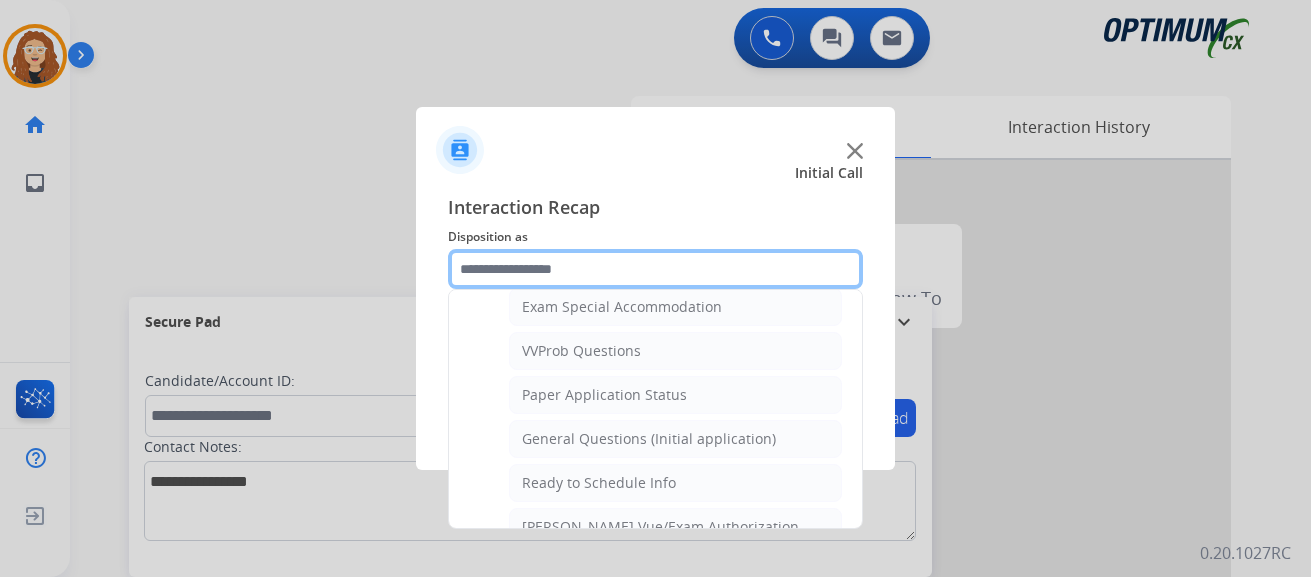 scroll, scrollTop: 1060, scrollLeft: 0, axis: vertical 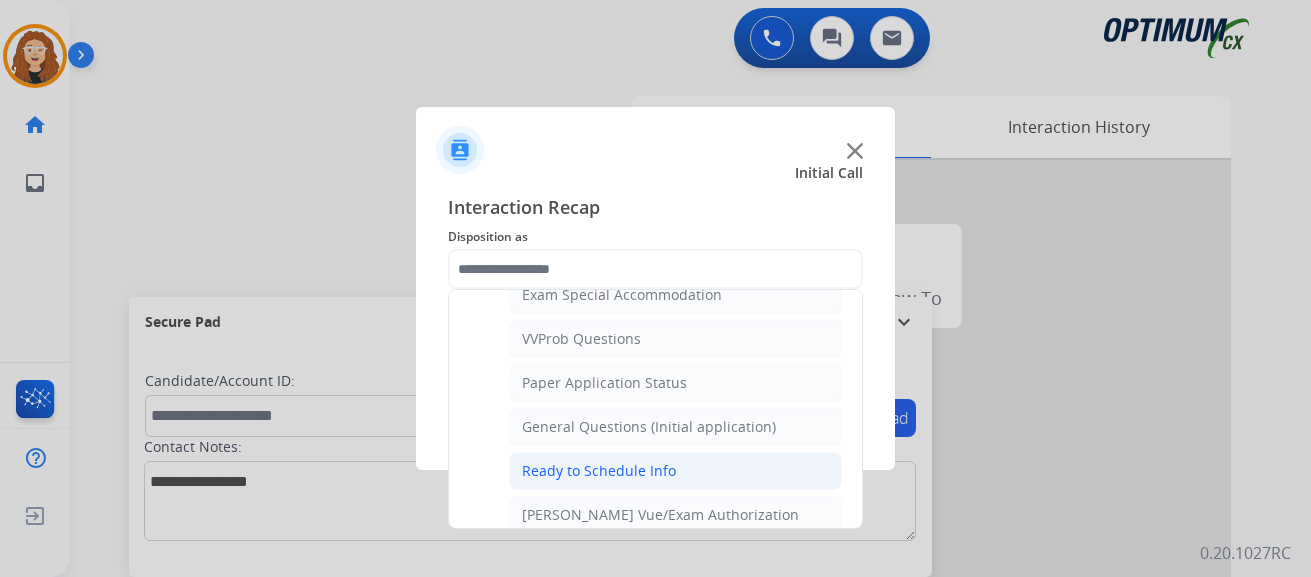 click on "Ready to Schedule Info" 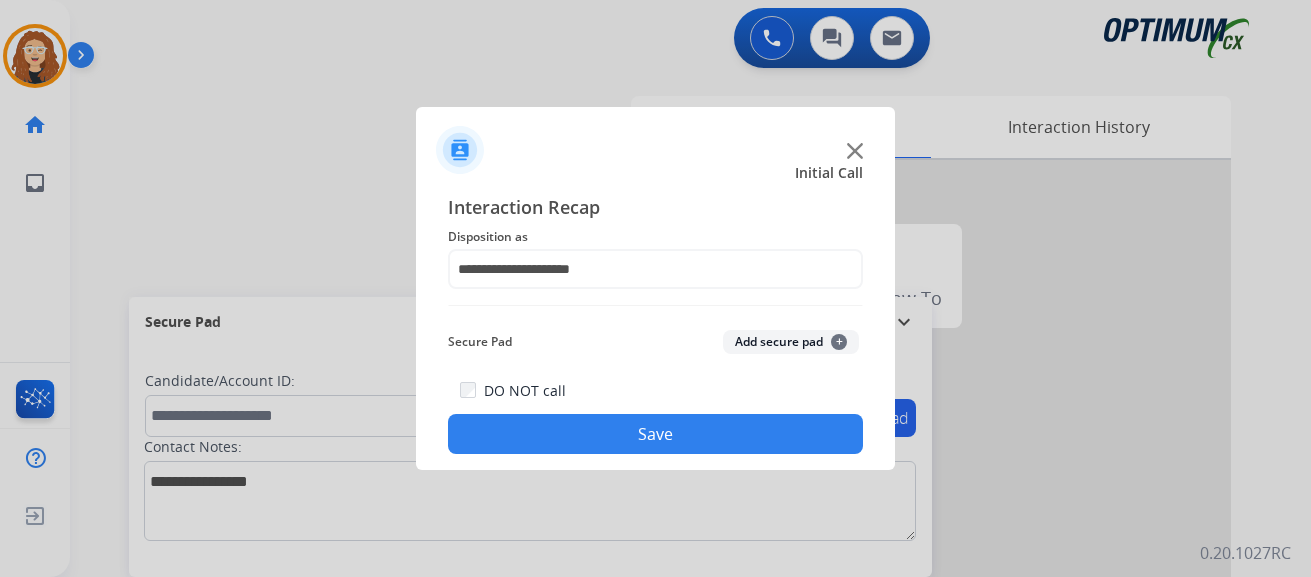 click on "Save" 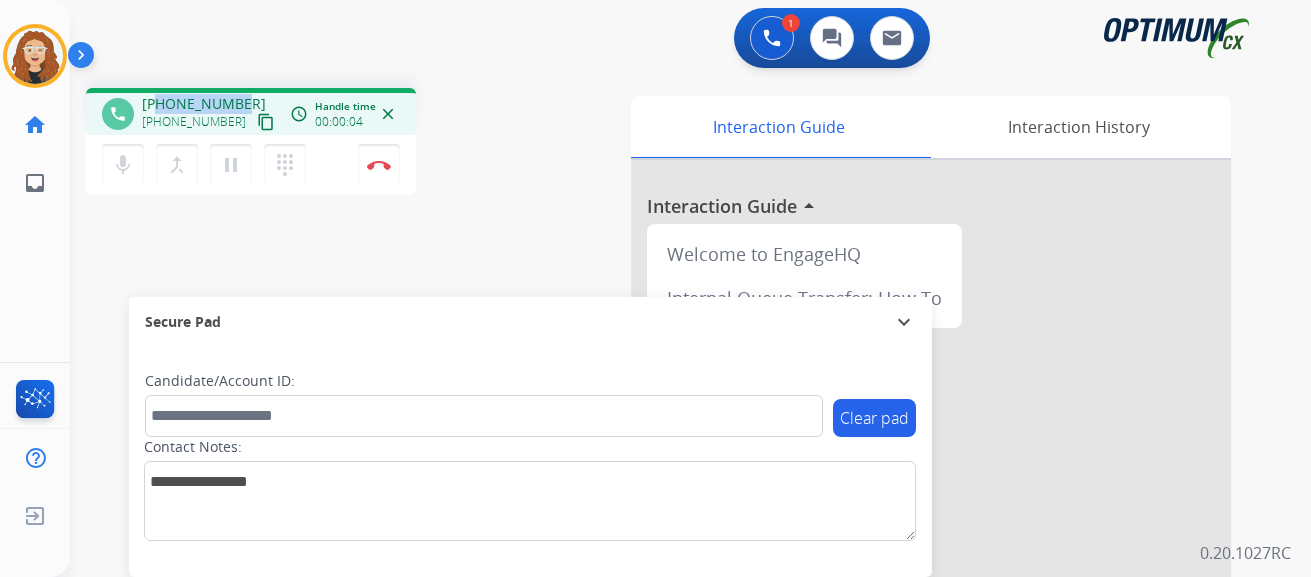 drag, startPoint x: 159, startPoint y: 103, endPoint x: 242, endPoint y: 88, distance: 84.34453 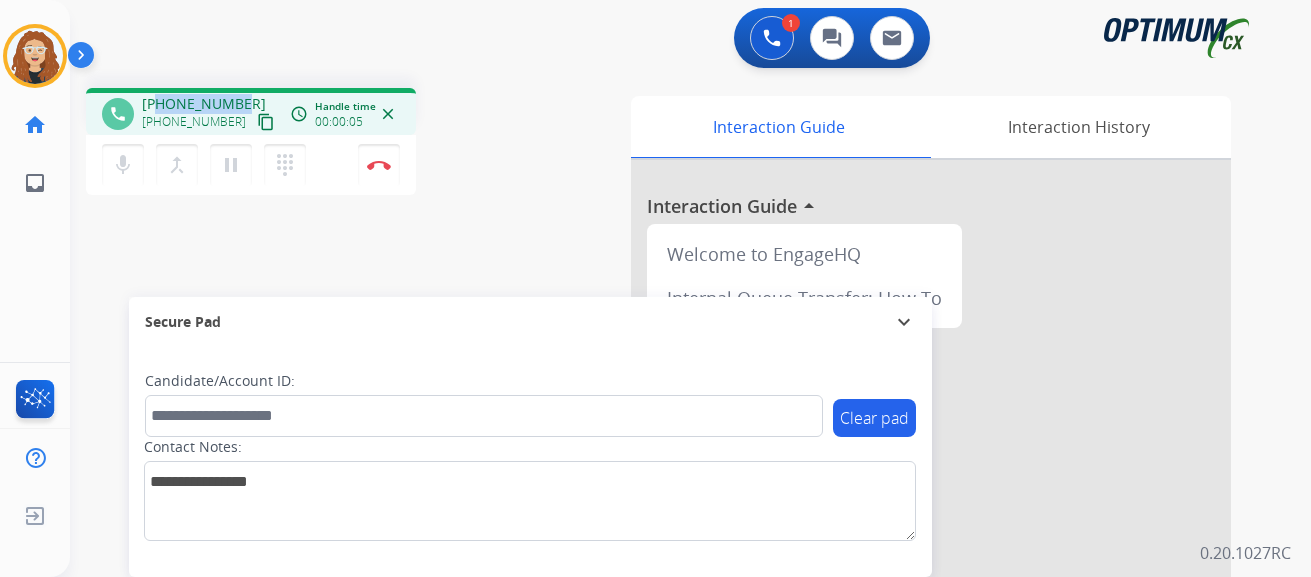copy on "2154850354" 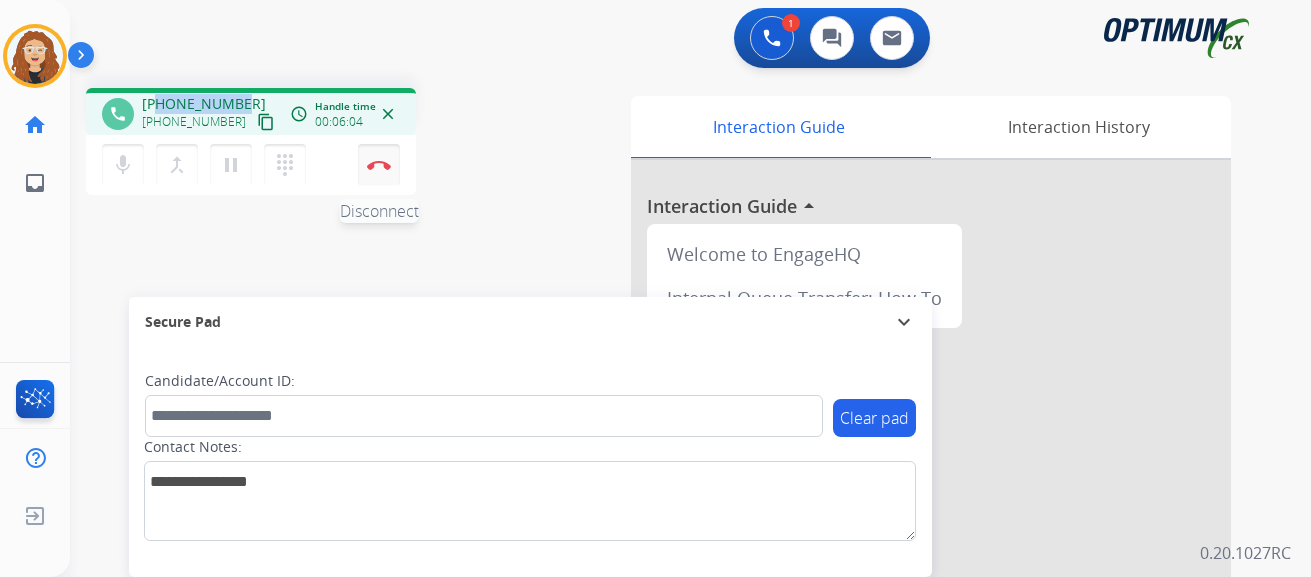 click at bounding box center (379, 165) 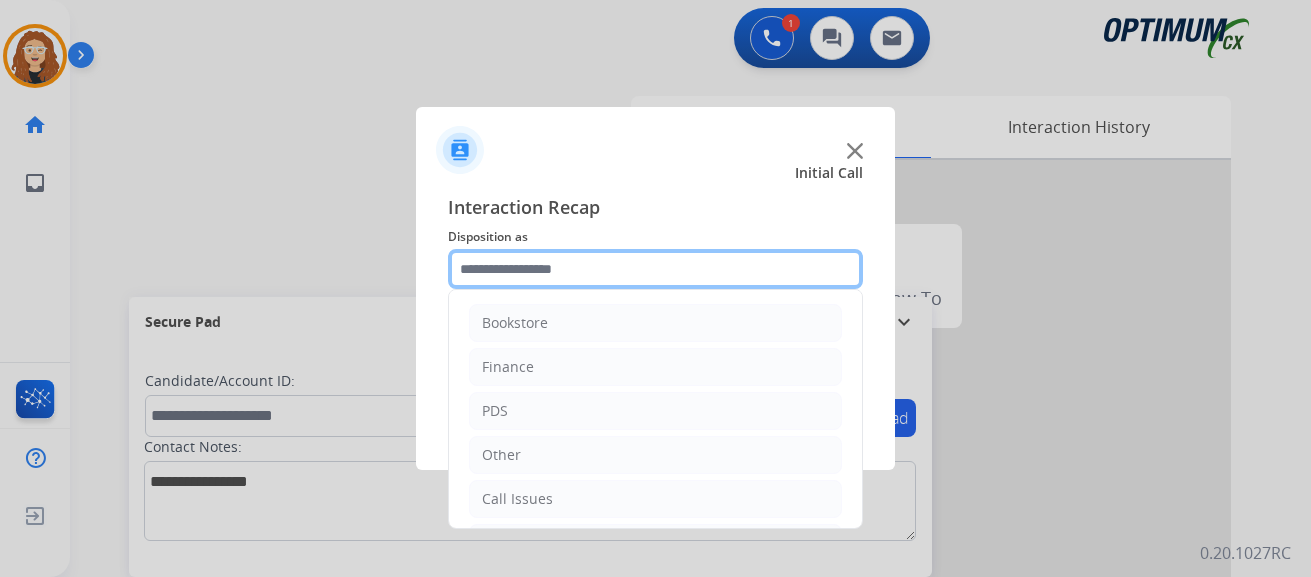 click 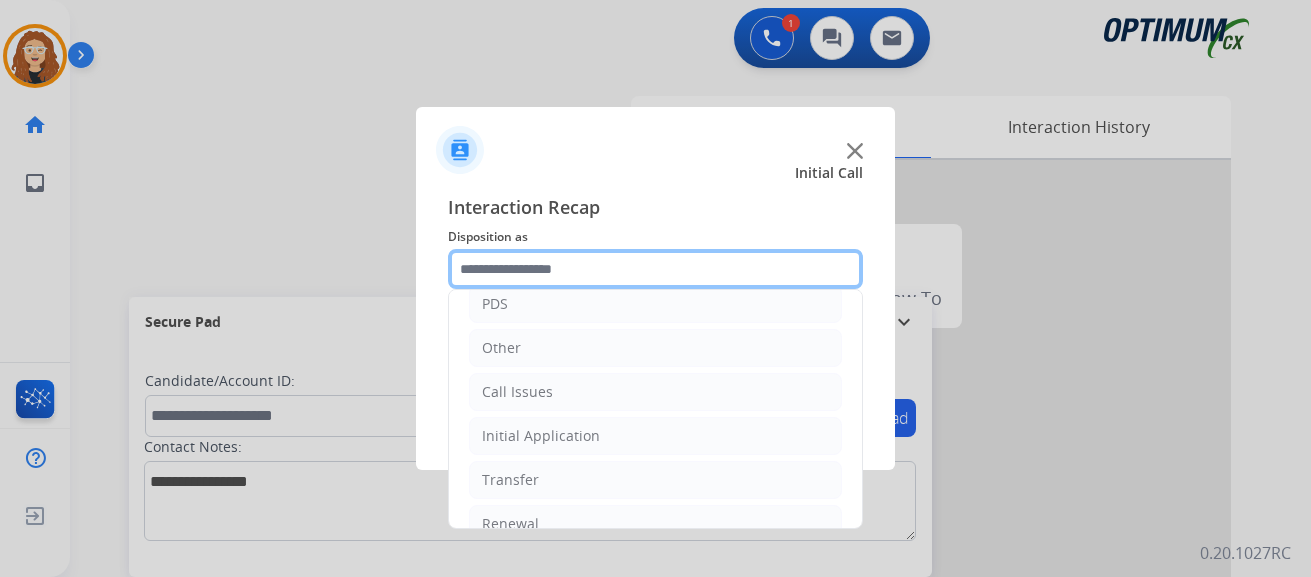 scroll, scrollTop: 132, scrollLeft: 0, axis: vertical 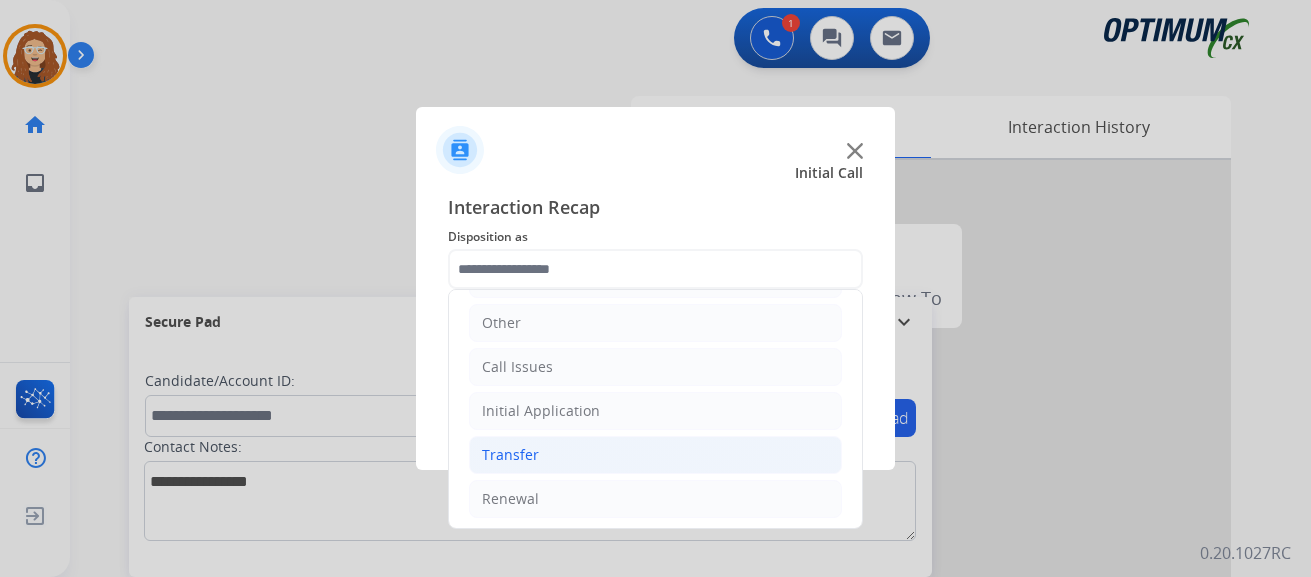drag, startPoint x: 532, startPoint y: 499, endPoint x: 699, endPoint y: 471, distance: 169.33104 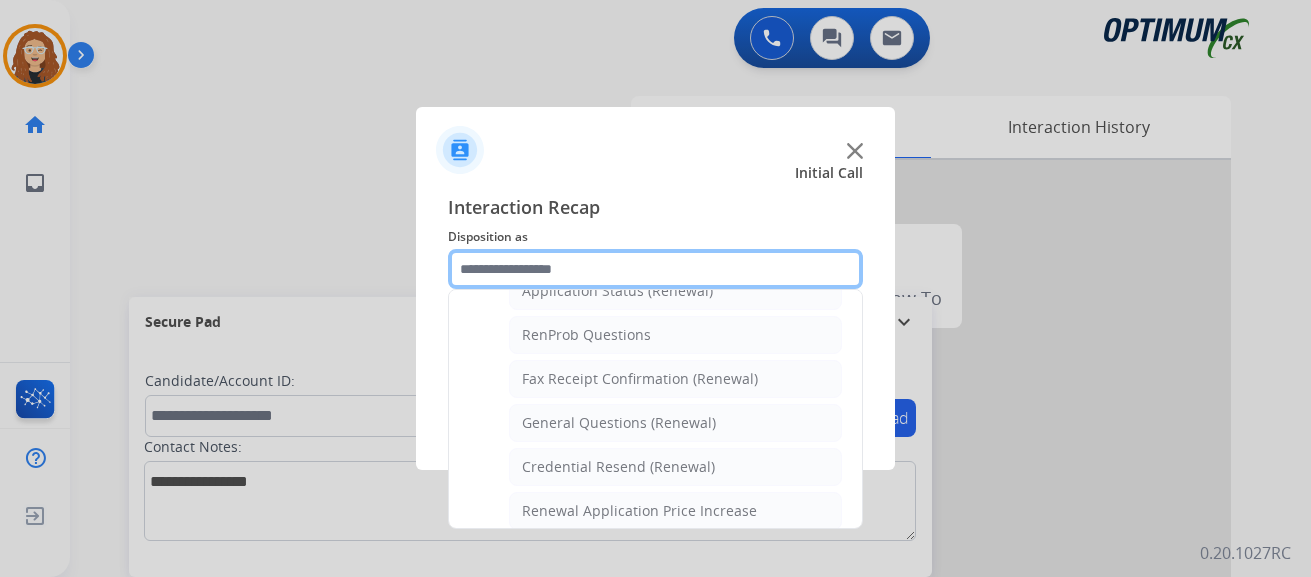 scroll, scrollTop: 496, scrollLeft: 0, axis: vertical 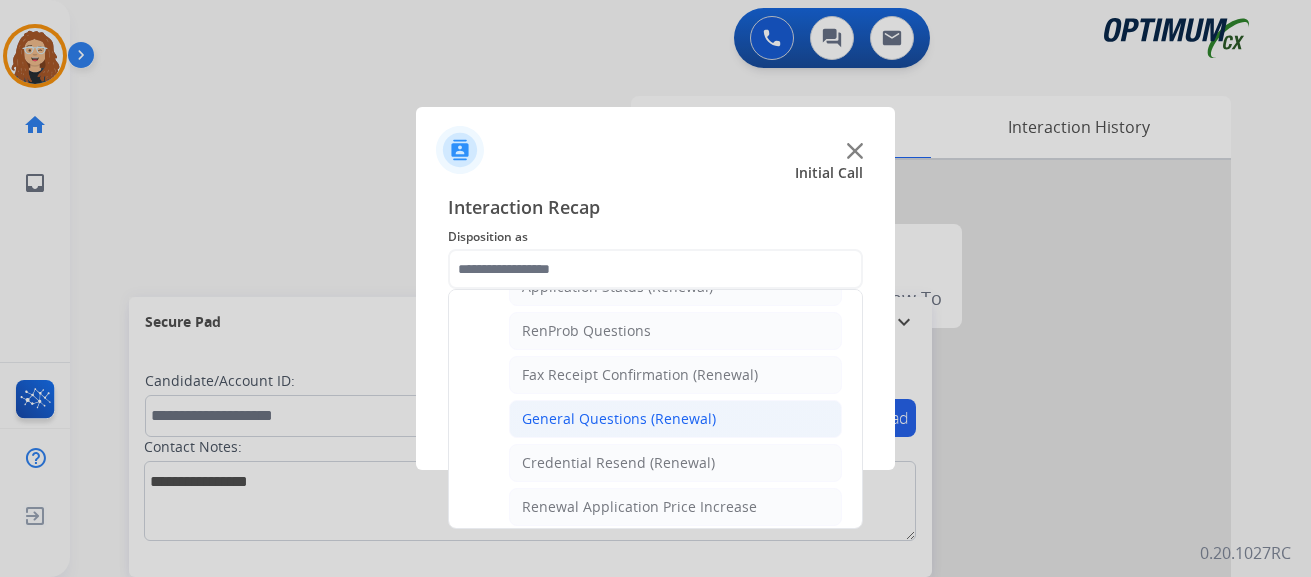click on "General Questions (Renewal)" 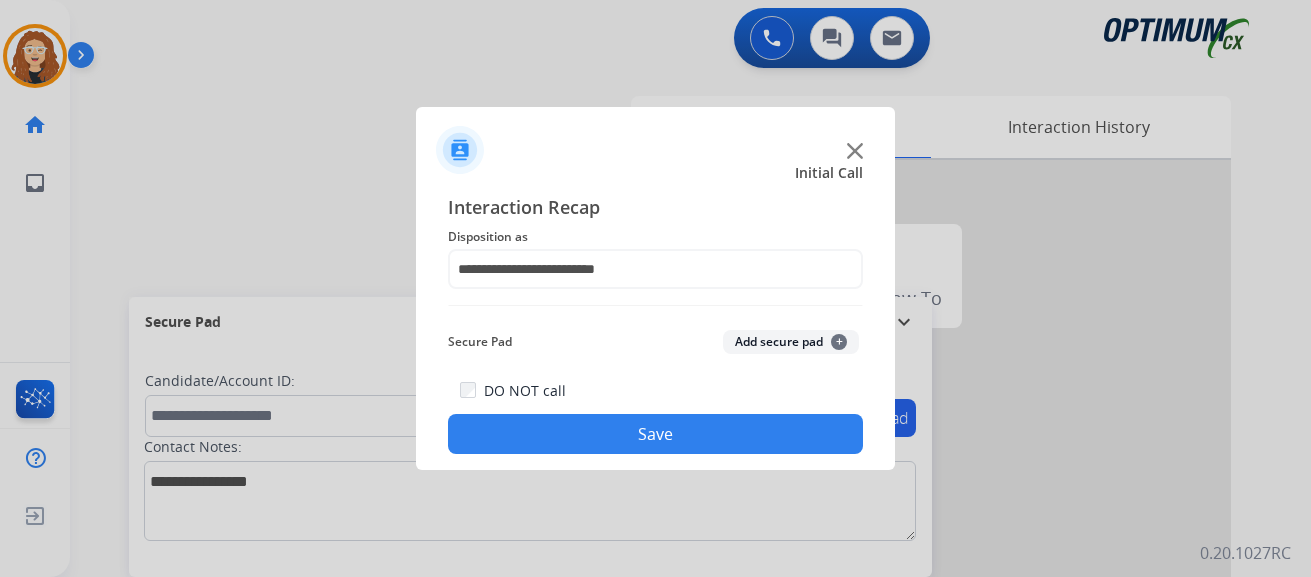 click on "Save" 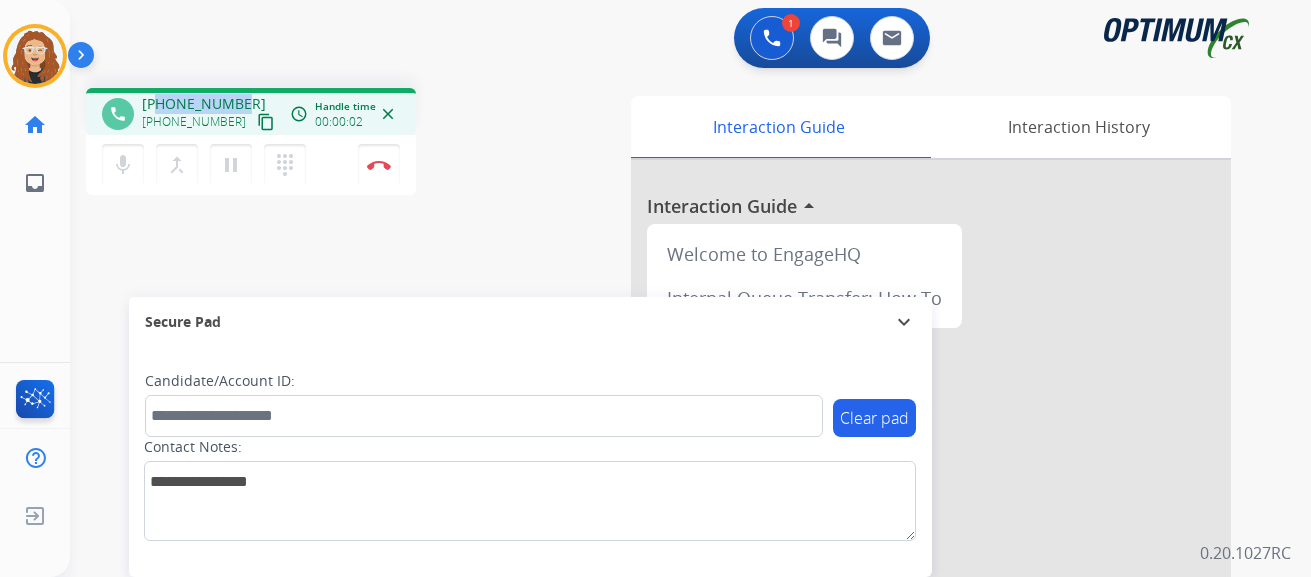 drag, startPoint x: 160, startPoint y: 103, endPoint x: 240, endPoint y: 98, distance: 80.1561 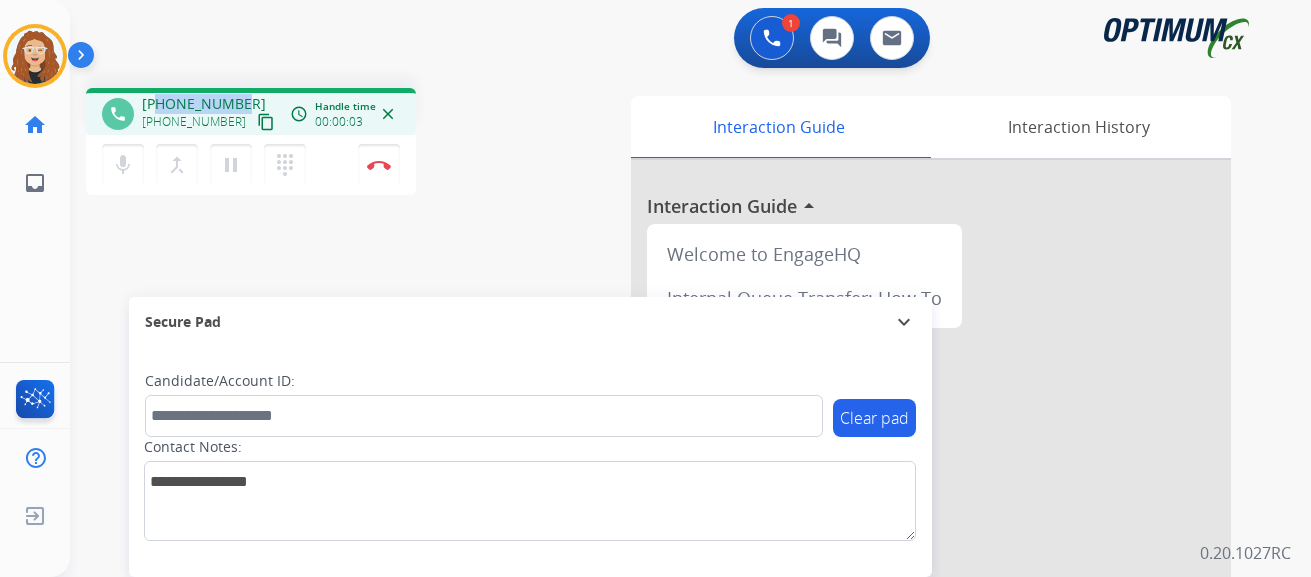 copy on "7875062224" 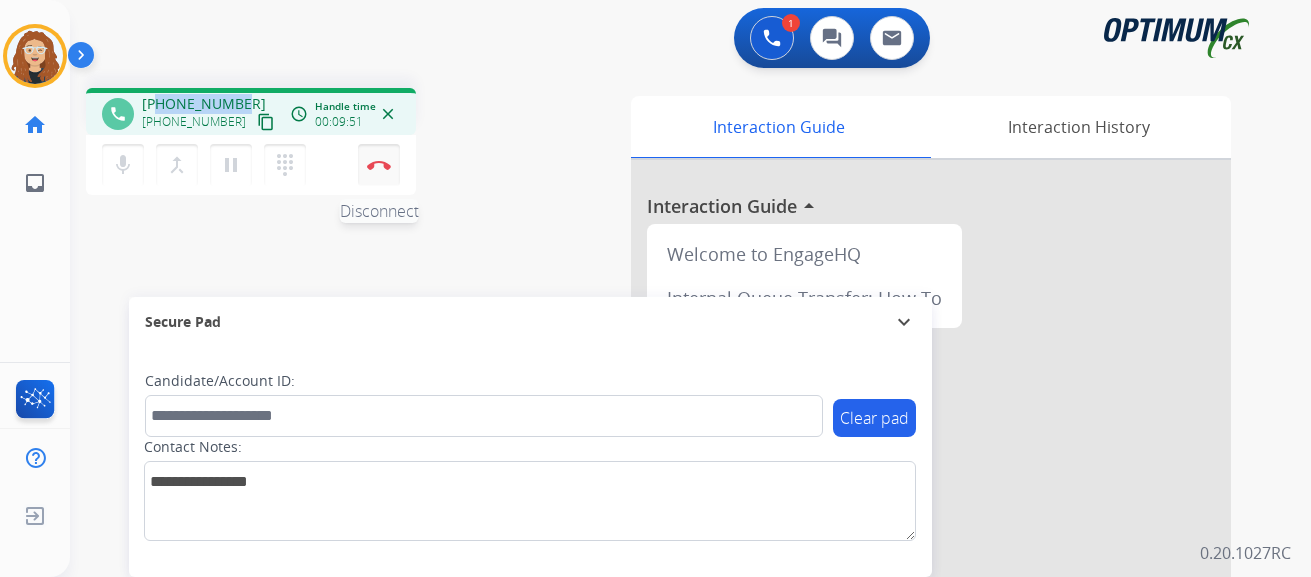 click at bounding box center (379, 165) 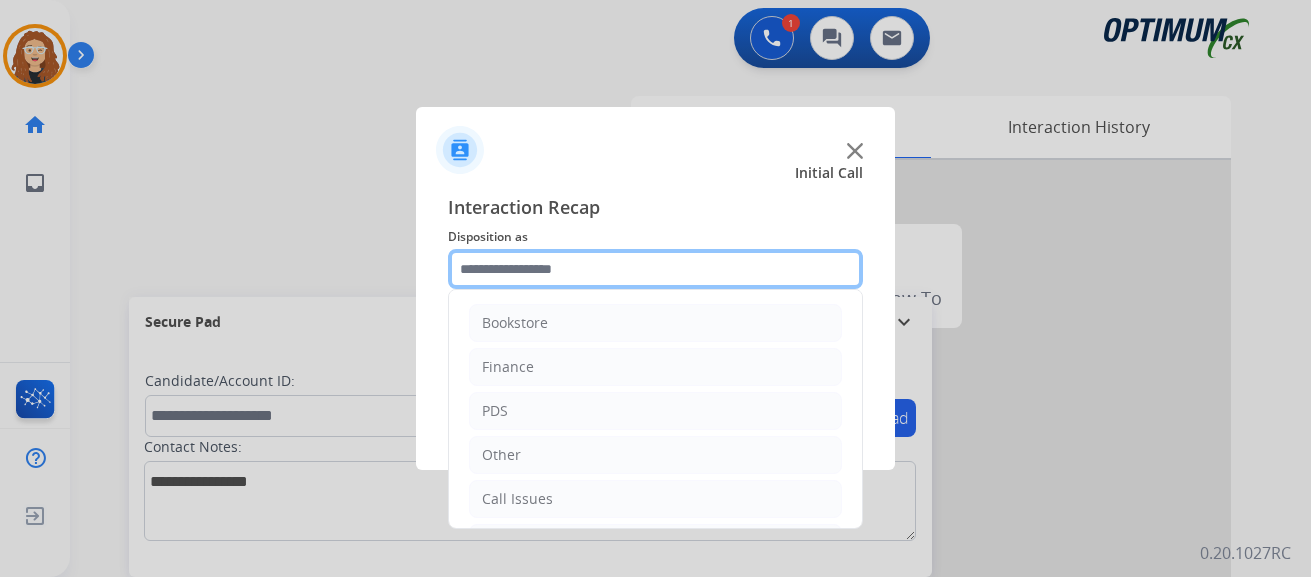 click 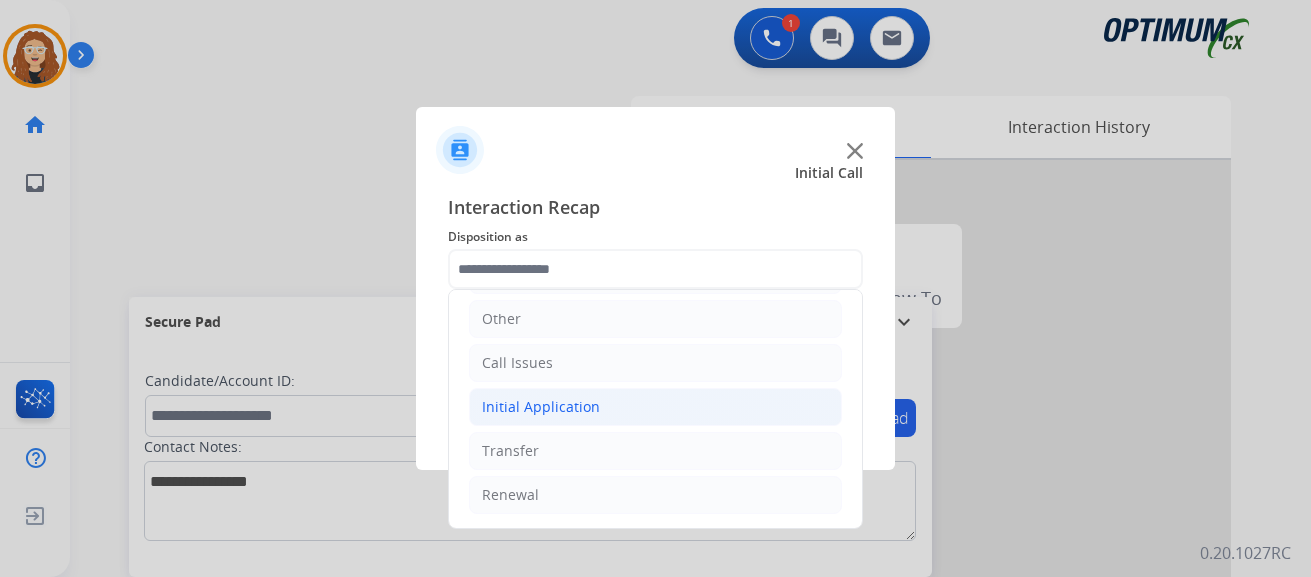 click on "Initial Application" 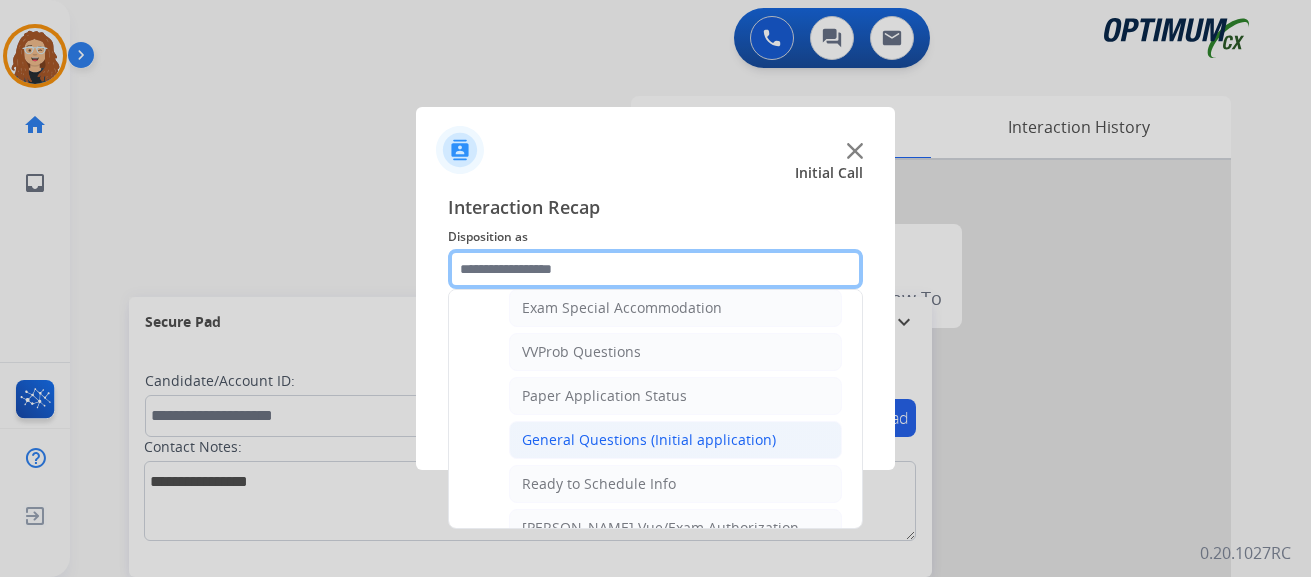 scroll, scrollTop: 1048, scrollLeft: 0, axis: vertical 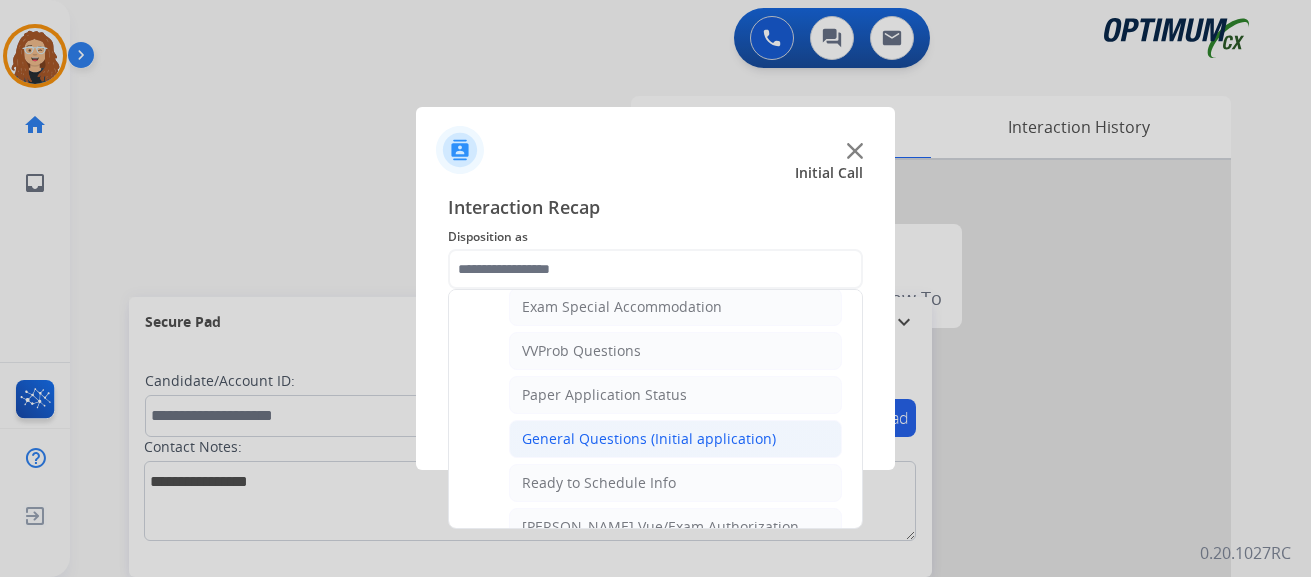 click on "General Questions (Initial application)" 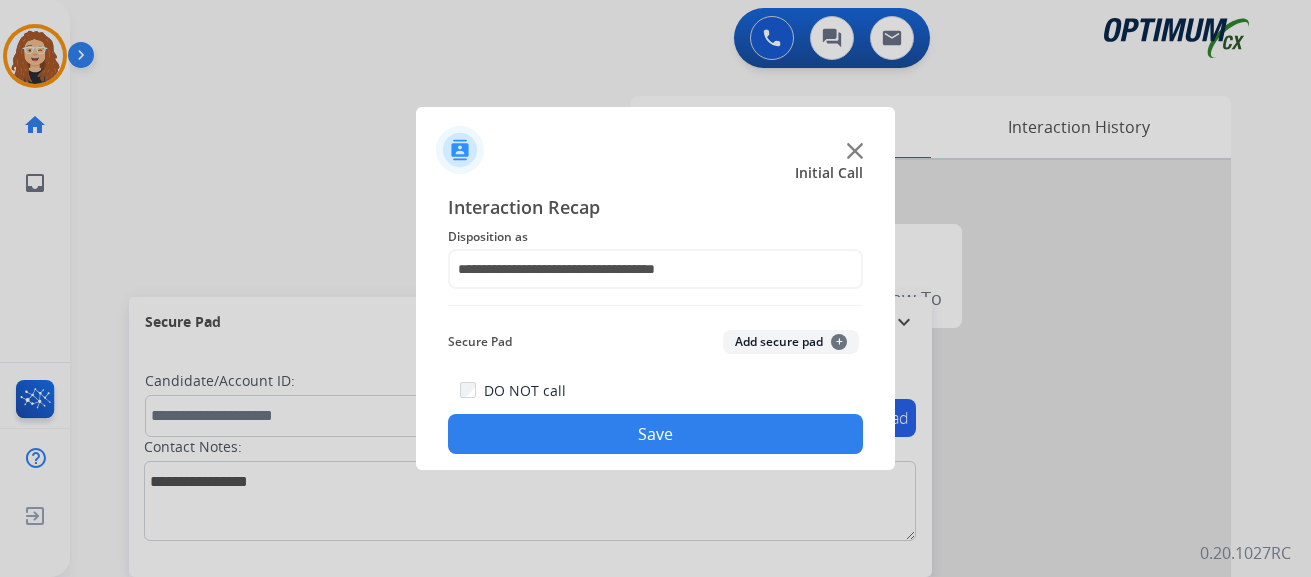 click on "Save" 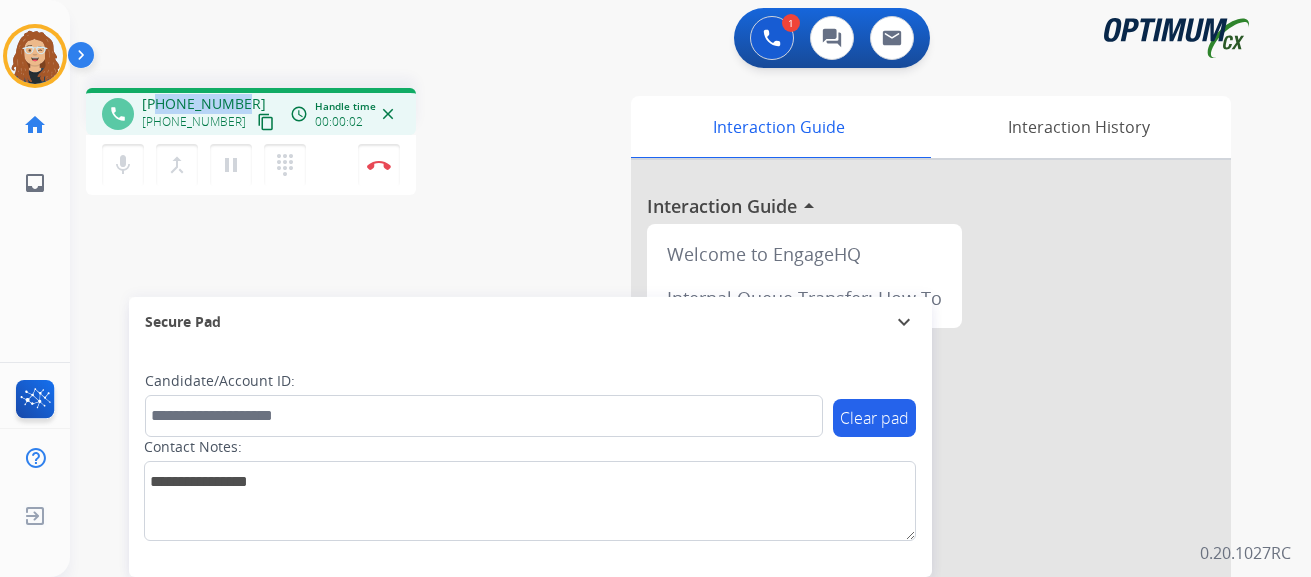 drag, startPoint x: 159, startPoint y: 101, endPoint x: 227, endPoint y: 99, distance: 68.0294 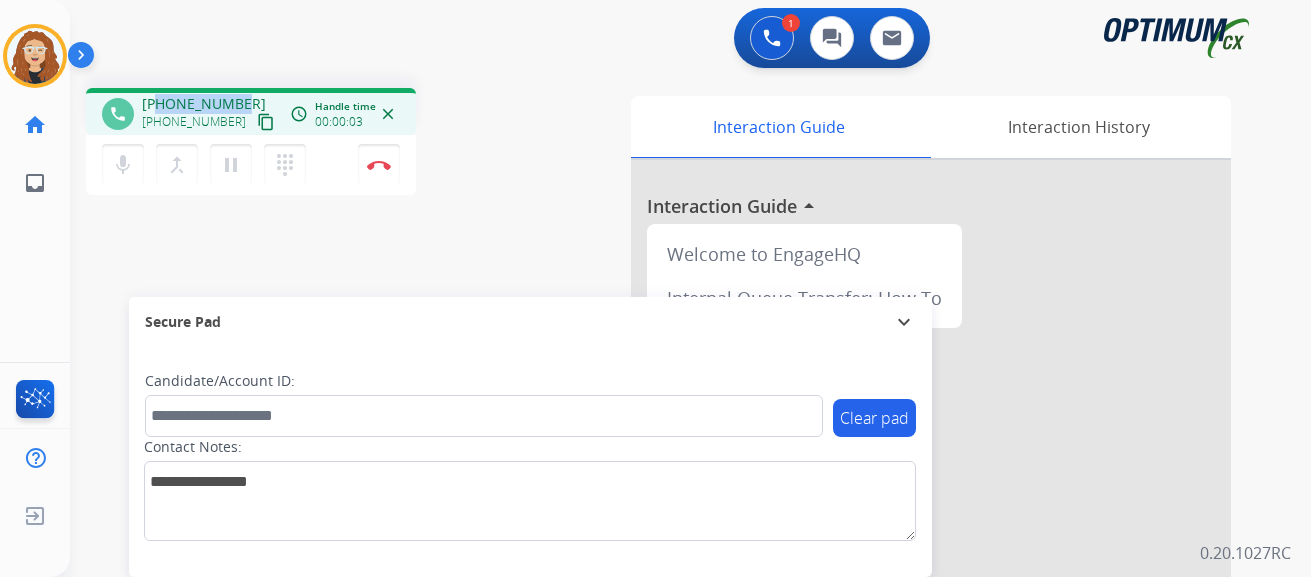 copy on "9392229892" 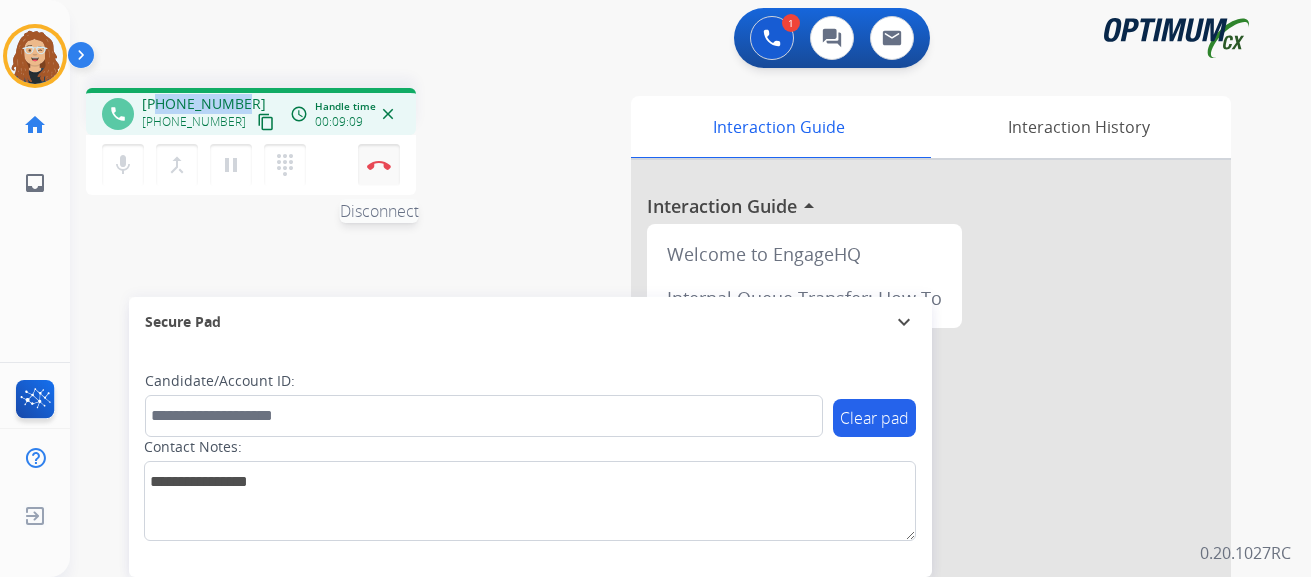 click at bounding box center [379, 165] 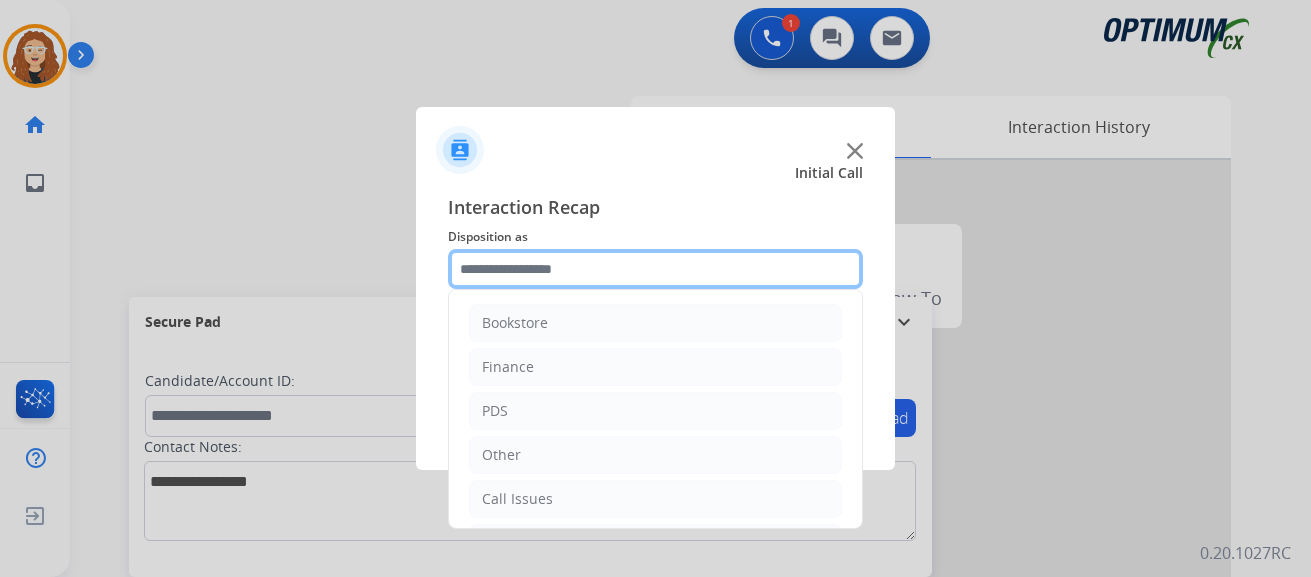 click 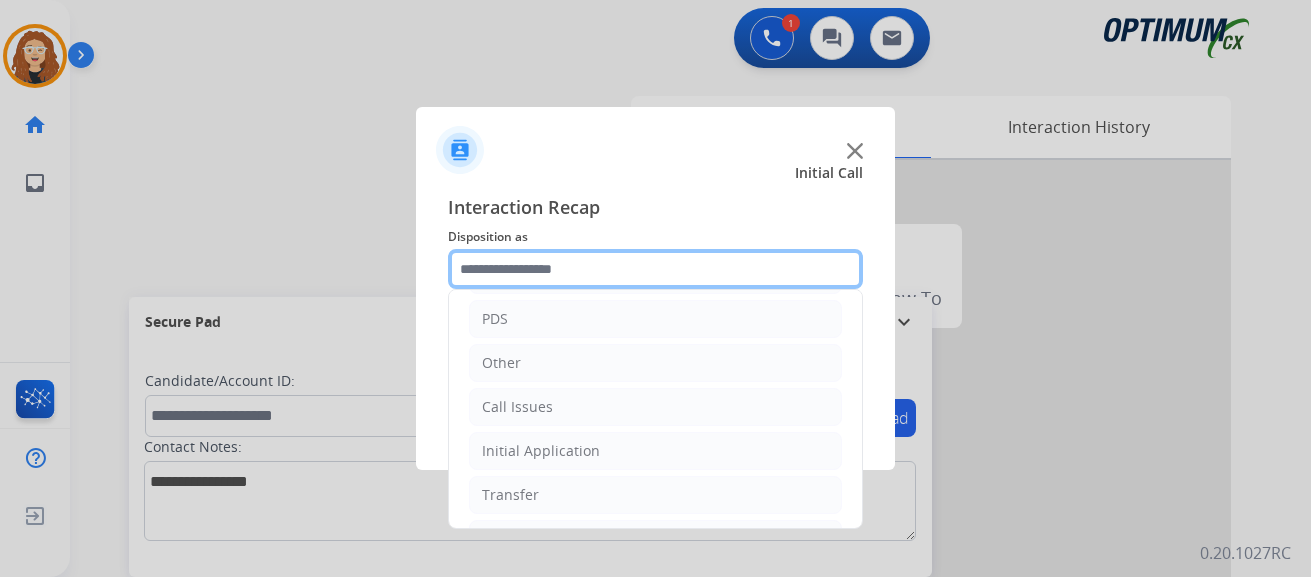 scroll, scrollTop: 114, scrollLeft: 0, axis: vertical 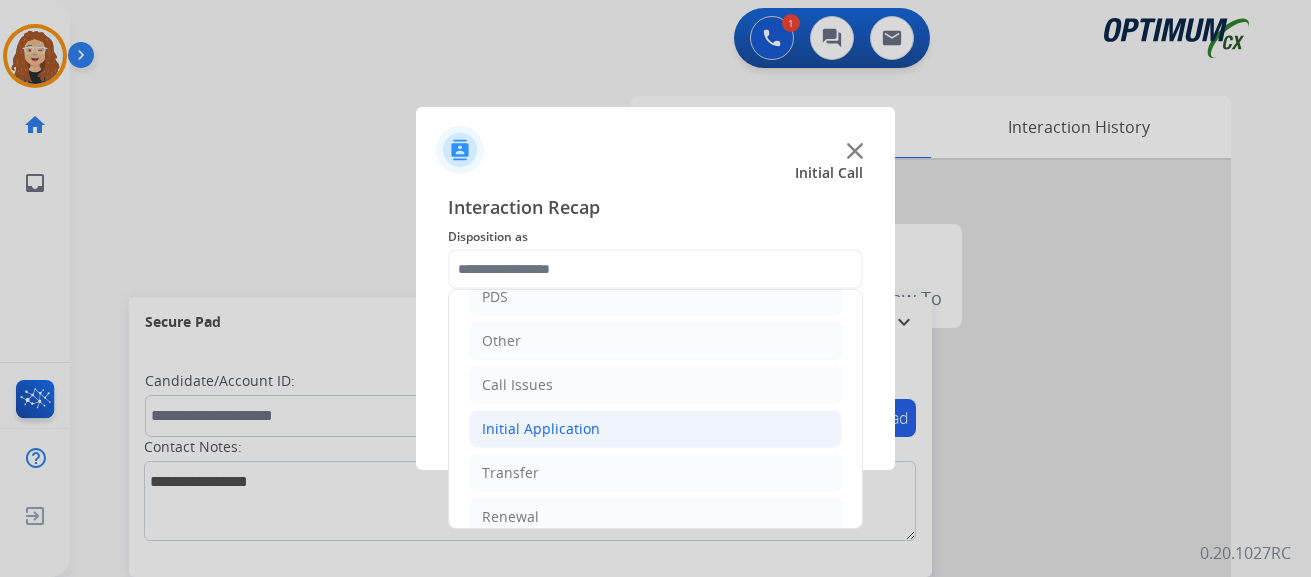 drag, startPoint x: 615, startPoint y: 428, endPoint x: 808, endPoint y: 417, distance: 193.31322 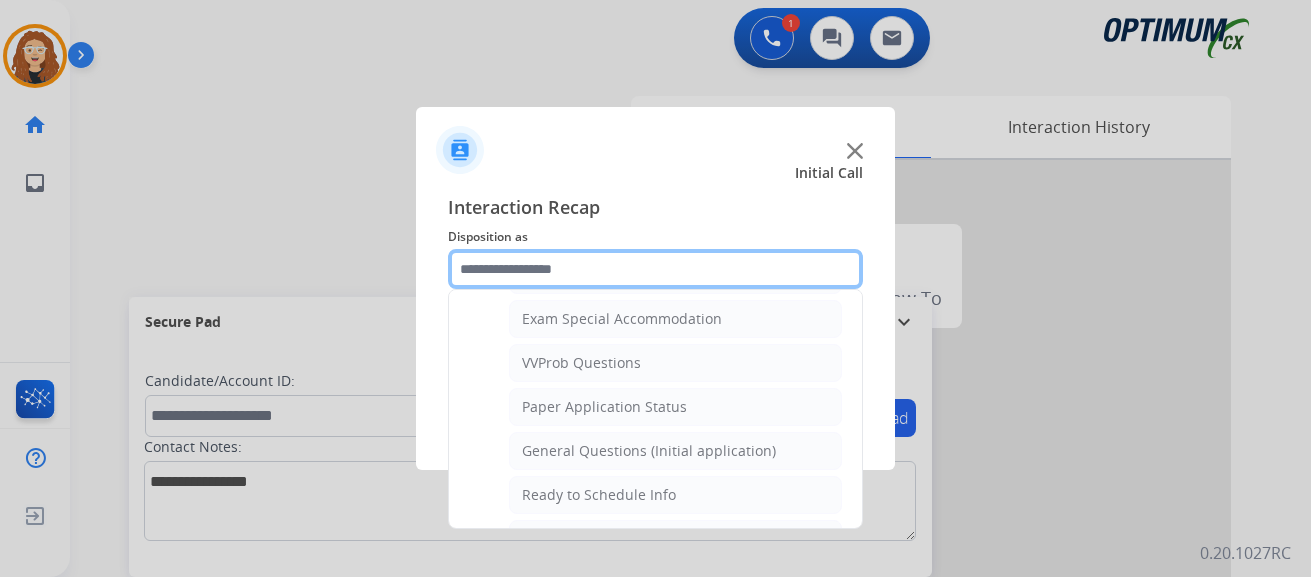 scroll, scrollTop: 1059, scrollLeft: 0, axis: vertical 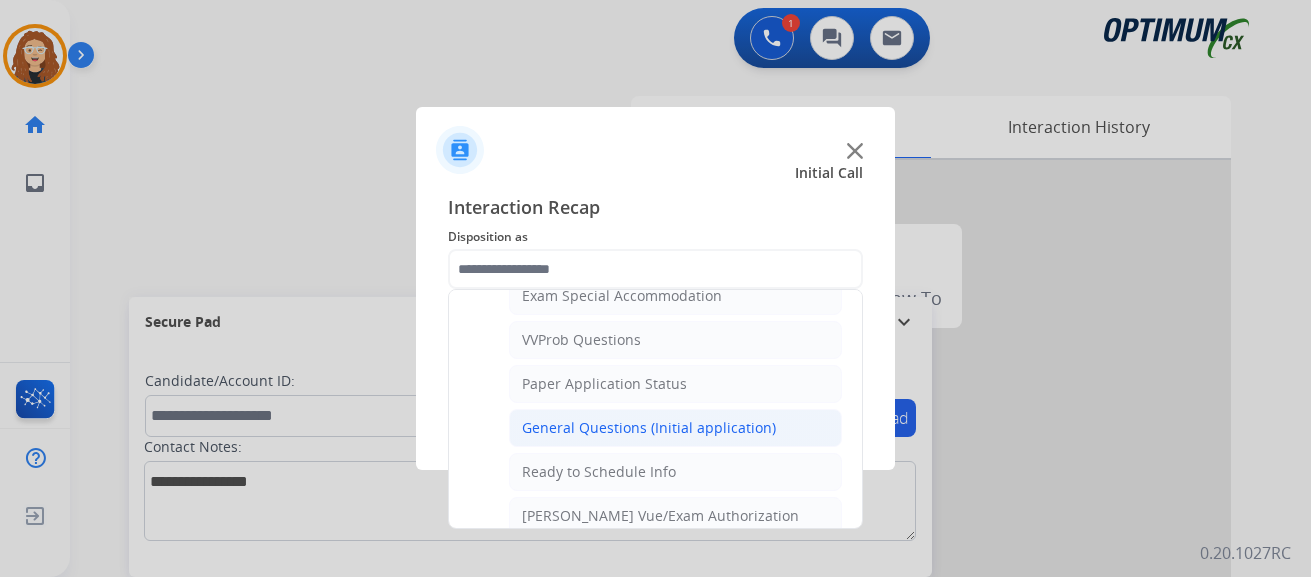 click on "General Questions (Initial application)" 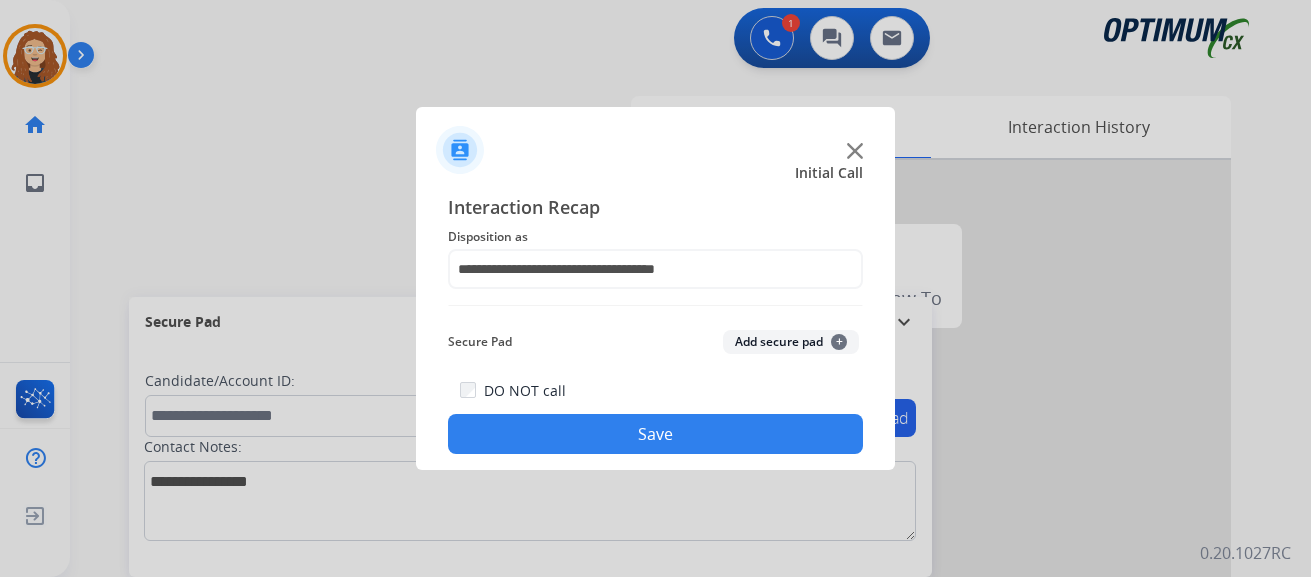 click on "Save" 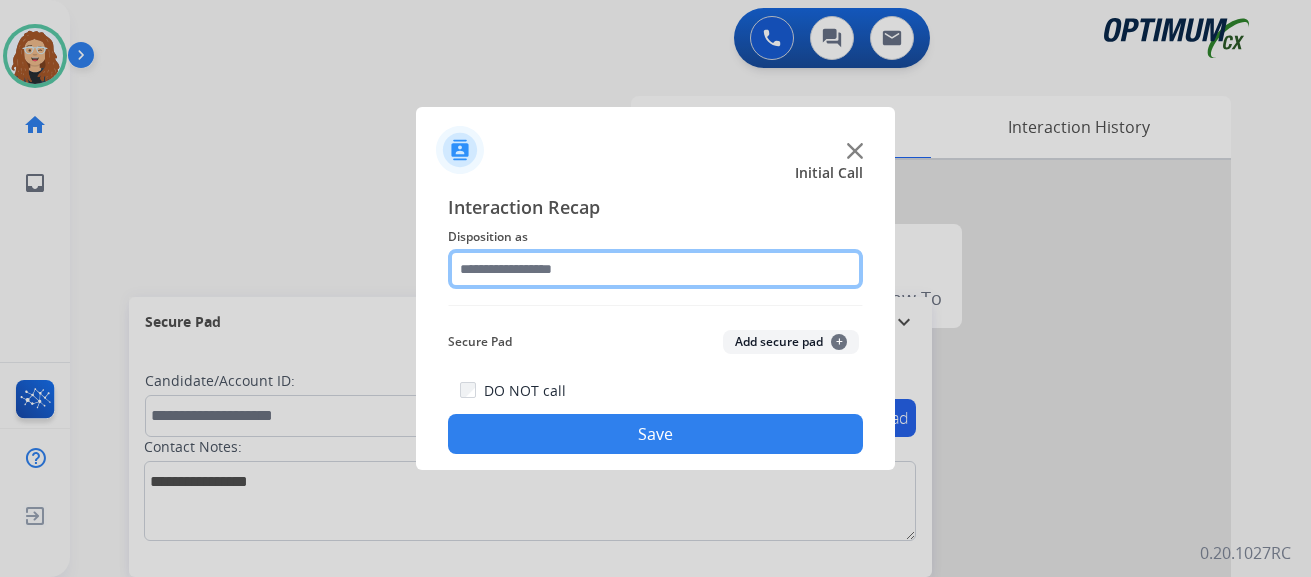 click 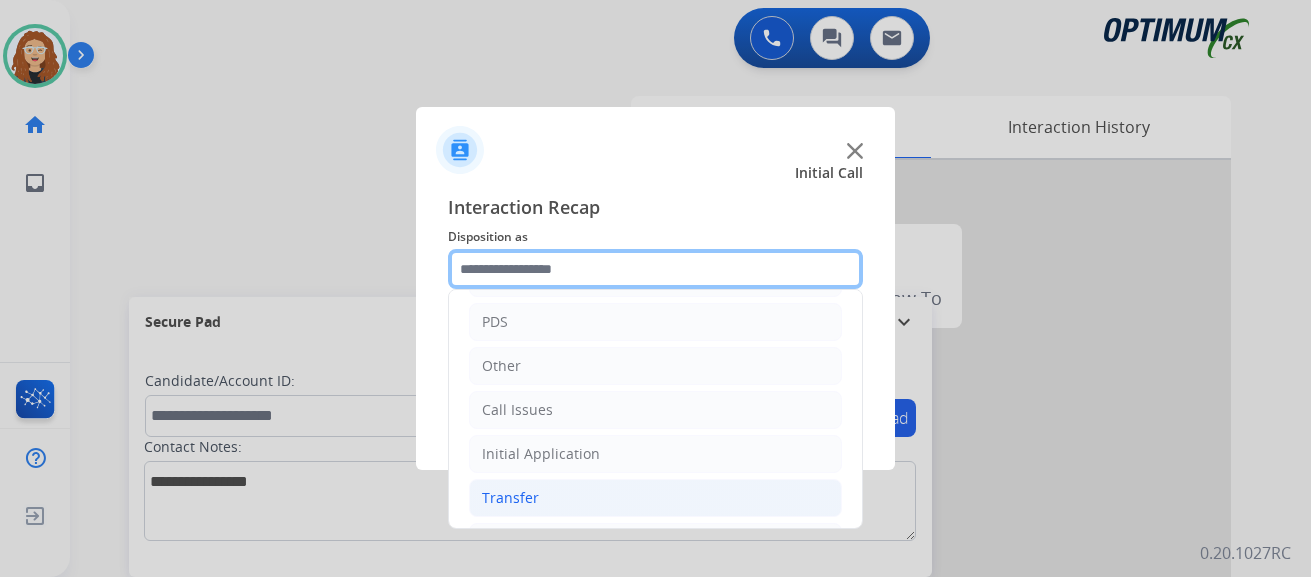 scroll, scrollTop: 95, scrollLeft: 0, axis: vertical 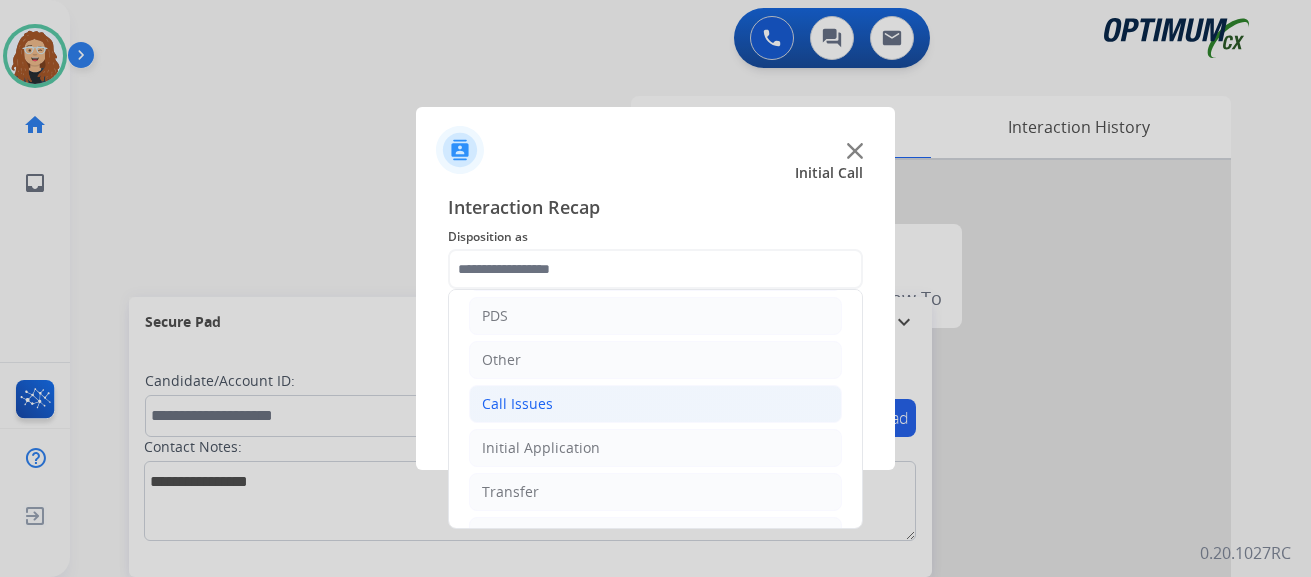 click on "Call Issues" 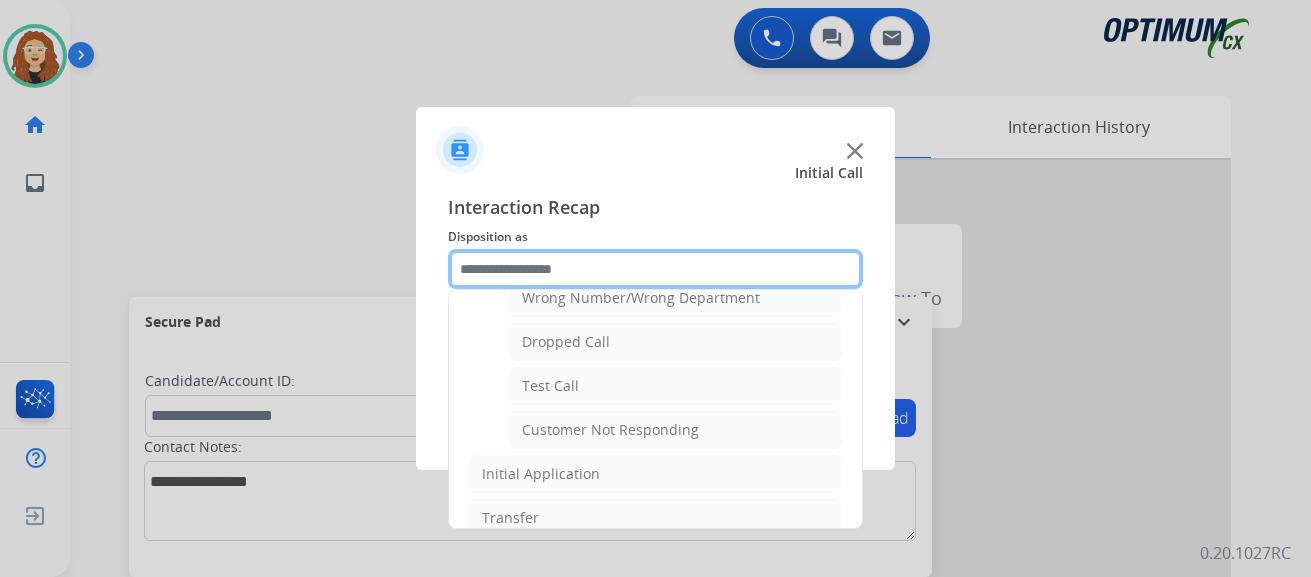 scroll, scrollTop: 292, scrollLeft: 0, axis: vertical 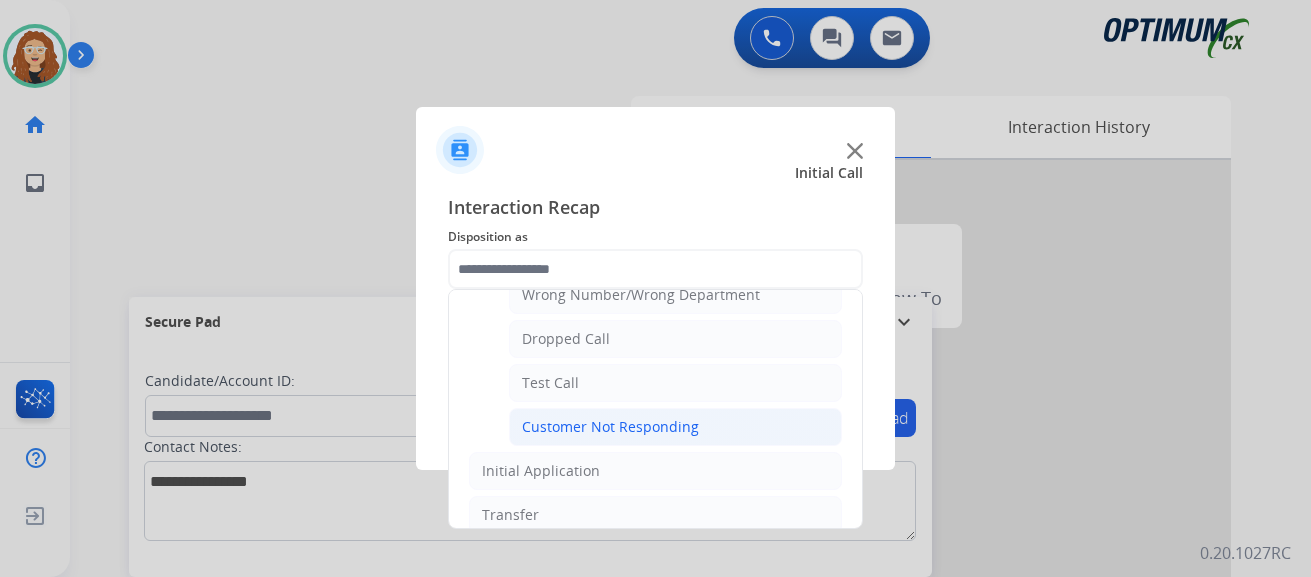 click on "Customer Not Responding" 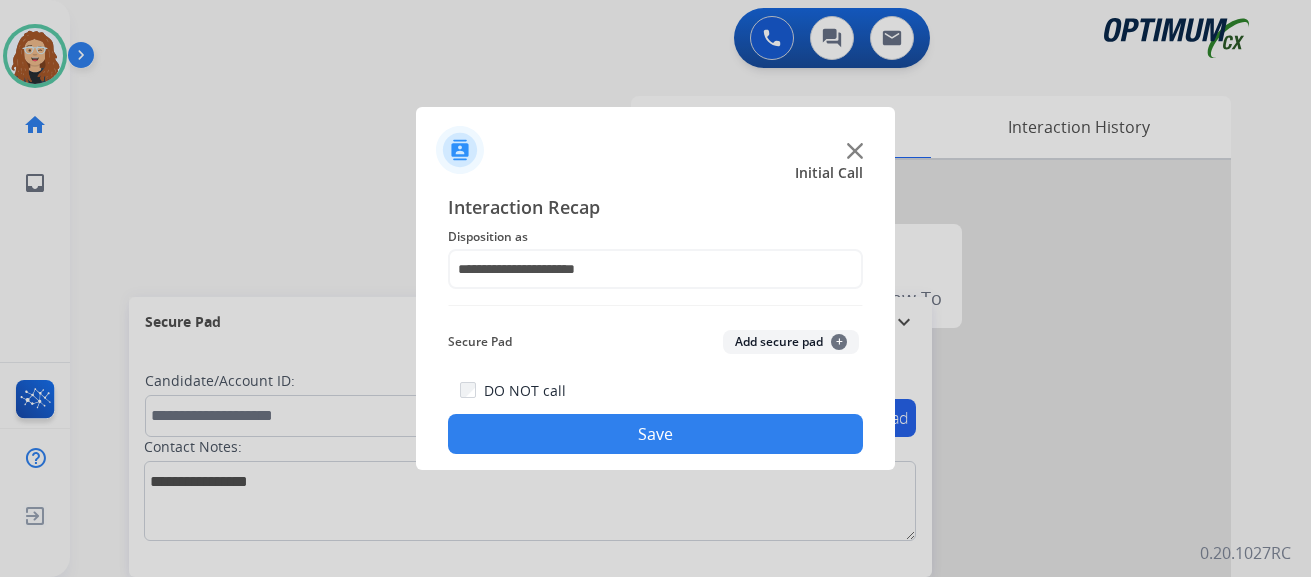 click on "Save" 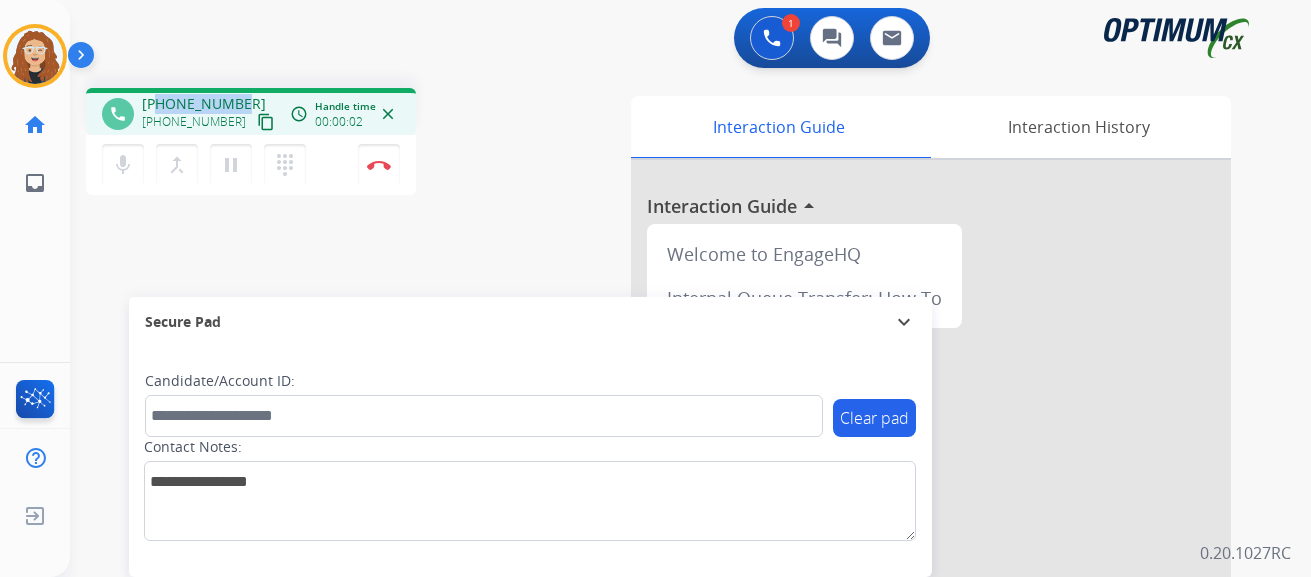 drag, startPoint x: 157, startPoint y: 101, endPoint x: 239, endPoint y: 98, distance: 82.05486 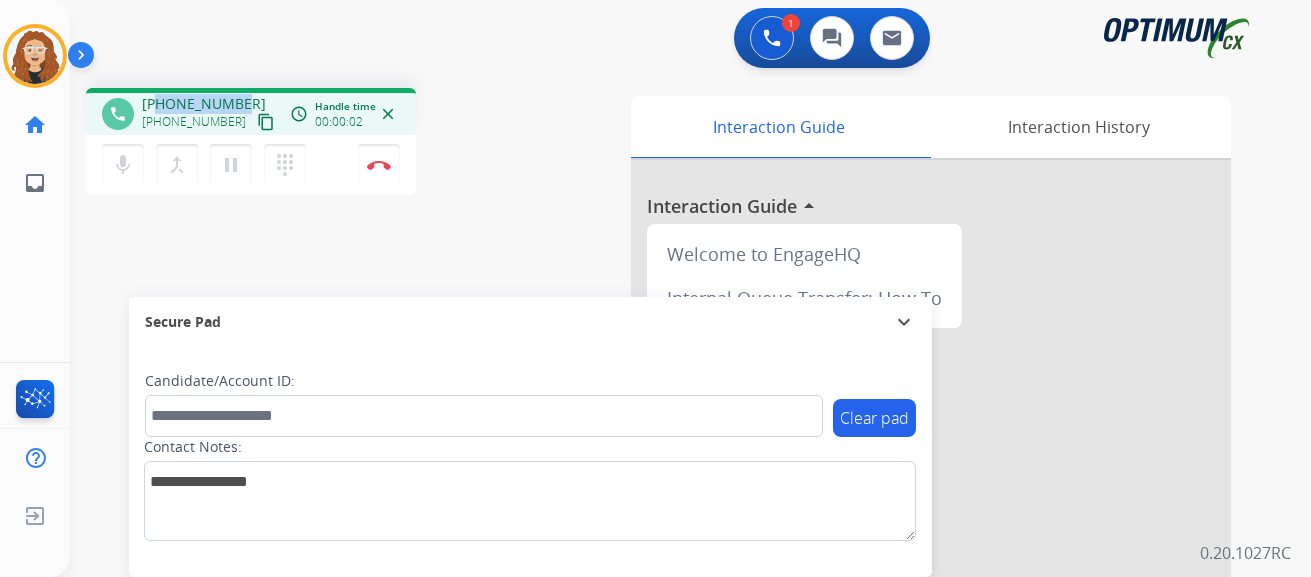 click on "+13615631835 +13615631835 content_copy" at bounding box center [210, 114] 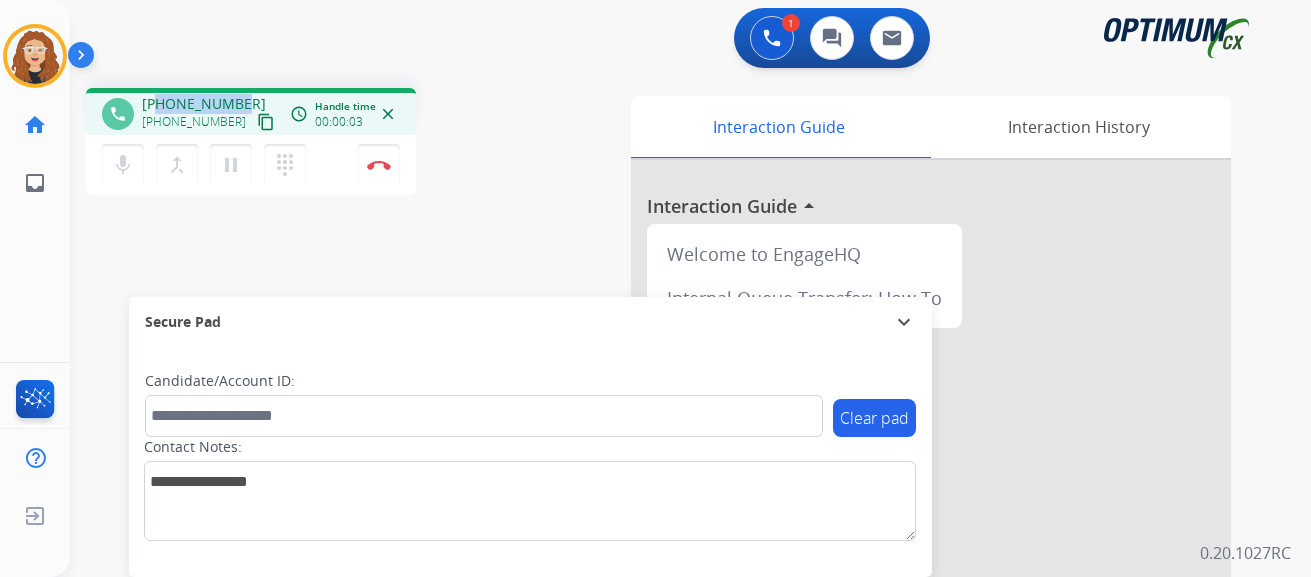 copy on "3615631835" 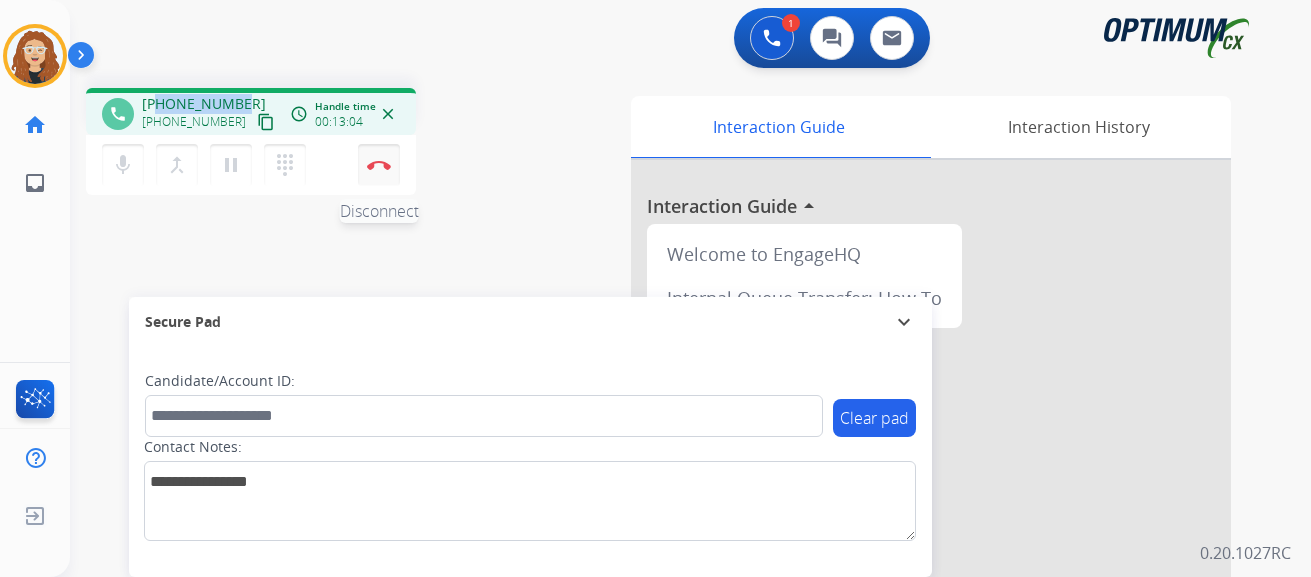 click on "Disconnect" at bounding box center (379, 165) 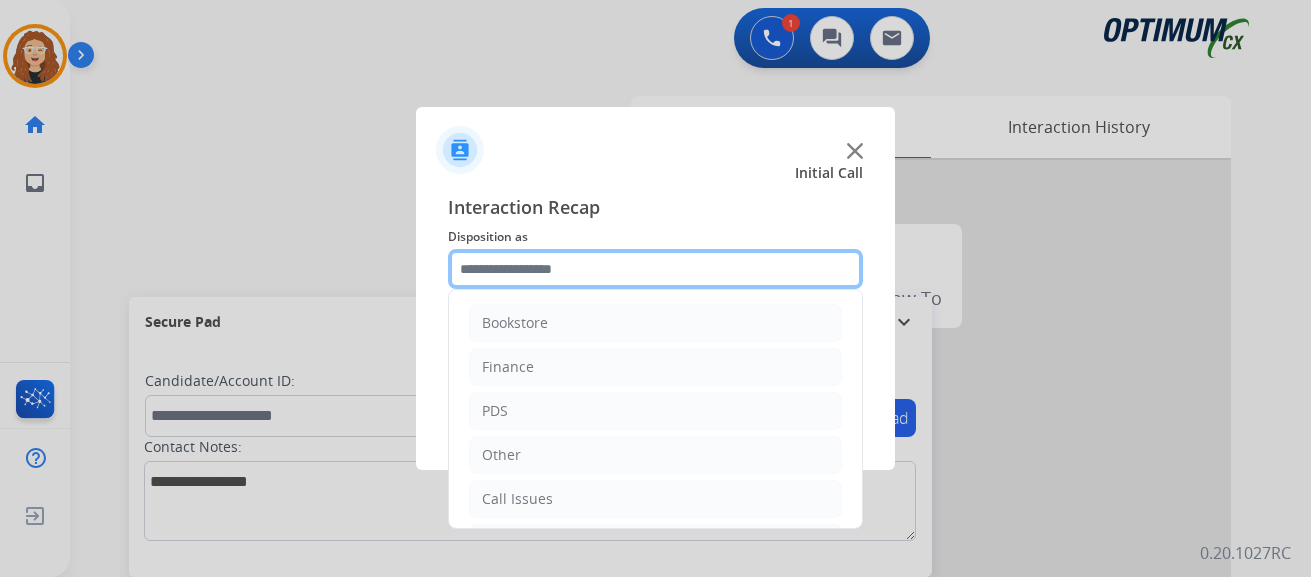 click 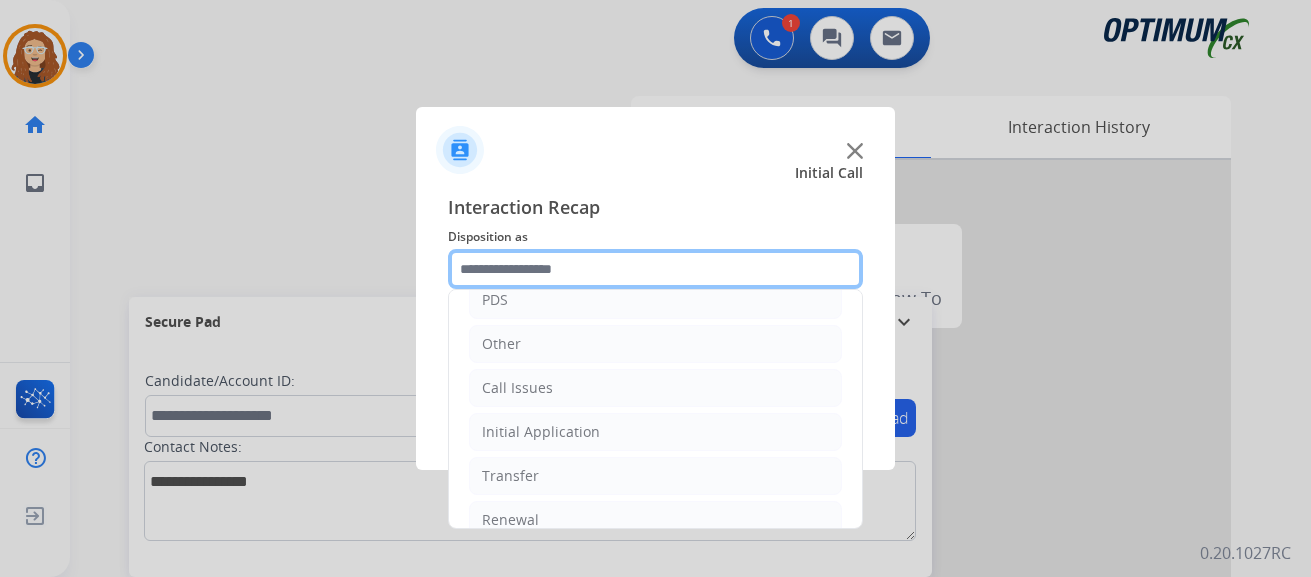 scroll, scrollTop: 136, scrollLeft: 0, axis: vertical 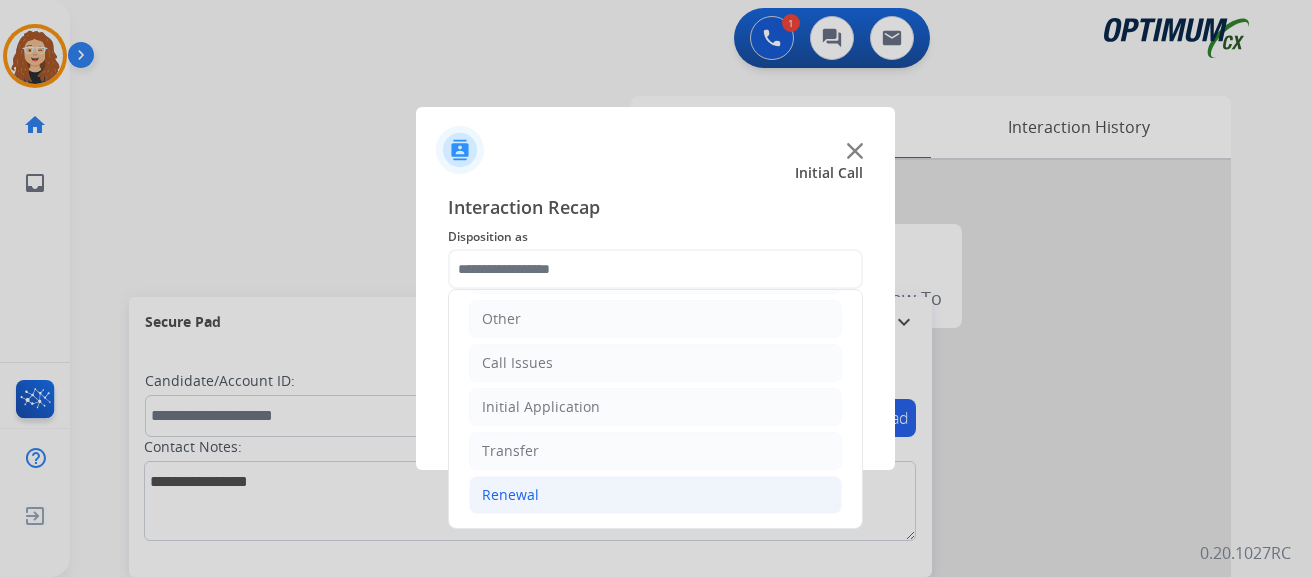 drag, startPoint x: 569, startPoint y: 498, endPoint x: 746, endPoint y: 499, distance: 177.00282 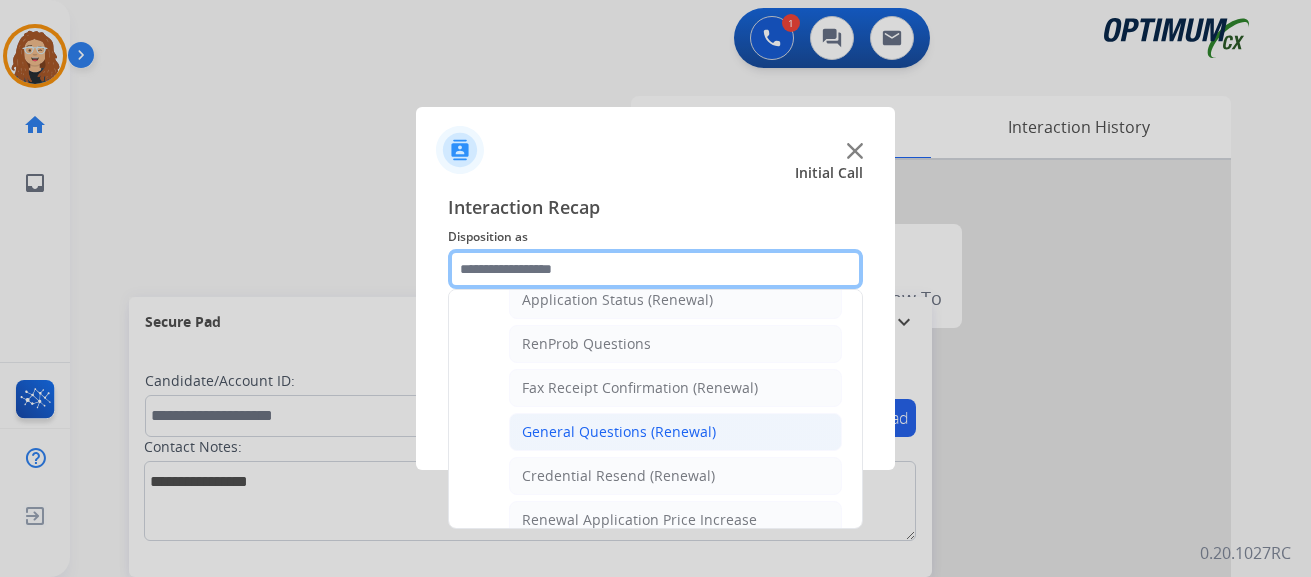 scroll, scrollTop: 484, scrollLeft: 0, axis: vertical 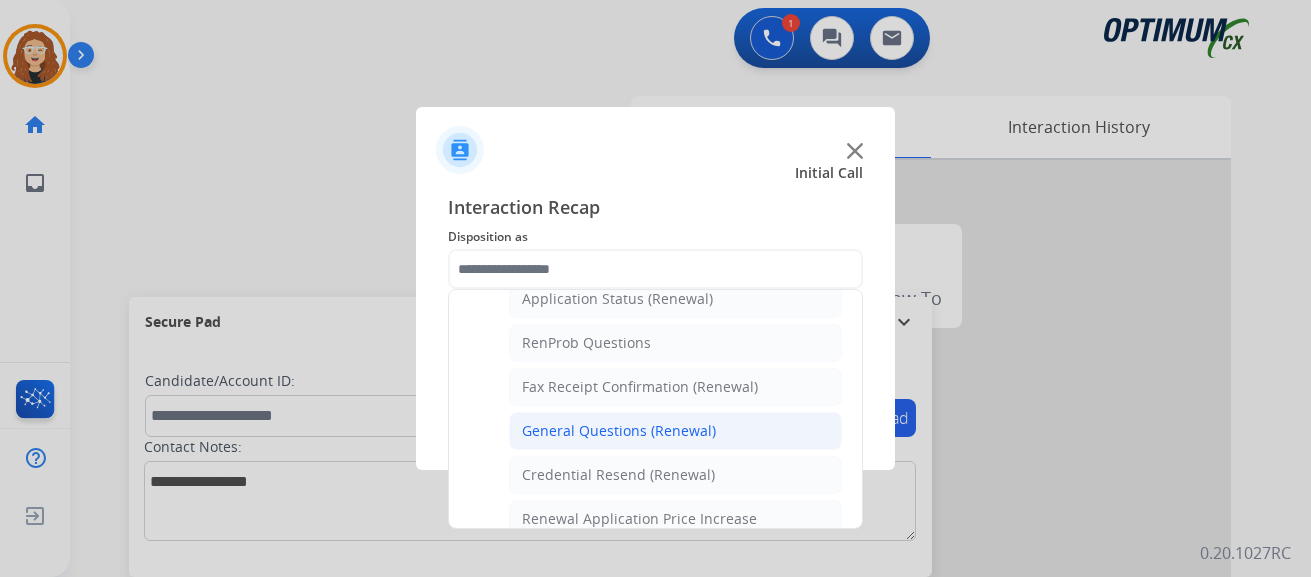 click on "General Questions (Renewal)" 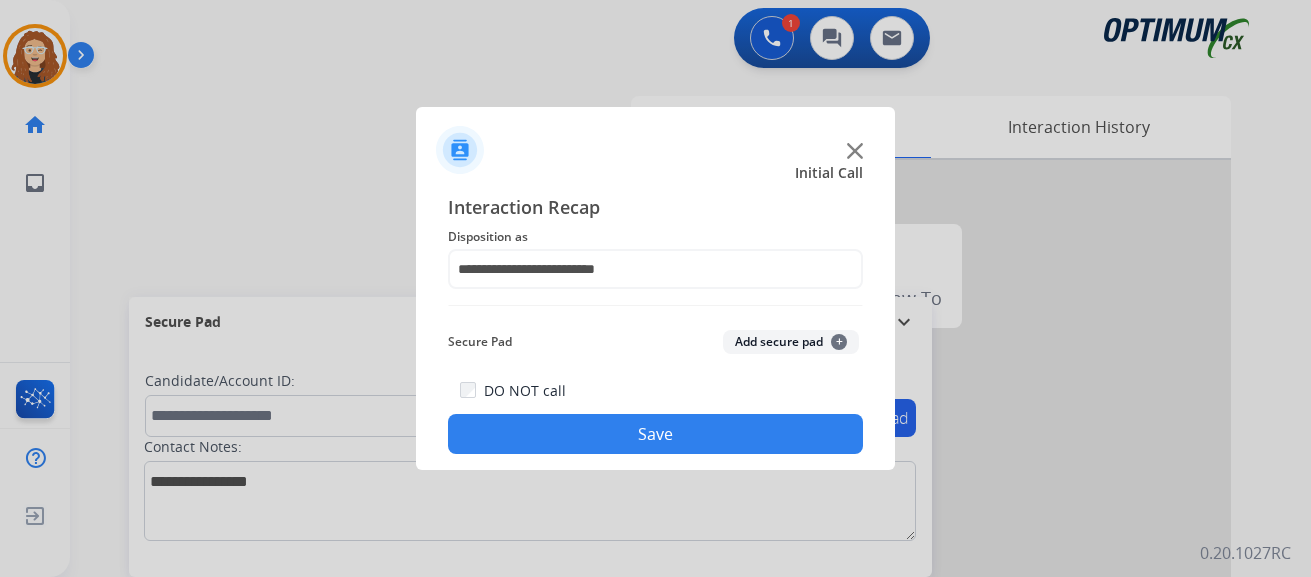 click on "Save" 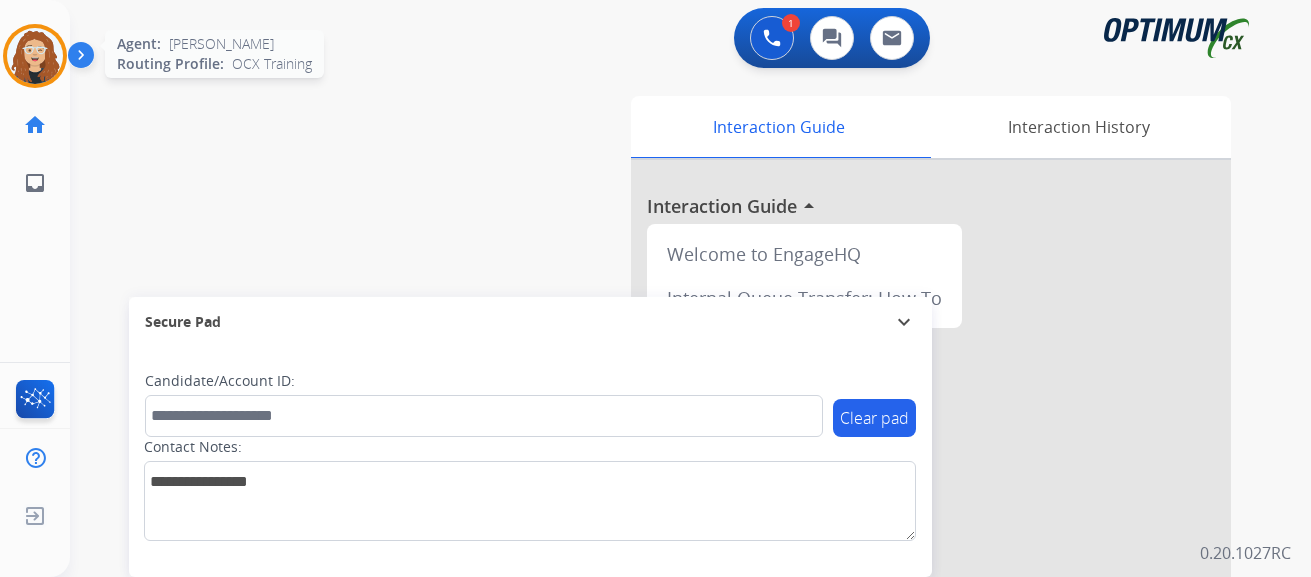 click at bounding box center (35, 56) 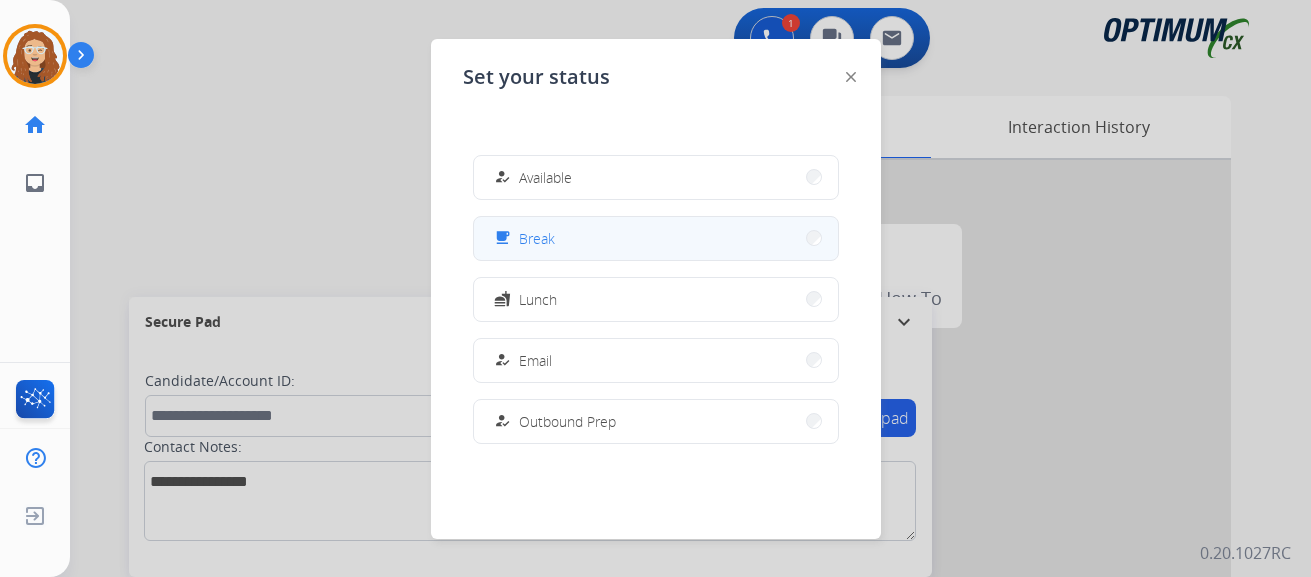 click on "free_breakfast Break" at bounding box center [656, 238] 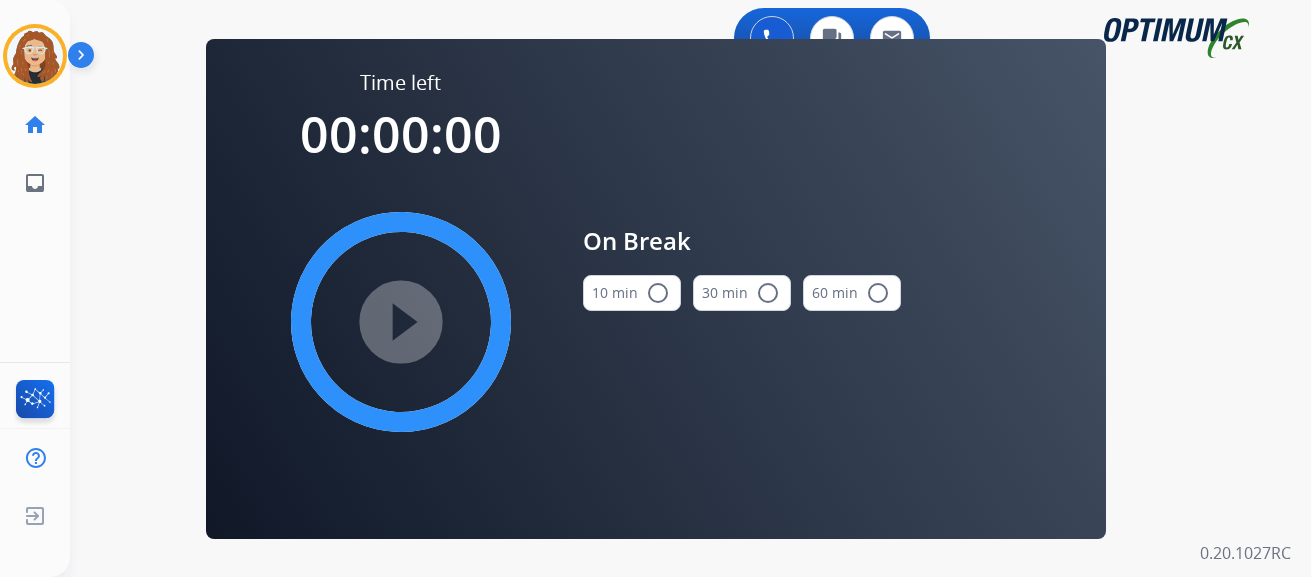 drag, startPoint x: 665, startPoint y: 293, endPoint x: 529, endPoint y: 311, distance: 137.186 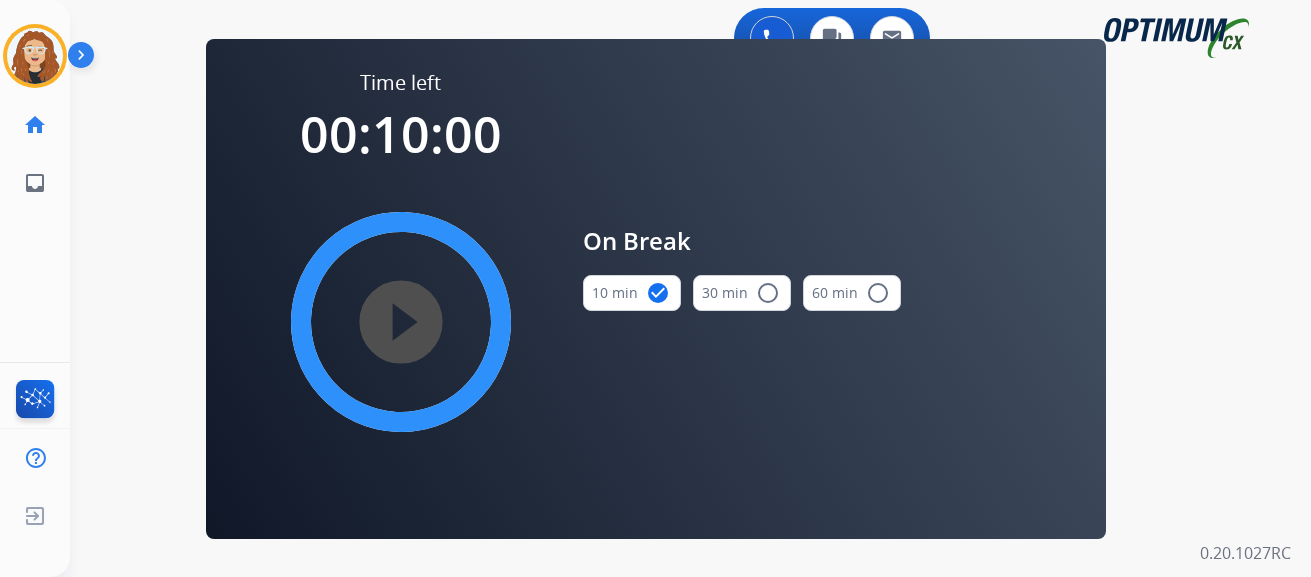 click on "play_circle_filled" at bounding box center (401, 322) 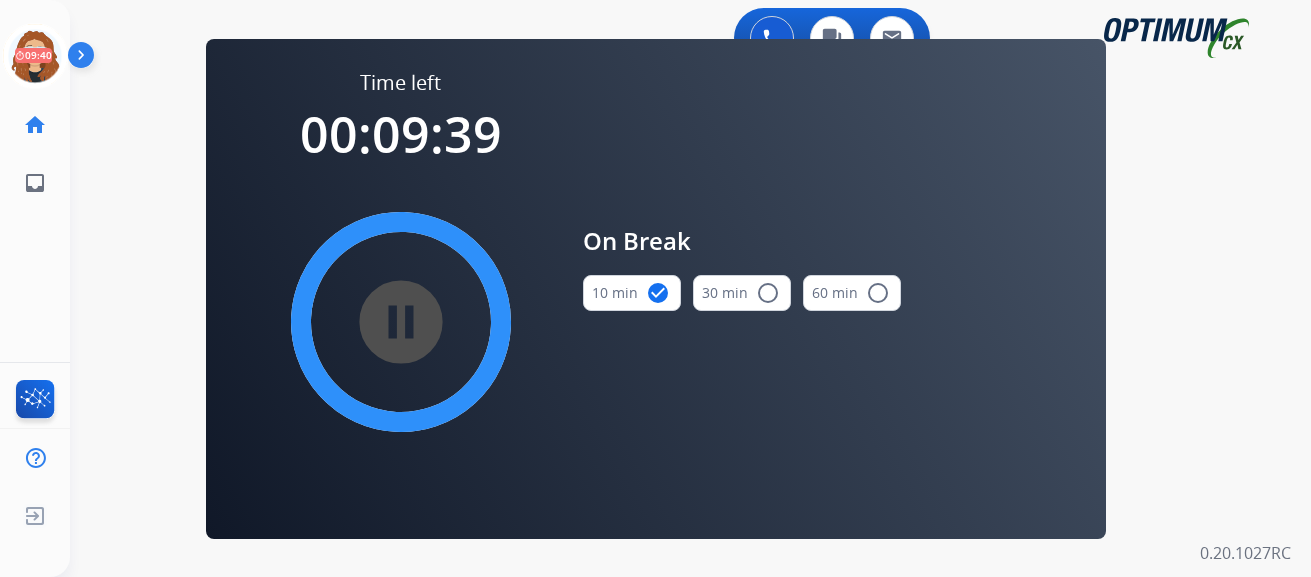 click on "0 Voice Interactions  0  Chat Interactions   0  Email Interactions swap_horiz Break voice bridge close_fullscreen Connect 3-Way Call merge_type Separate 3-Way Call Time left 00:09:39 pause_circle_filled On Break  10 min  check_circle  30 min  radio_button_unchecked  60 min  radio_button_unchecked  Interaction Guide   Interaction History  Interaction Guide arrow_drop_up  Welcome to EngageHQ   Internal Queue Transfer: How To  Secure Pad expand_more Clear pad Candidate/Account ID: Contact Notes:                  0.20.1027RC" at bounding box center (690, 288) 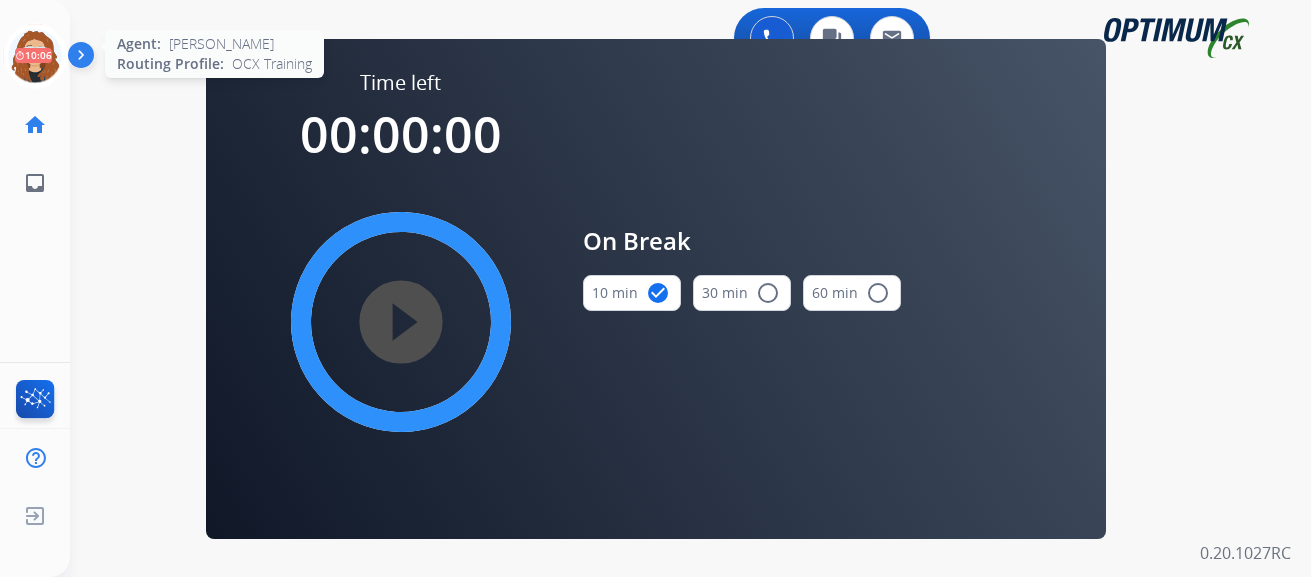 click 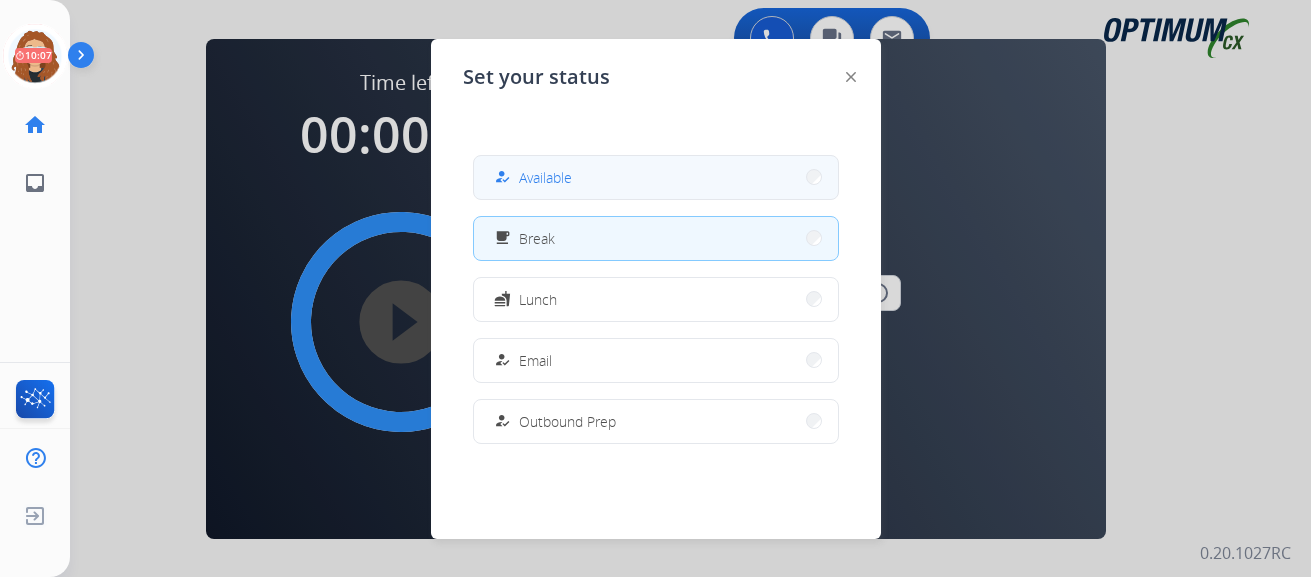 click on "Available" at bounding box center (545, 177) 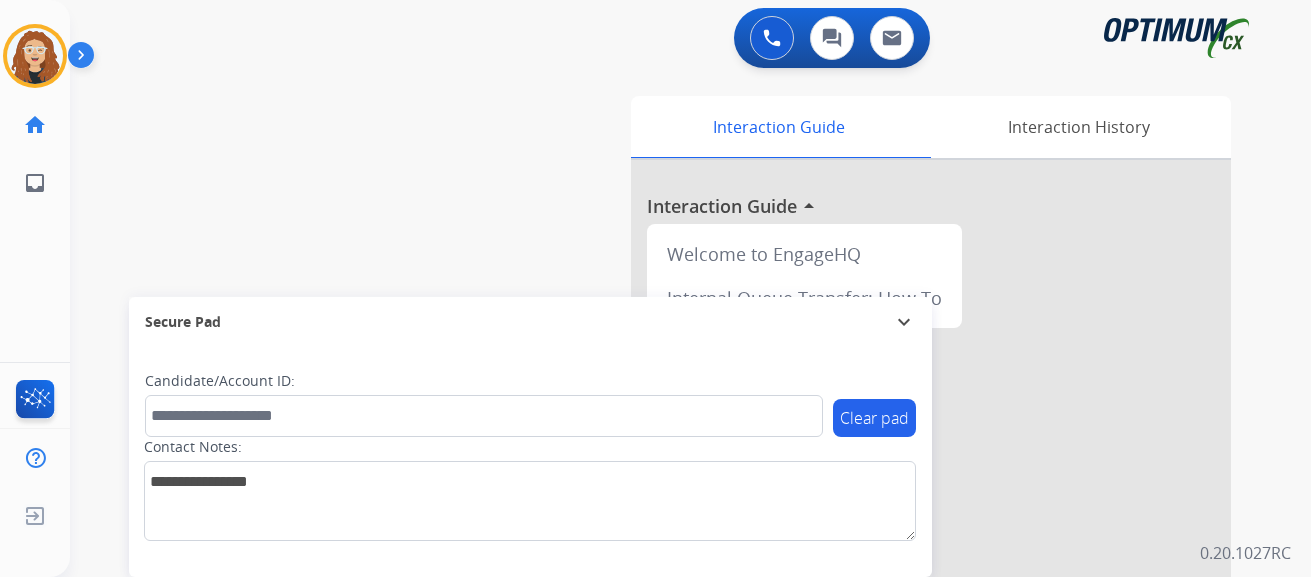 click on "swap_horiz Break voice bridge close_fullscreen Connect 3-Way Call merge_type Separate 3-Way Call  Interaction Guide   Interaction History  Interaction Guide arrow_drop_up  Welcome to EngageHQ   Internal Queue Transfer: How To  Secure Pad expand_more Clear pad Candidate/Account ID: Contact Notes:" at bounding box center [666, 489] 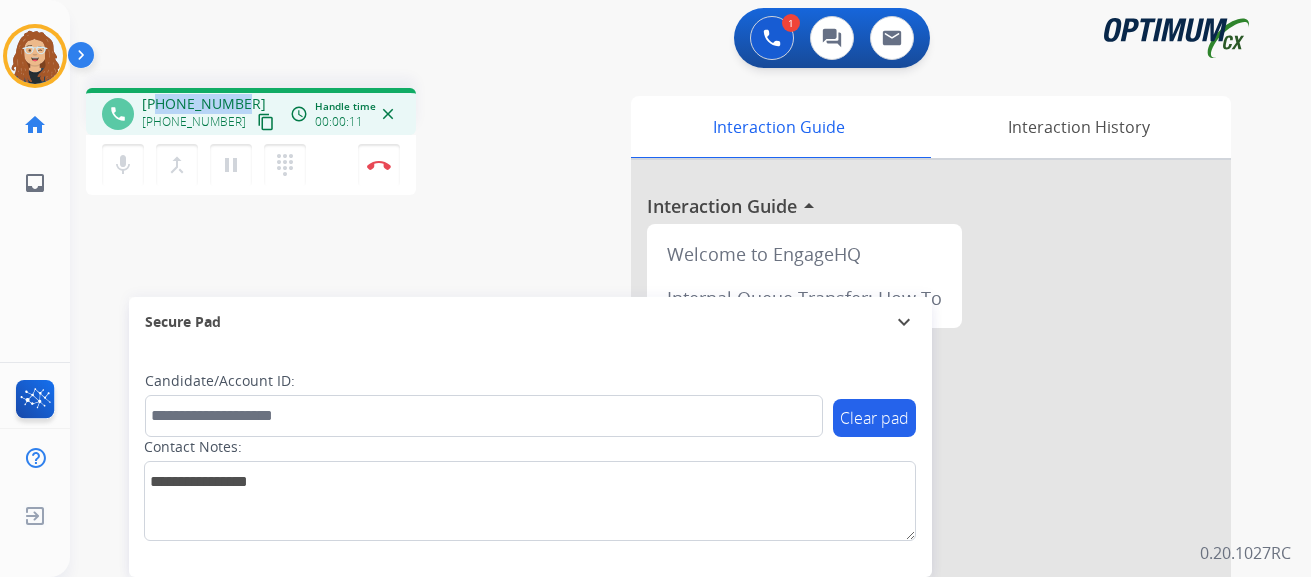 drag, startPoint x: 162, startPoint y: 103, endPoint x: 239, endPoint y: 99, distance: 77.10383 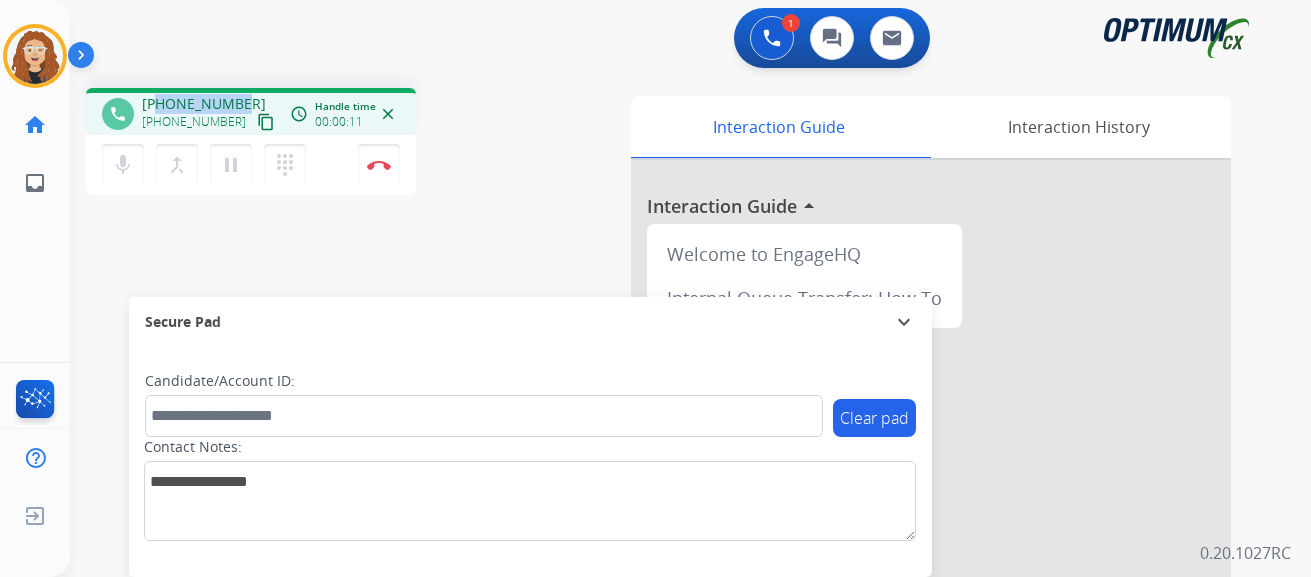 click on "+15053591198 +15053591198 content_copy" at bounding box center [210, 114] 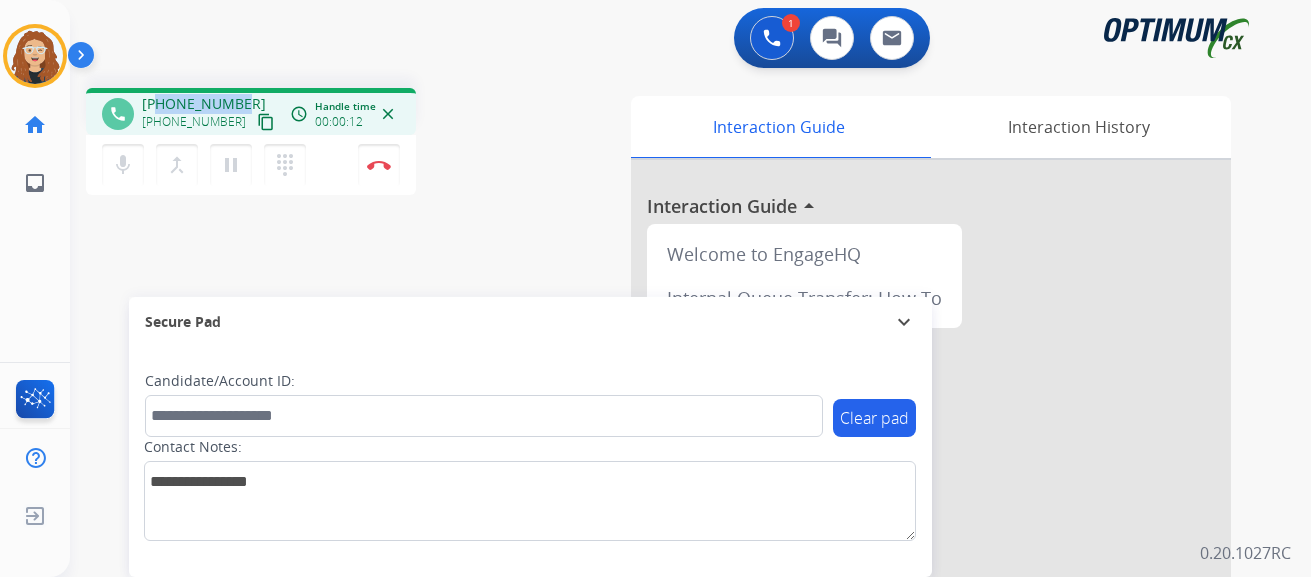copy on "5053591198" 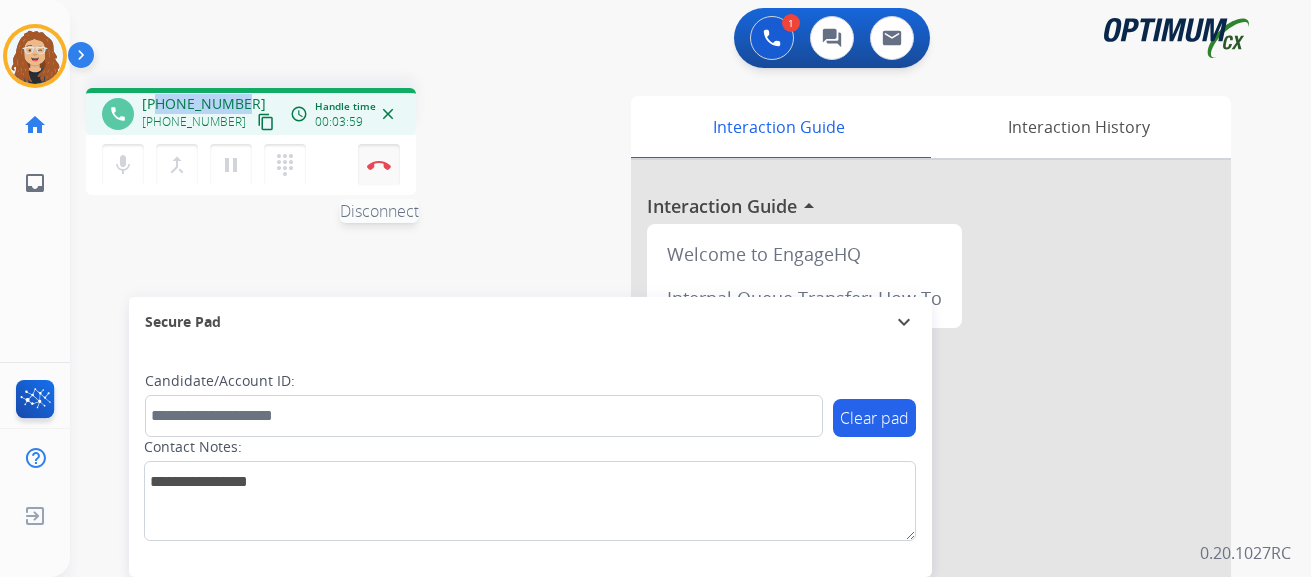 click on "Disconnect" at bounding box center [379, 165] 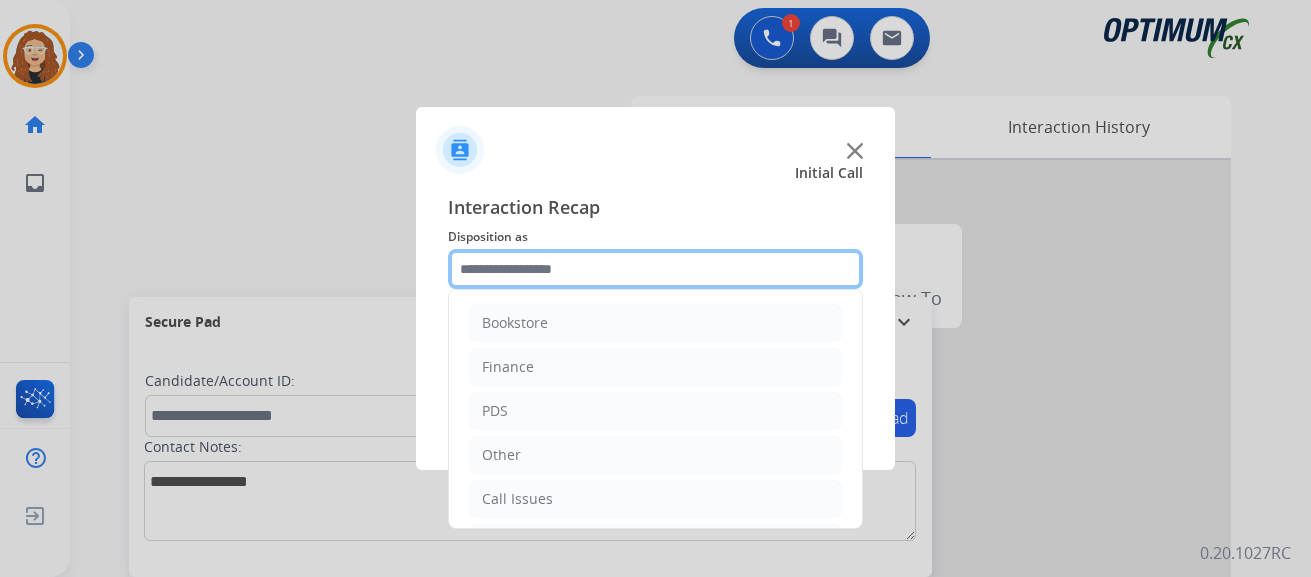 click 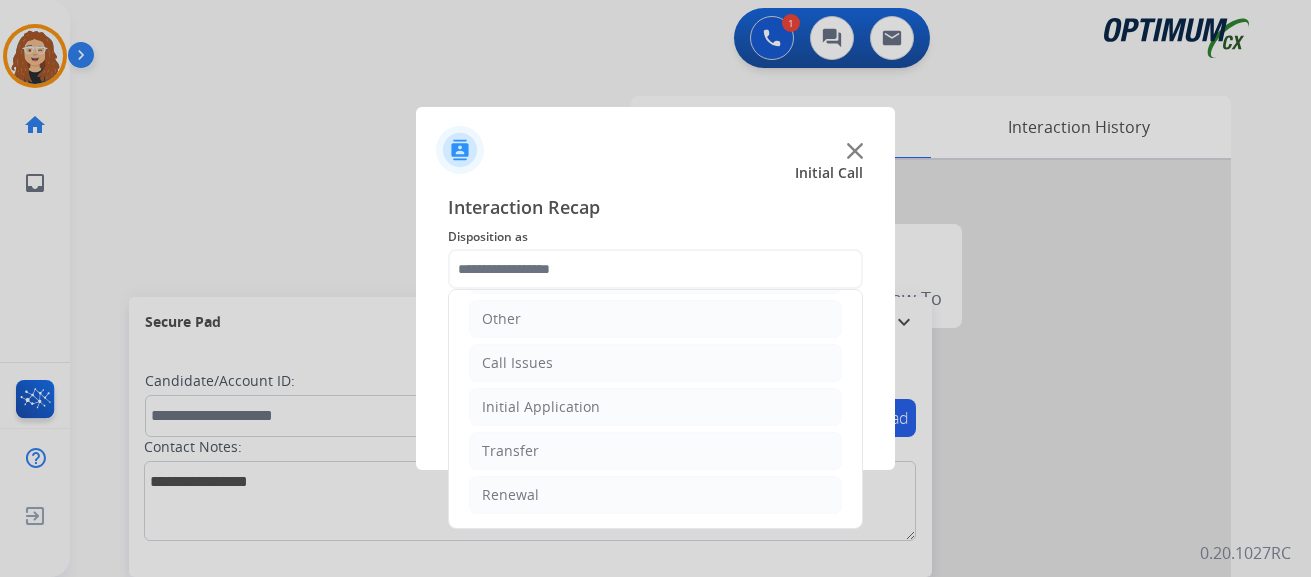 drag, startPoint x: 608, startPoint y: 411, endPoint x: 826, endPoint y: 384, distance: 219.66565 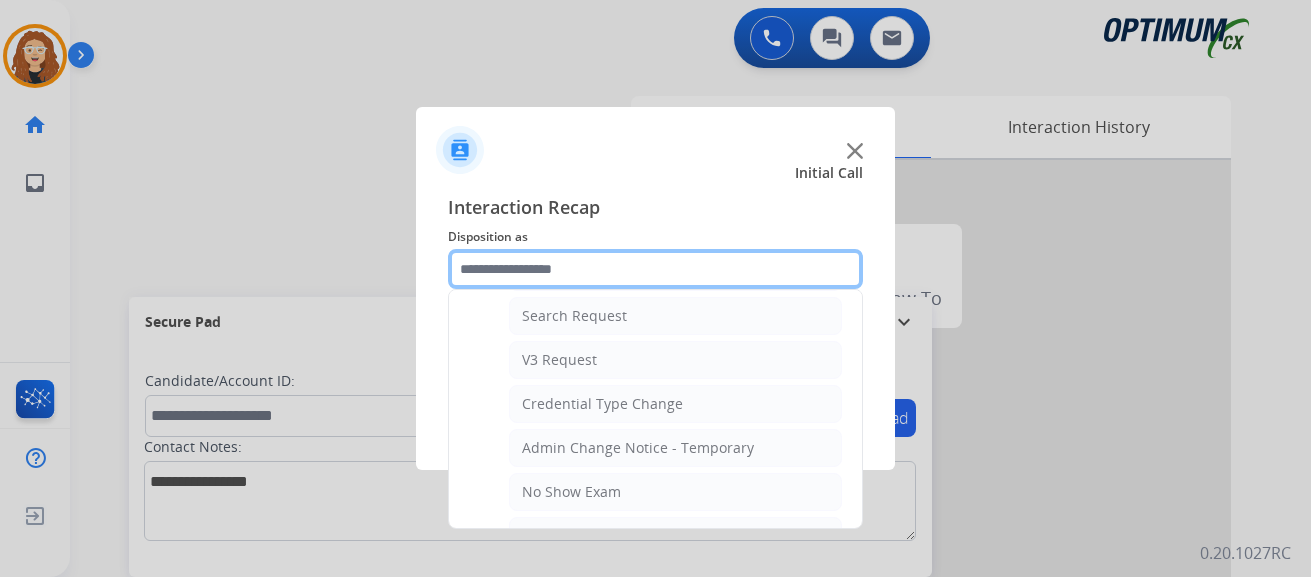 scroll, scrollTop: 743, scrollLeft: 0, axis: vertical 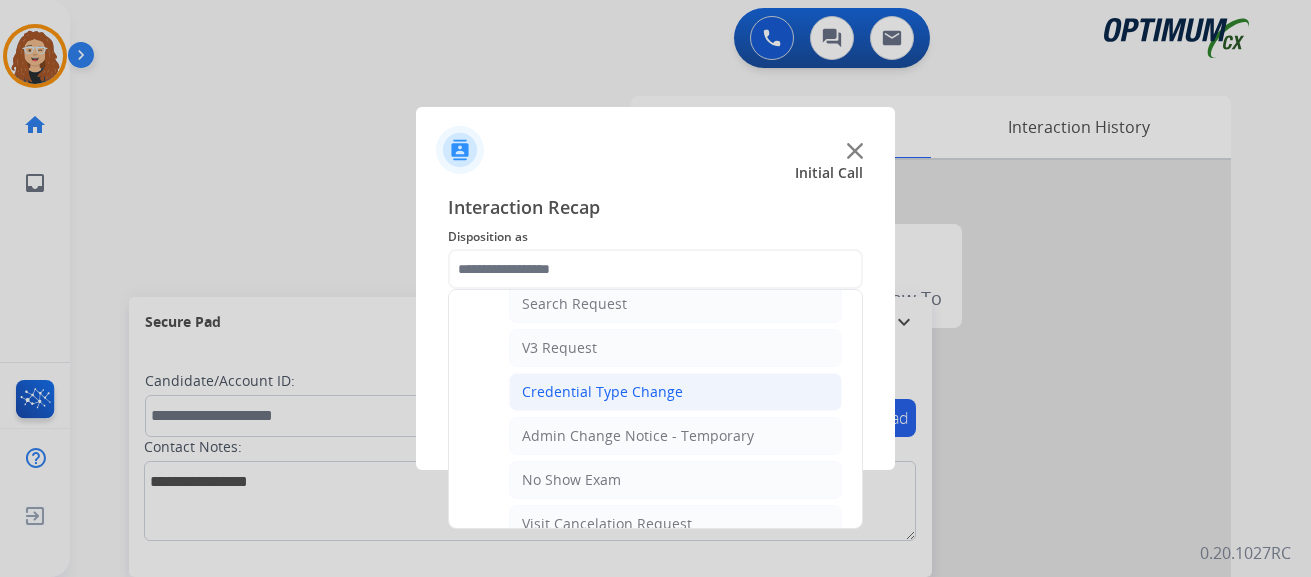 click on "Credential Type Change" 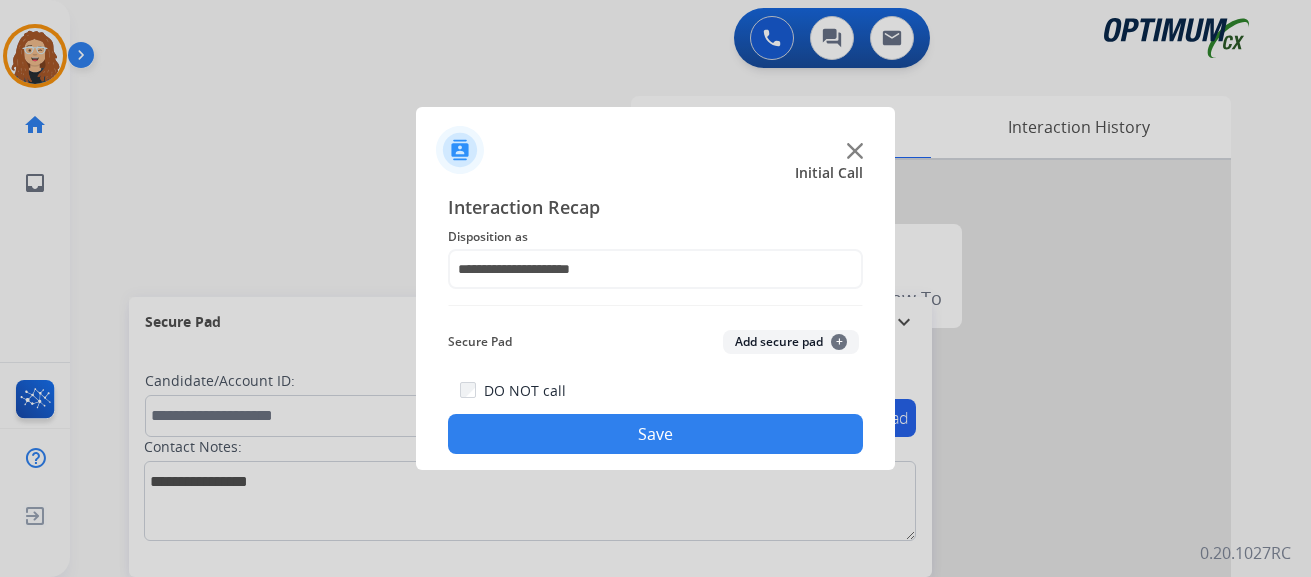 drag, startPoint x: 693, startPoint y: 430, endPoint x: 517, endPoint y: 48, distance: 420.59482 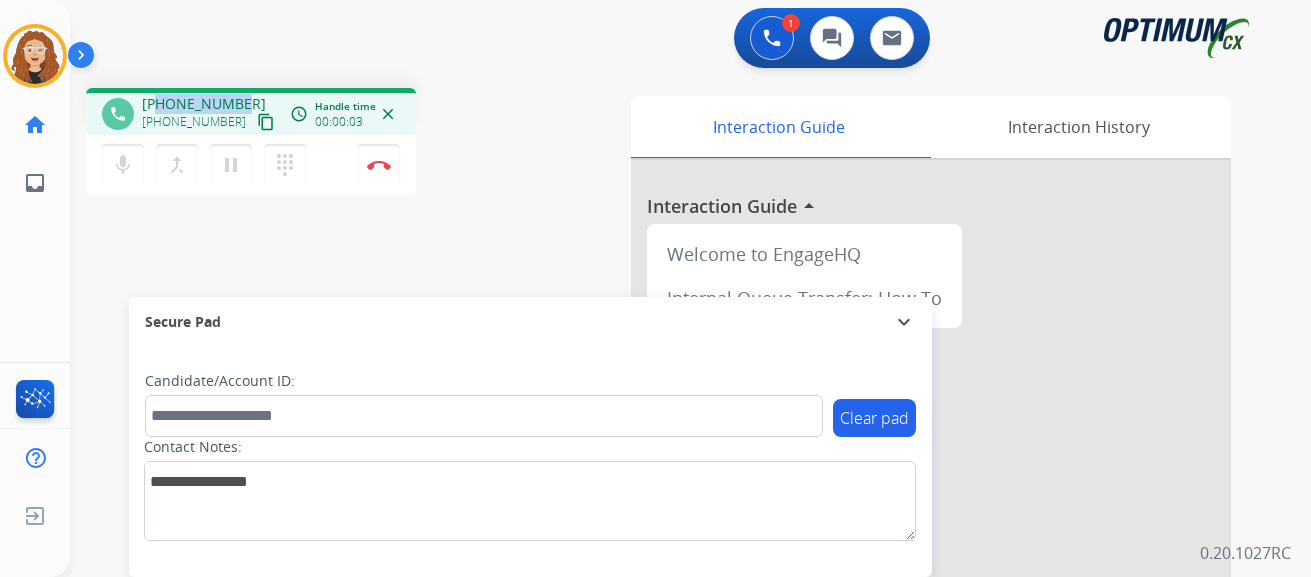 drag, startPoint x: 163, startPoint y: 105, endPoint x: 240, endPoint y: 102, distance: 77.05842 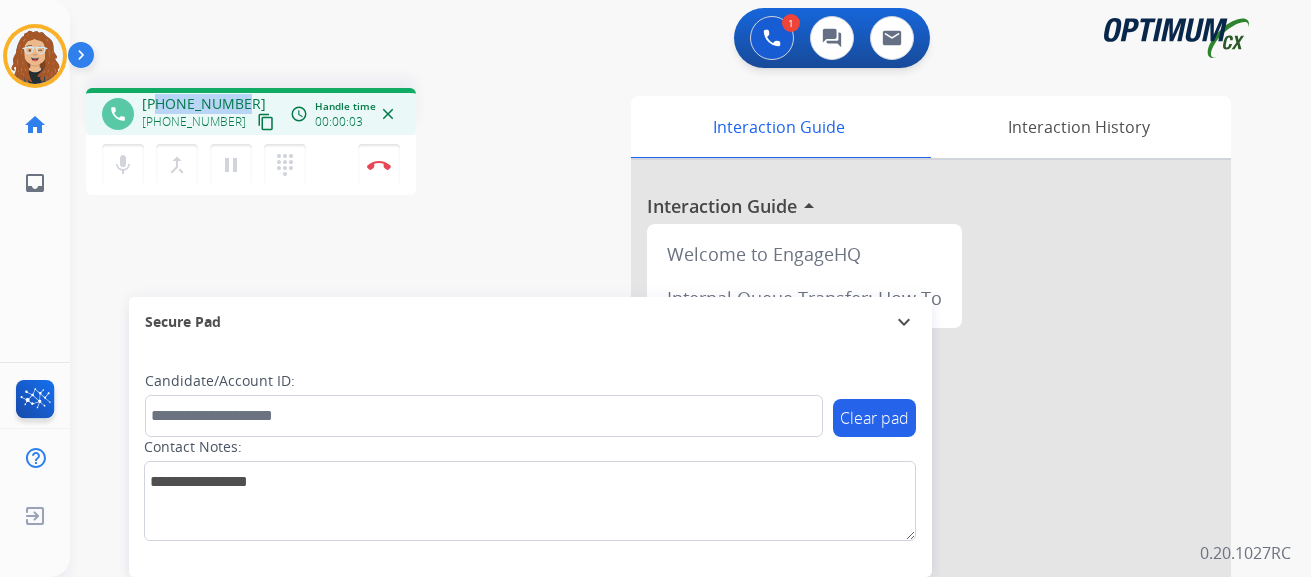 click on "+14192445348 +14192445348 content_copy" at bounding box center [210, 114] 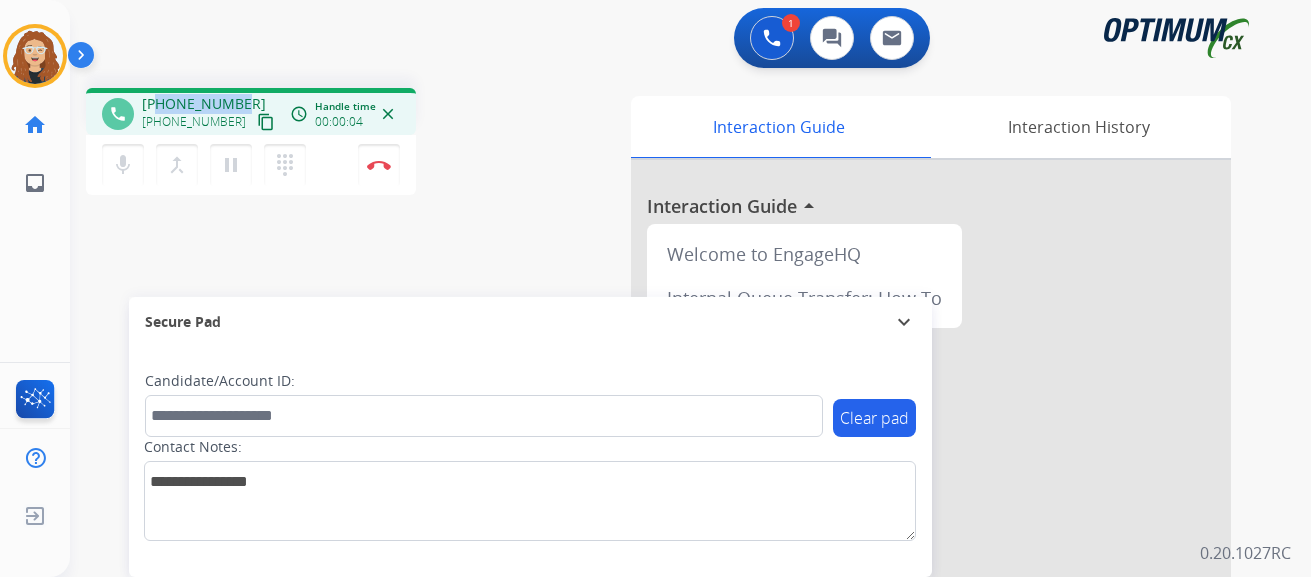 copy on "4192445348" 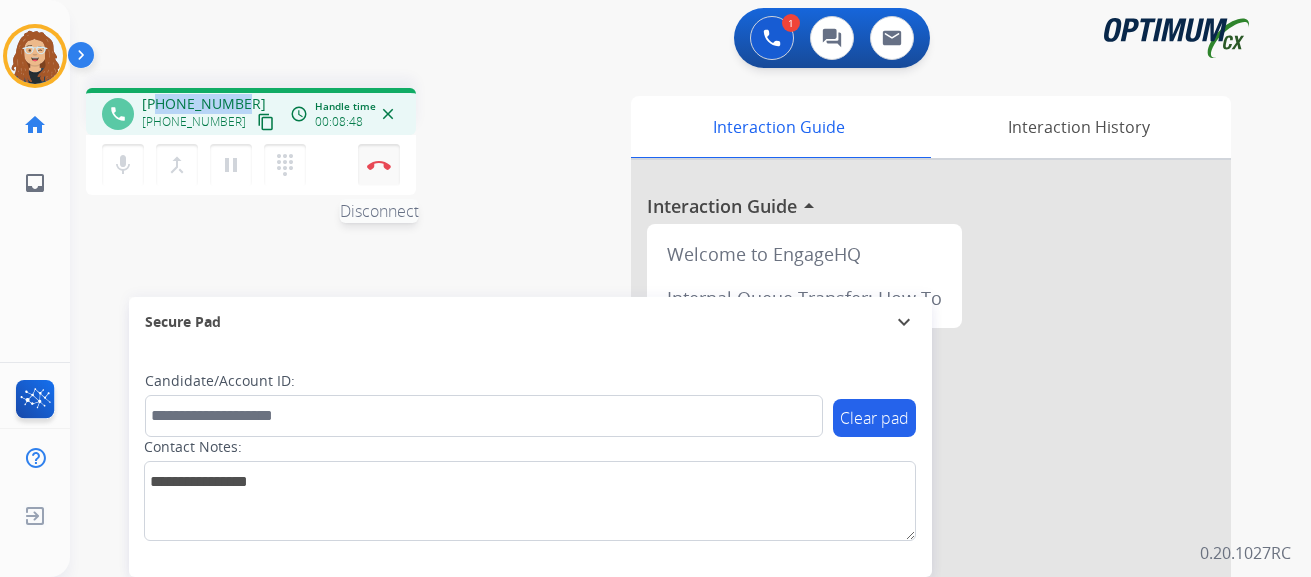 click at bounding box center (379, 165) 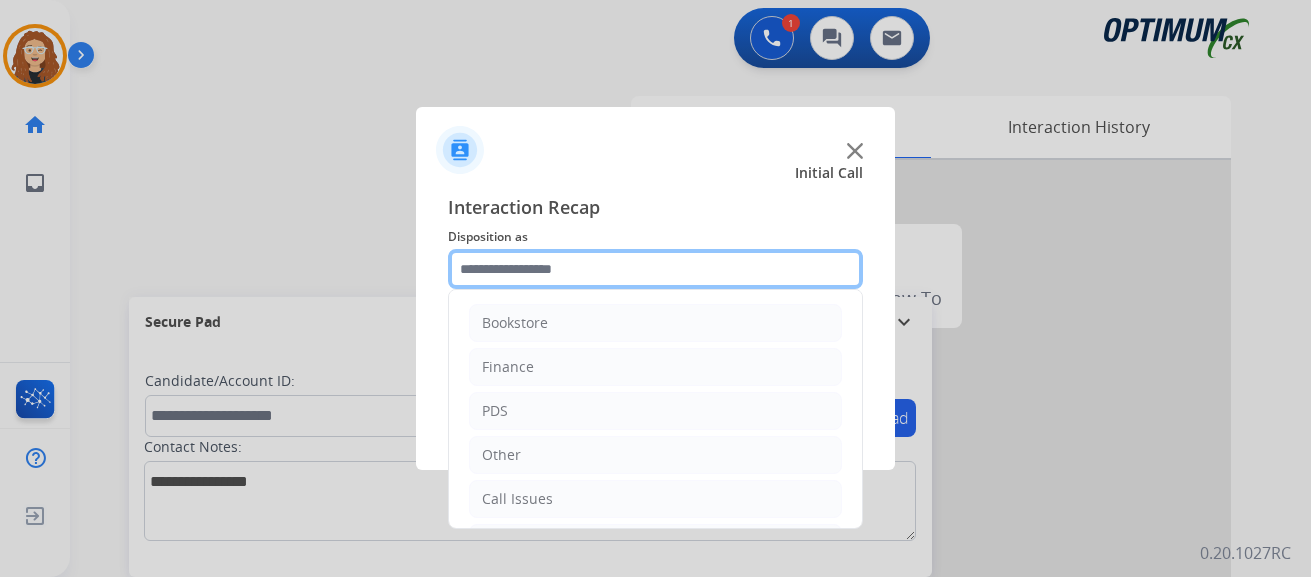 click 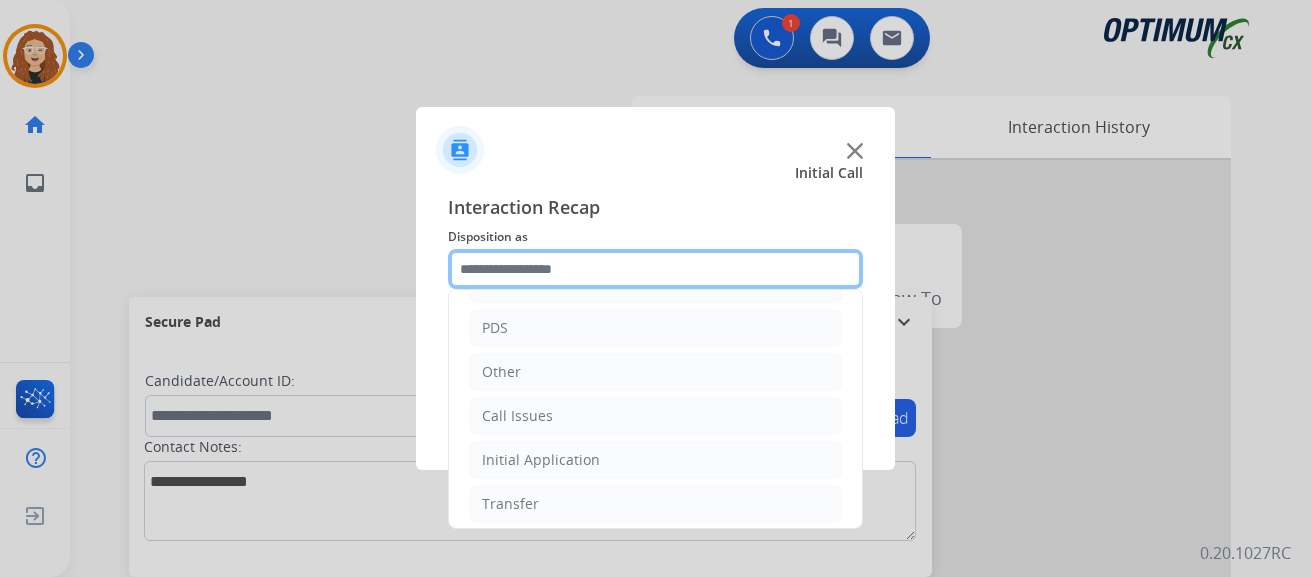 scroll, scrollTop: 136, scrollLeft: 0, axis: vertical 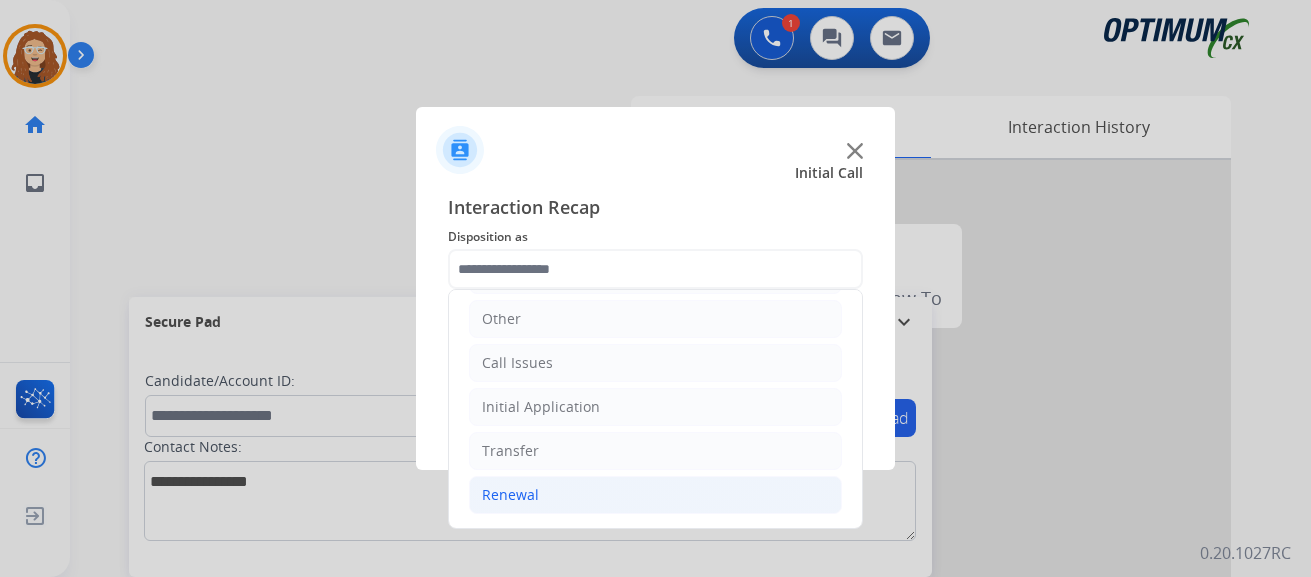 click on "Renewal" 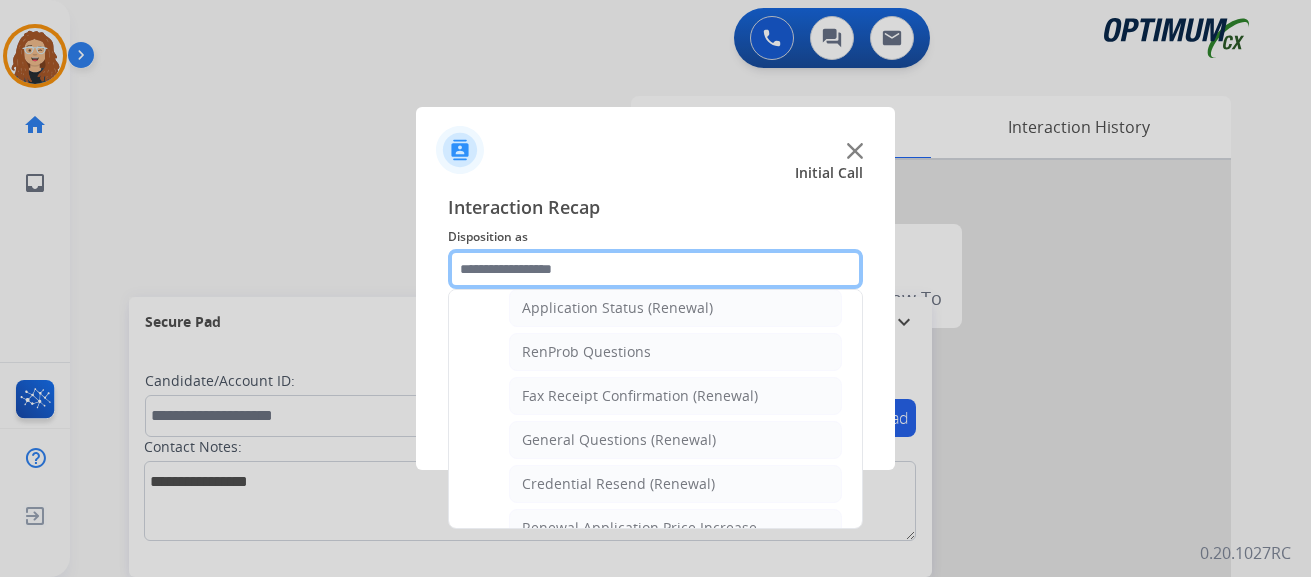 scroll, scrollTop: 492, scrollLeft: 0, axis: vertical 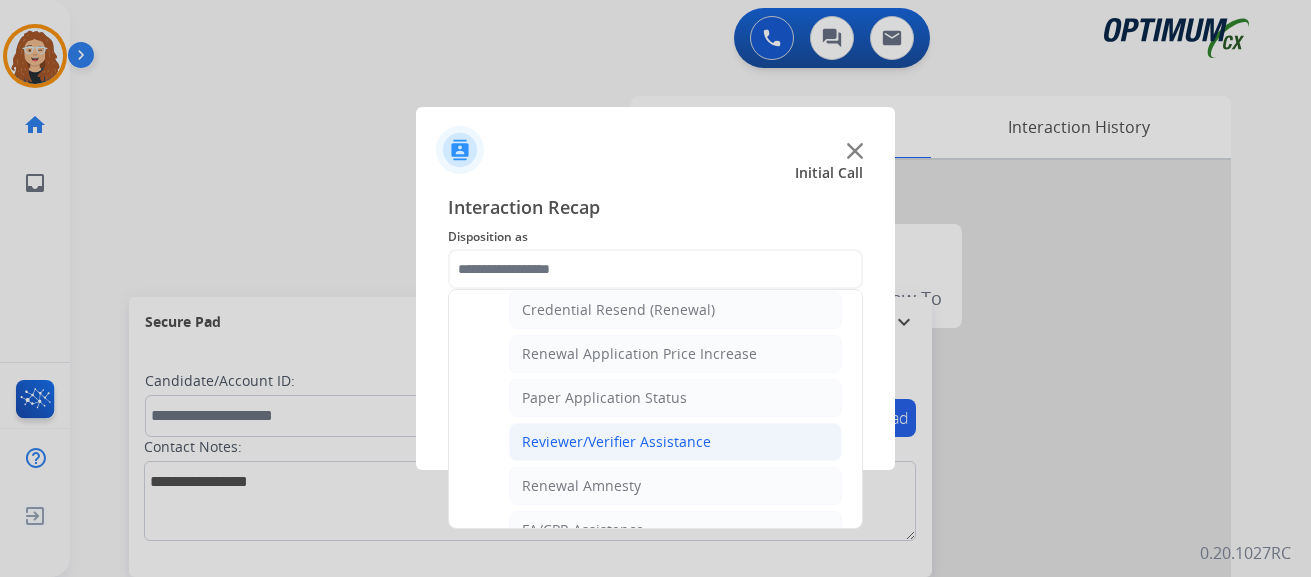 click on "Reviewer/Verifier Assistance" 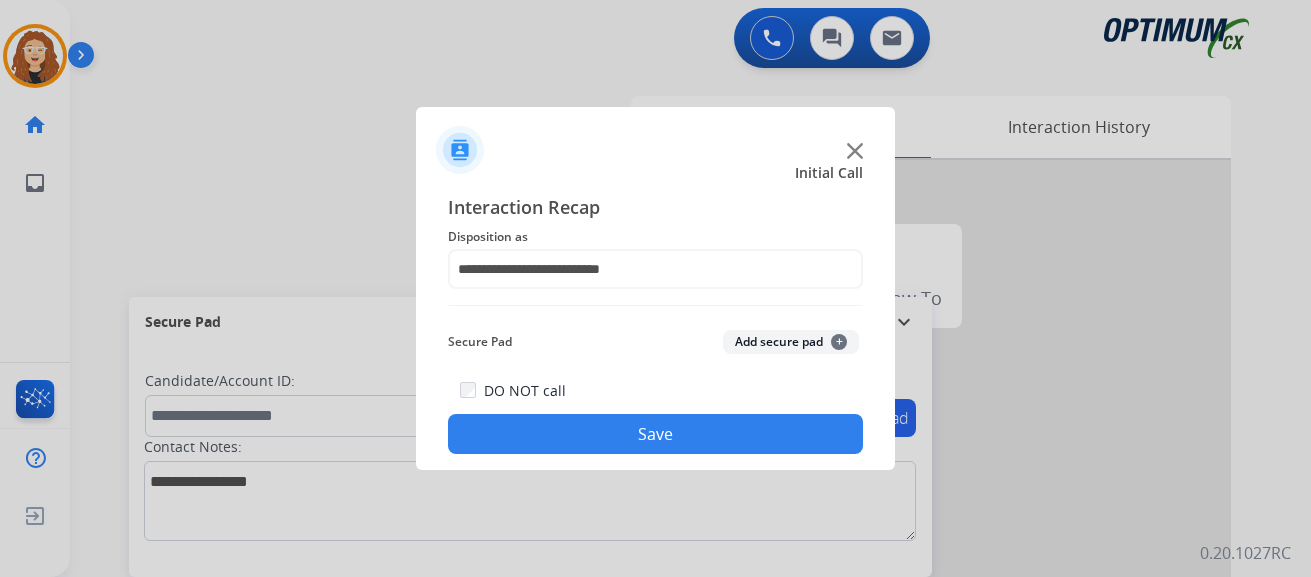 click on "Save" 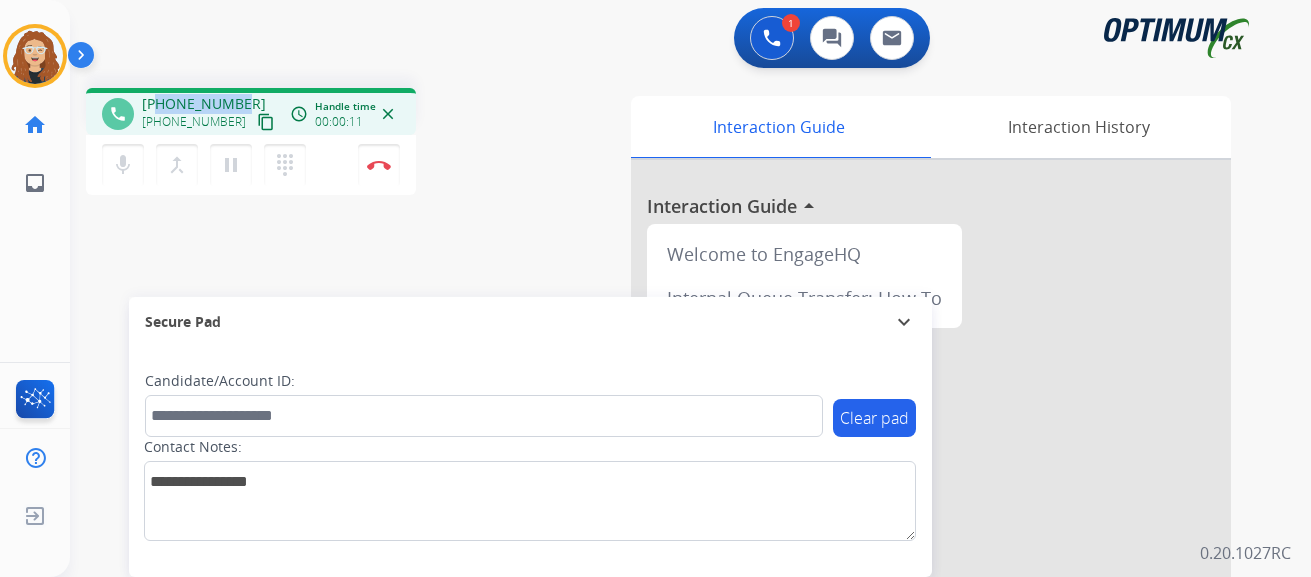 drag, startPoint x: 169, startPoint y: 102, endPoint x: 245, endPoint y: 99, distance: 76.05919 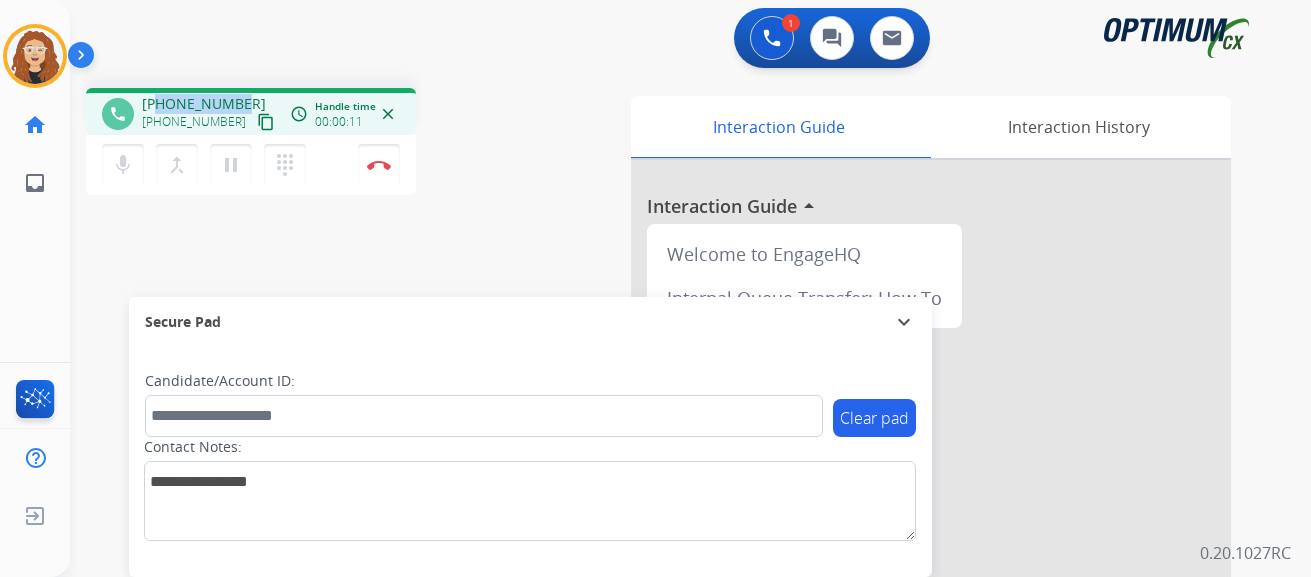 click on "+13129272432 +13129272432 content_copy" at bounding box center (210, 114) 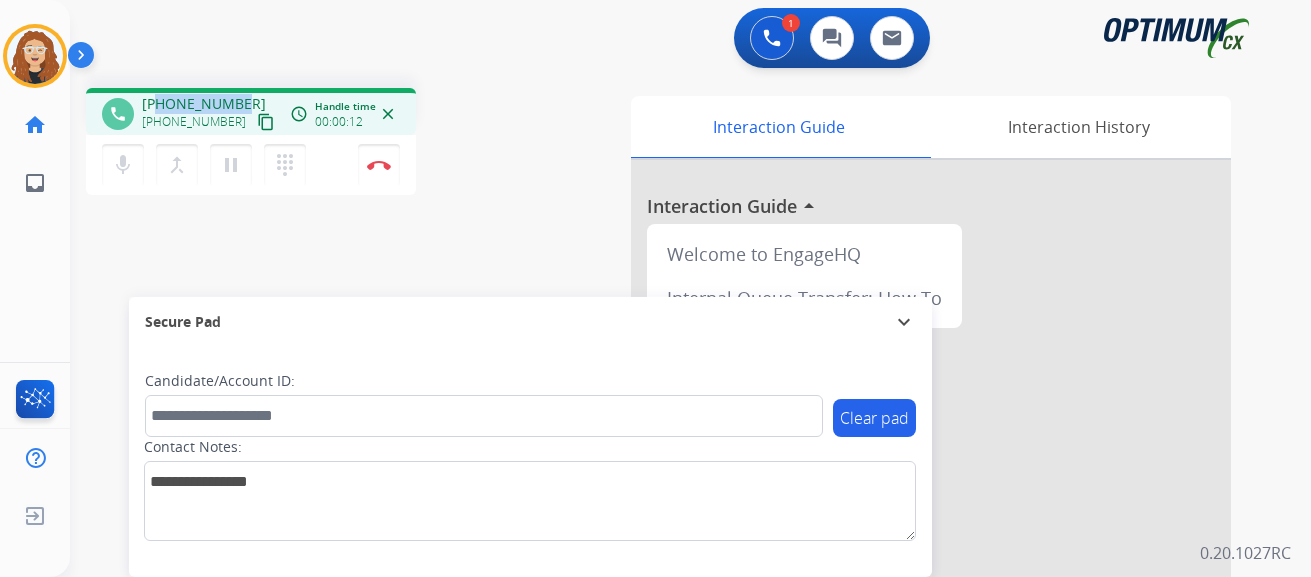 copy on "3129272432" 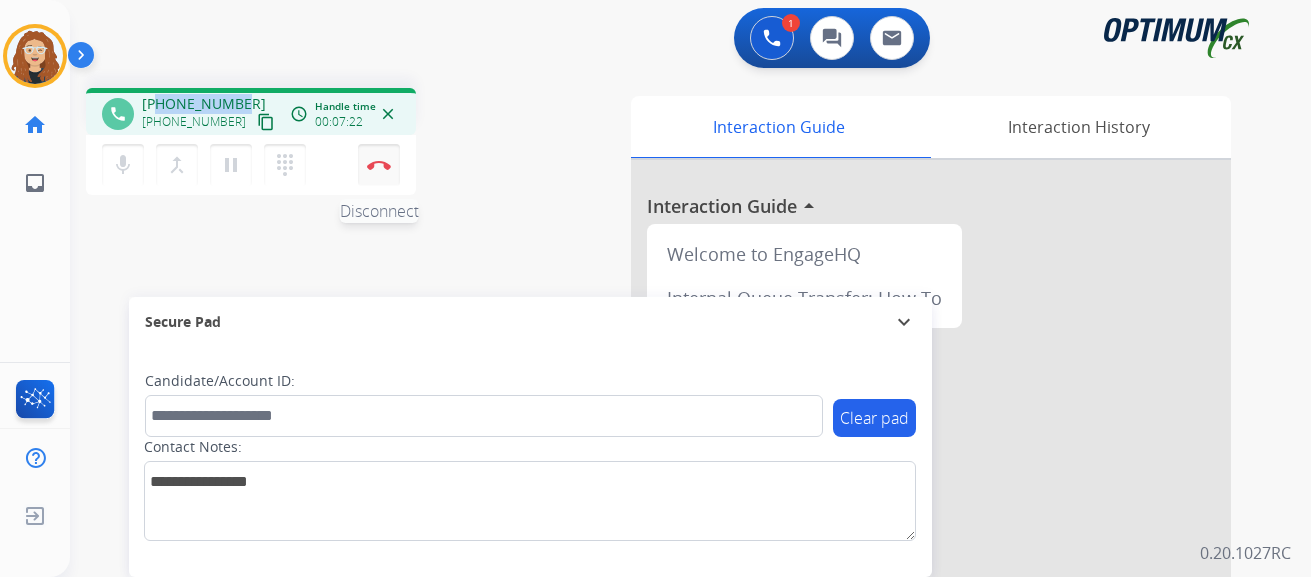 click at bounding box center (379, 165) 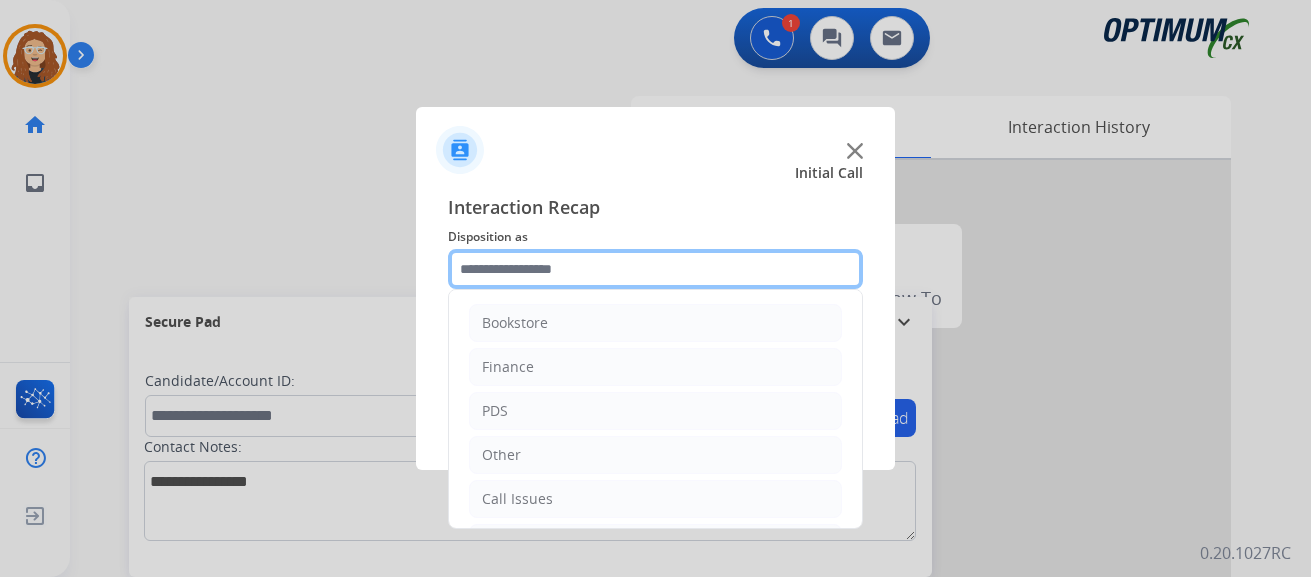 click 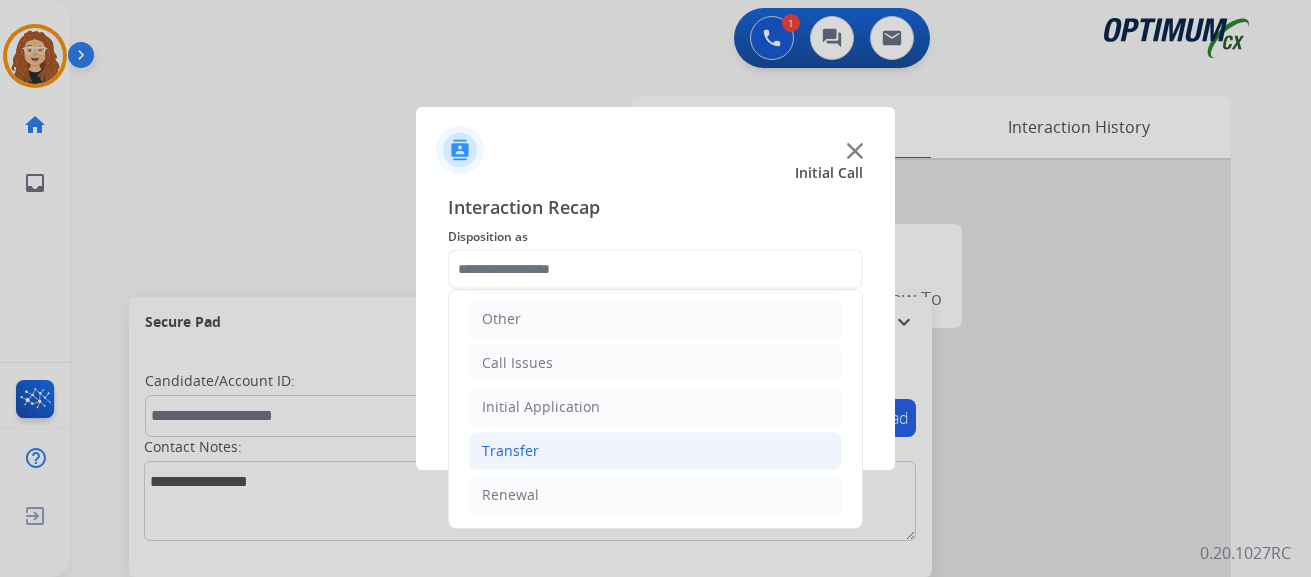 drag, startPoint x: 598, startPoint y: 494, endPoint x: 805, endPoint y: 448, distance: 212.04953 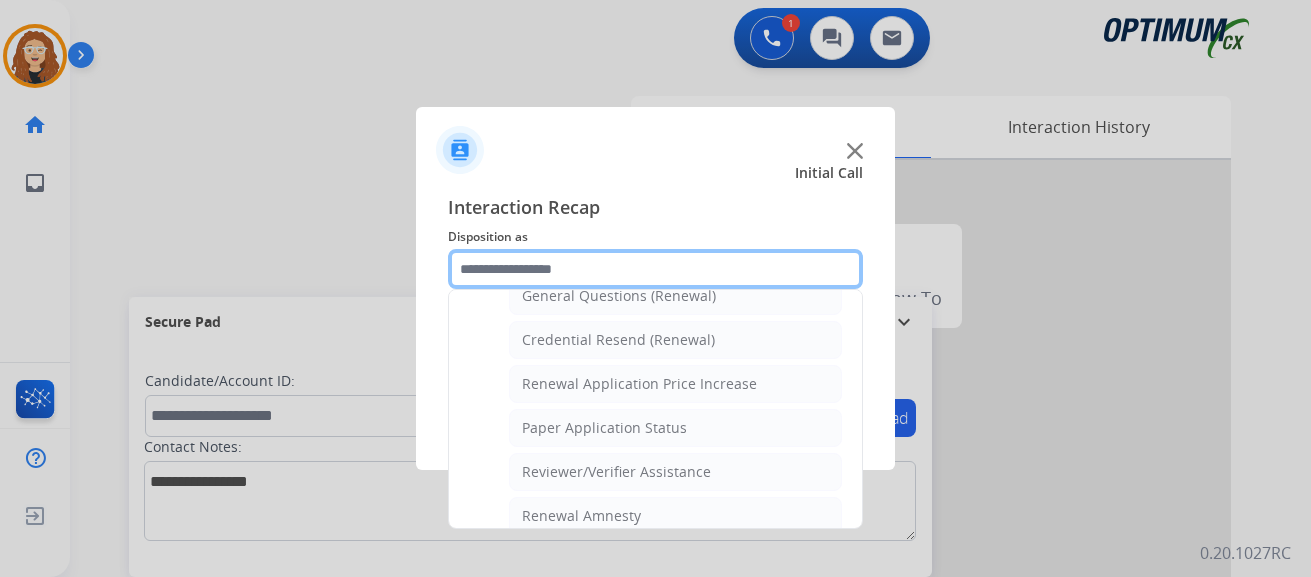 scroll, scrollTop: 683, scrollLeft: 0, axis: vertical 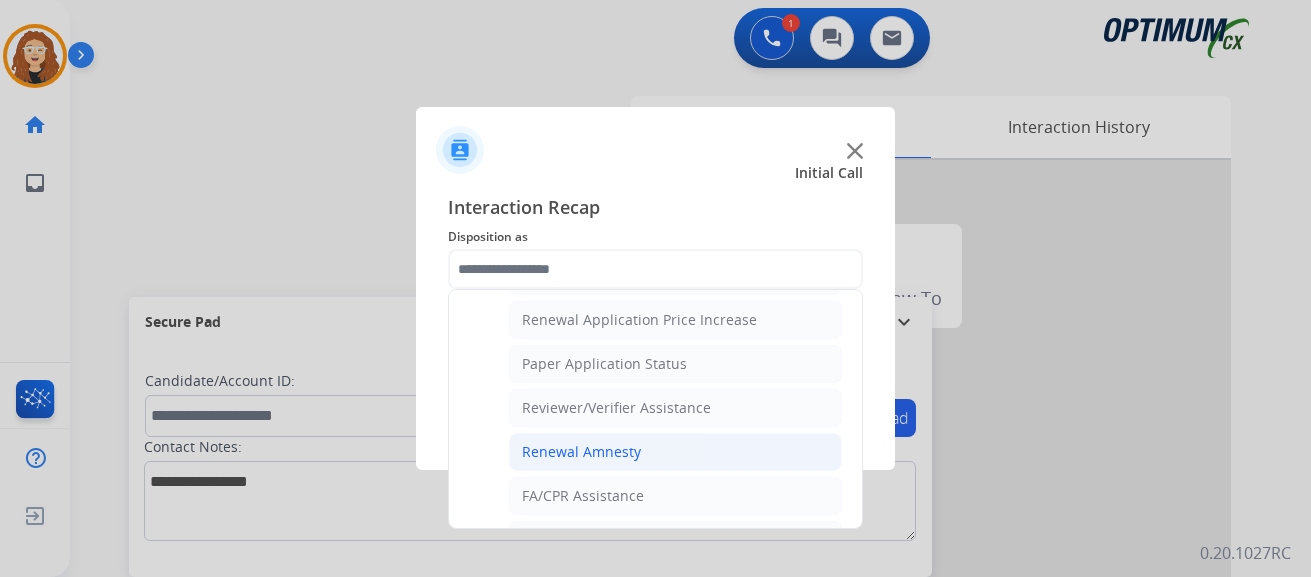click on "Renewal Amnesty" 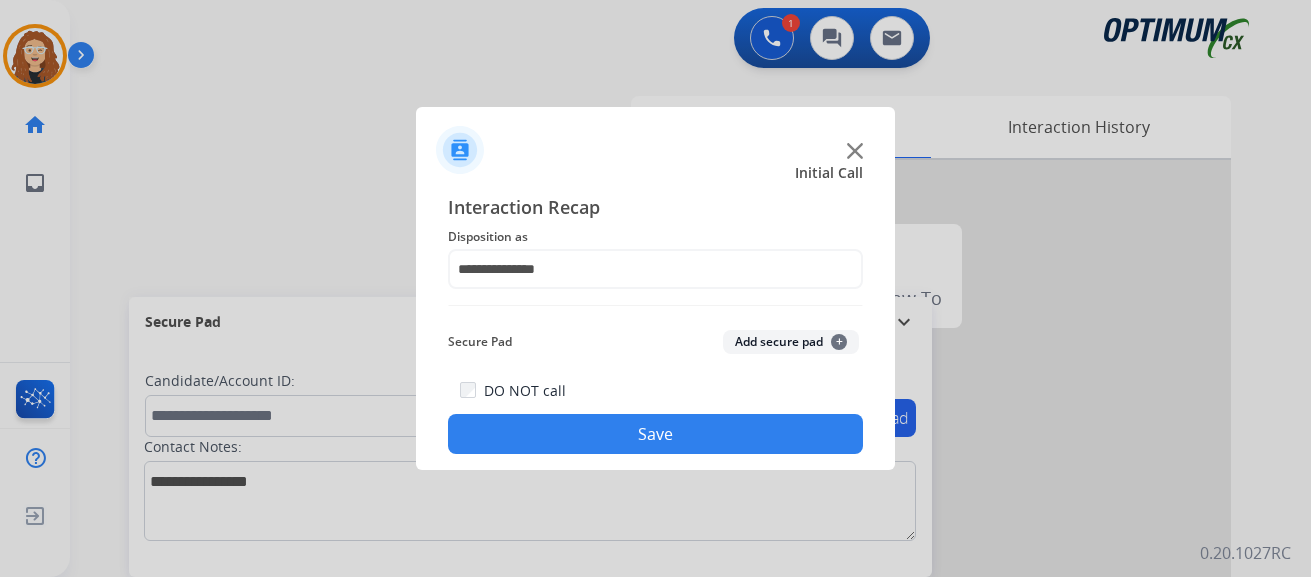 click on "Save" 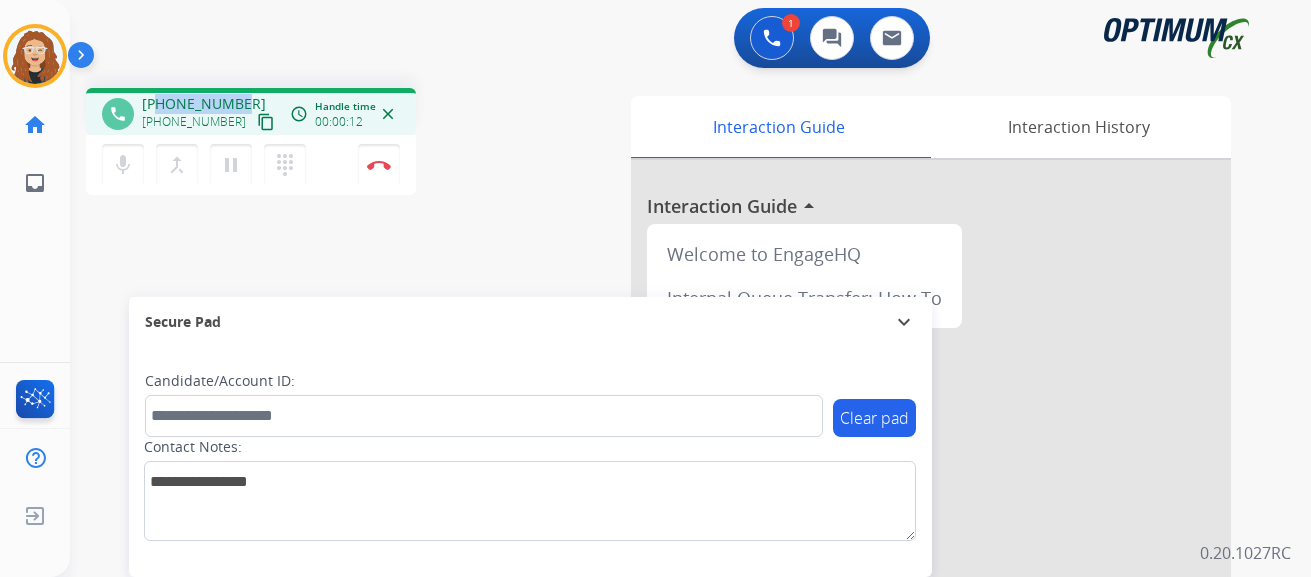 drag, startPoint x: 156, startPoint y: 99, endPoint x: 241, endPoint y: 95, distance: 85.09406 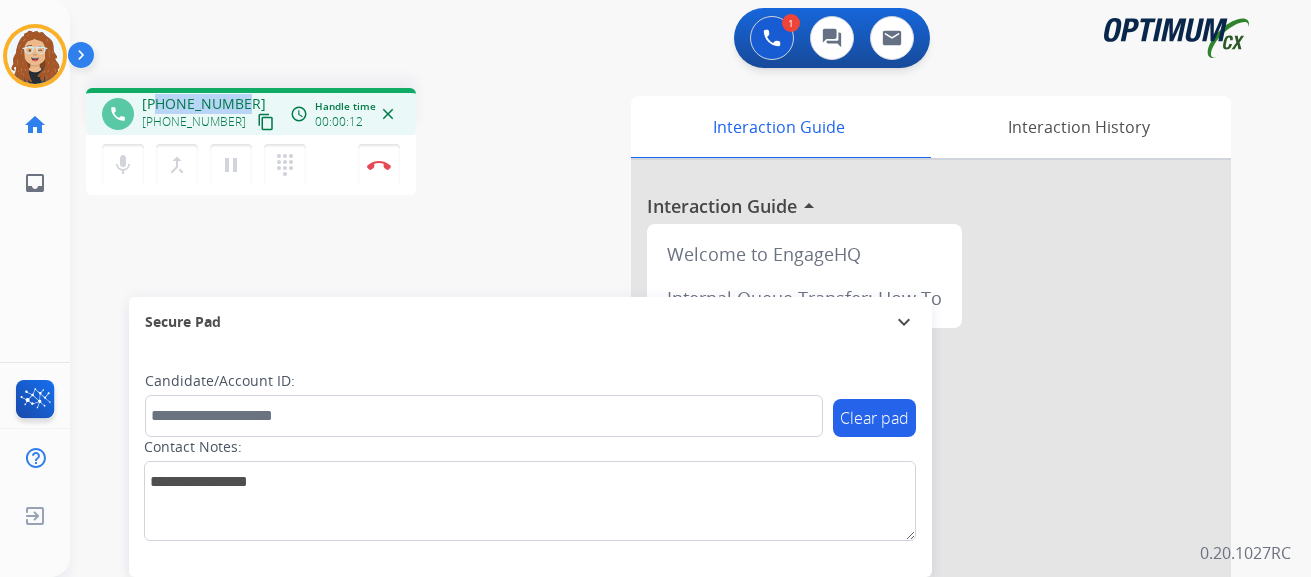 click on "+19783320356 +19783320356 content_copy" at bounding box center (210, 114) 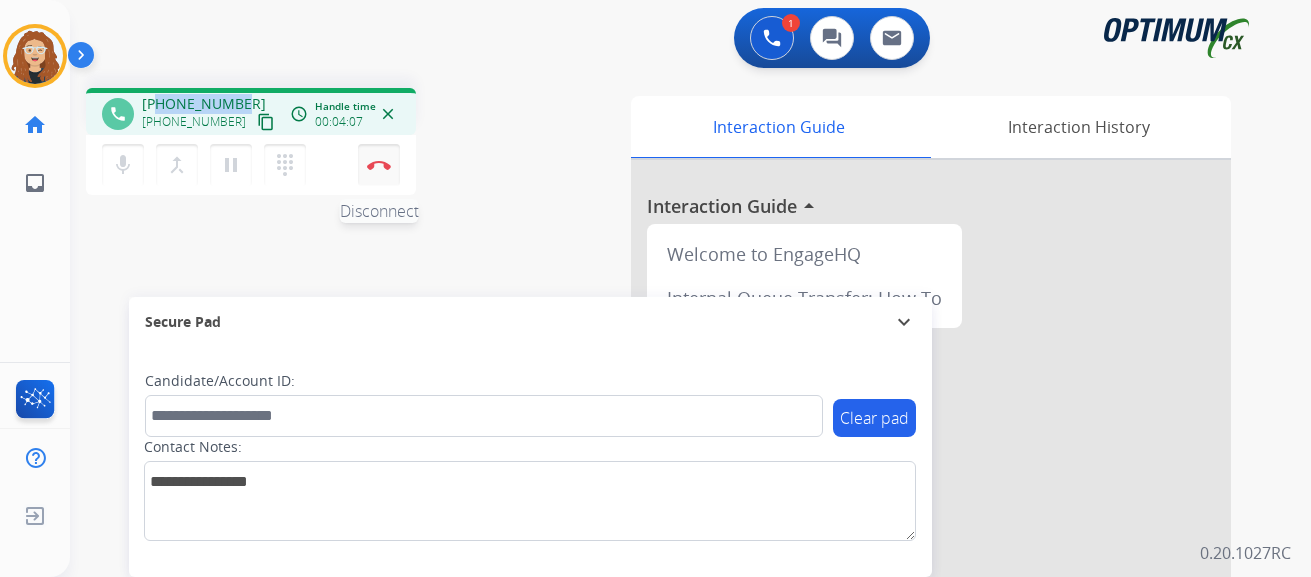 click at bounding box center (379, 165) 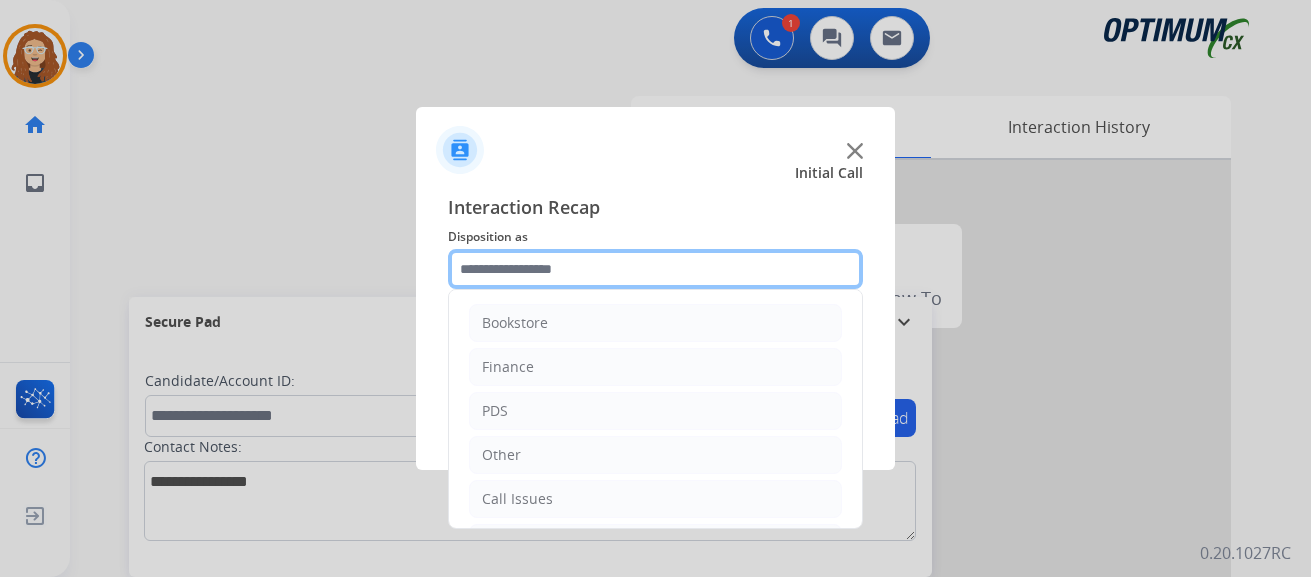 click 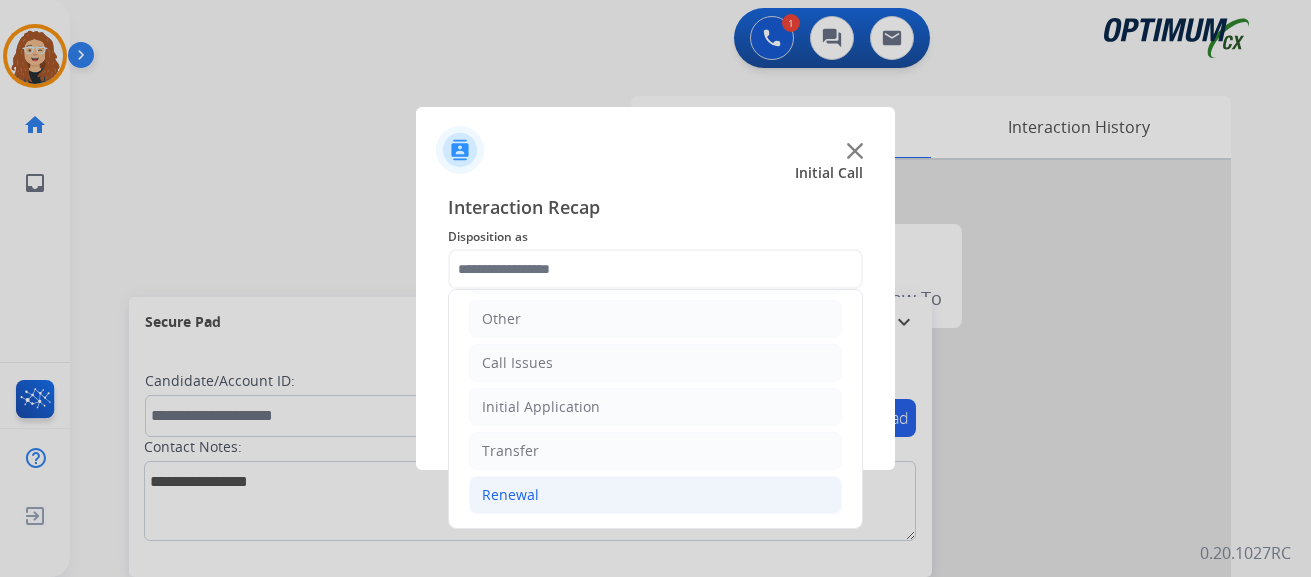 click on "Renewal" 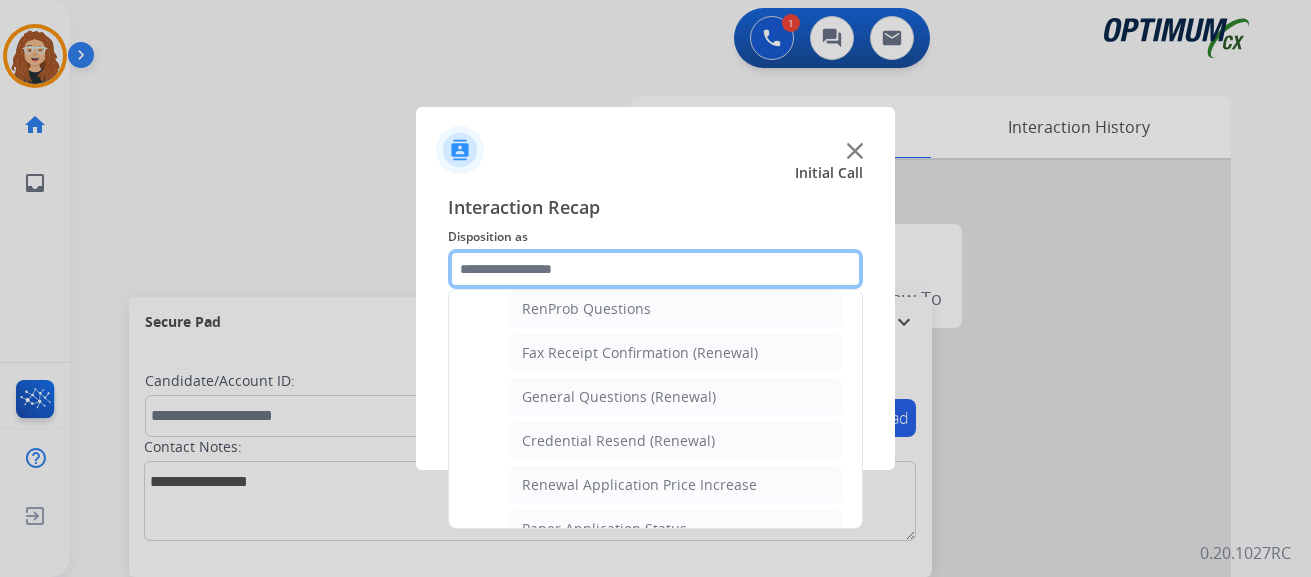 scroll, scrollTop: 526, scrollLeft: 0, axis: vertical 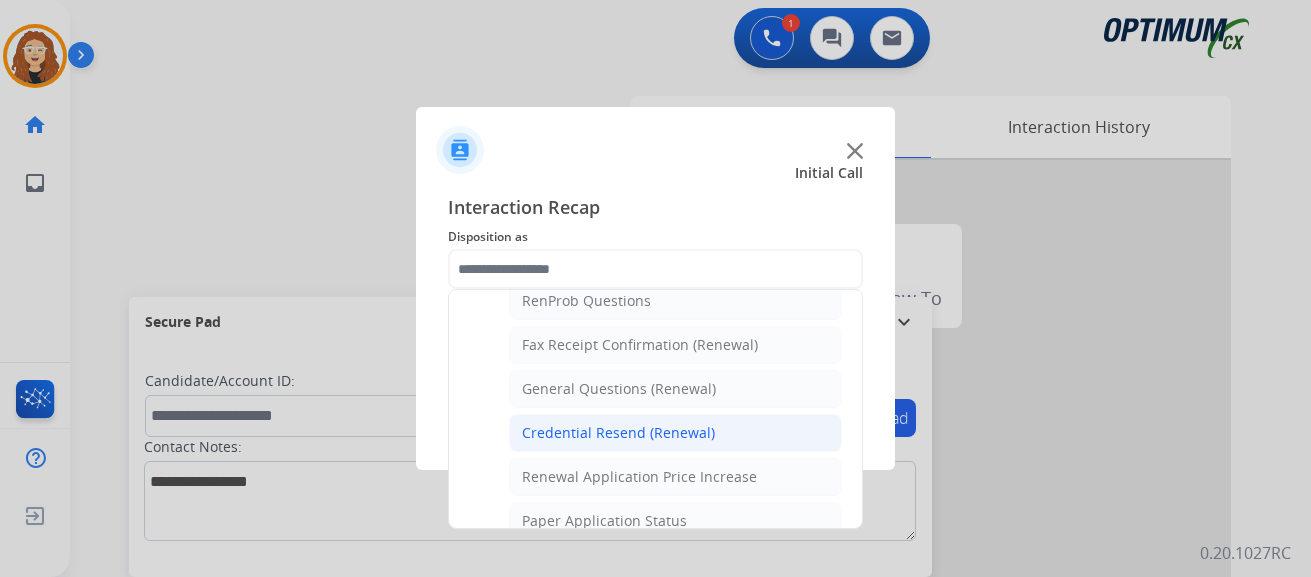 click on "Credential Resend (Renewal)" 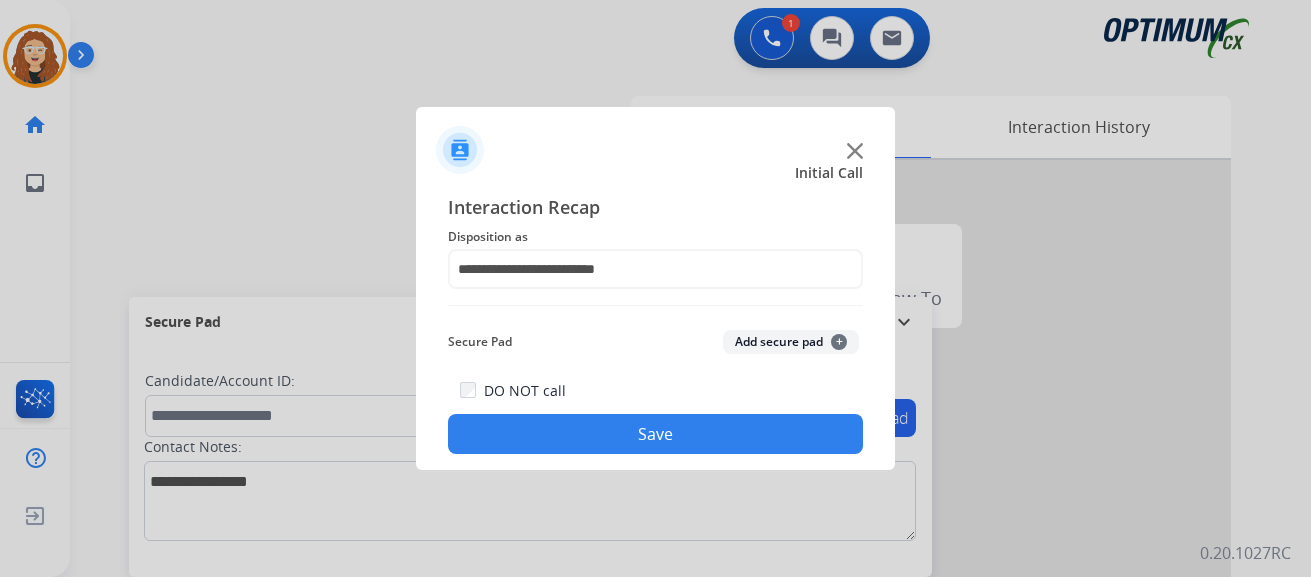 click on "Save" 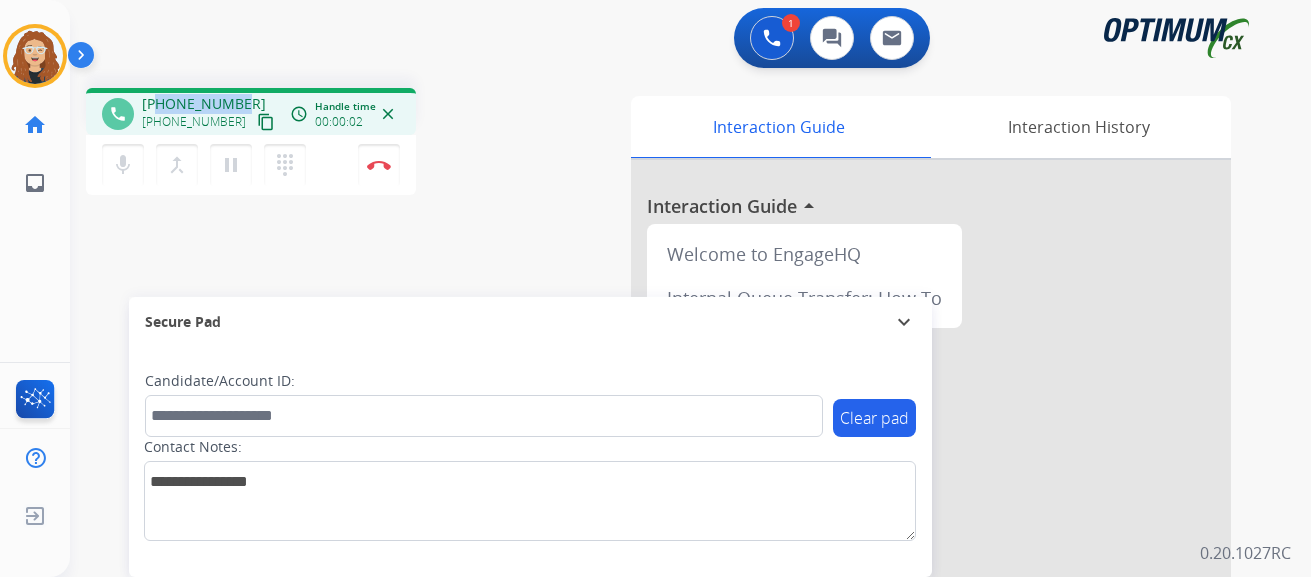 drag, startPoint x: 155, startPoint y: 101, endPoint x: 238, endPoint y: 102, distance: 83.00603 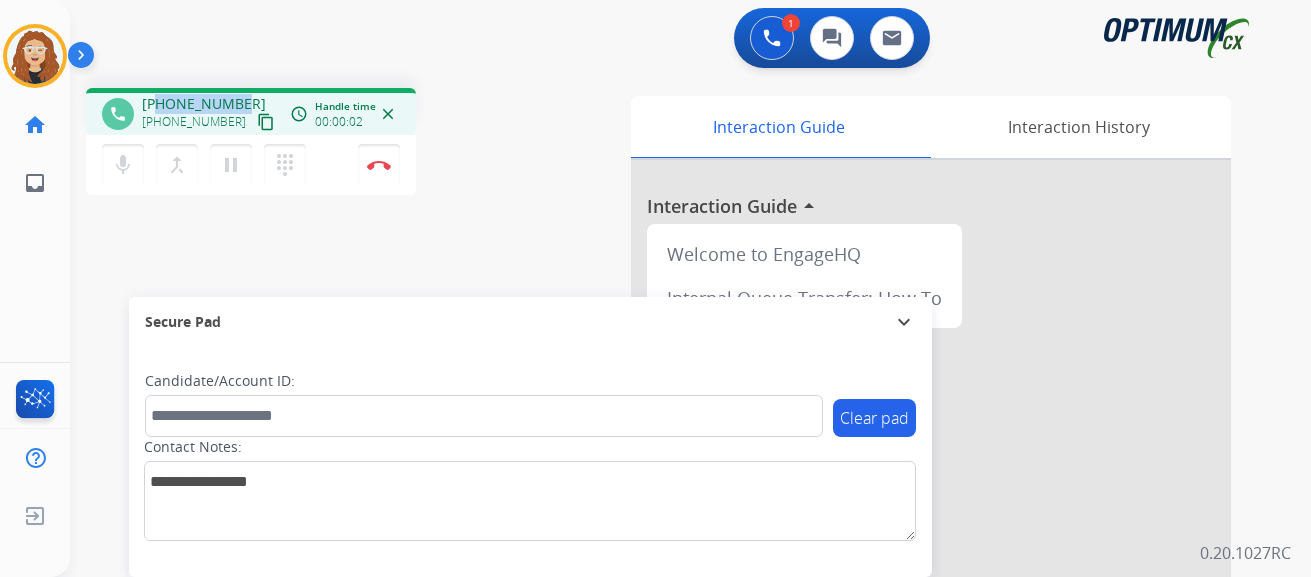 click on "+18104040626" at bounding box center [204, 104] 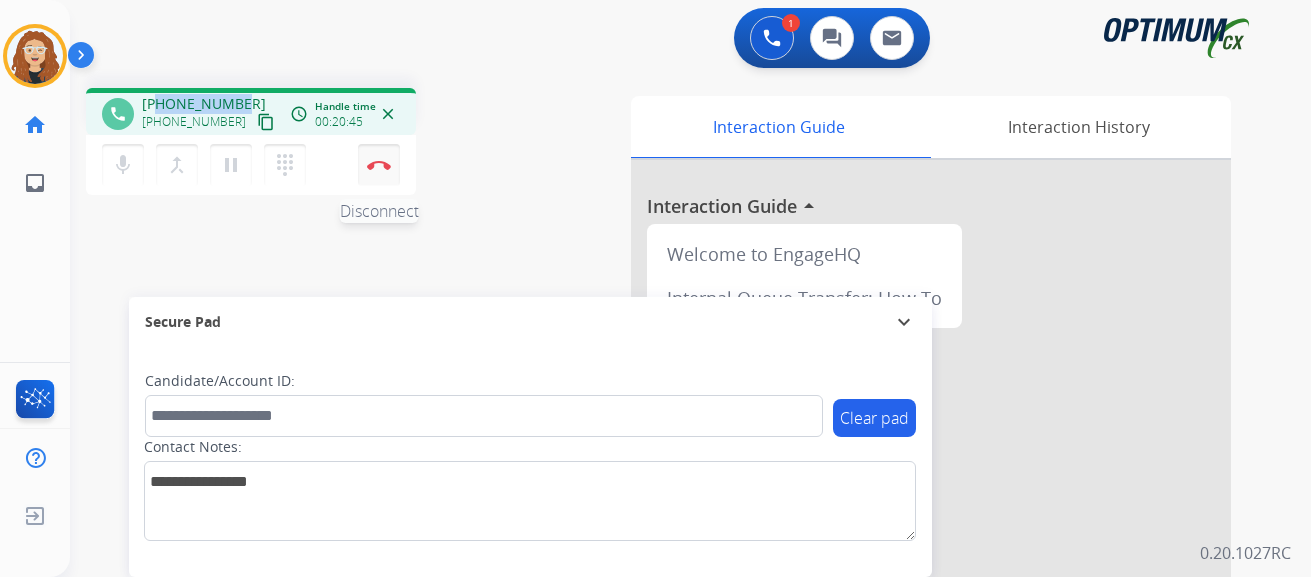 click at bounding box center [379, 165] 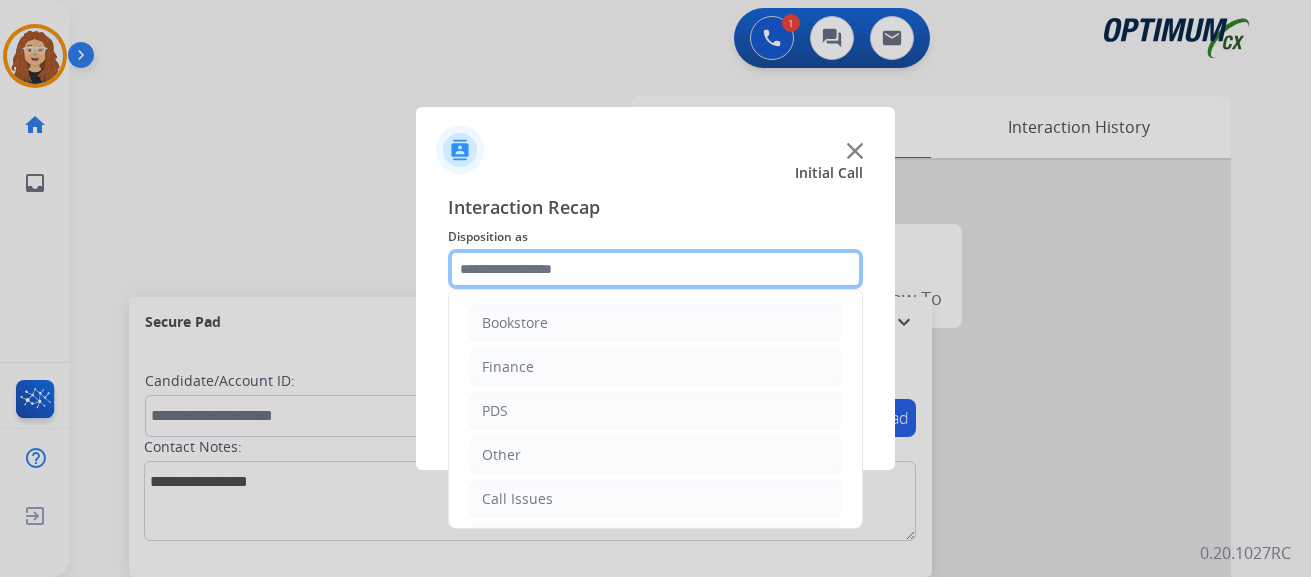 click 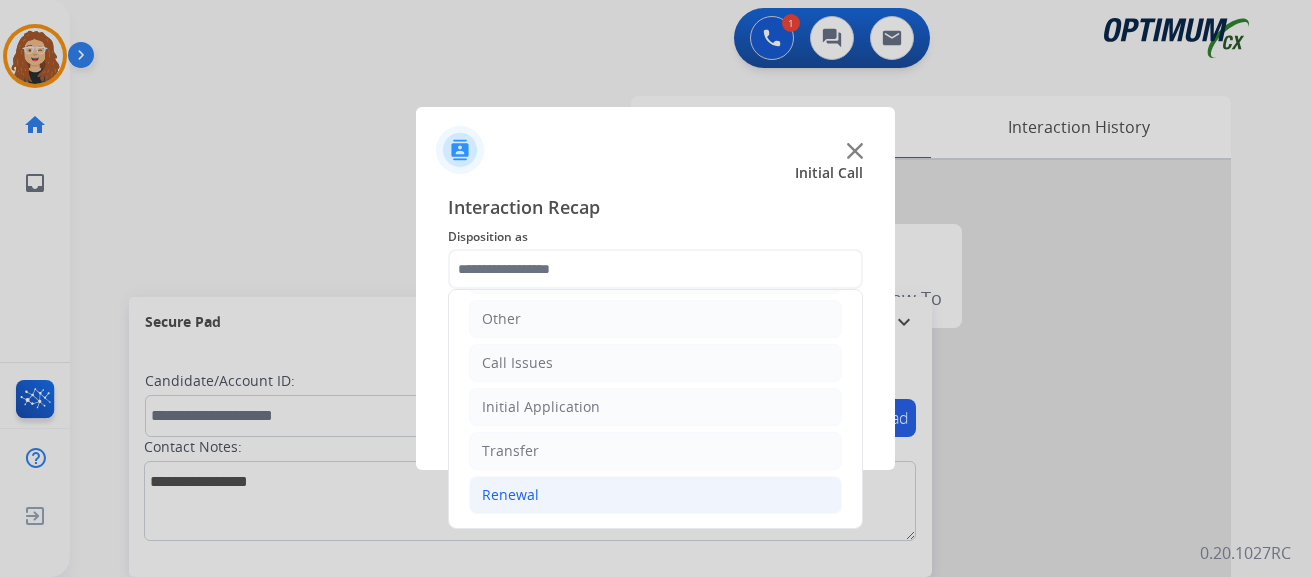 drag, startPoint x: 558, startPoint y: 489, endPoint x: 722, endPoint y: 498, distance: 164.24677 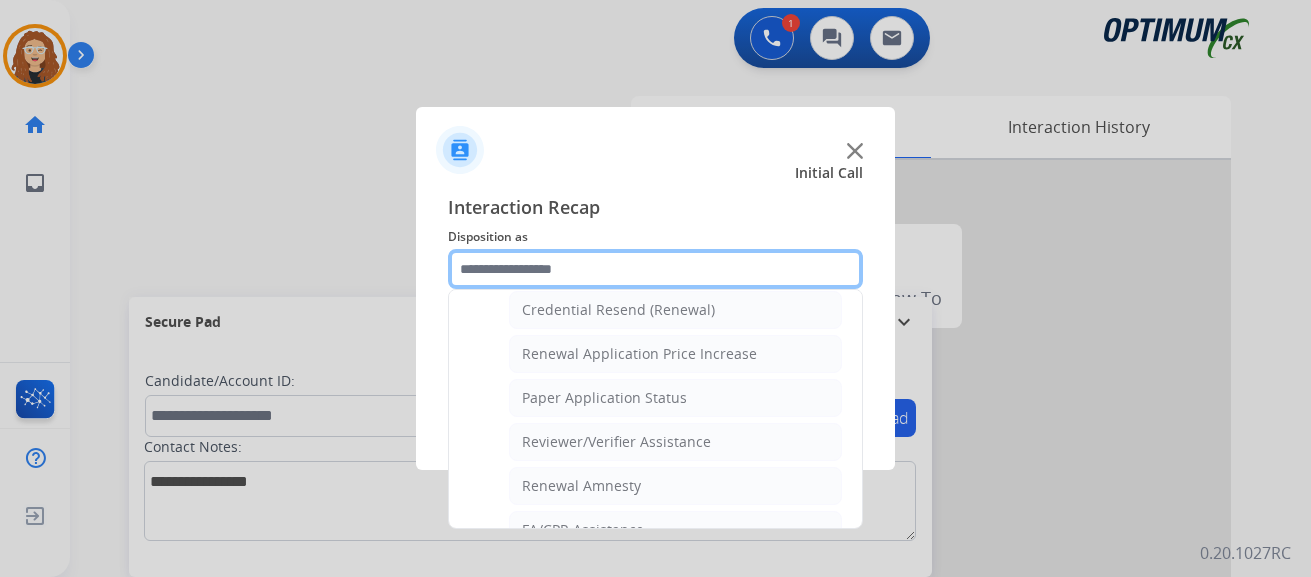 scroll, scrollTop: 708, scrollLeft: 0, axis: vertical 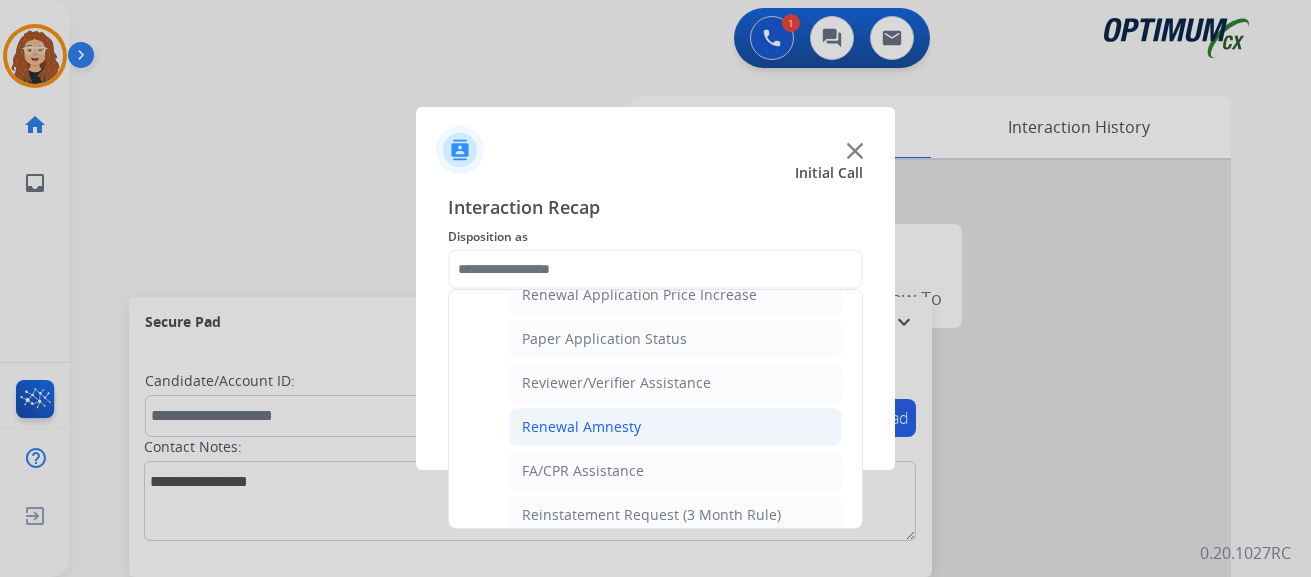click on "Renewal Amnesty" 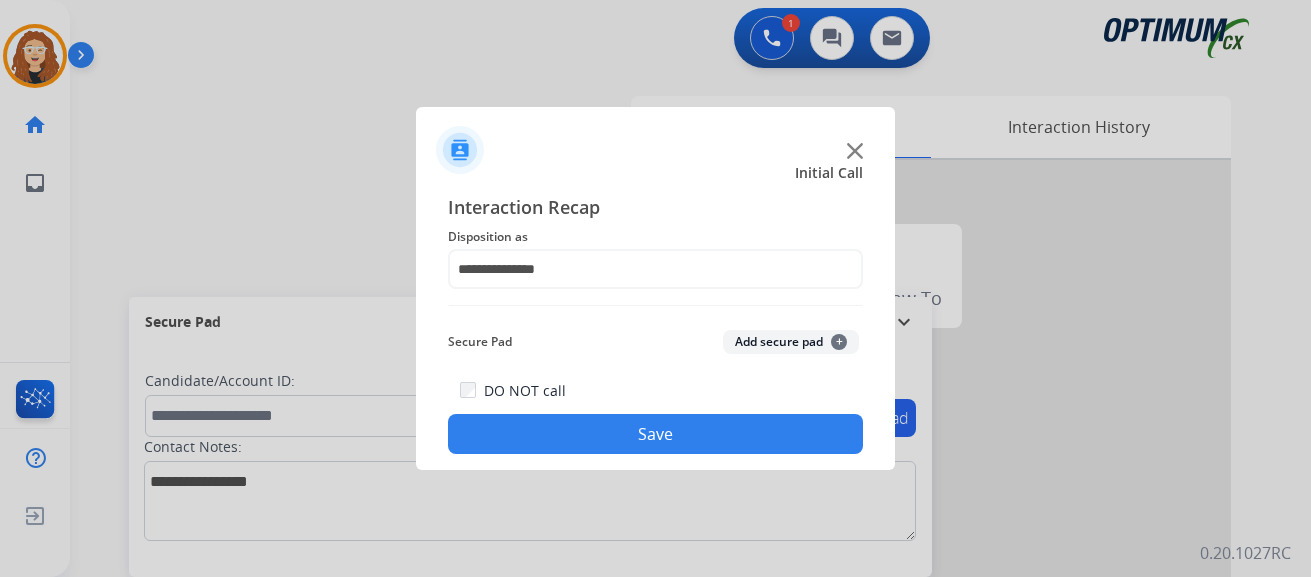 click on "Save" 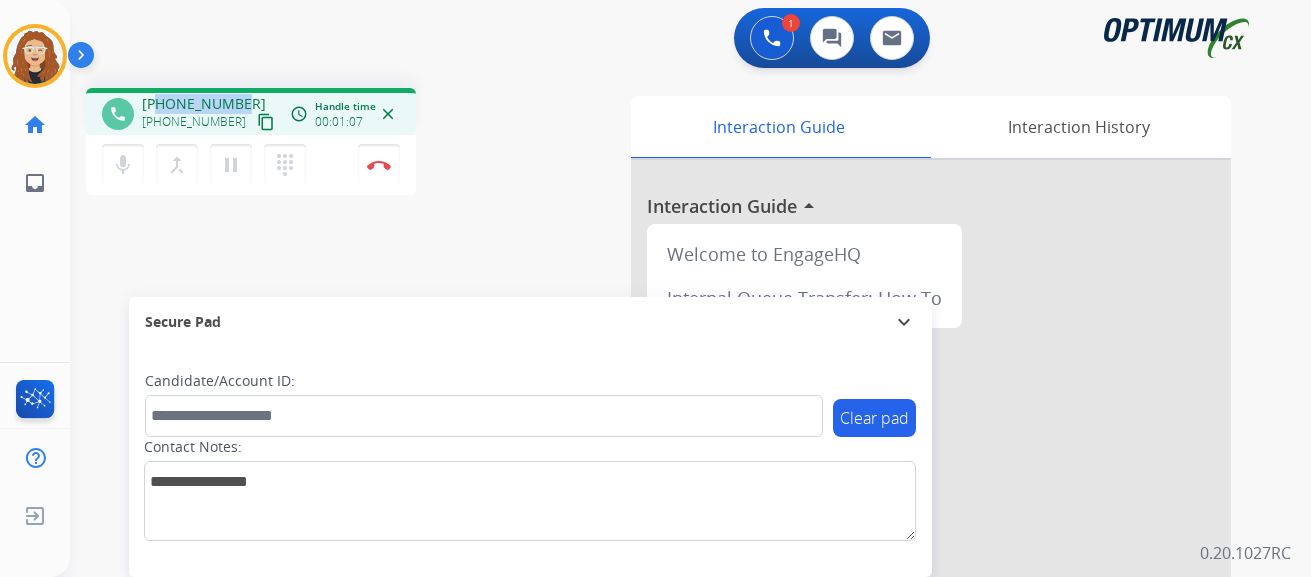 drag, startPoint x: 159, startPoint y: 104, endPoint x: 241, endPoint y: 98, distance: 82.219215 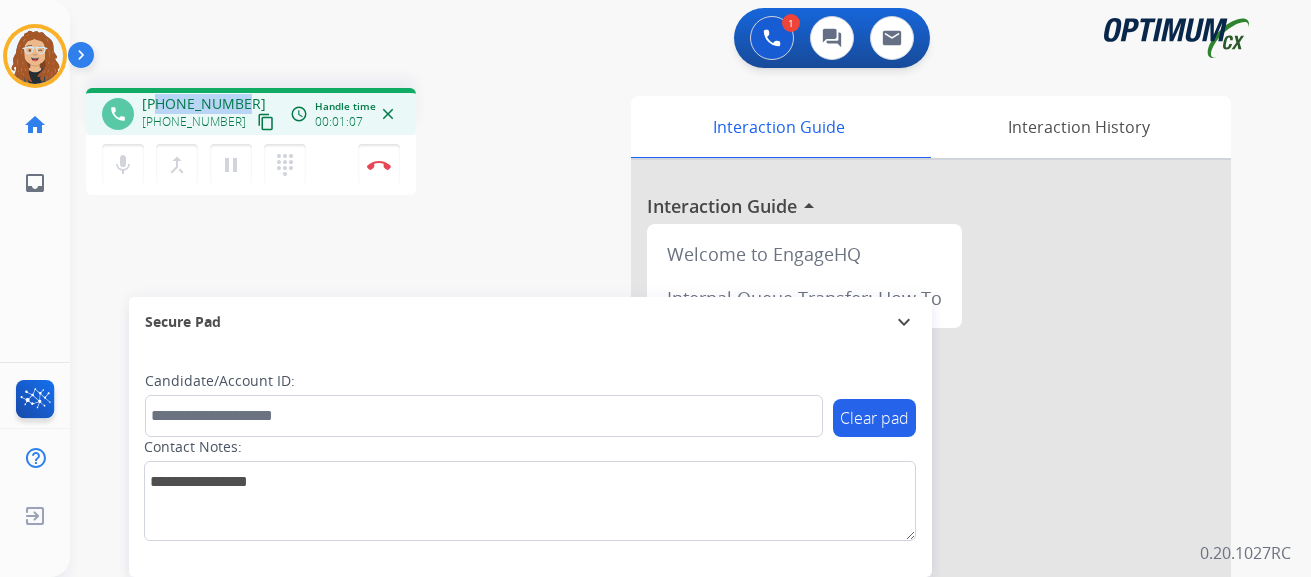 click on "+15015806372 +15015806372 content_copy" at bounding box center [210, 114] 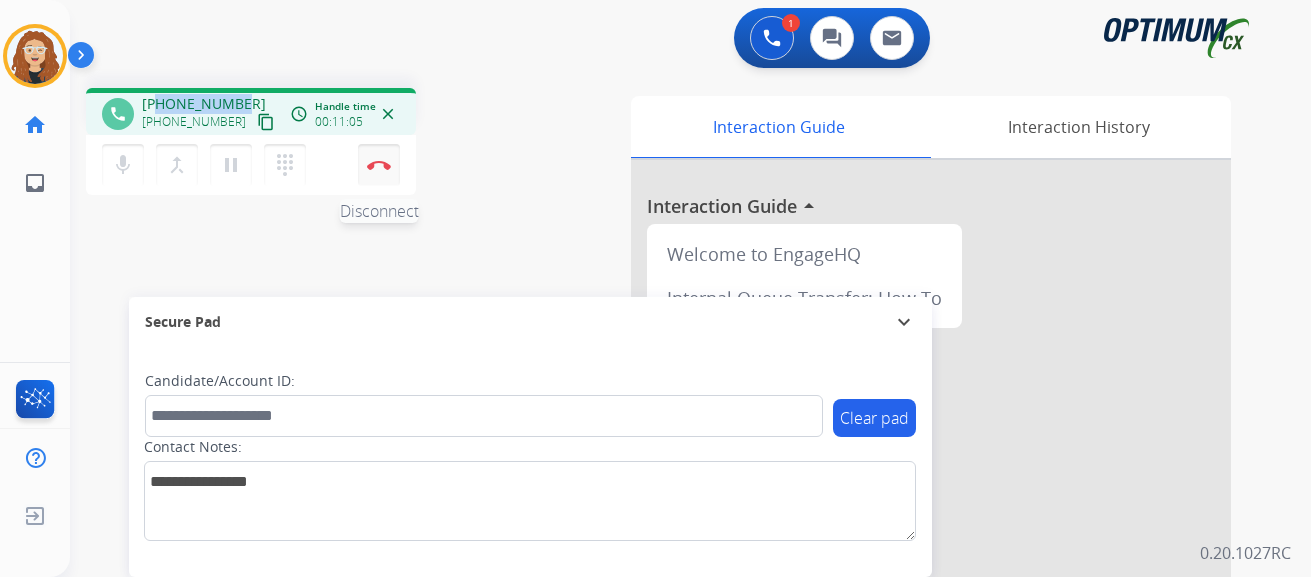 click at bounding box center [379, 165] 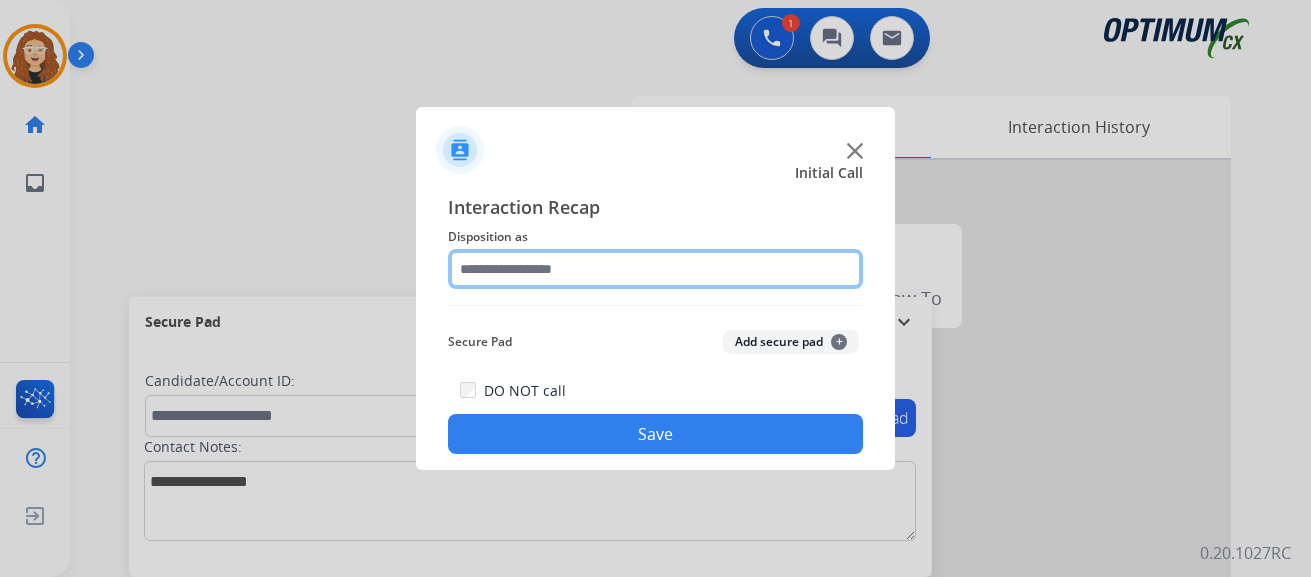 click 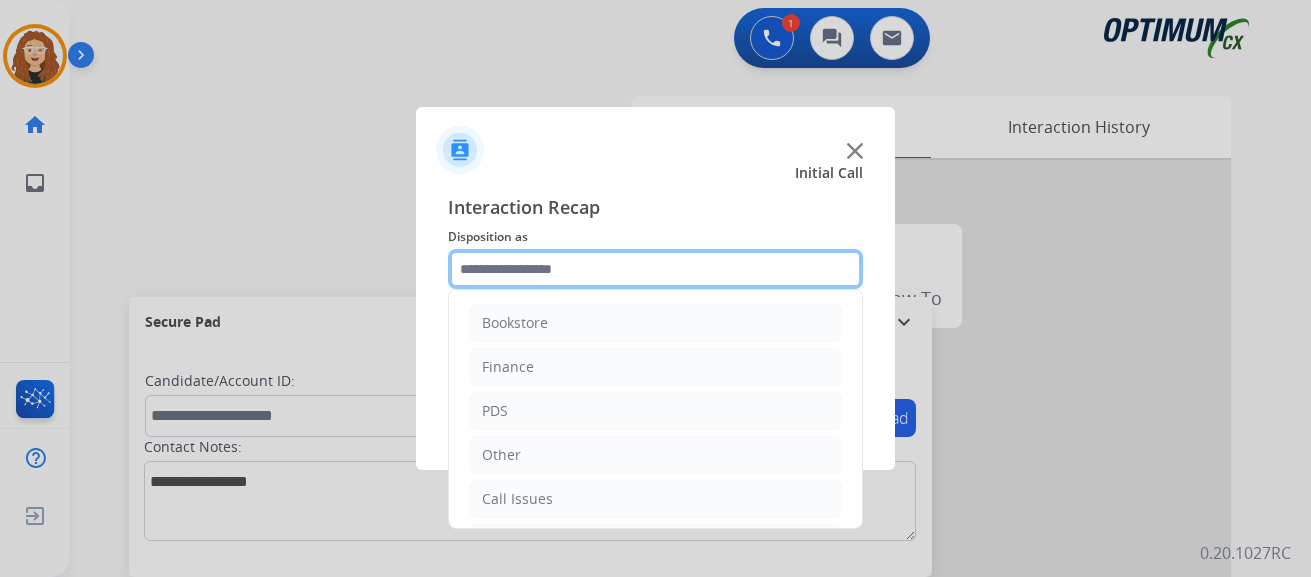 scroll, scrollTop: 136, scrollLeft: 0, axis: vertical 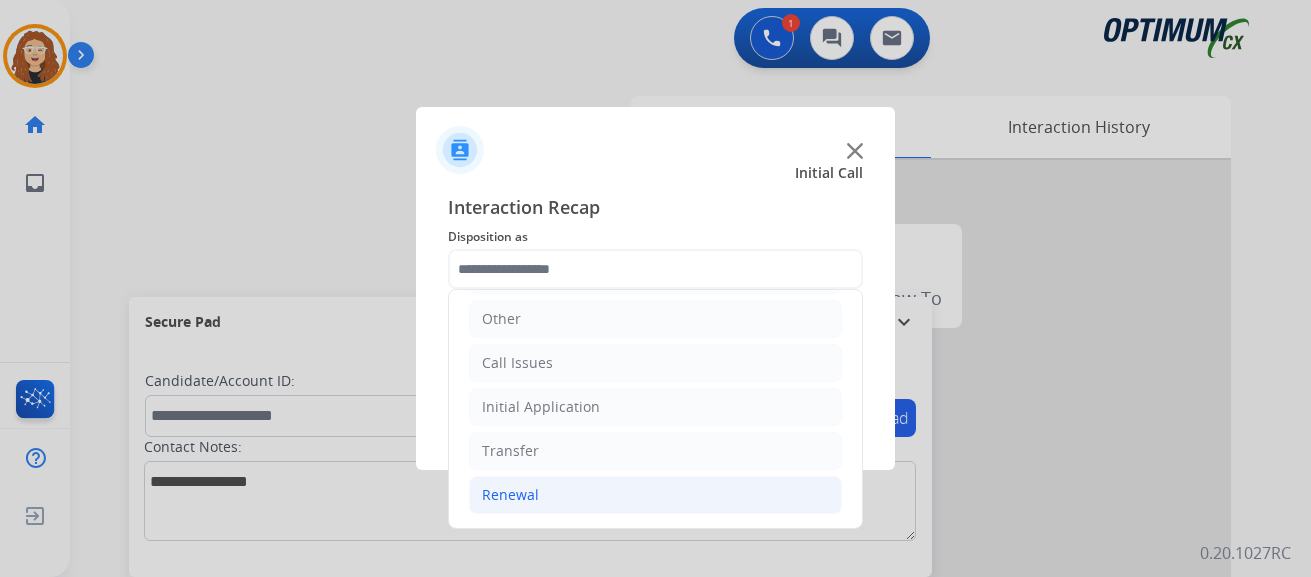 click on "Renewal" 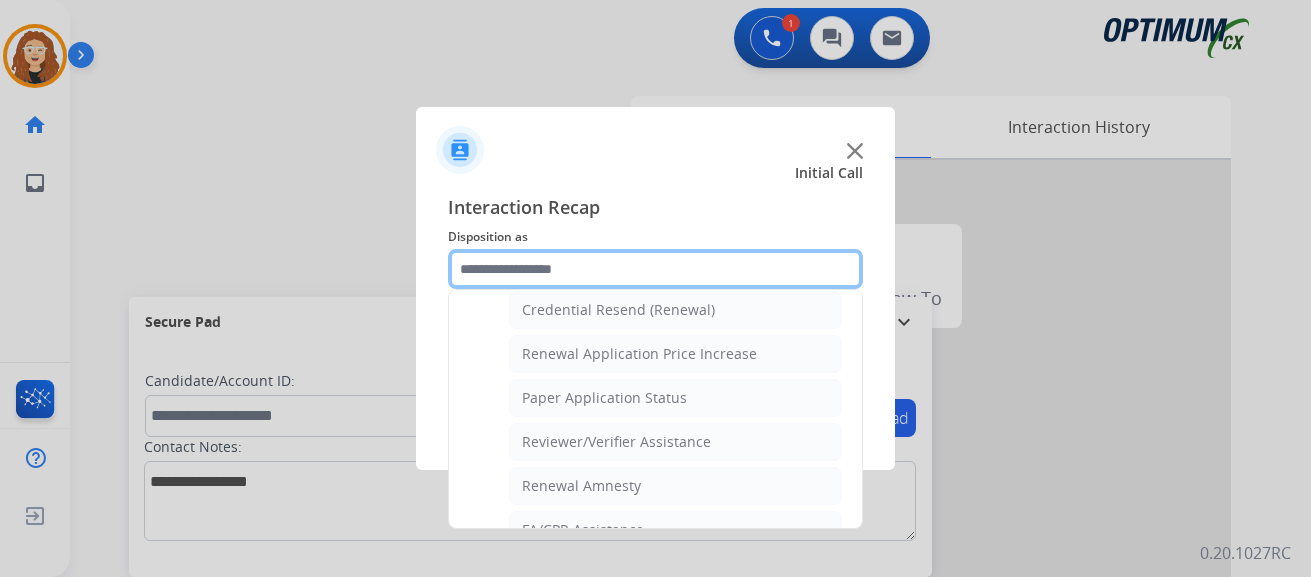 scroll, scrollTop: 682, scrollLeft: 0, axis: vertical 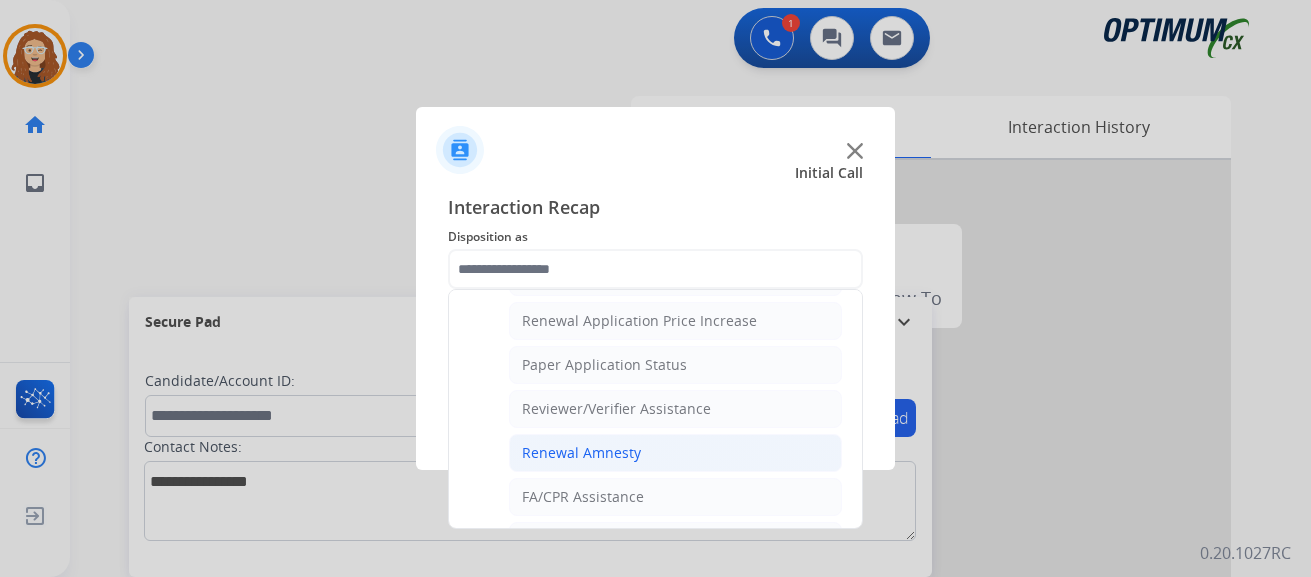 click on "Renewal Amnesty" 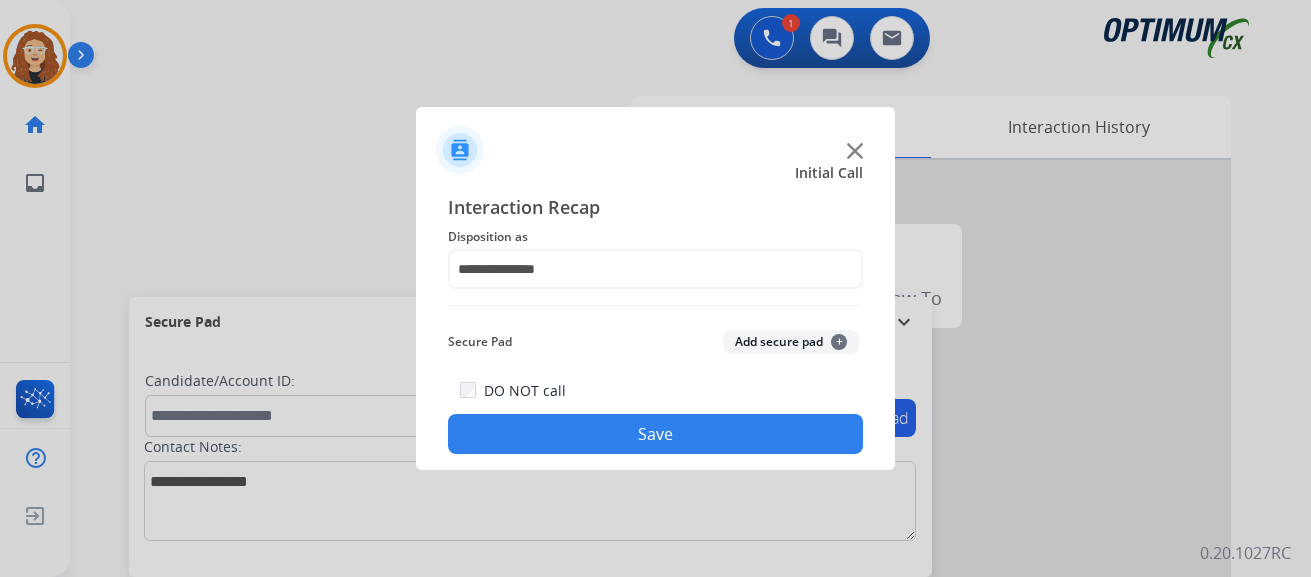 click on "Save" 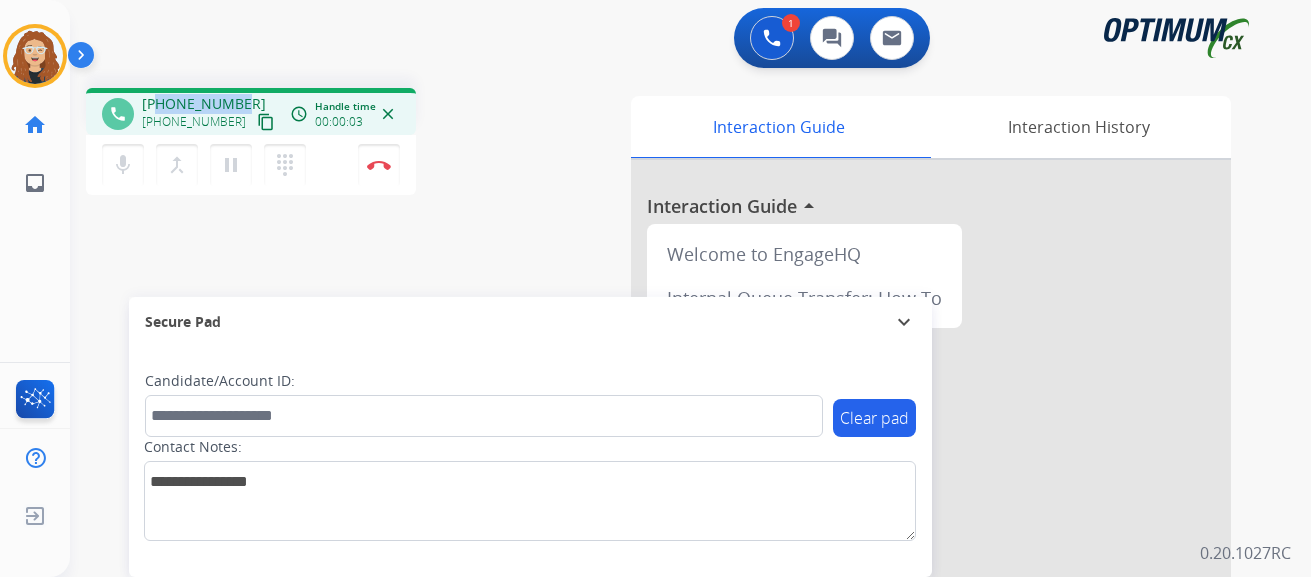 drag, startPoint x: 161, startPoint y: 102, endPoint x: 239, endPoint y: 99, distance: 78.05767 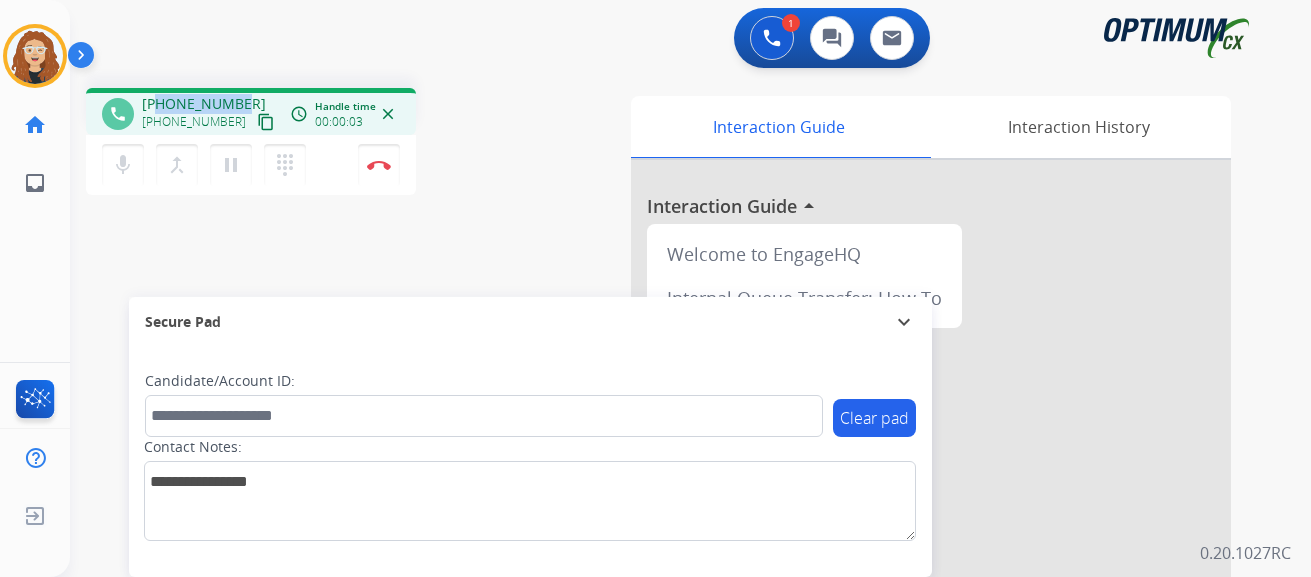 click on "+17656174813 +17656174813 content_copy" at bounding box center (210, 114) 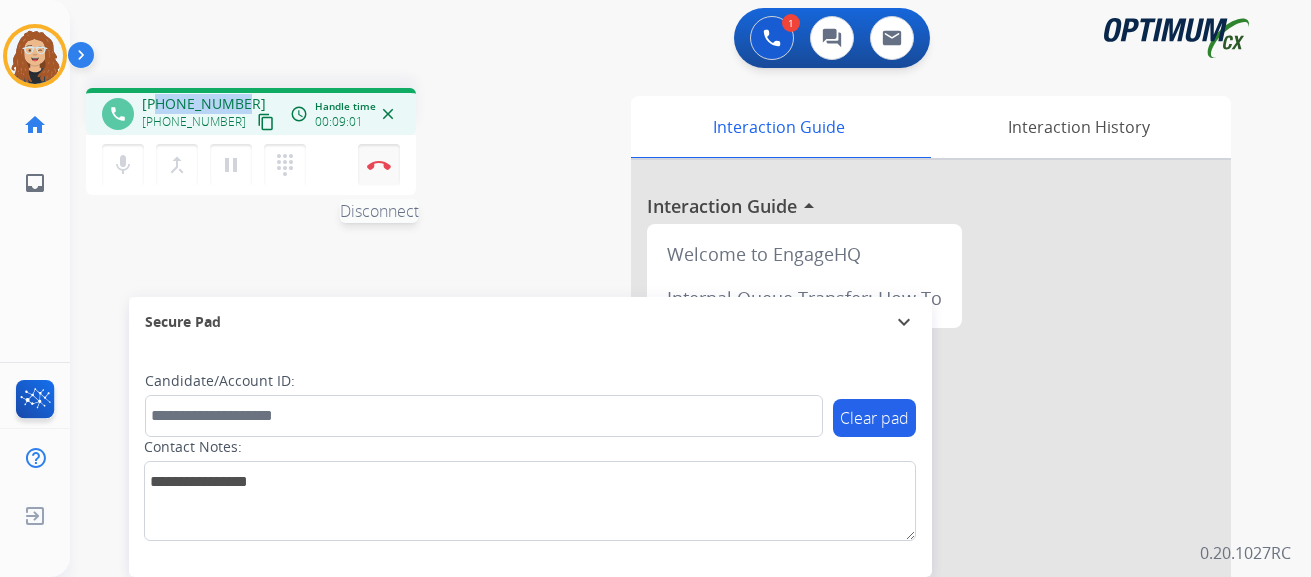 click on "Disconnect" at bounding box center [379, 165] 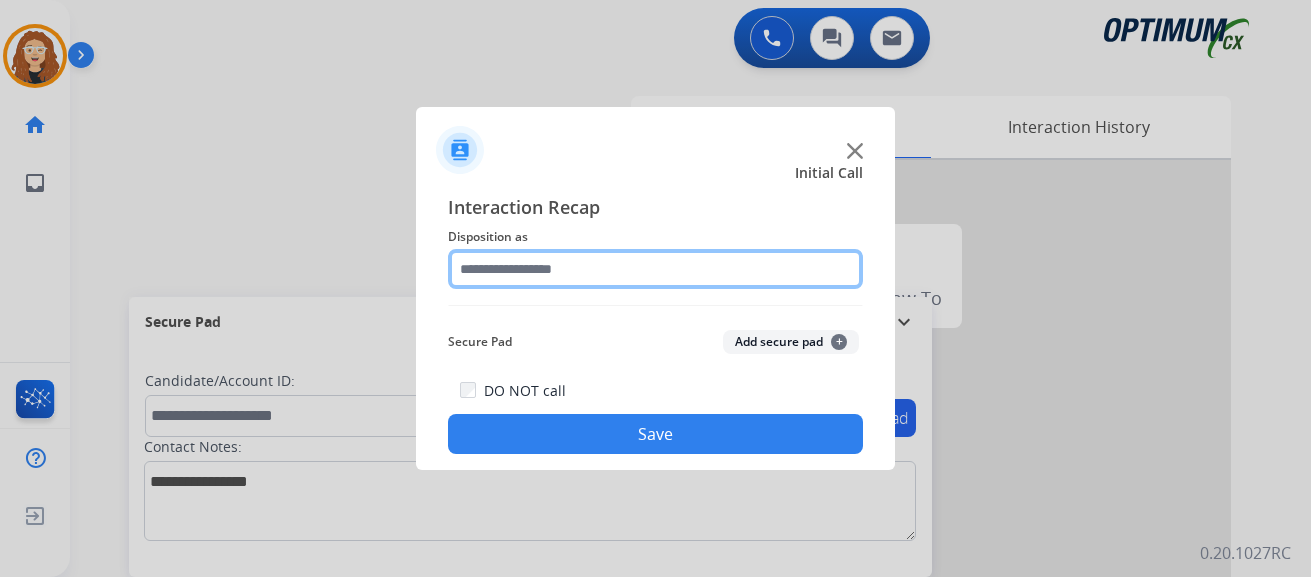 click 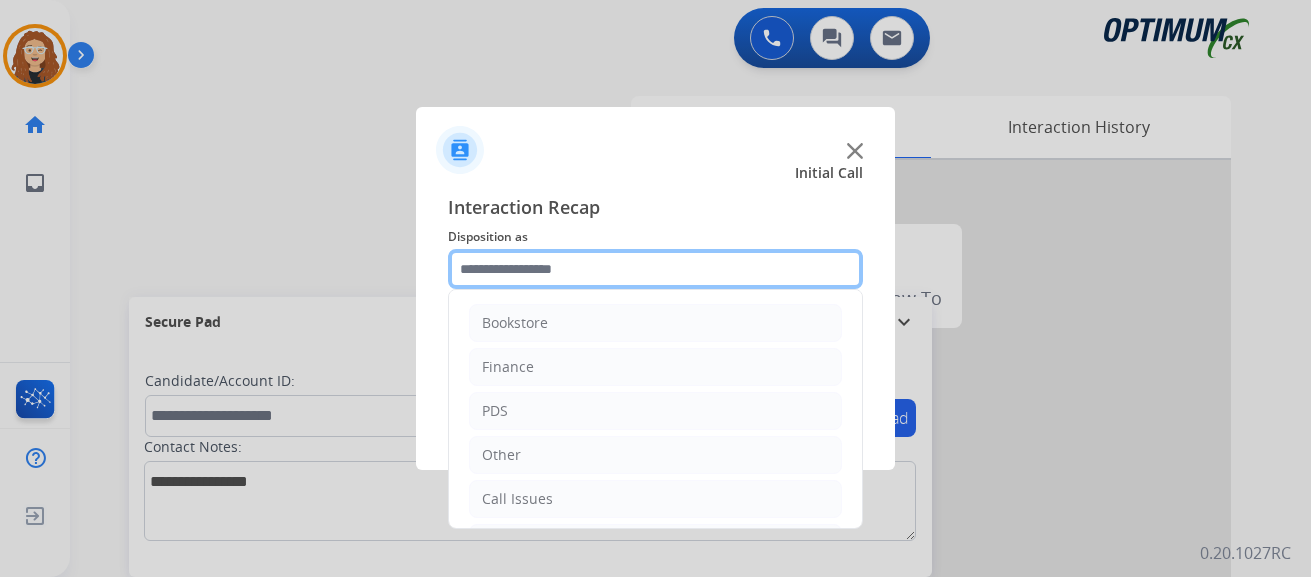 scroll, scrollTop: 136, scrollLeft: 0, axis: vertical 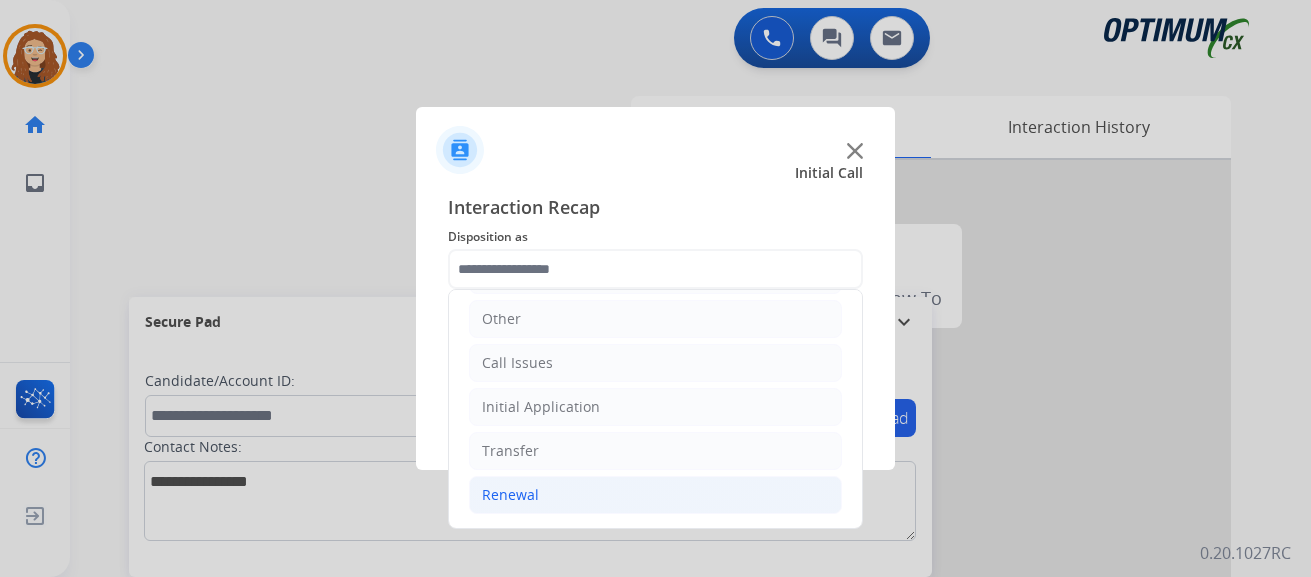 click on "Renewal" 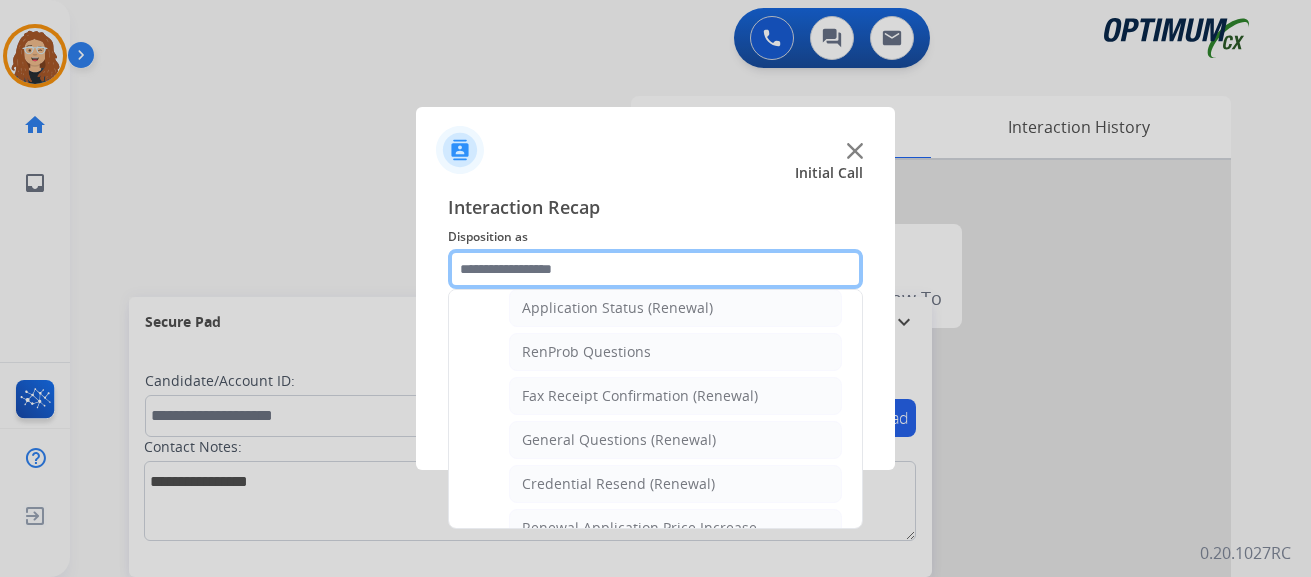 scroll, scrollTop: 492, scrollLeft: 0, axis: vertical 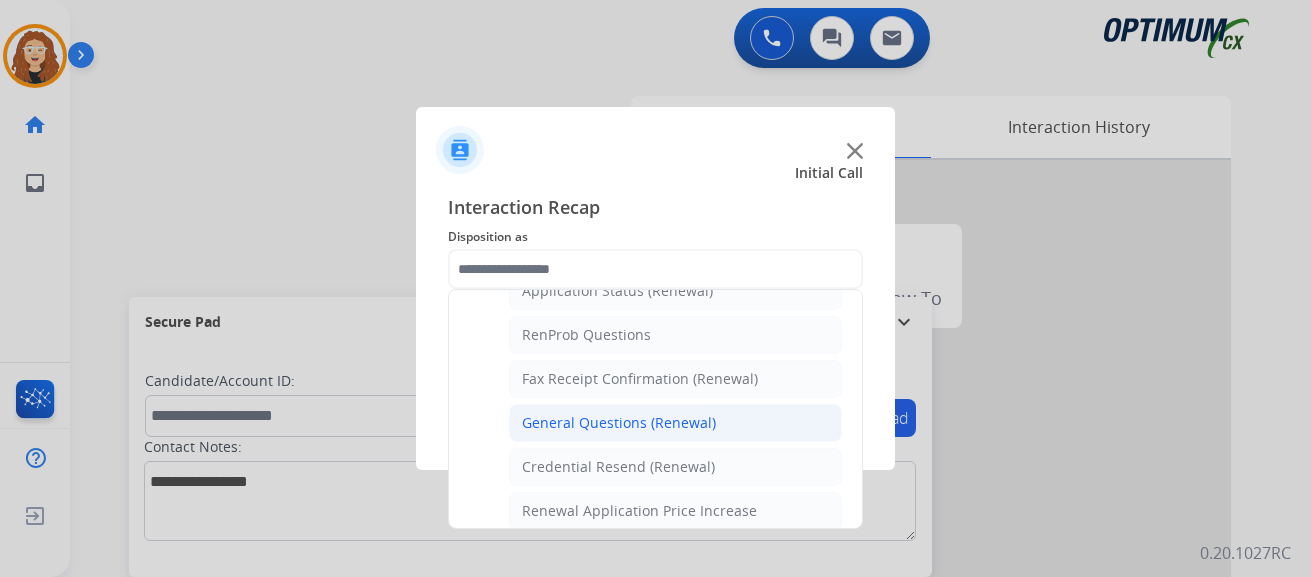 click on "General Questions (Renewal)" 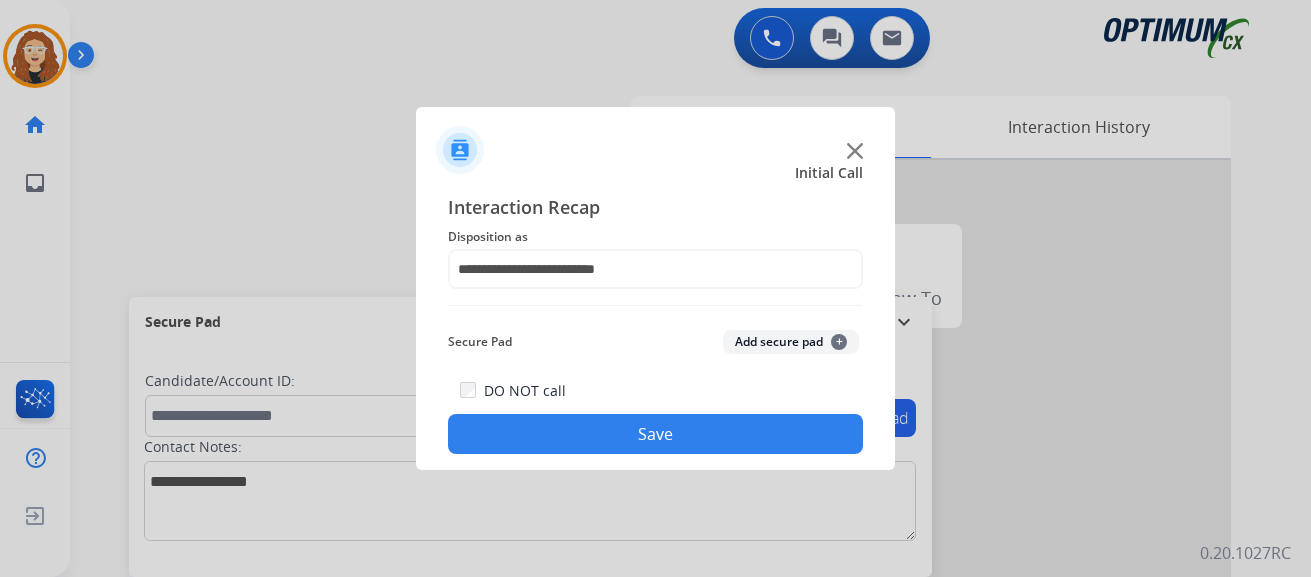 click on "Save" 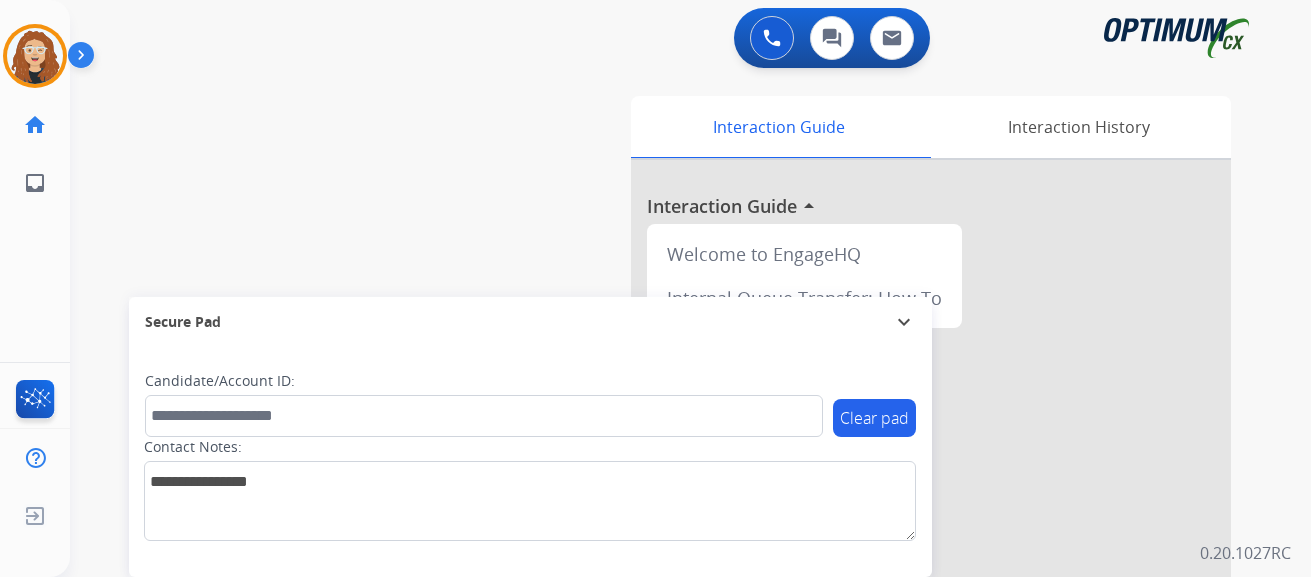 click on "swap_horiz Break voice bridge close_fullscreen Connect 3-Way Call merge_type Separate 3-Way Call  Interaction Guide   Interaction History  Interaction Guide arrow_drop_up  Welcome to EngageHQ   Internal Queue Transfer: How To  Secure Pad expand_more Clear pad Candidate/Account ID: Contact Notes:" at bounding box center [666, 489] 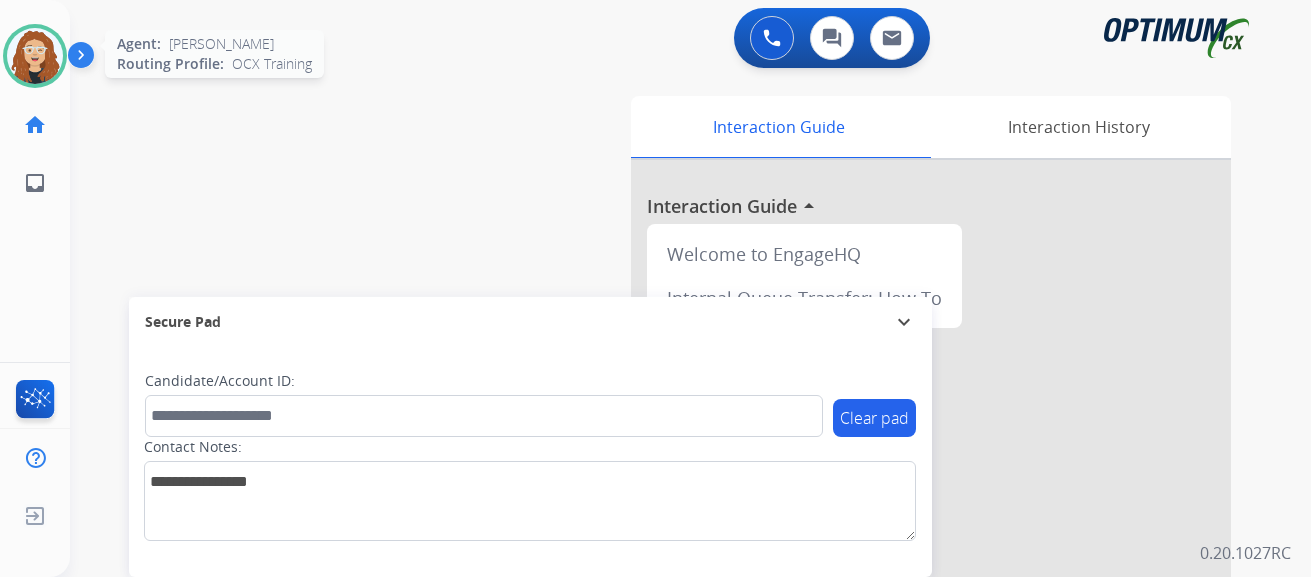 click at bounding box center (35, 56) 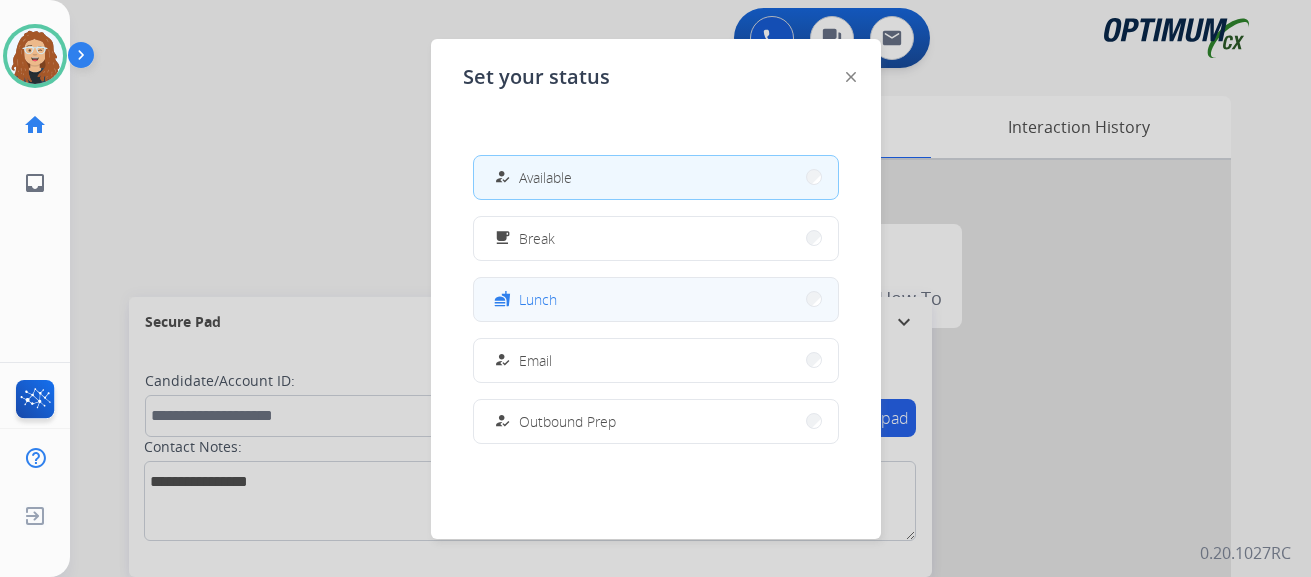 click on "fastfood Lunch" at bounding box center [656, 299] 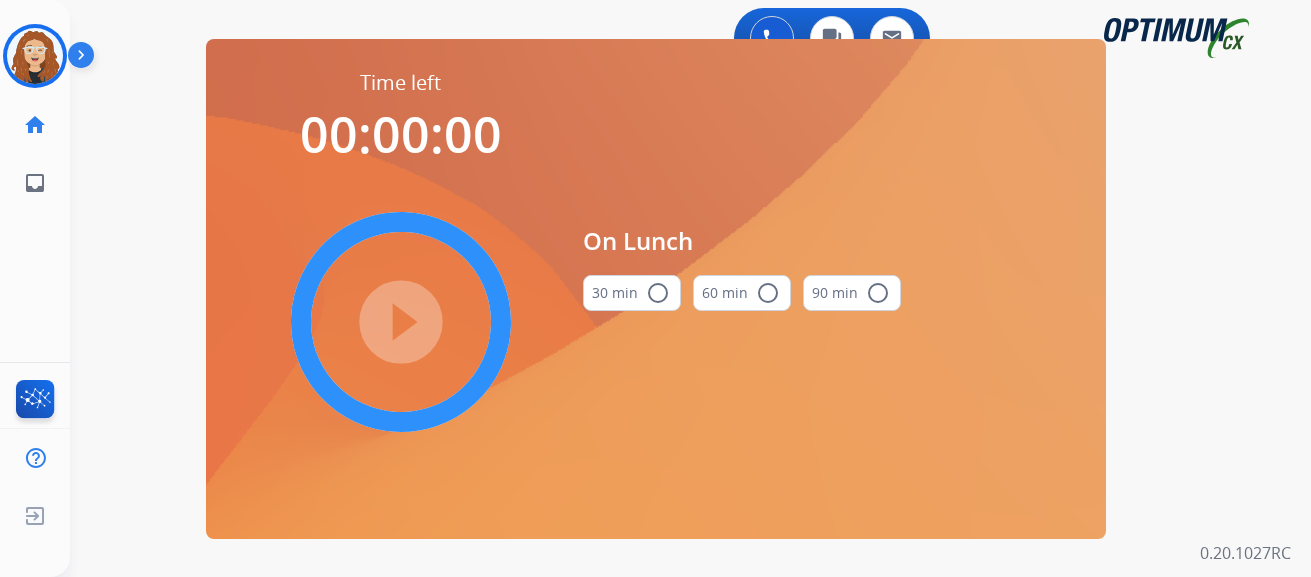 click on "radio_button_unchecked" at bounding box center (658, 293) 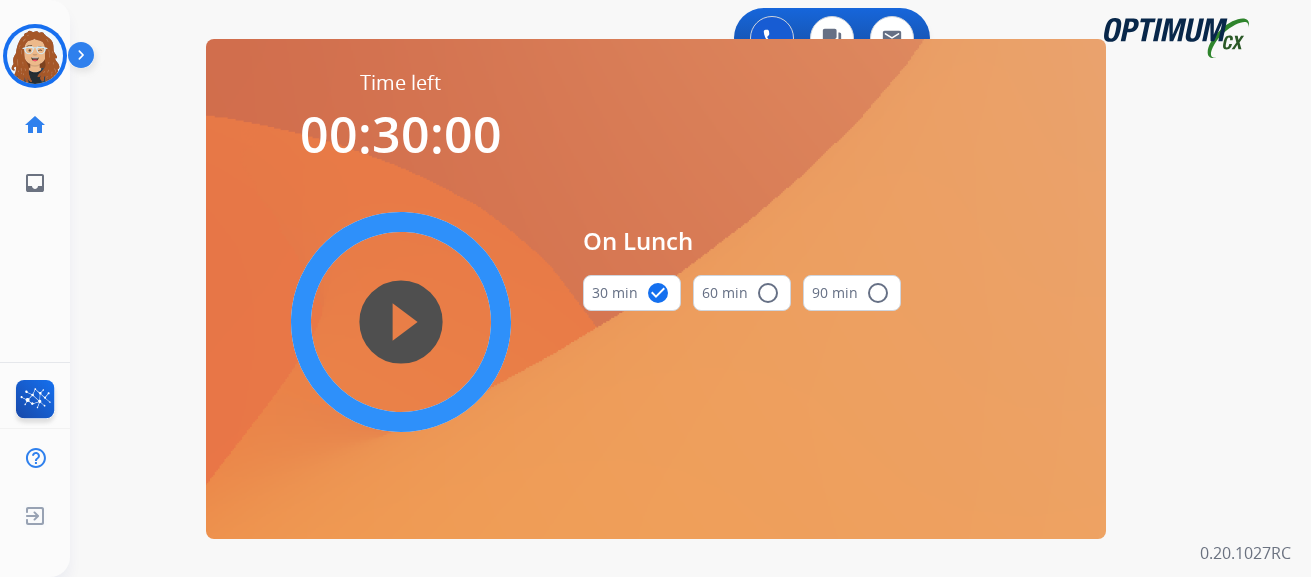 click on "play_circle_filled" at bounding box center (401, 322) 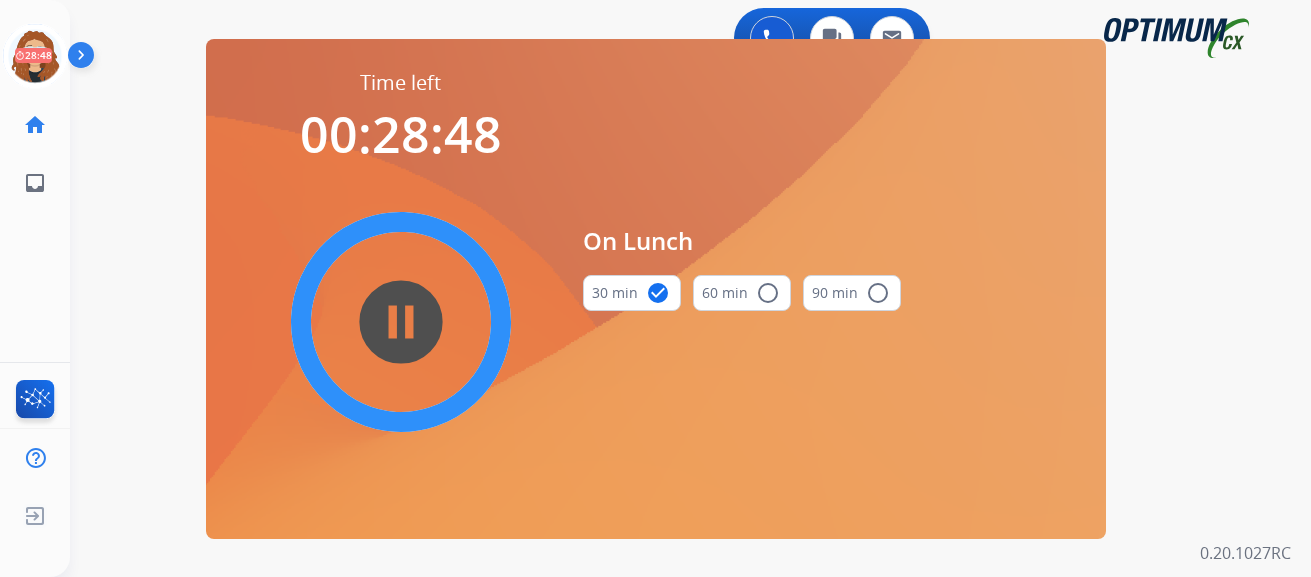 click on "0 Voice Interactions  0  Chat Interactions   0  Email Interactions swap_horiz Break voice bridge close_fullscreen Connect 3-Way Call merge_type Separate 3-Way Call Time left 00:28:48 pause_circle_filled On Lunch  30 min  check_circle  60 min  radio_button_unchecked  90 min  radio_button_unchecked  Interaction Guide   Interaction History  Interaction Guide arrow_drop_up  Welcome to EngageHQ   Internal Queue Transfer: How To  Secure Pad expand_more Clear pad Candidate/Account ID: Contact Notes:                  0.20.1027RC" at bounding box center [690, 288] 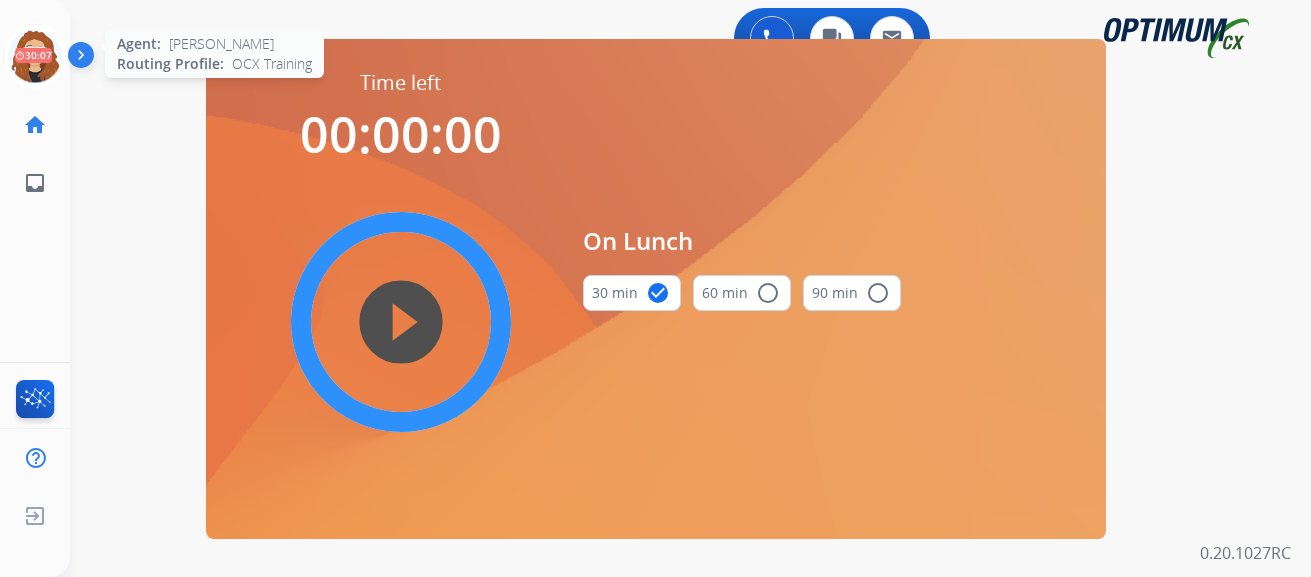 click 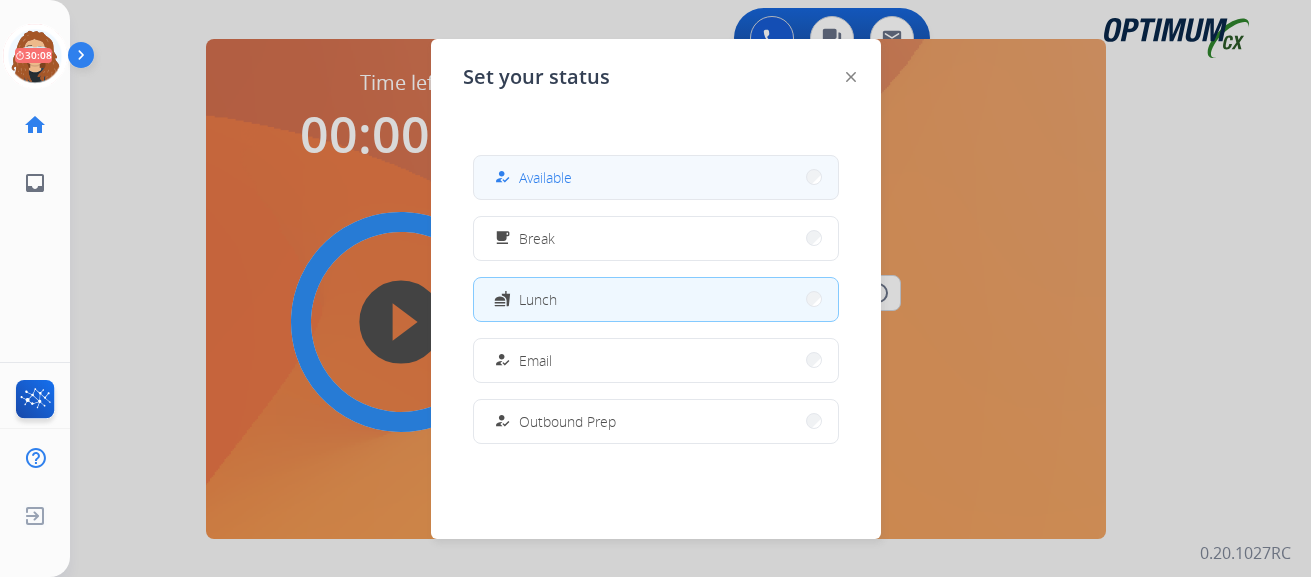 click on "how_to_reg Available" at bounding box center (531, 177) 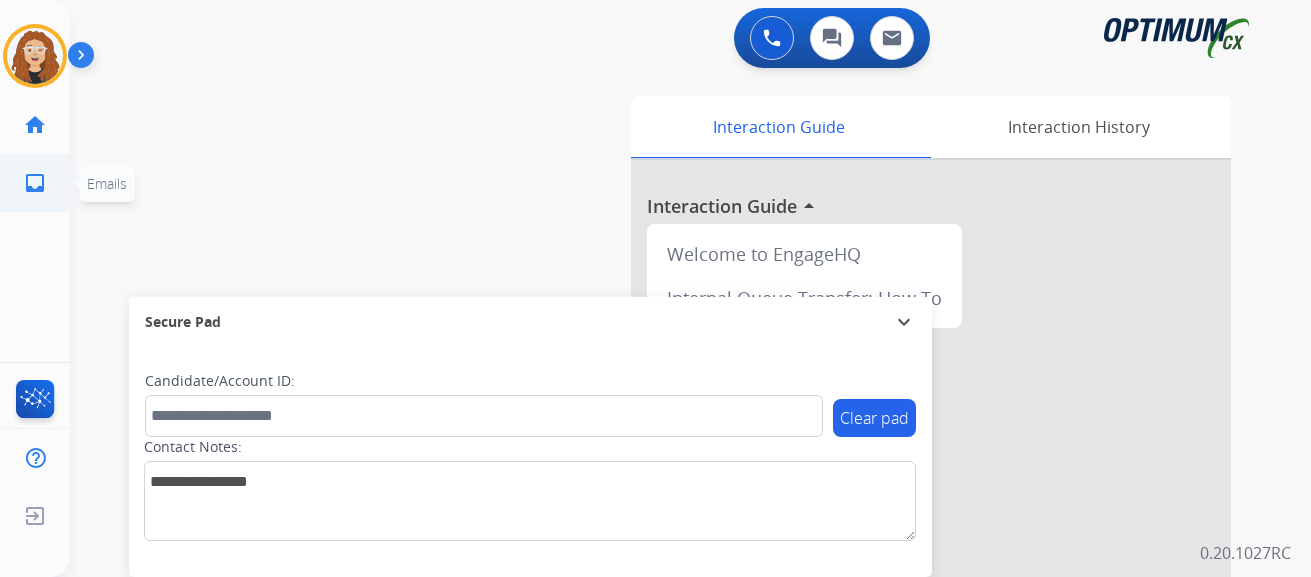 click on "Emails" 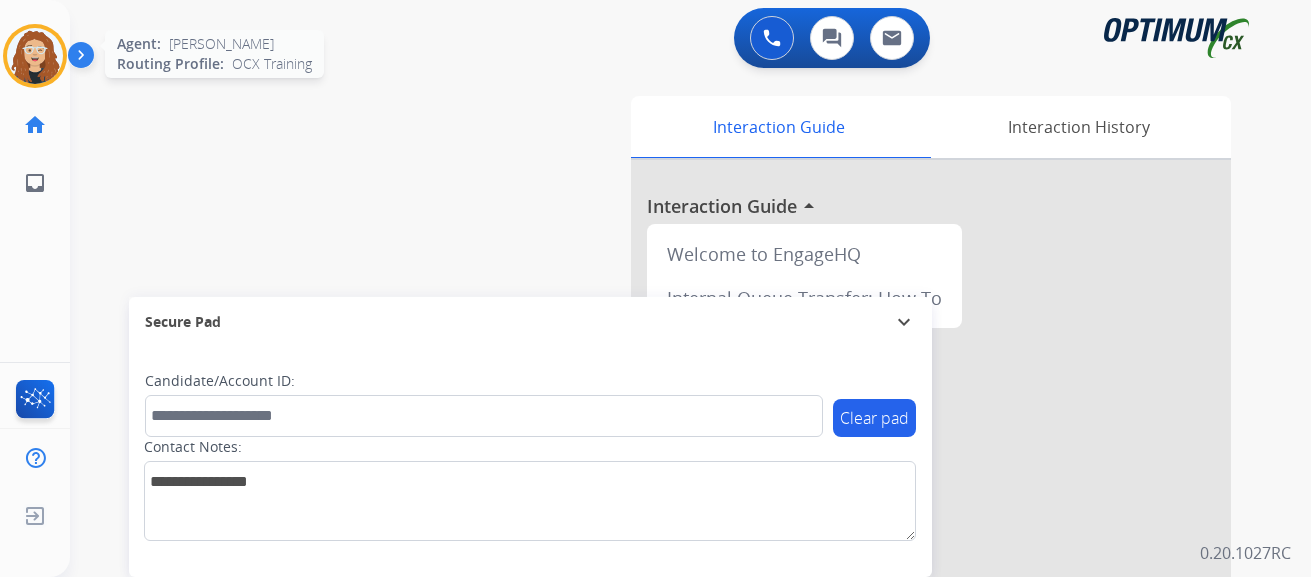 click at bounding box center [35, 56] 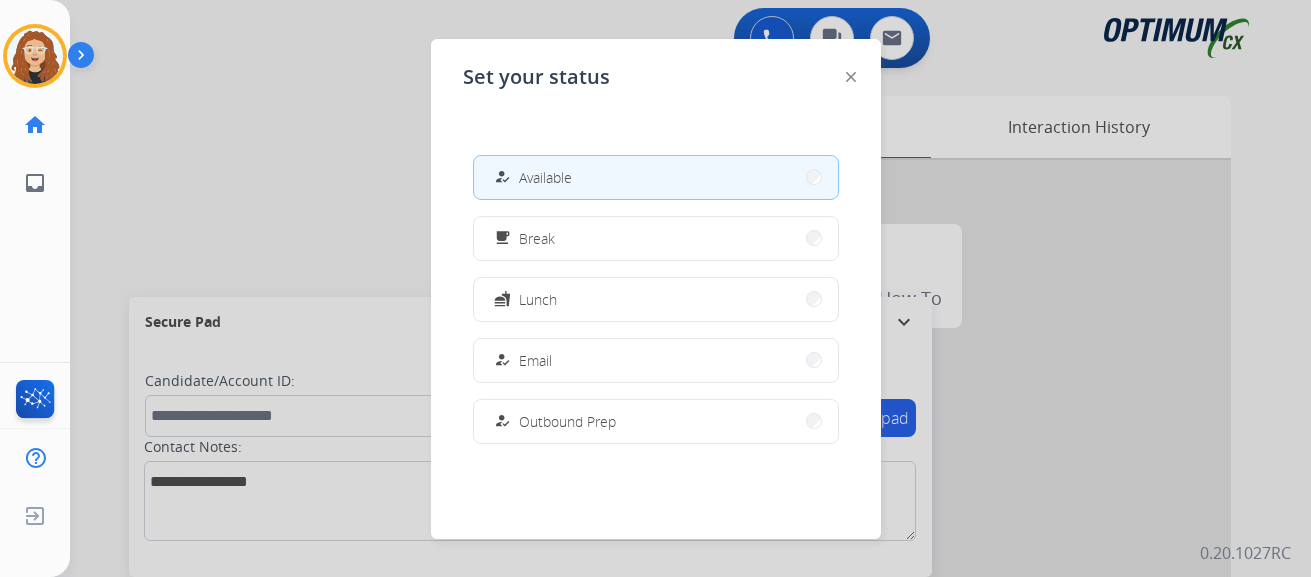 click at bounding box center [655, 288] 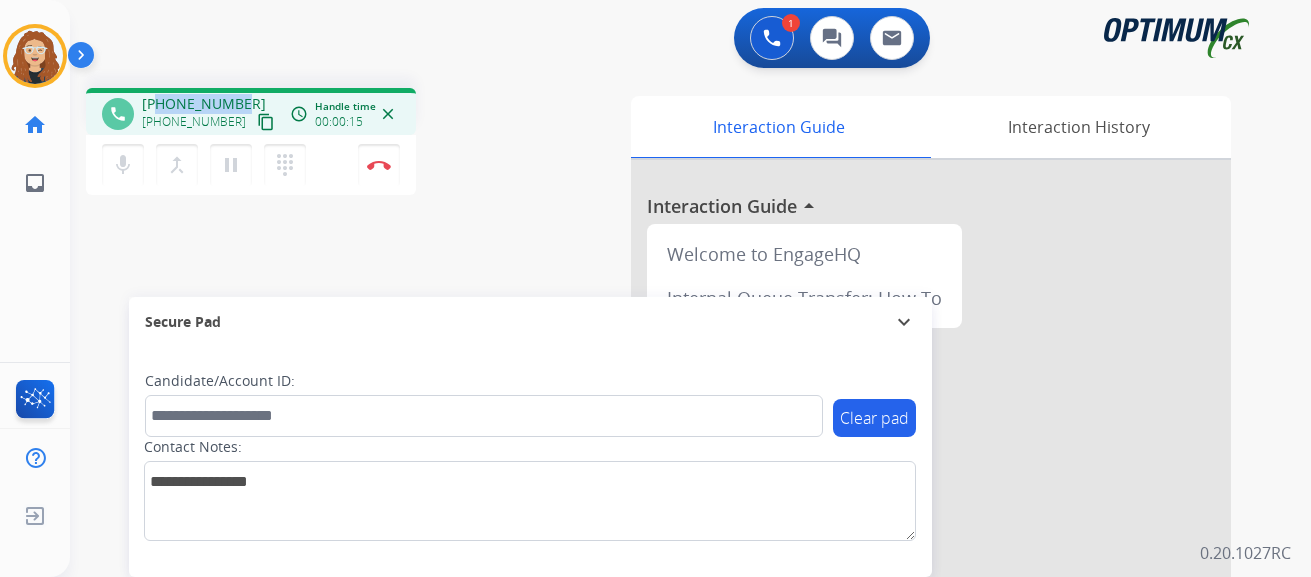drag, startPoint x: 158, startPoint y: 101, endPoint x: 239, endPoint y: 101, distance: 81 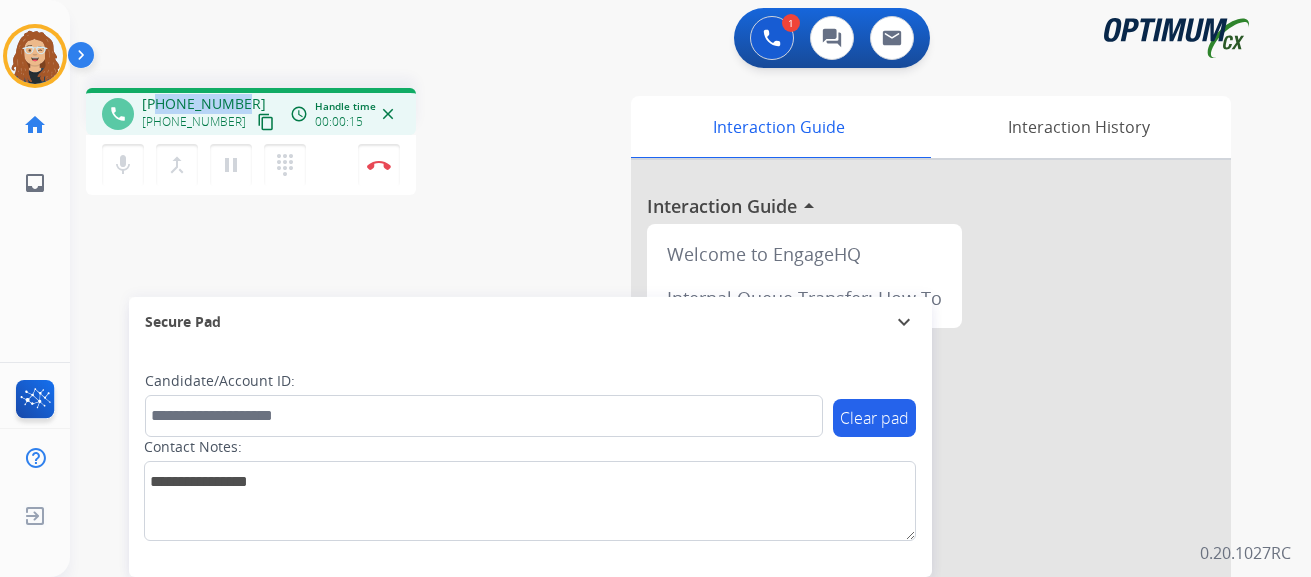 click on "+14406506991 +14406506991 content_copy" at bounding box center [210, 114] 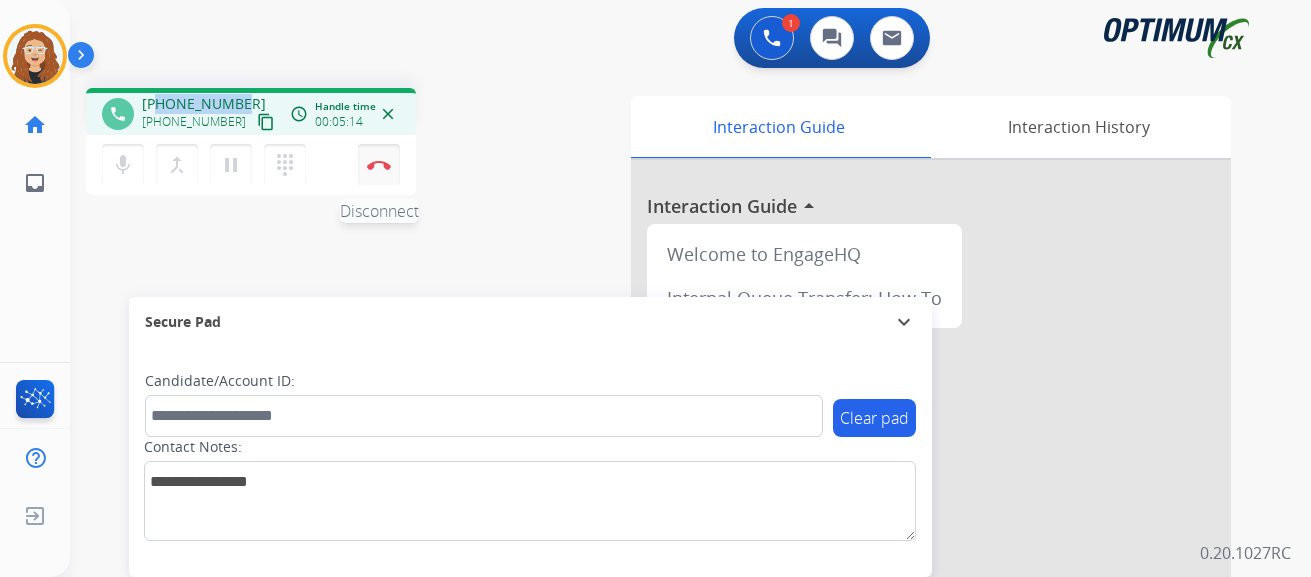 click at bounding box center (379, 165) 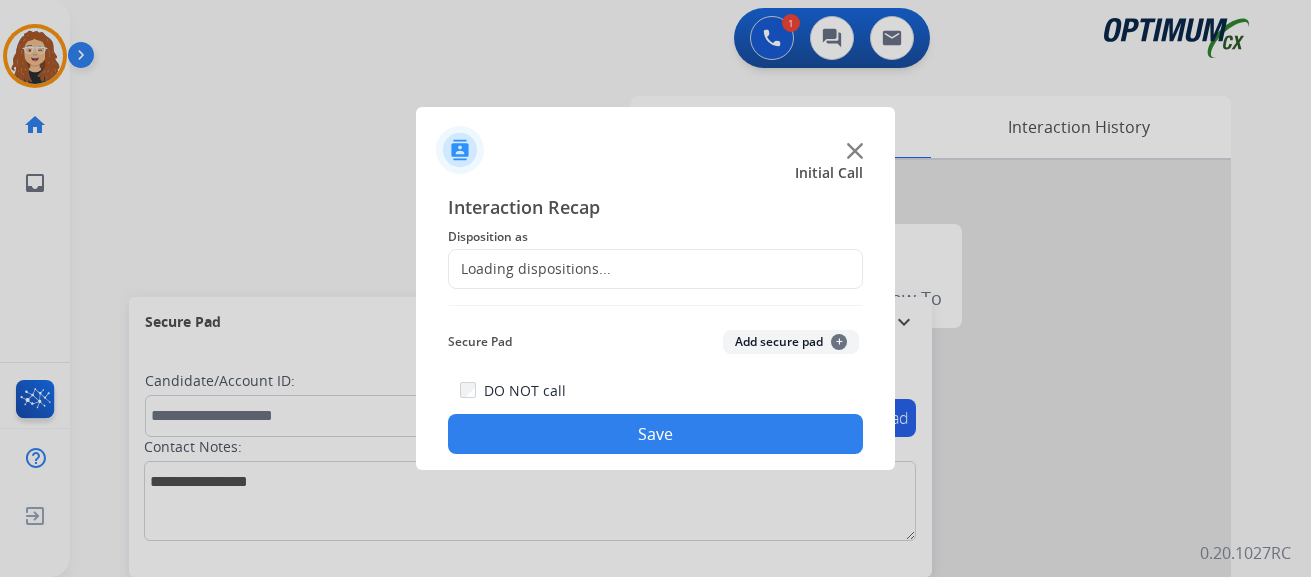 click on "Loading dispositions..." 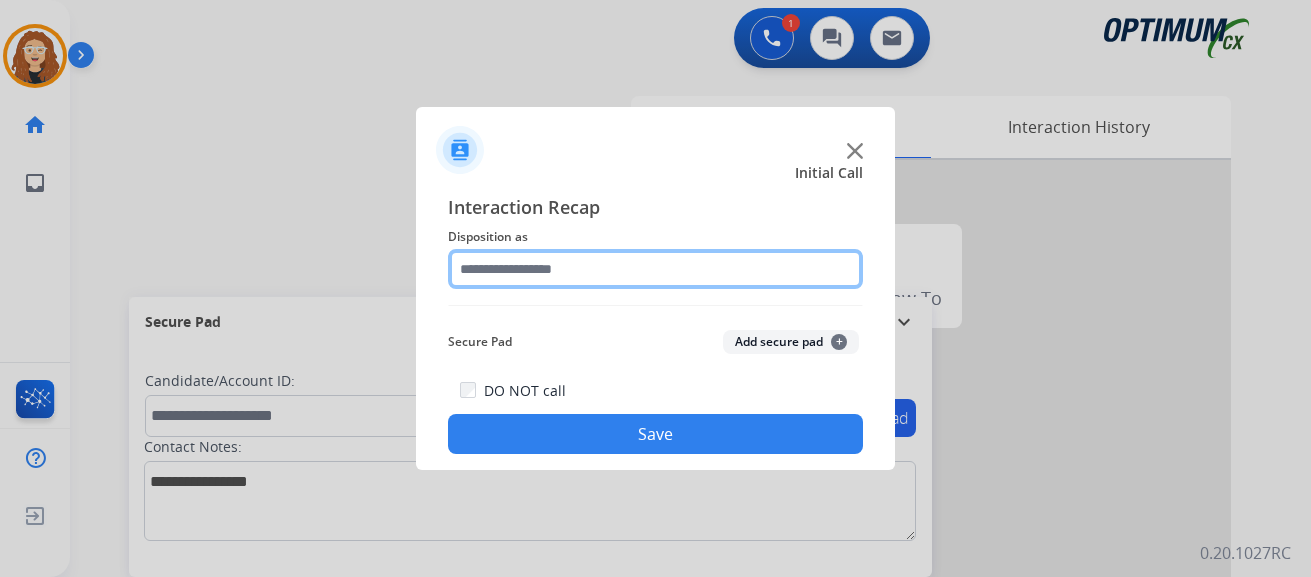click 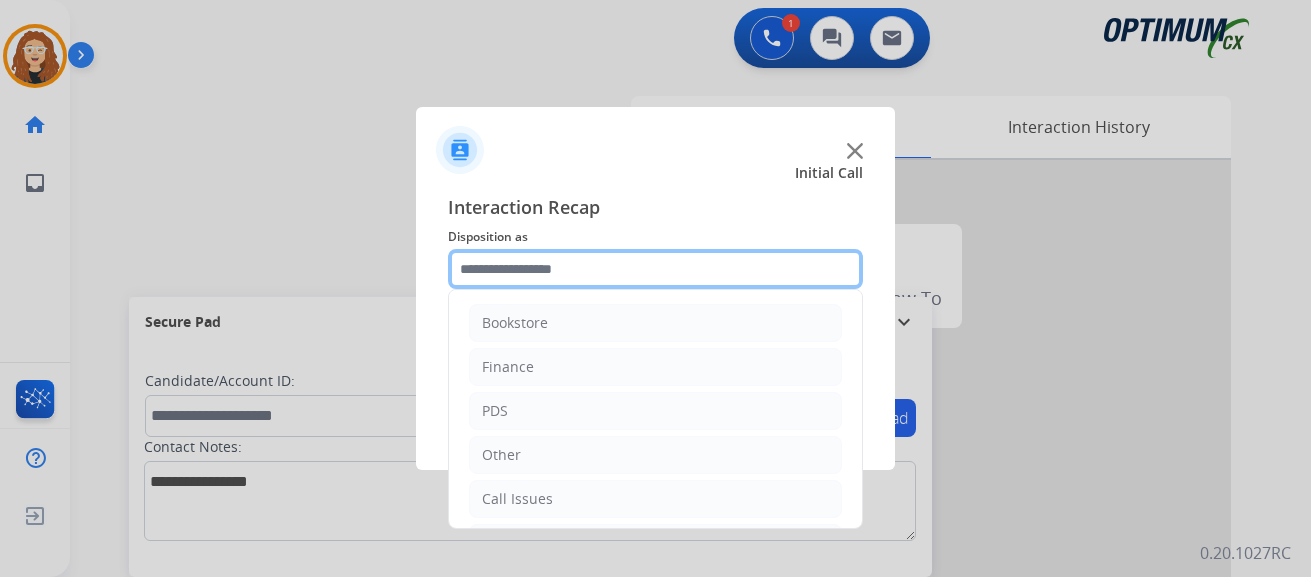 scroll, scrollTop: 136, scrollLeft: 0, axis: vertical 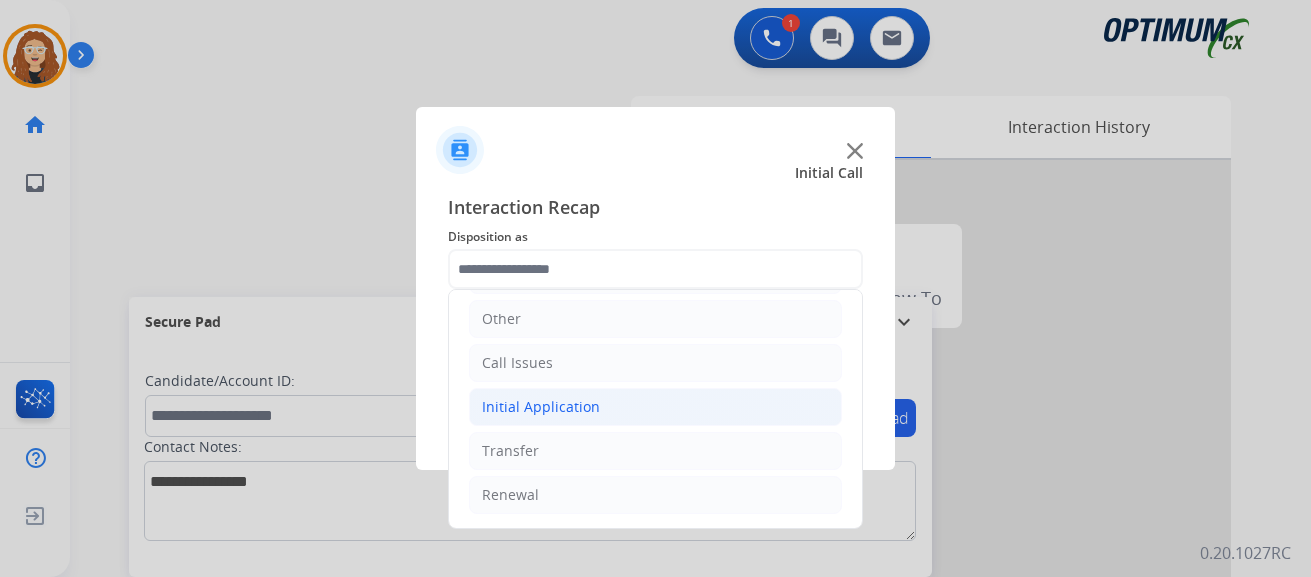 click on "Initial Application" 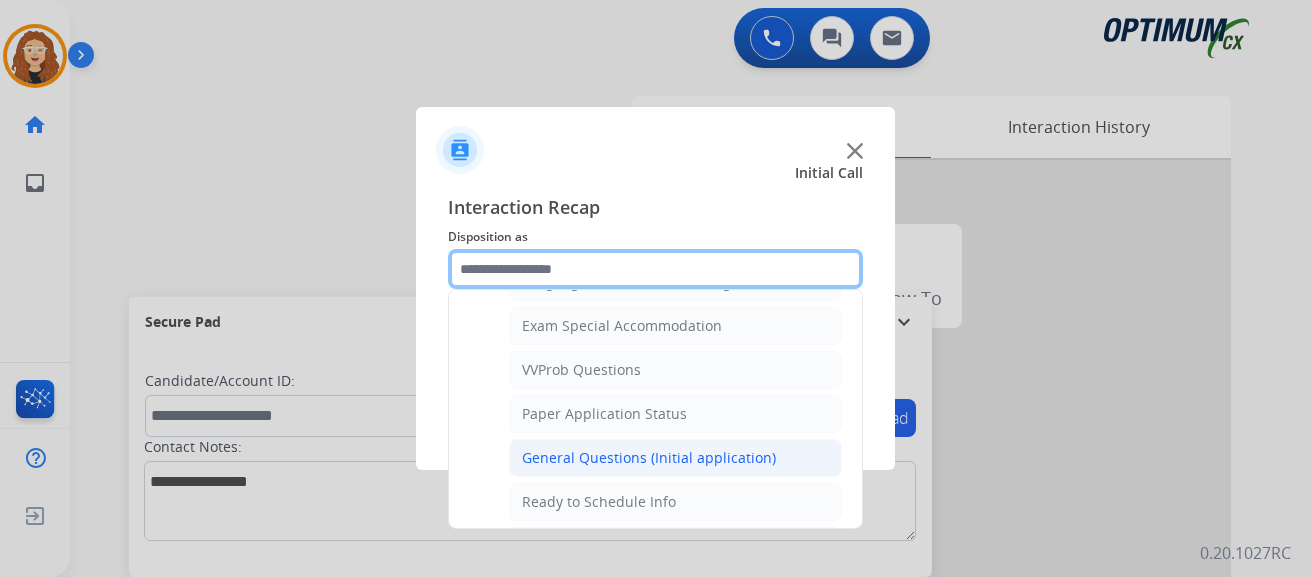 scroll, scrollTop: 1030, scrollLeft: 0, axis: vertical 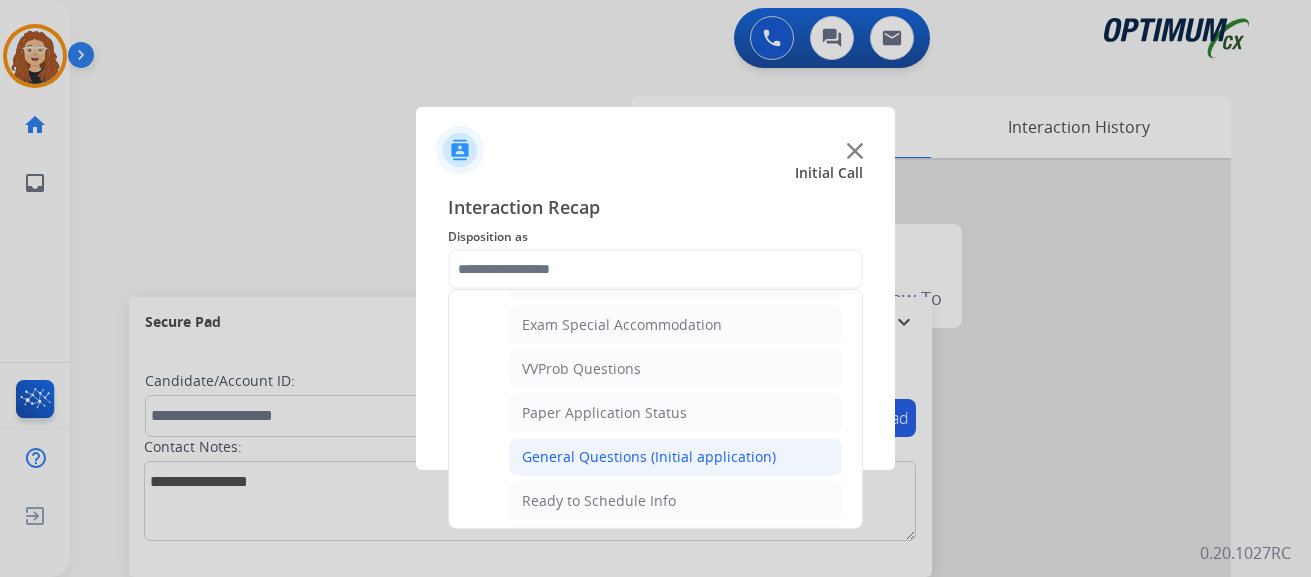 click on "General Questions (Initial application)" 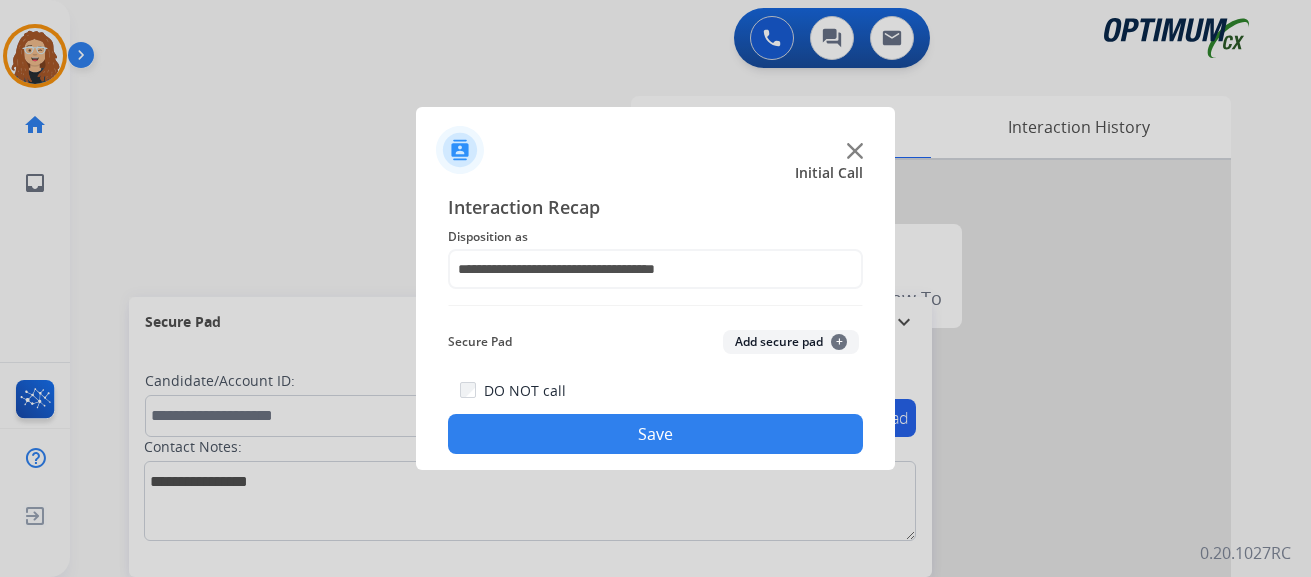 click on "Save" 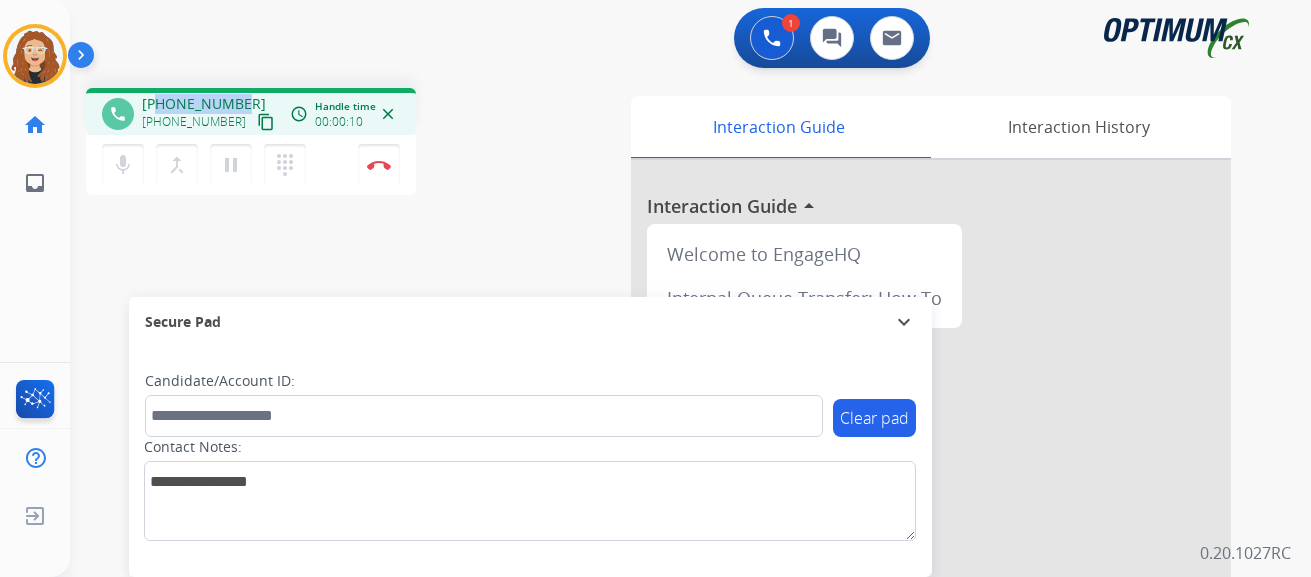 drag, startPoint x: 159, startPoint y: 100, endPoint x: 241, endPoint y: 99, distance: 82.006096 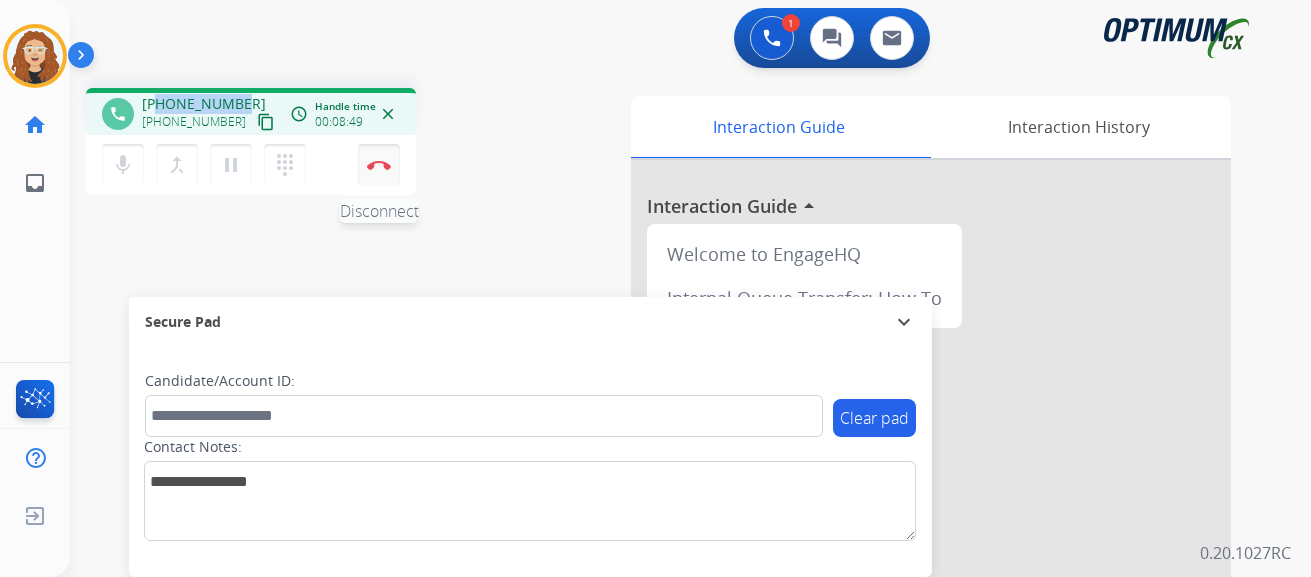 click at bounding box center (379, 165) 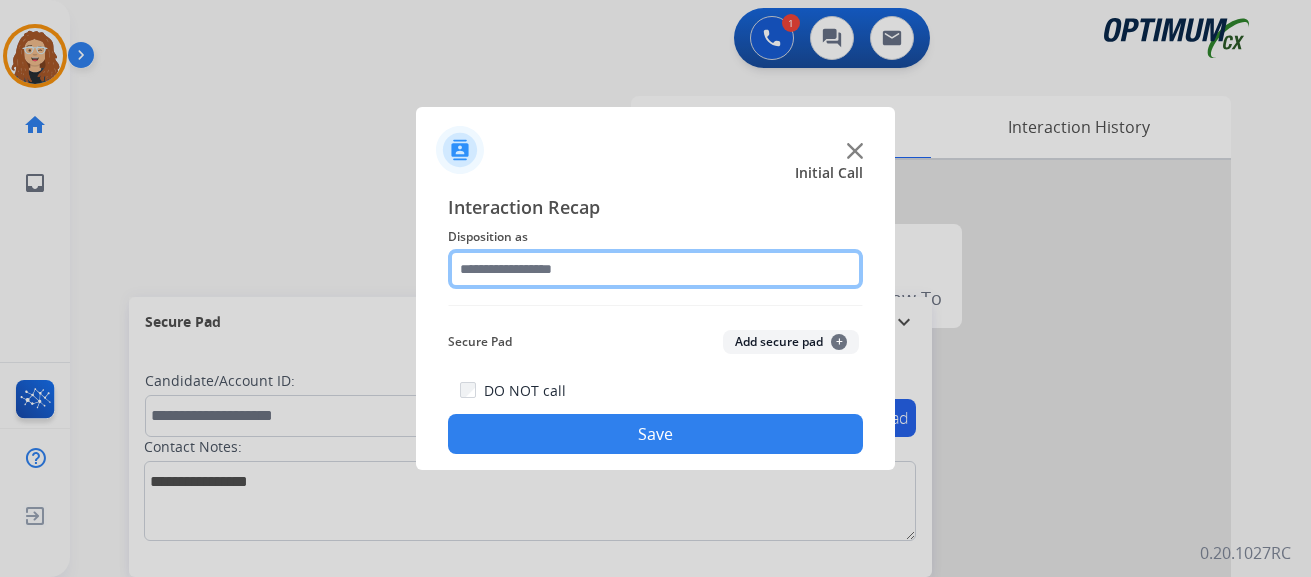 click 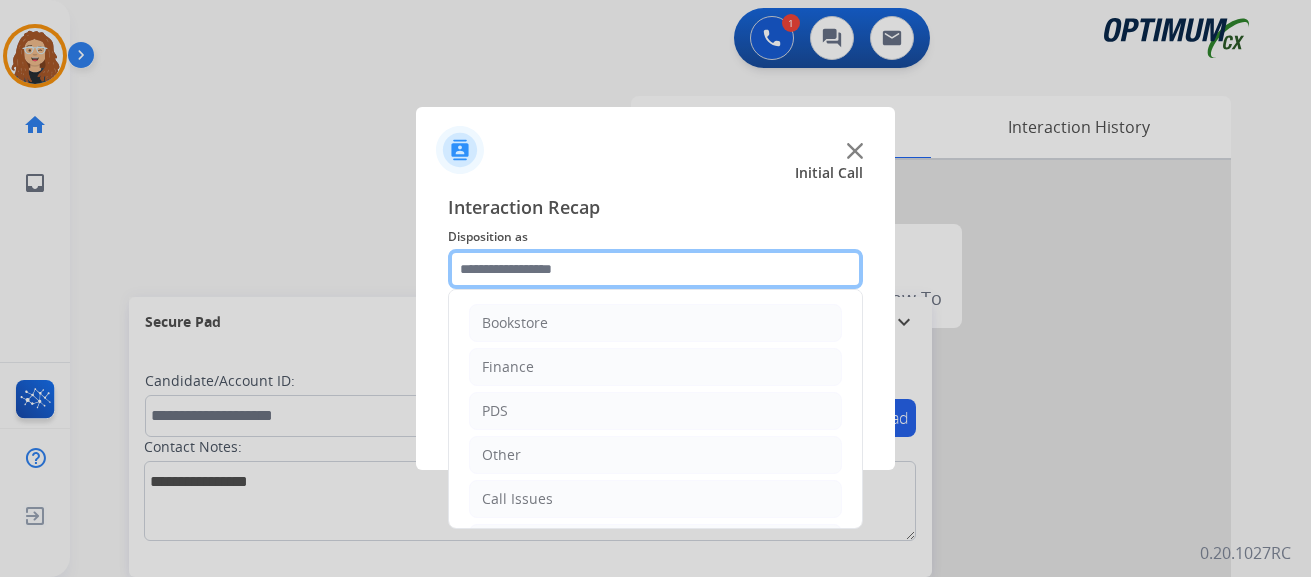 scroll, scrollTop: 136, scrollLeft: 0, axis: vertical 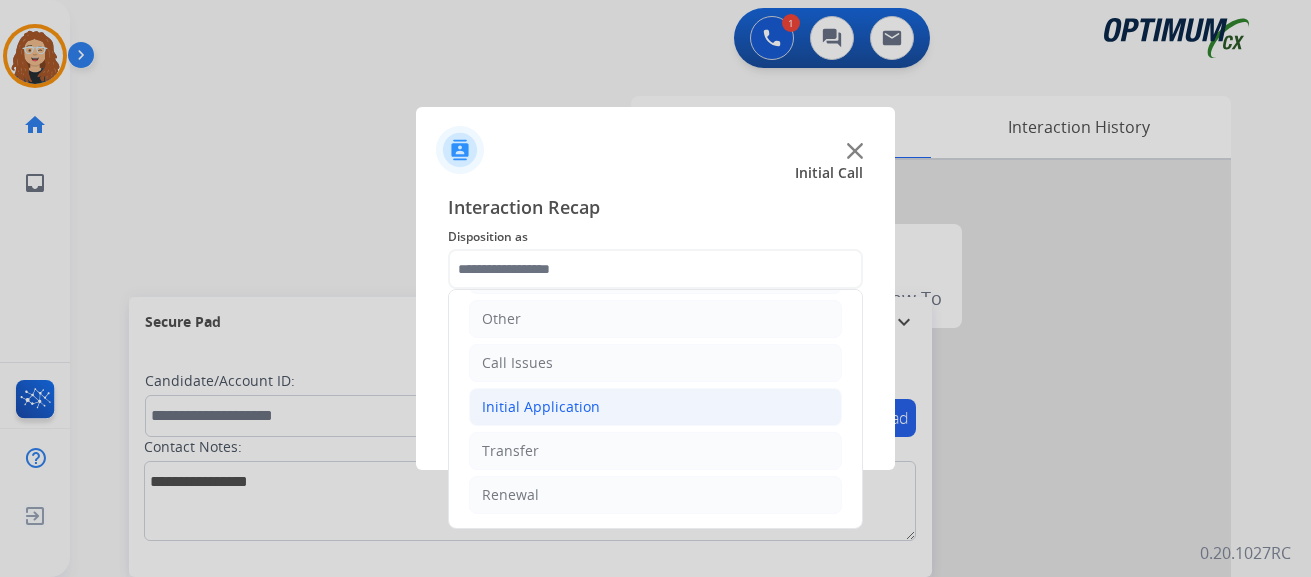 click on "Initial Application" 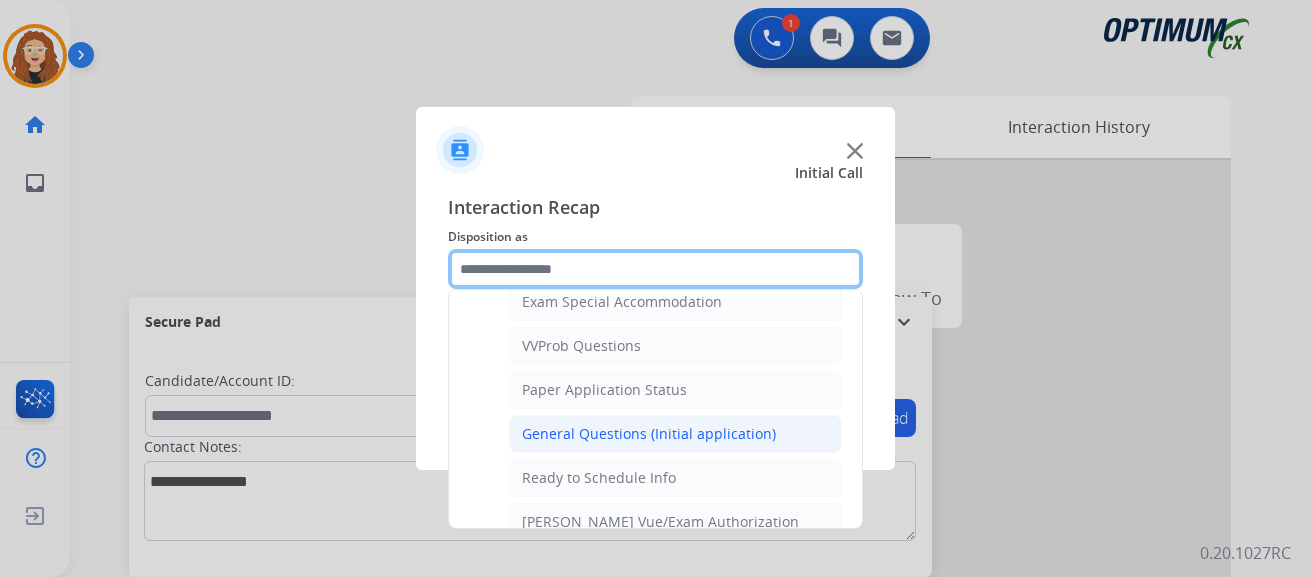 scroll, scrollTop: 1054, scrollLeft: 0, axis: vertical 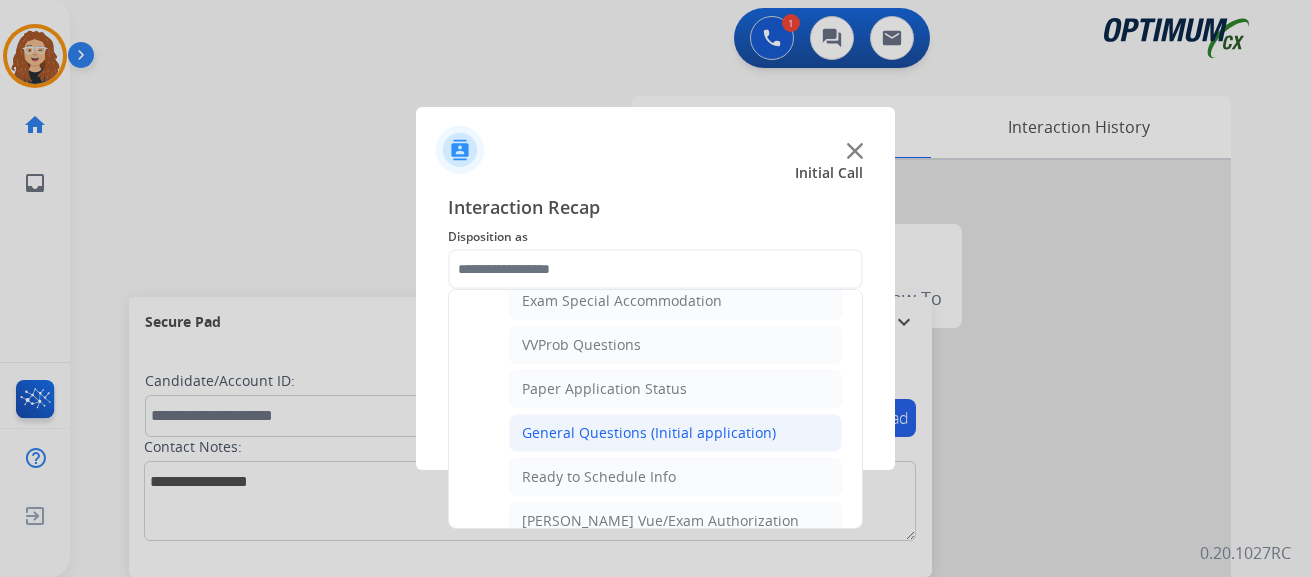 click on "General Questions (Initial application)" 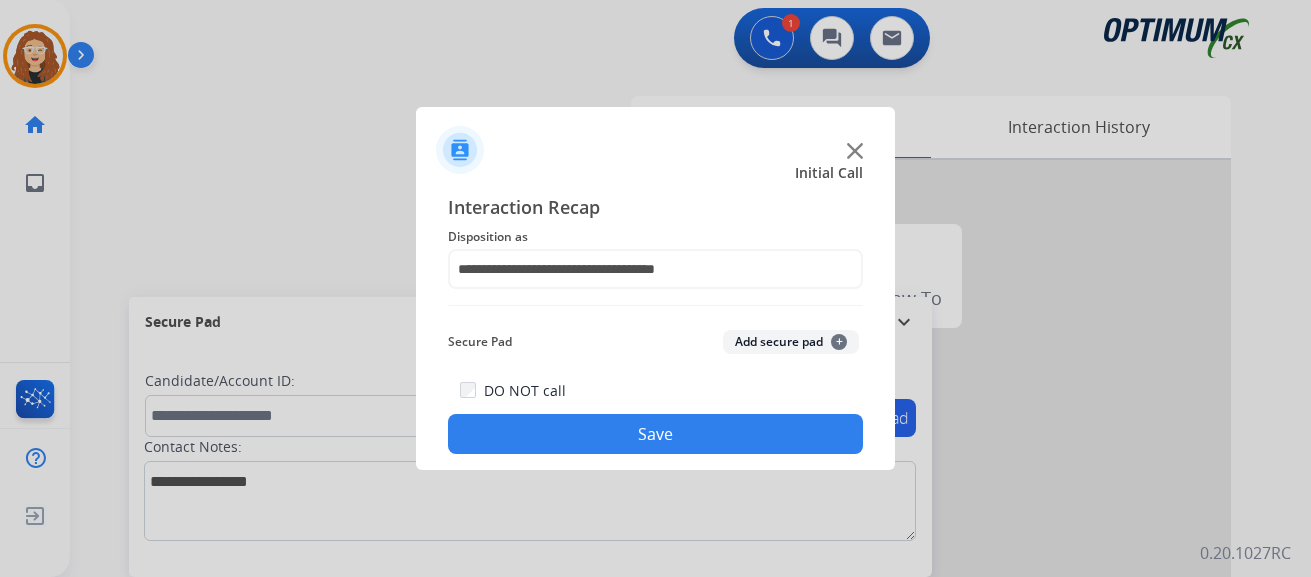 click on "Save" 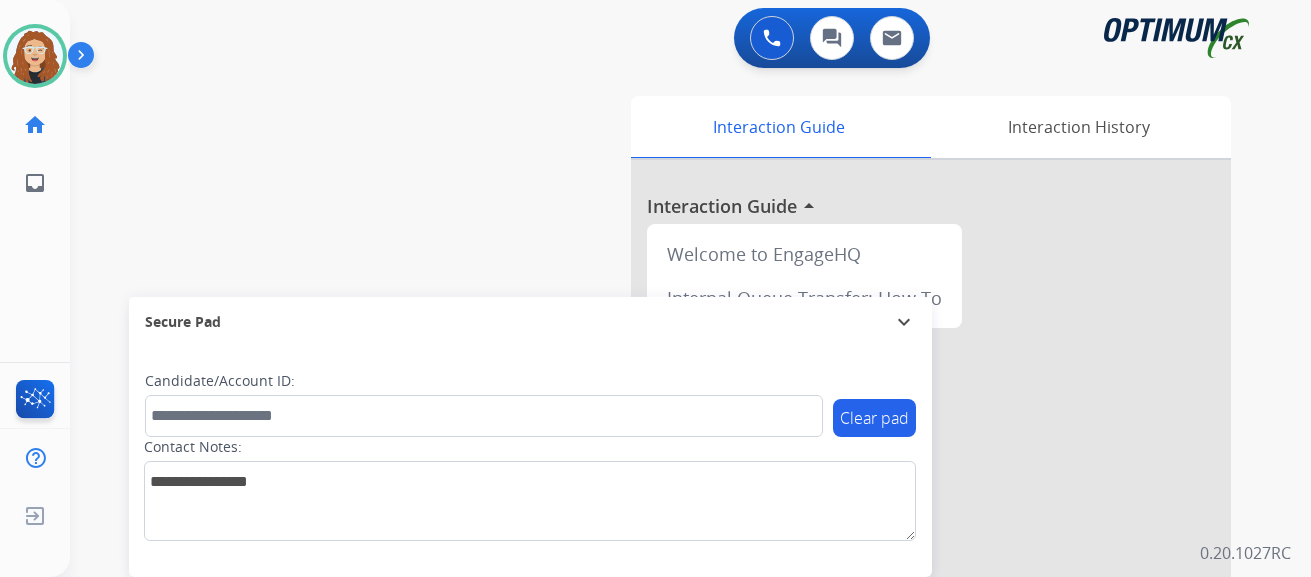click on "swap_horiz Break voice bridge close_fullscreen Connect 3-Way Call merge_type Separate 3-Way Call  Interaction Guide   Interaction History  Interaction Guide arrow_drop_up  Welcome to EngageHQ   Internal Queue Transfer: How To  Secure Pad expand_more Clear pad Candidate/Account ID: Contact Notes:" at bounding box center (666, 489) 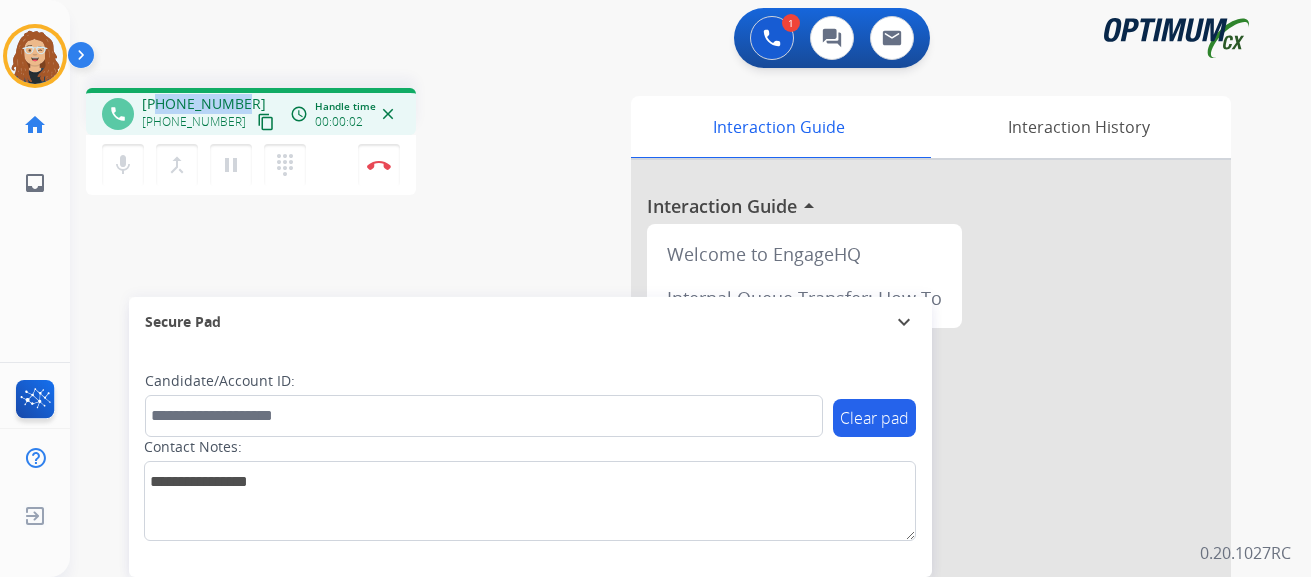 drag, startPoint x: 157, startPoint y: 103, endPoint x: 246, endPoint y: 93, distance: 89.560036 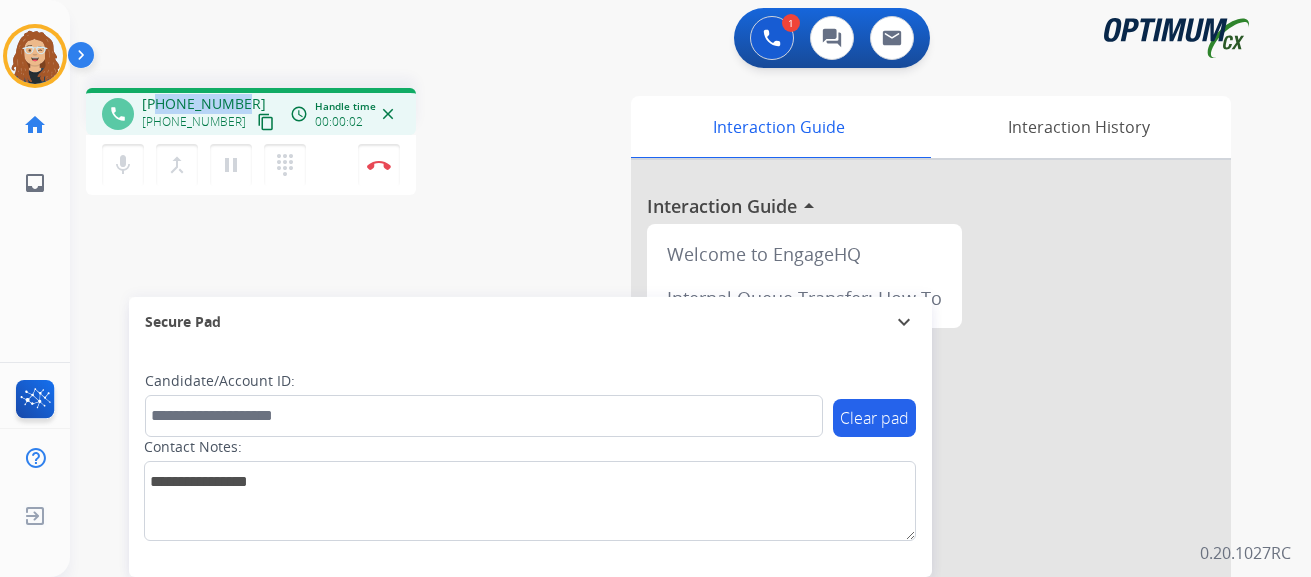 click on "+19892861455 +19892861455 content_copy" at bounding box center [210, 114] 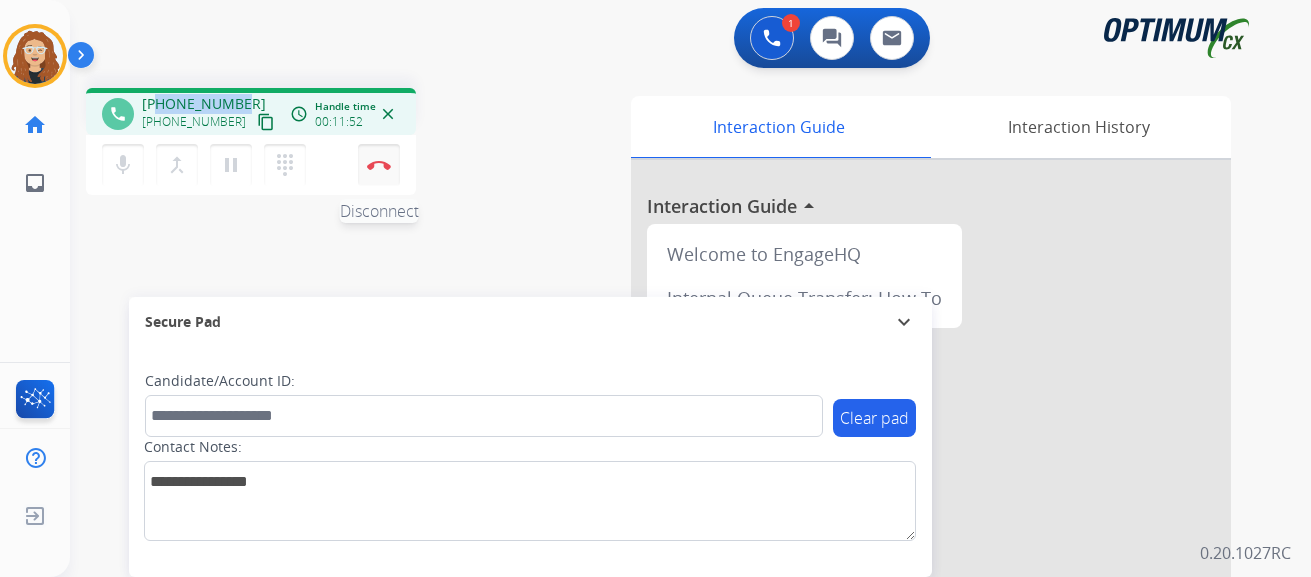 click on "Disconnect" at bounding box center (379, 165) 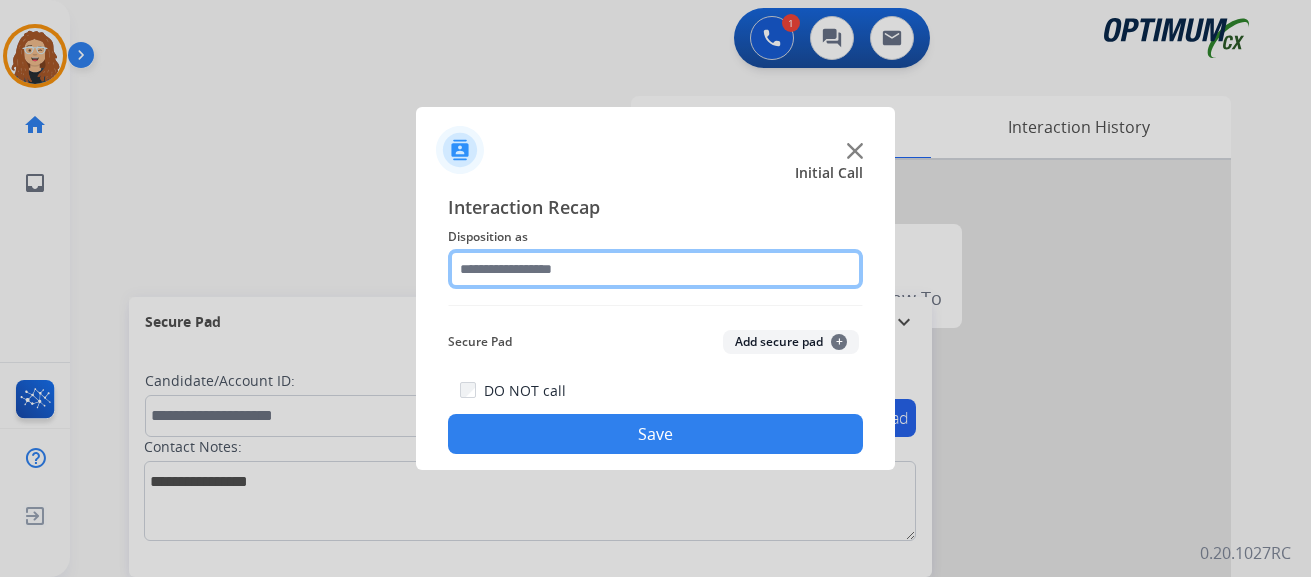 click 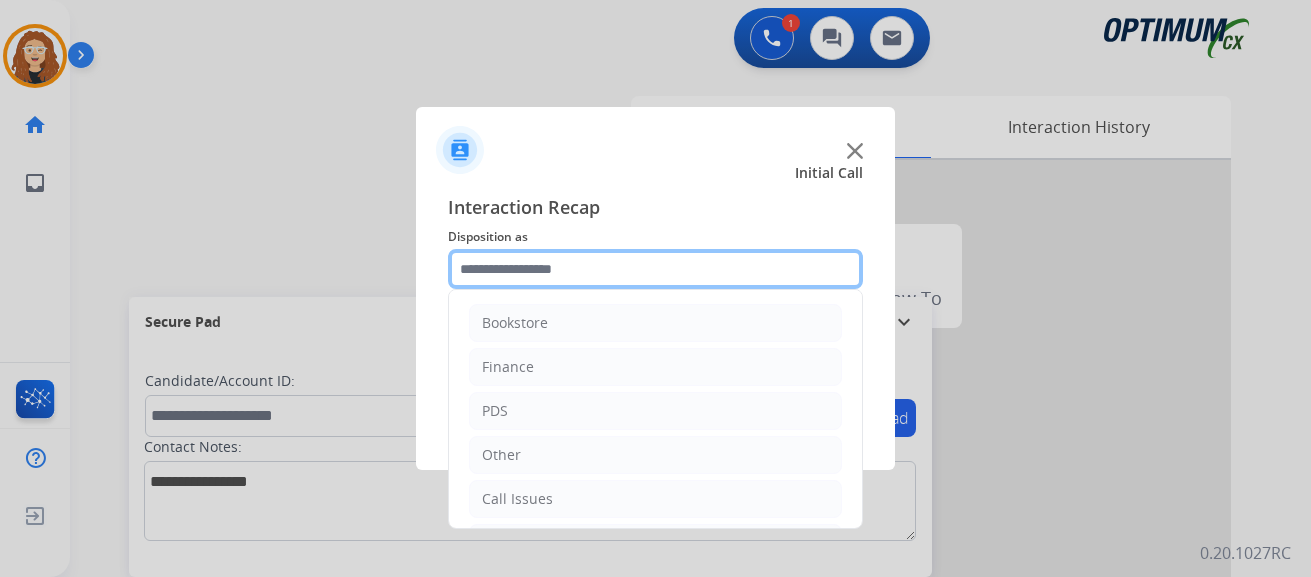 scroll, scrollTop: 136, scrollLeft: 0, axis: vertical 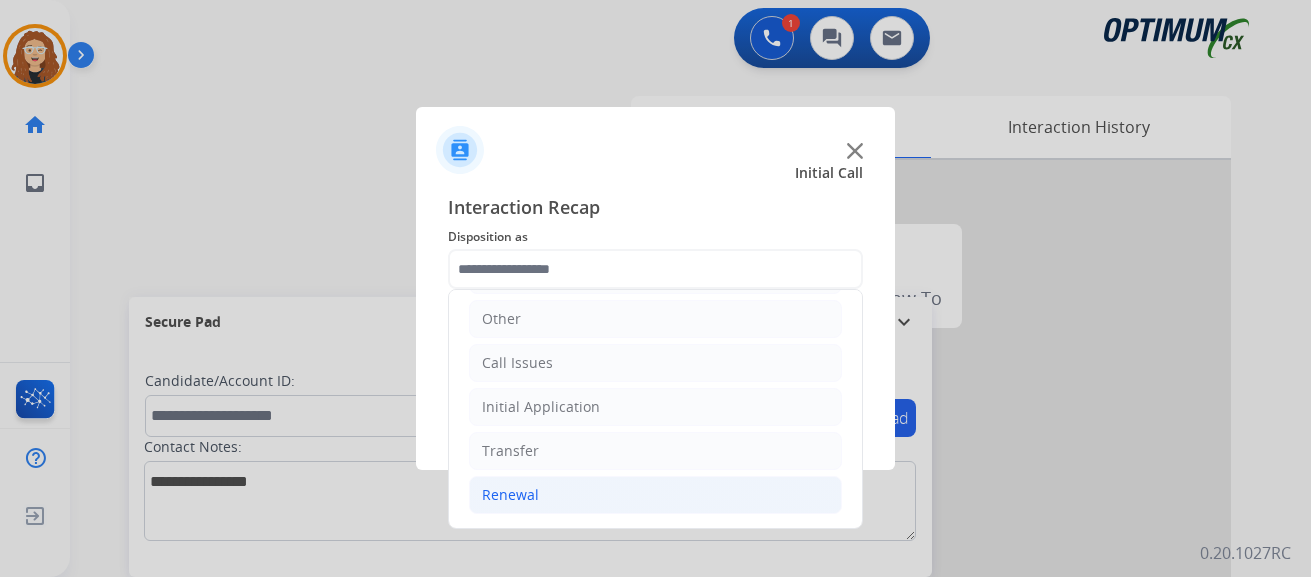 click on "Renewal" 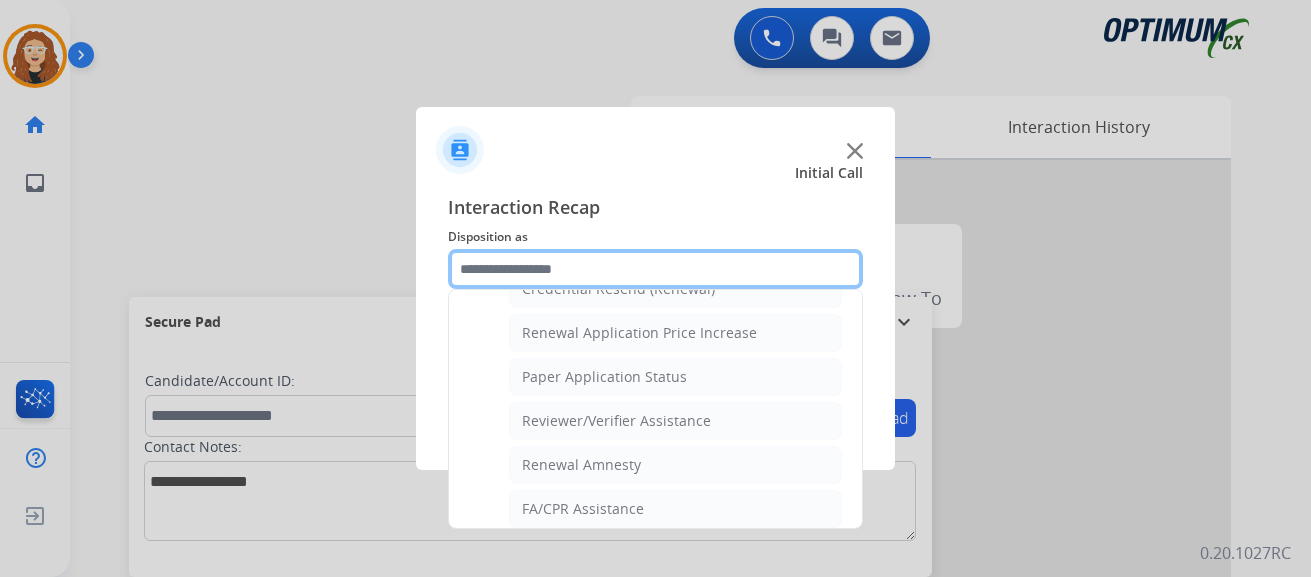 scroll, scrollTop: 696, scrollLeft: 0, axis: vertical 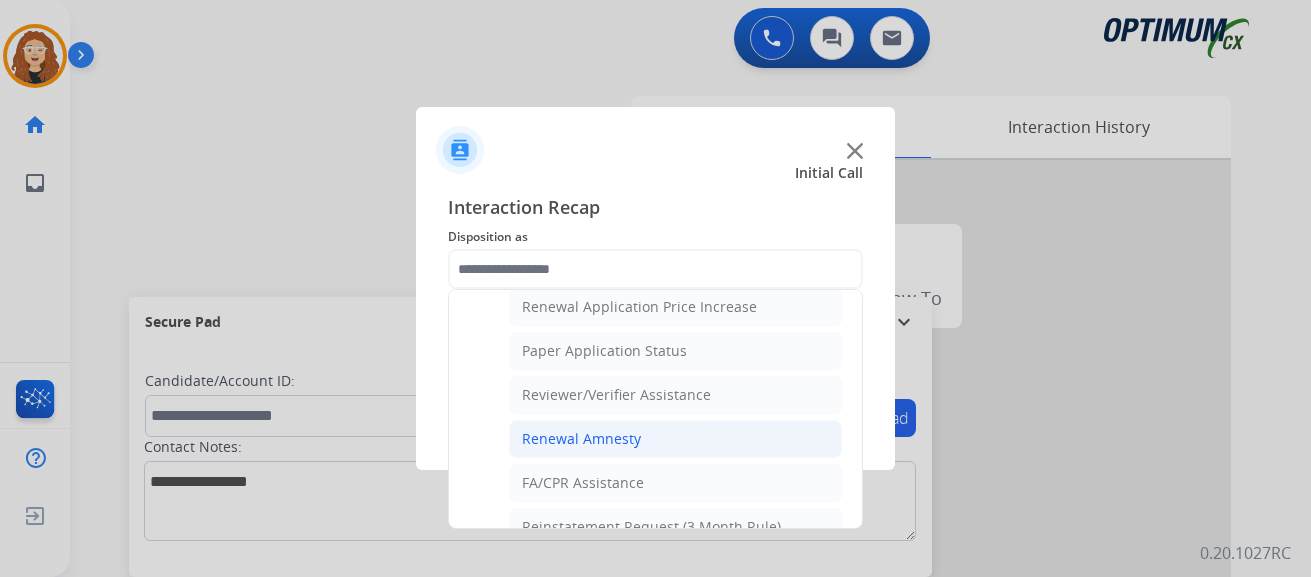 click on "Renewal Amnesty" 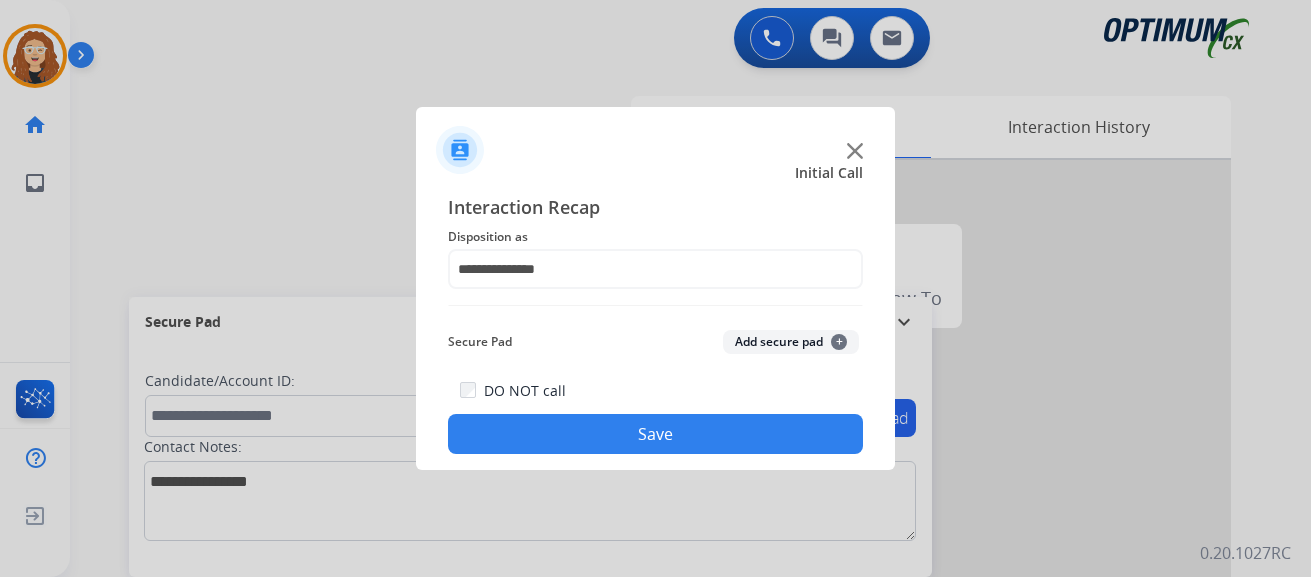 click on "Save" 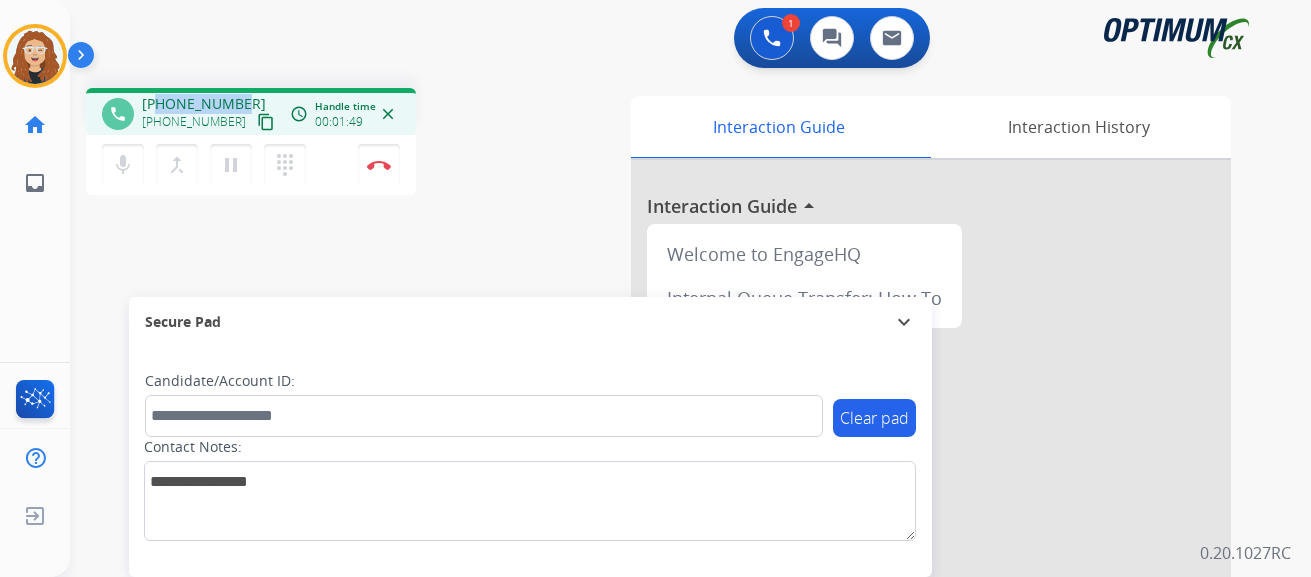 drag, startPoint x: 155, startPoint y: 105, endPoint x: 227, endPoint y: 100, distance: 72.1734 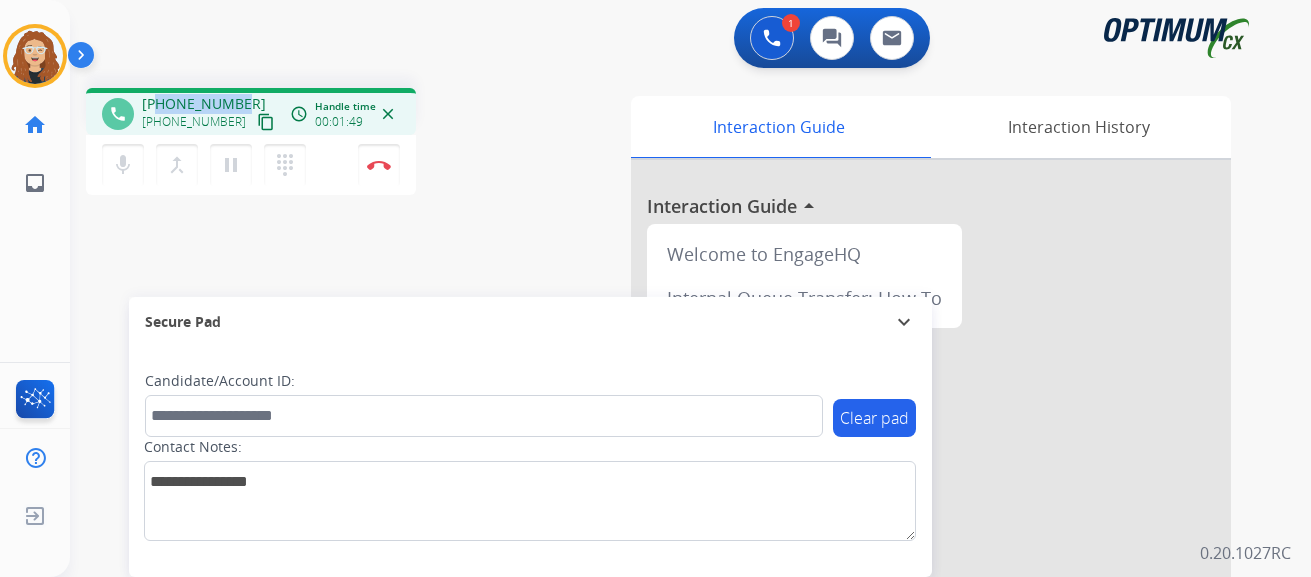 click on "+14845130428" at bounding box center (204, 104) 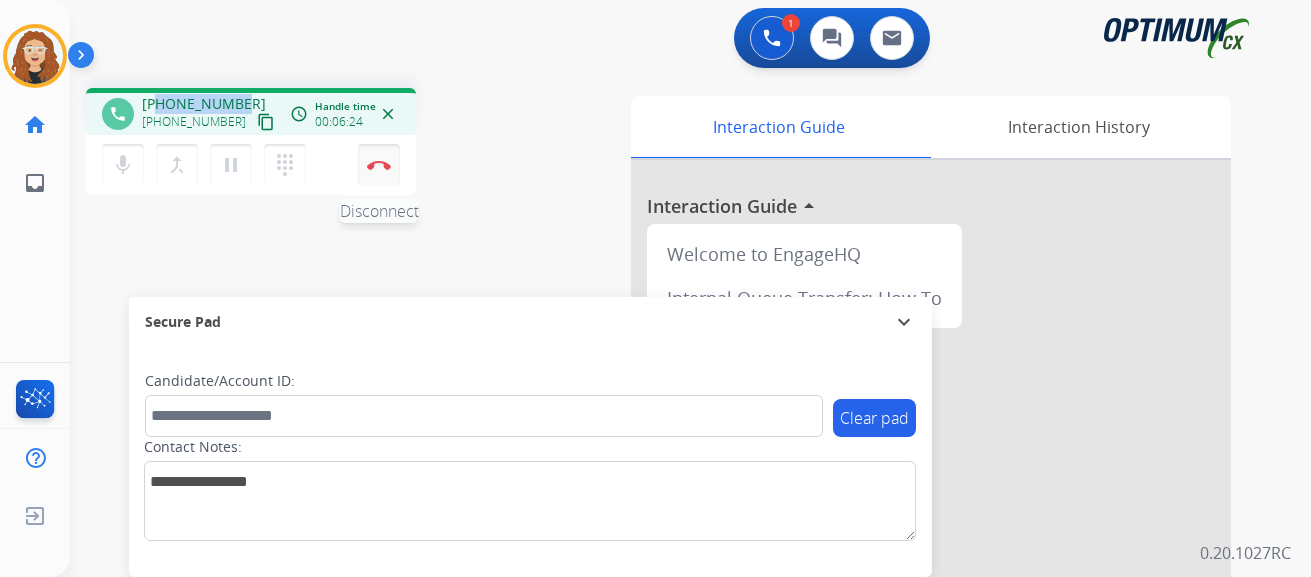 click on "Disconnect" at bounding box center [379, 165] 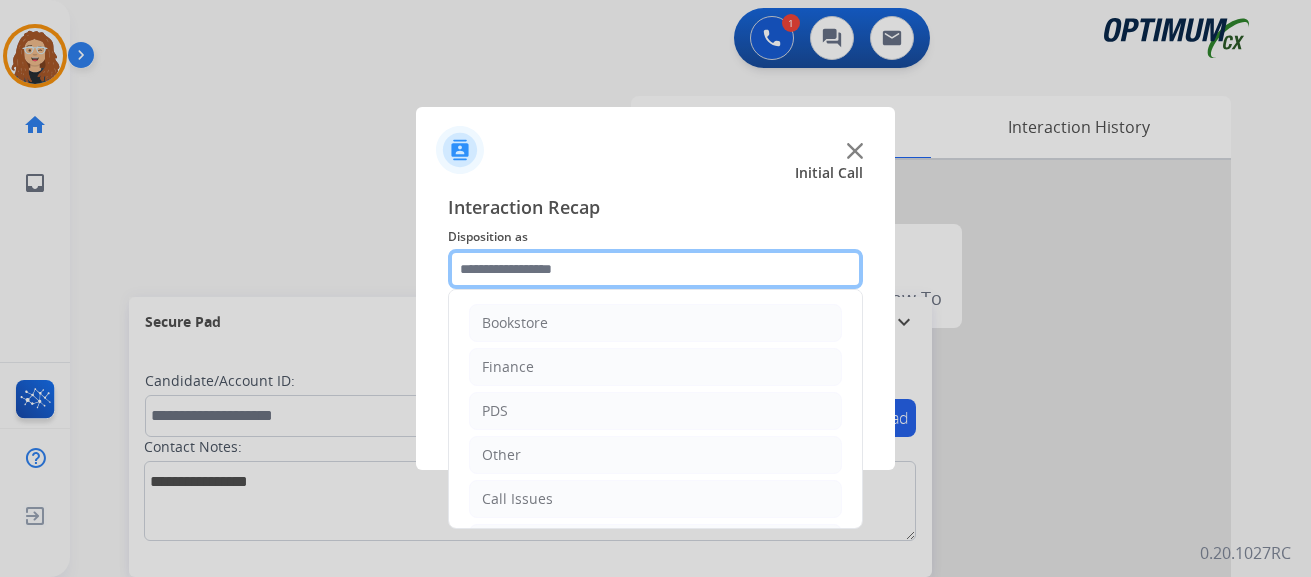 click 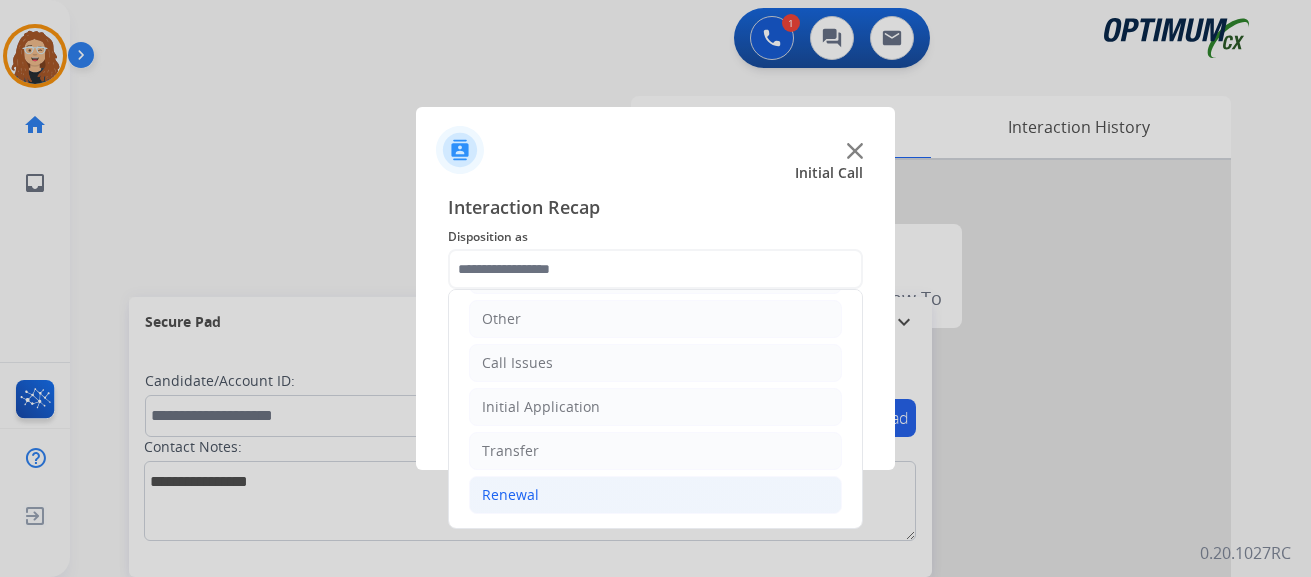 drag, startPoint x: 620, startPoint y: 498, endPoint x: 658, endPoint y: 498, distance: 38 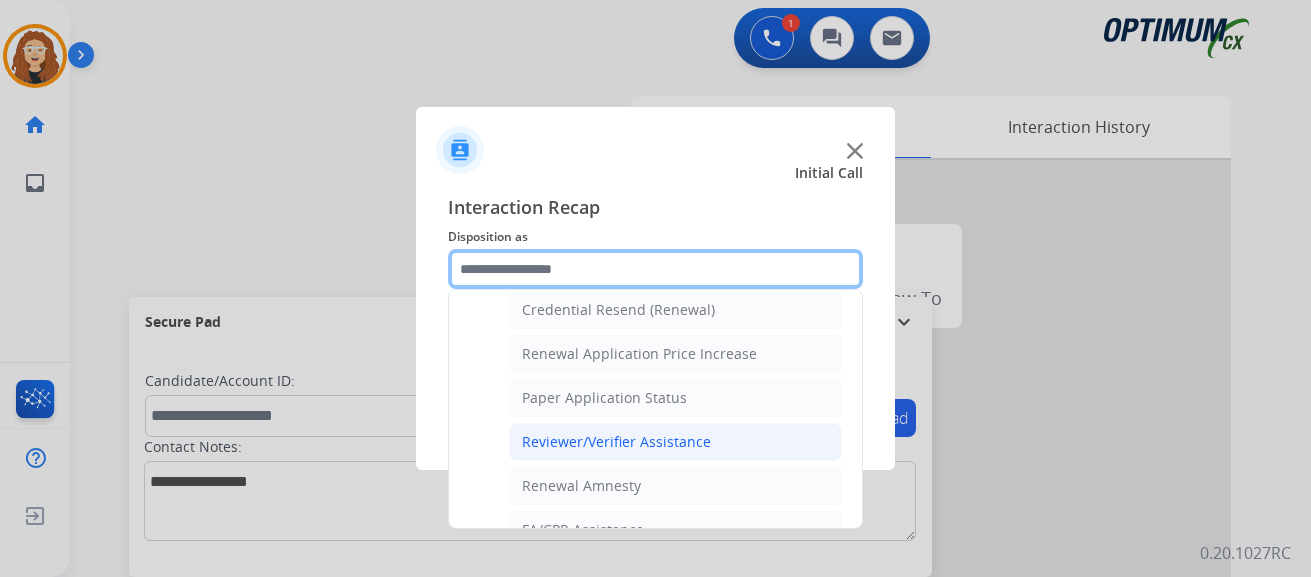 scroll, scrollTop: 641, scrollLeft: 0, axis: vertical 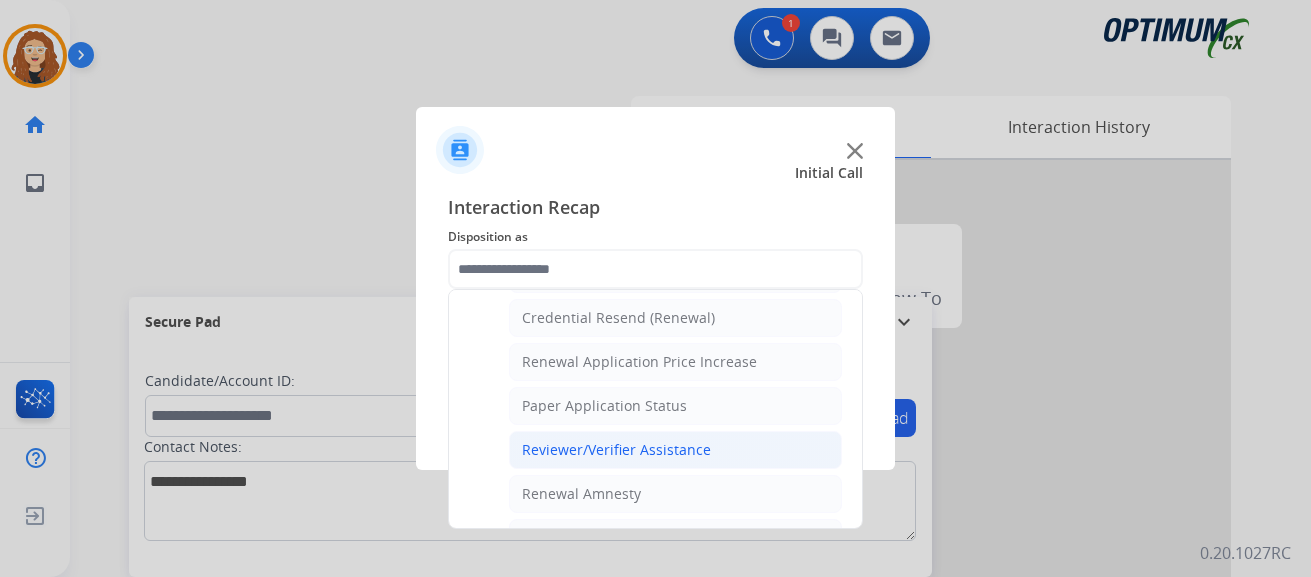 click on "Reviewer/Verifier Assistance" 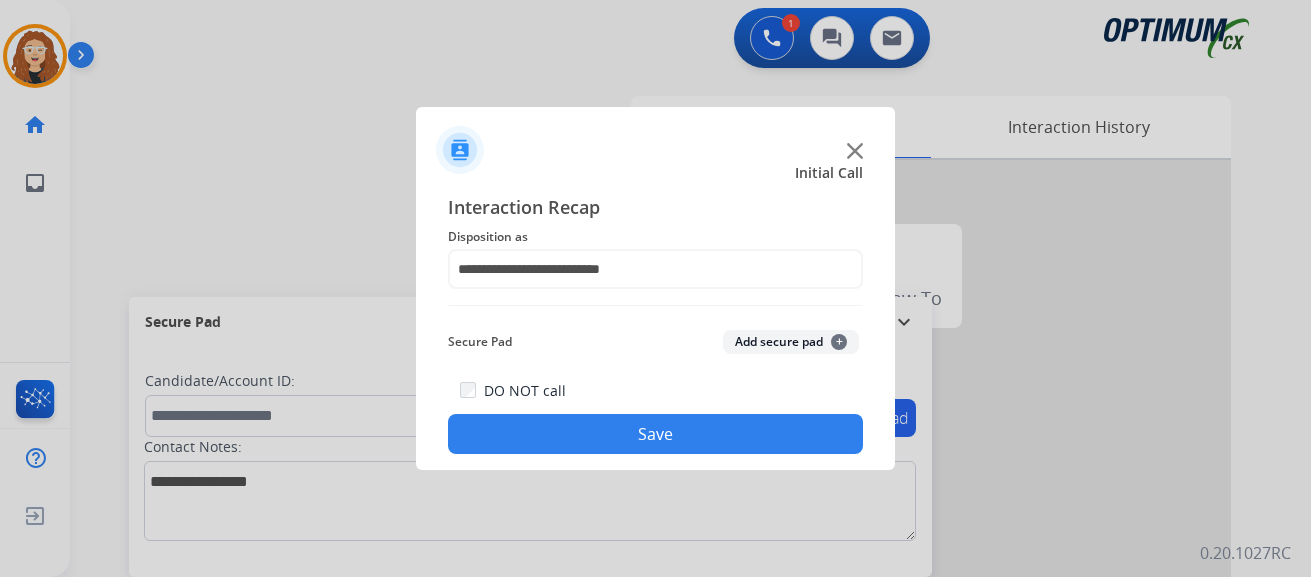click on "Save" 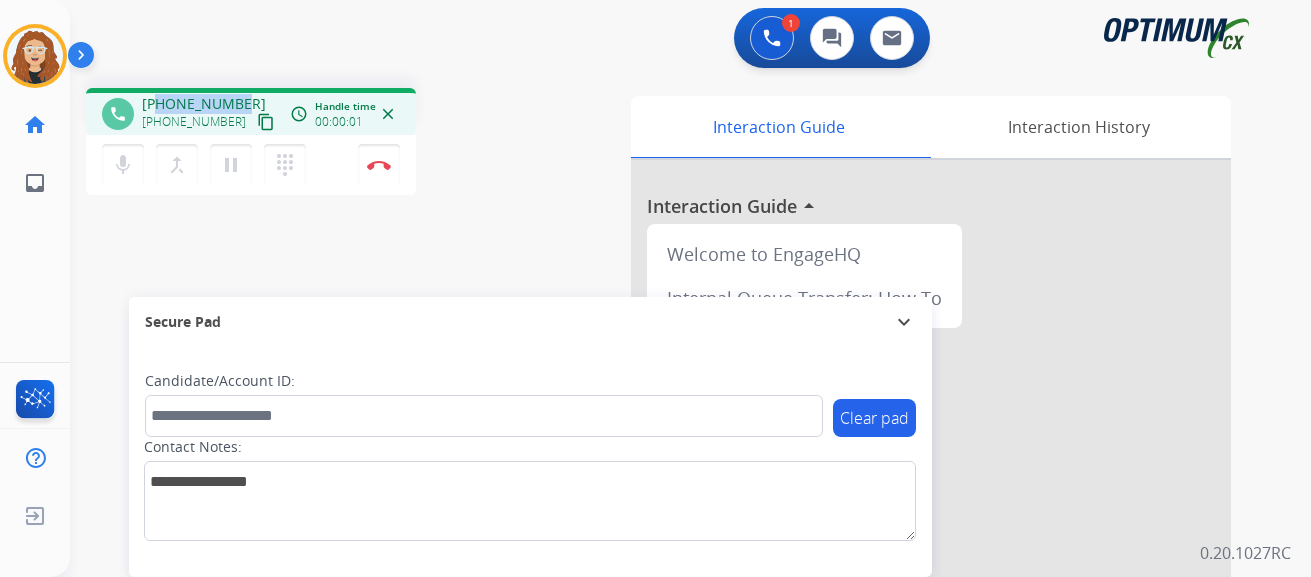 drag, startPoint x: 178, startPoint y: 105, endPoint x: 220, endPoint y: 107, distance: 42.047592 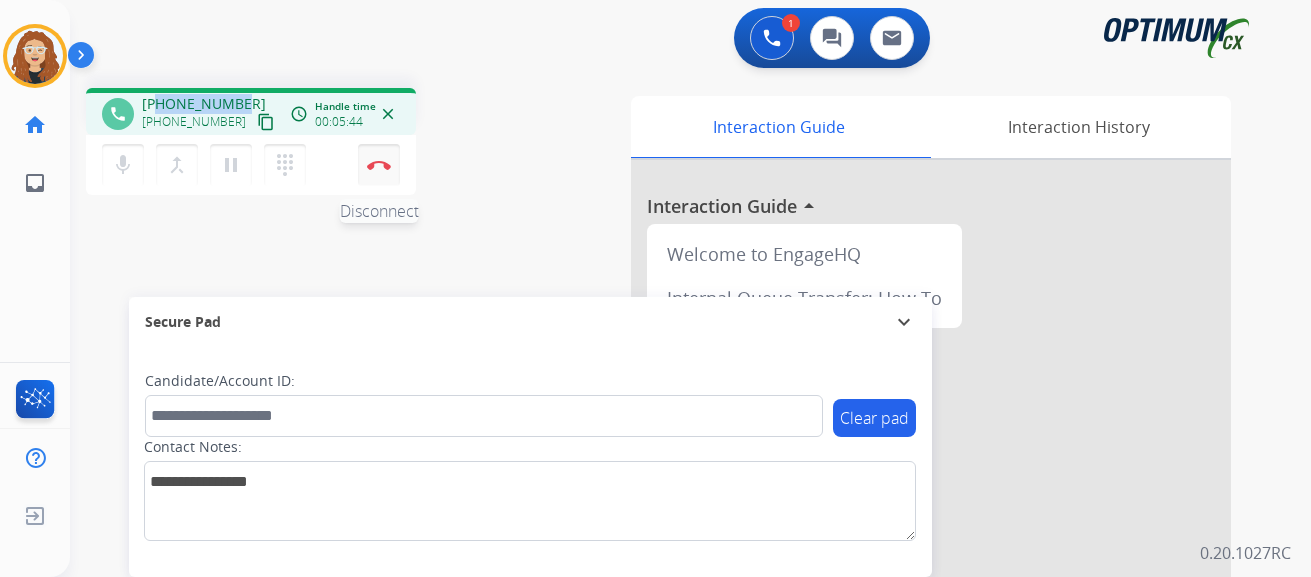 click on "Disconnect" at bounding box center (379, 165) 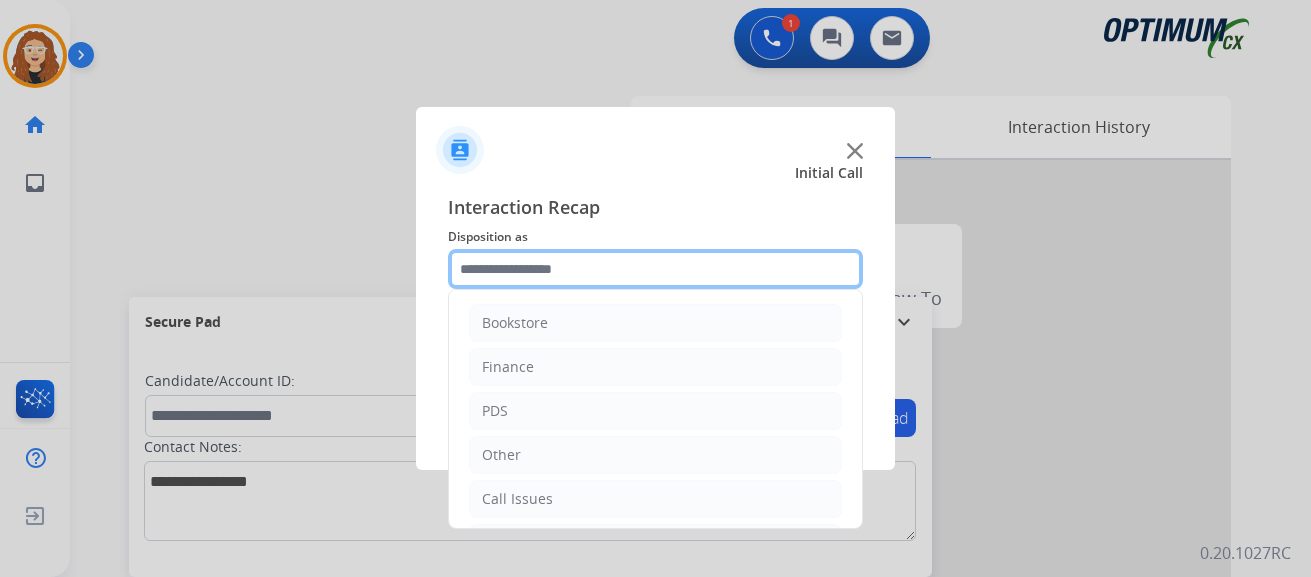 click 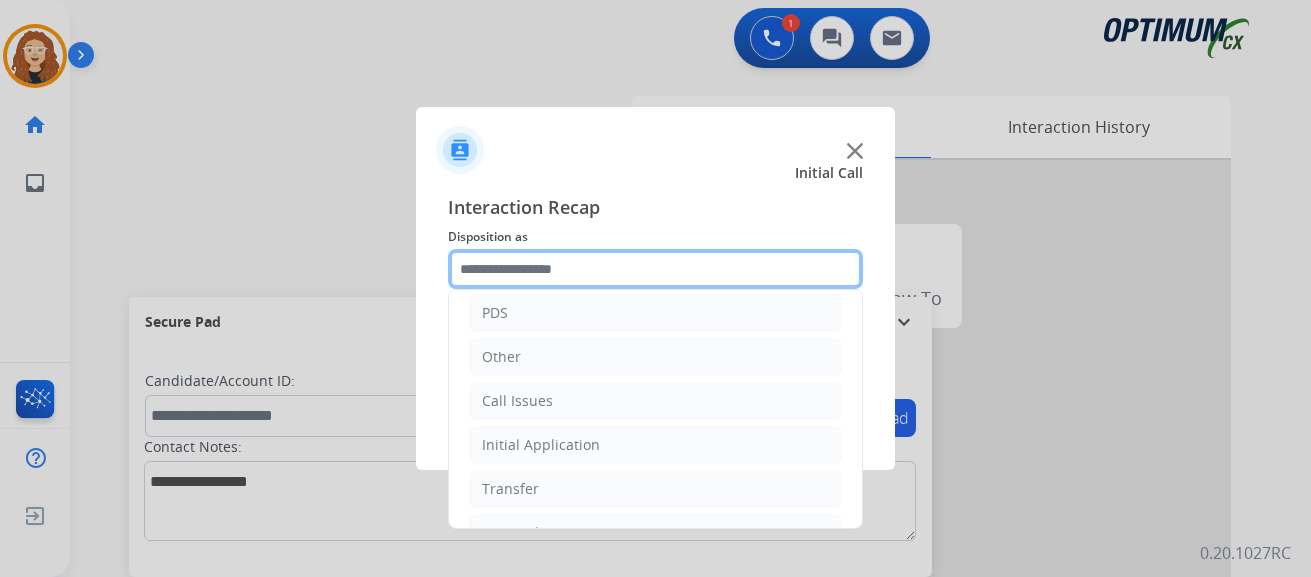scroll, scrollTop: 136, scrollLeft: 0, axis: vertical 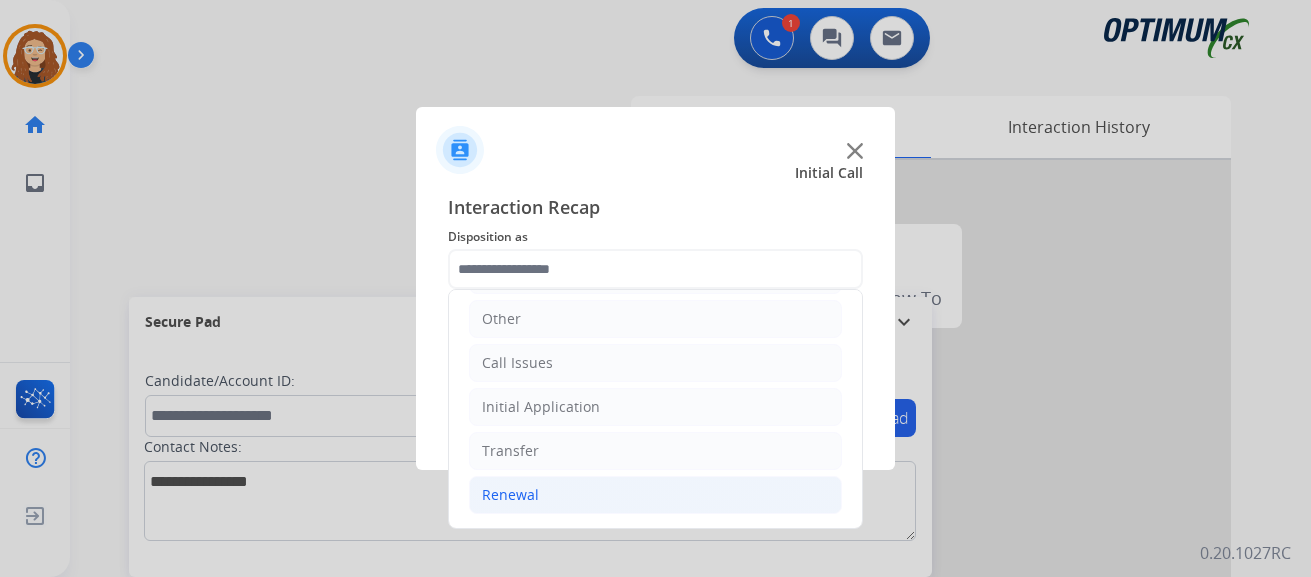drag, startPoint x: 589, startPoint y: 501, endPoint x: 799, endPoint y: 487, distance: 210.46616 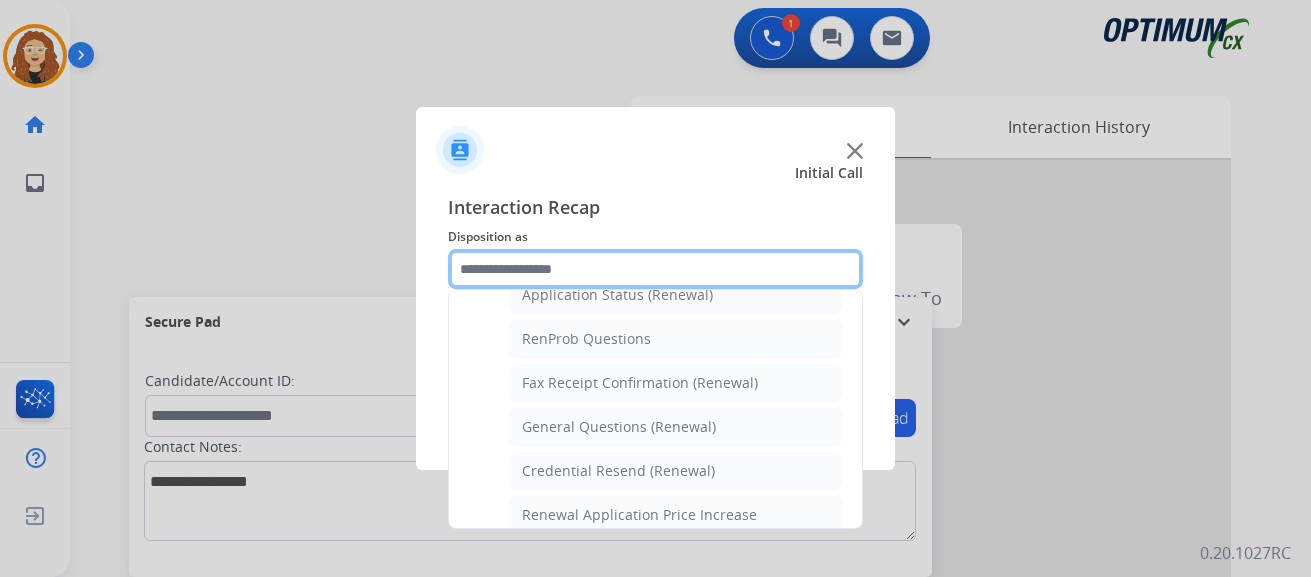 scroll, scrollTop: 492, scrollLeft: 0, axis: vertical 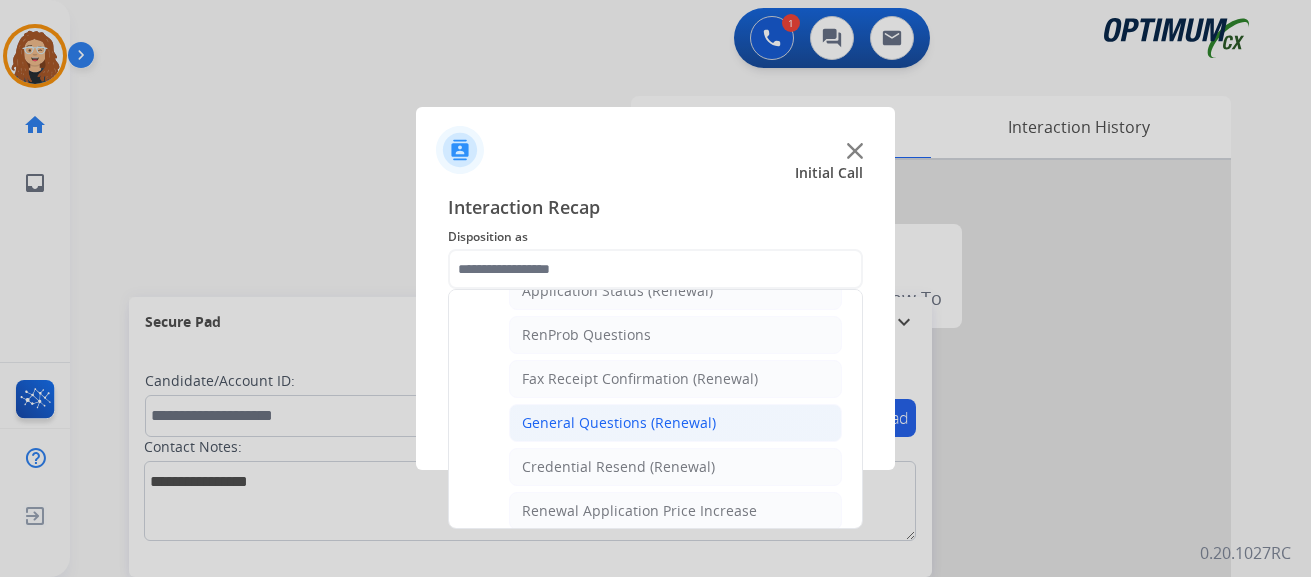 click on "General Questions (Renewal)" 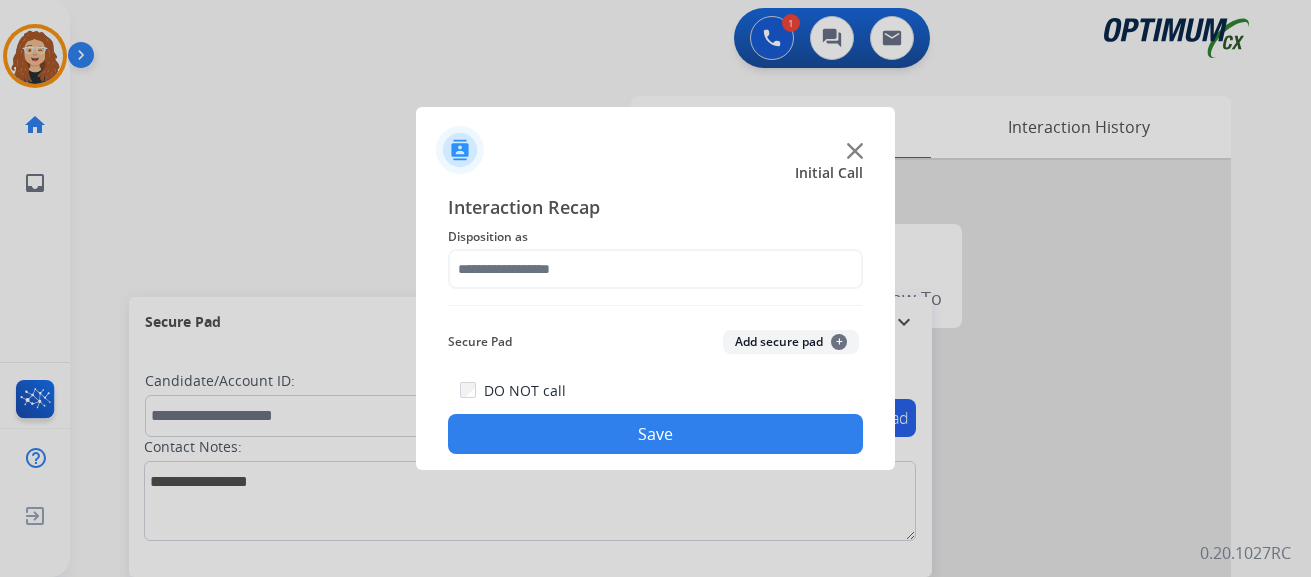 type on "**********" 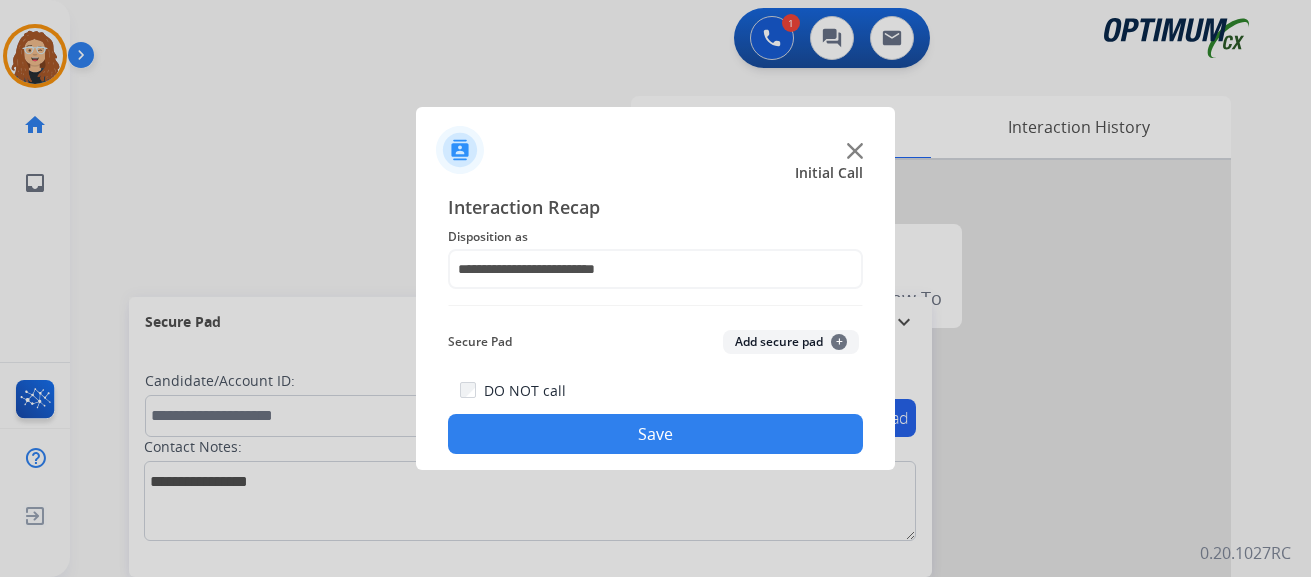 click on "Save" 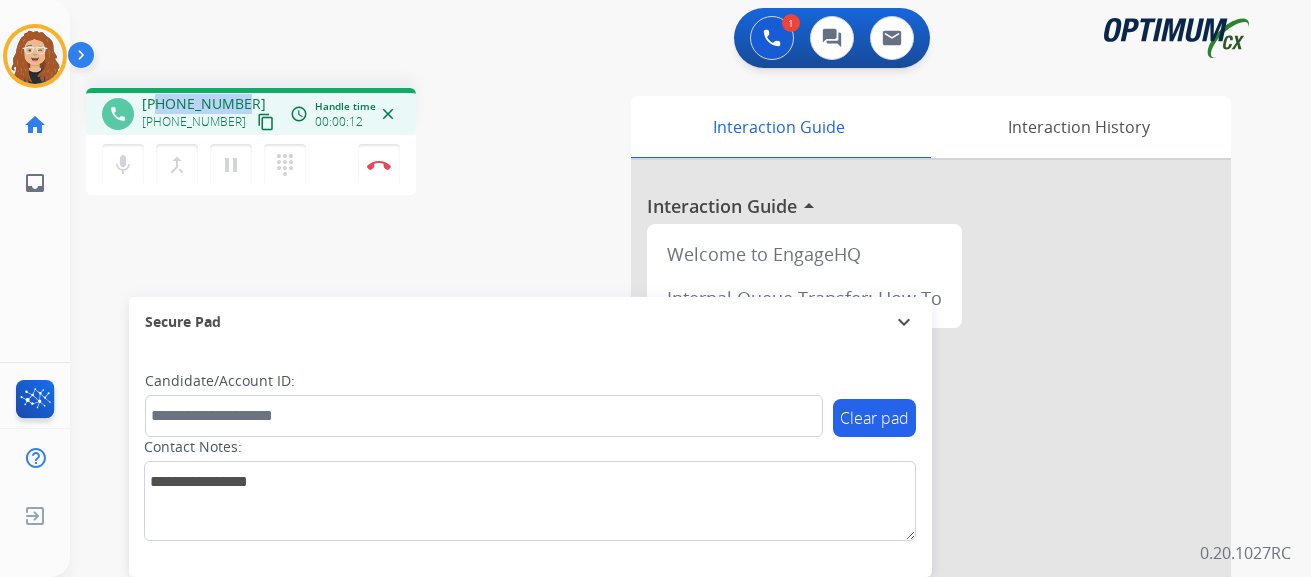 drag, startPoint x: 158, startPoint y: 103, endPoint x: 246, endPoint y: 96, distance: 88.27797 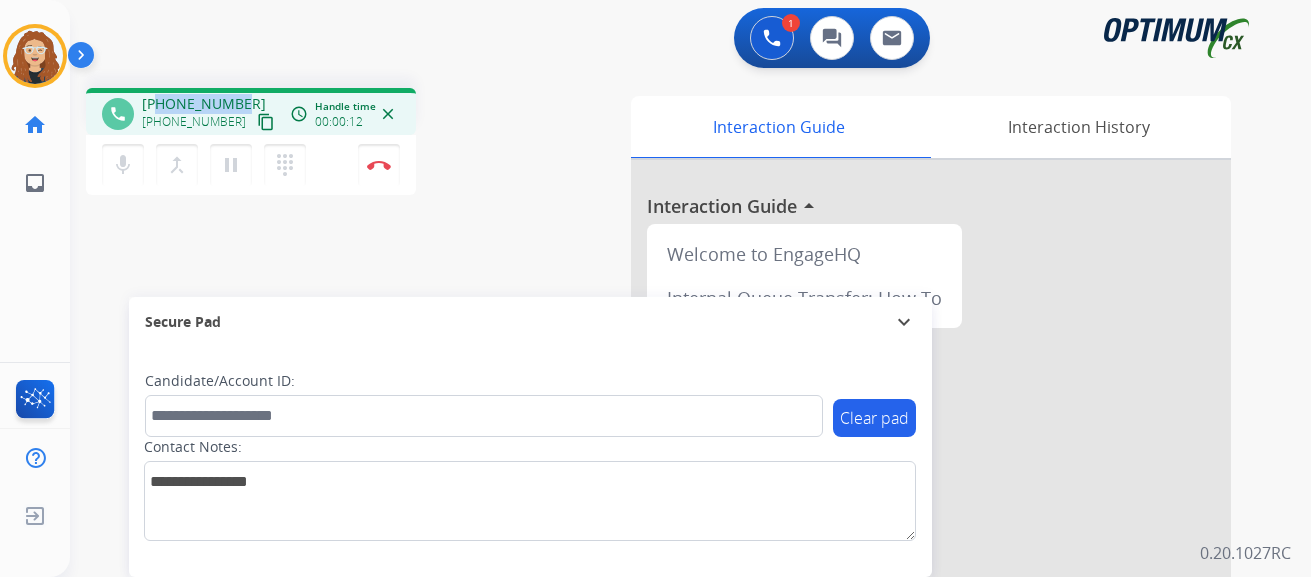 click on "phone +17875289571 +17875289571 content_copy access_time Call metrics Queue   00:10 Hold   00:00 Talk   00:13 Total   00:22 Handle time 00:00:12 close" at bounding box center (251, 111) 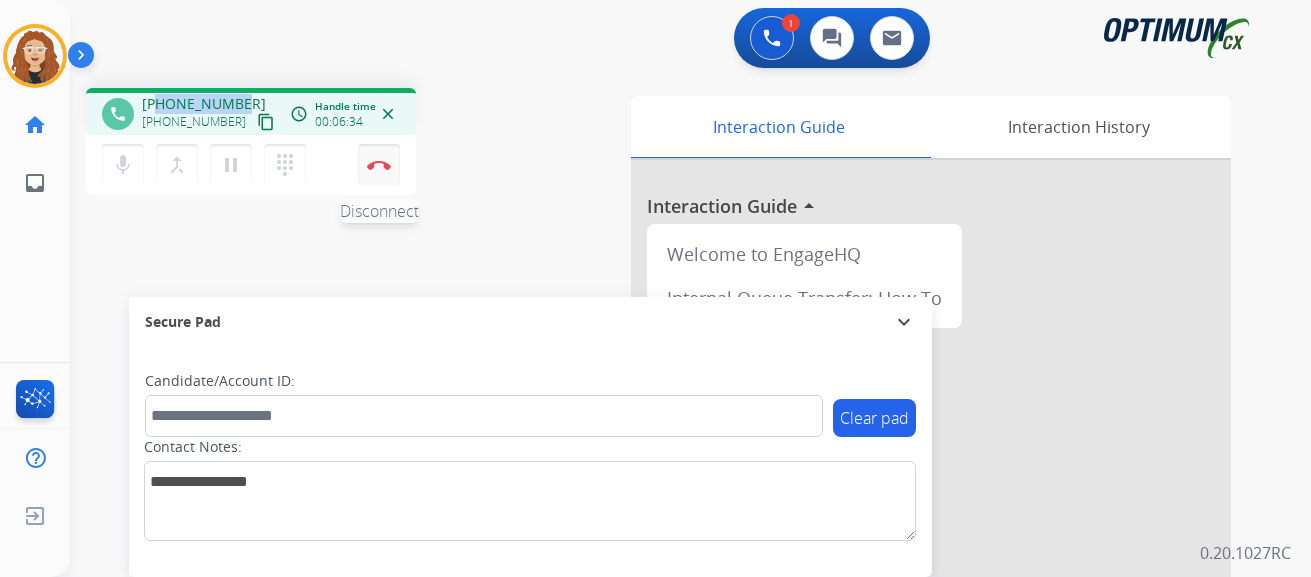 click at bounding box center (379, 165) 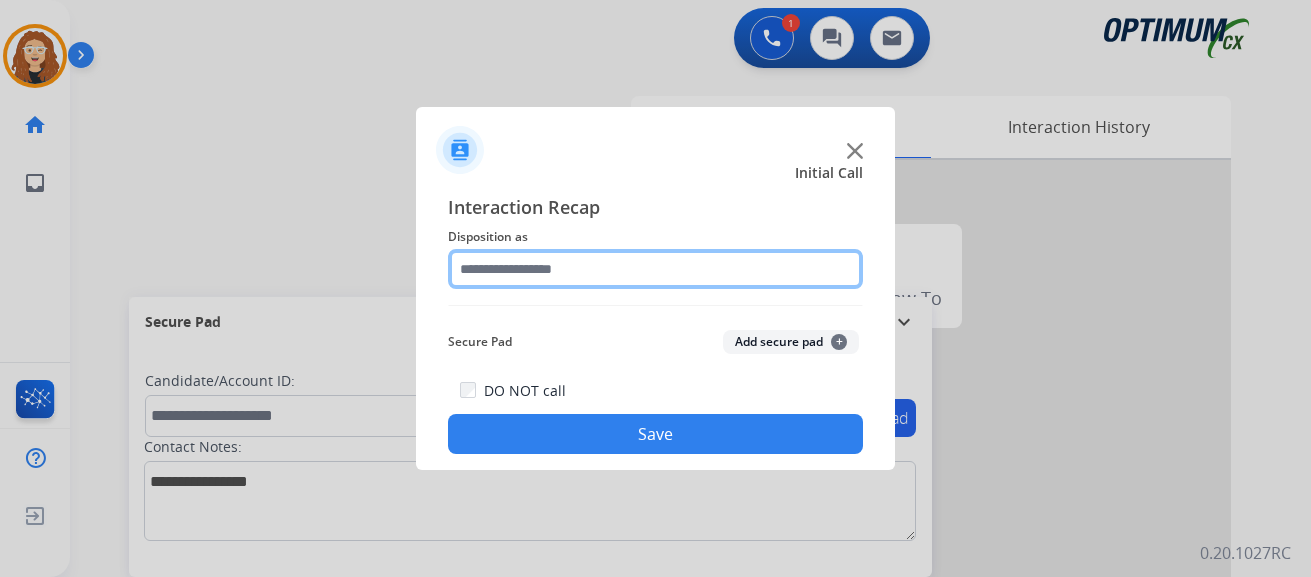 click 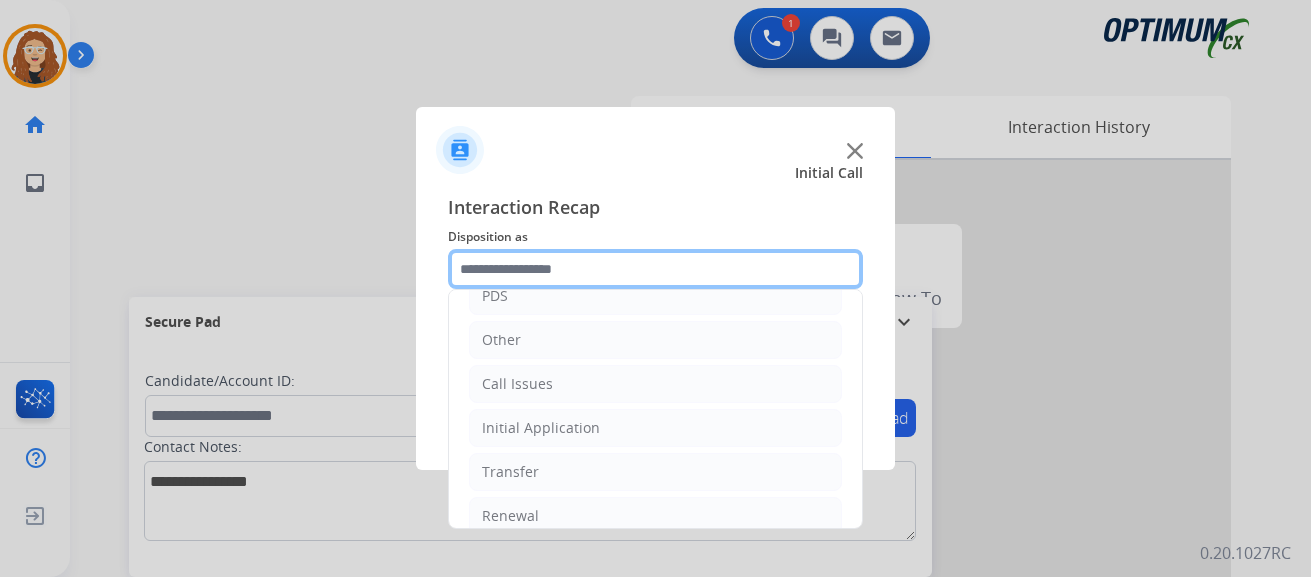 scroll, scrollTop: 136, scrollLeft: 0, axis: vertical 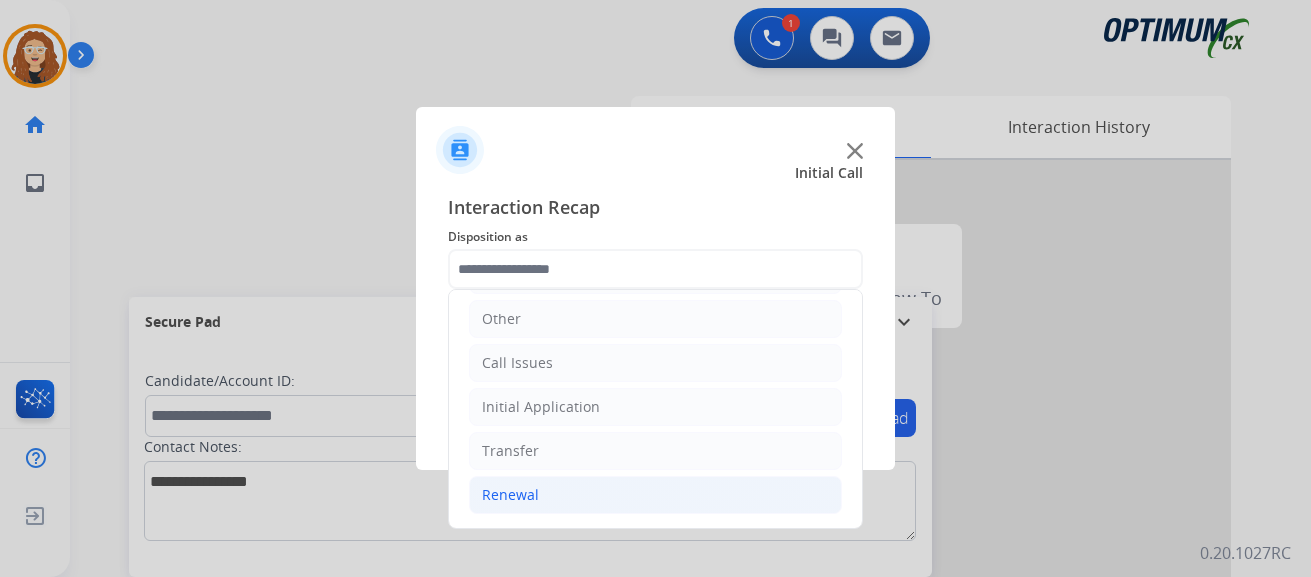 drag, startPoint x: 591, startPoint y: 490, endPoint x: 752, endPoint y: 475, distance: 161.69725 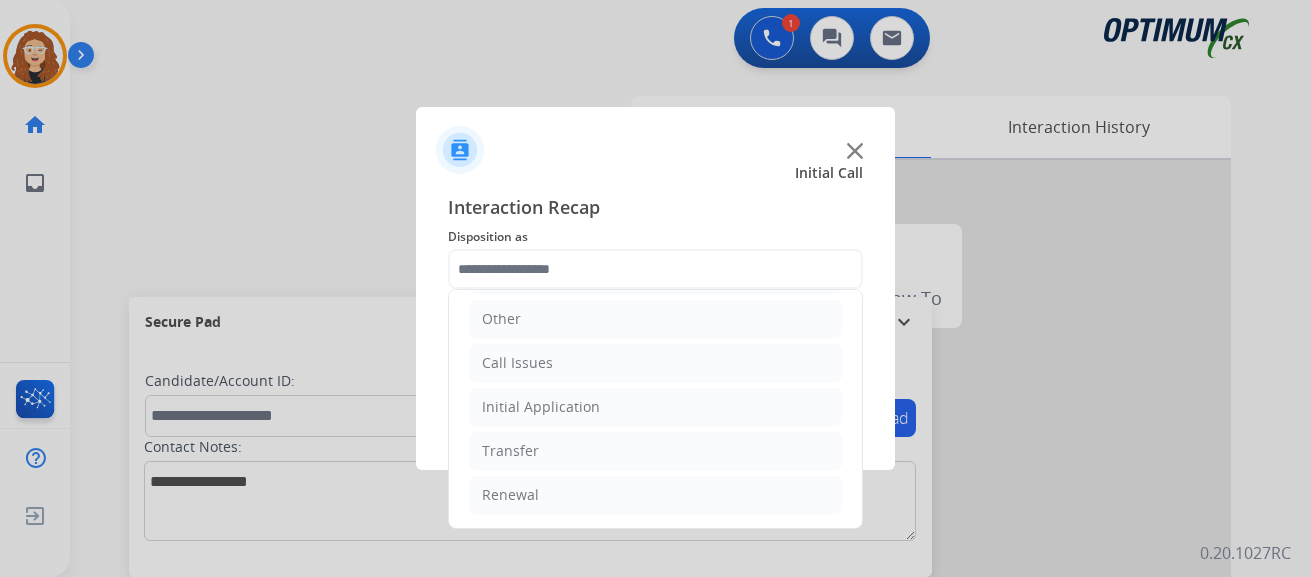click on "Renewal" 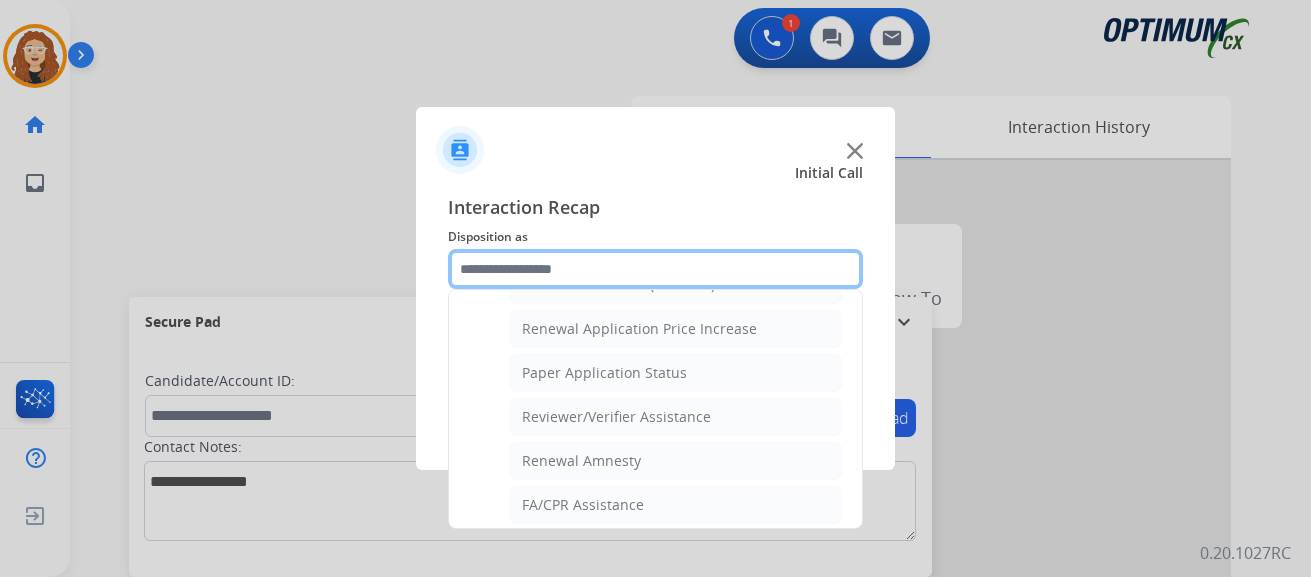 scroll, scrollTop: 687, scrollLeft: 0, axis: vertical 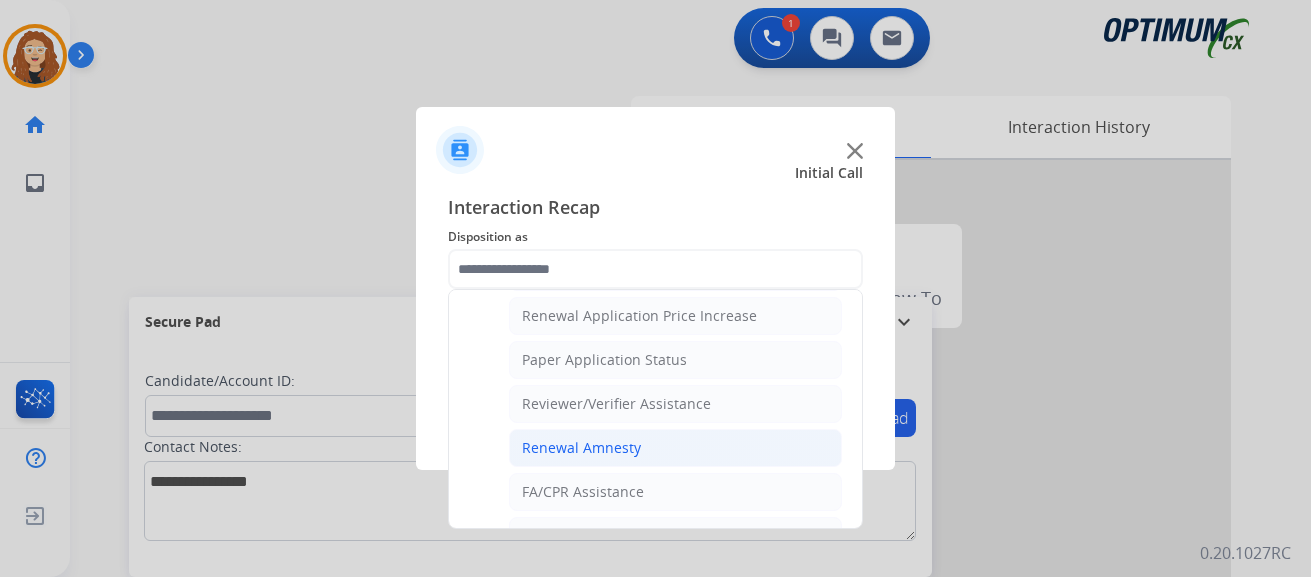 click on "Renewal Amnesty" 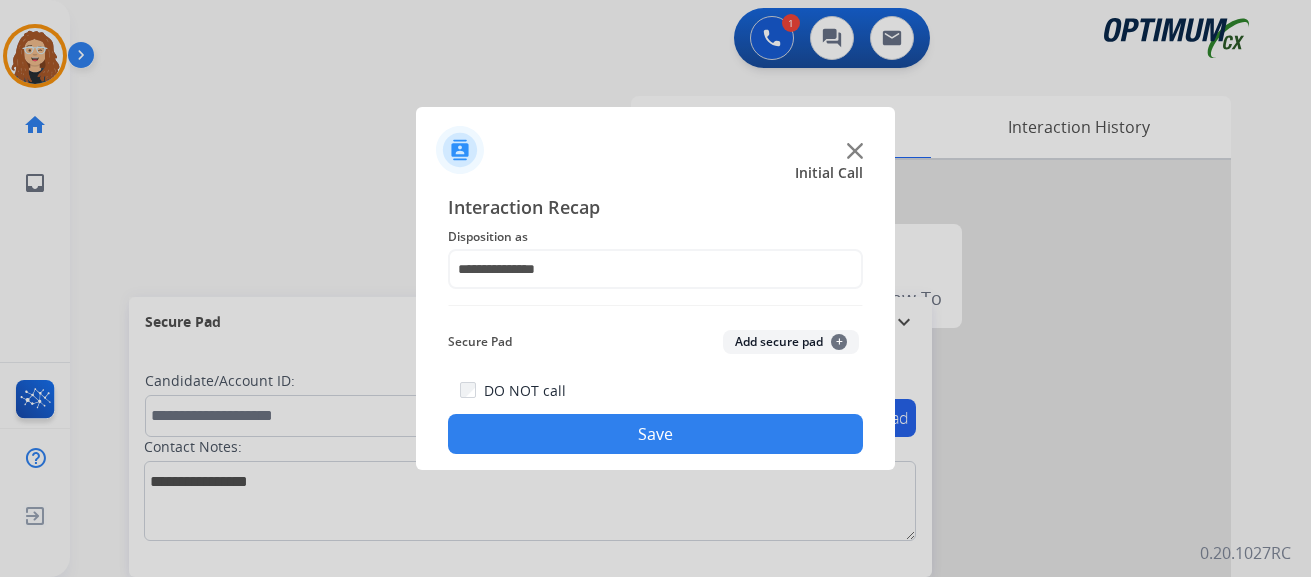 click on "Save" 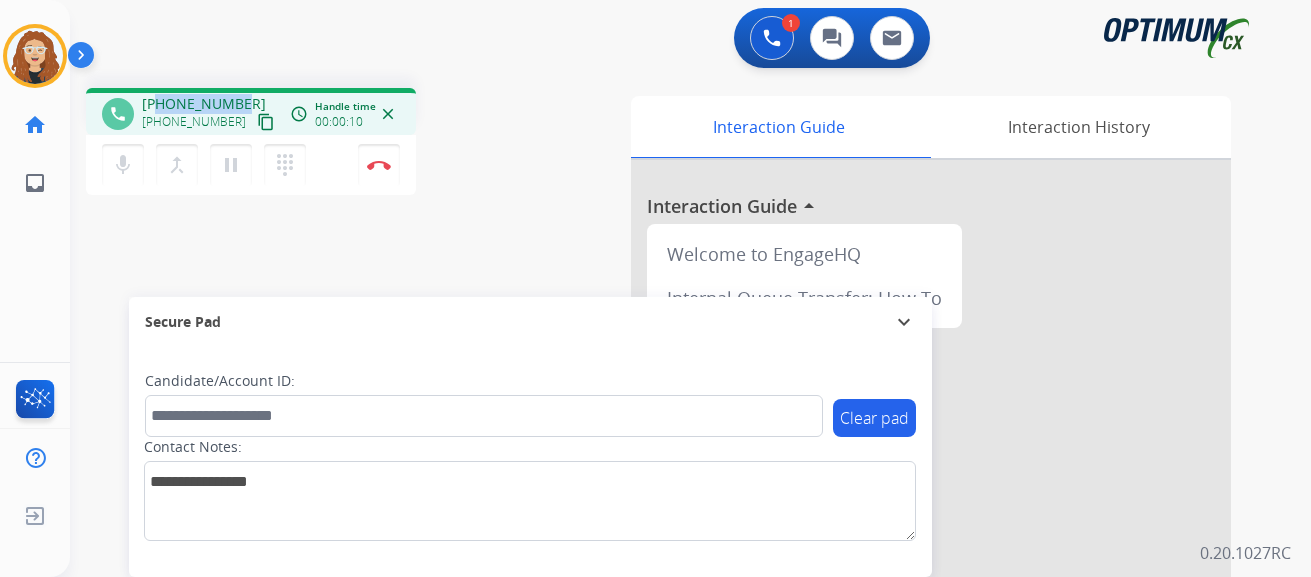 drag, startPoint x: 158, startPoint y: 104, endPoint x: 241, endPoint y: 99, distance: 83.15047 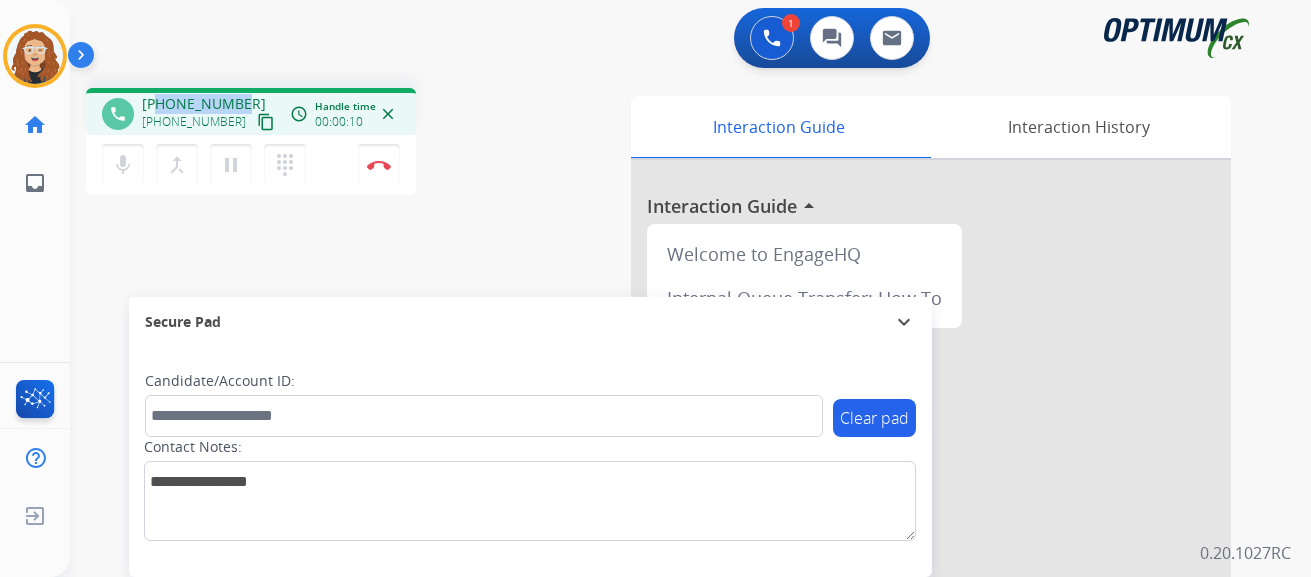 click on "+13524263680 +13524263680 content_copy" at bounding box center (210, 114) 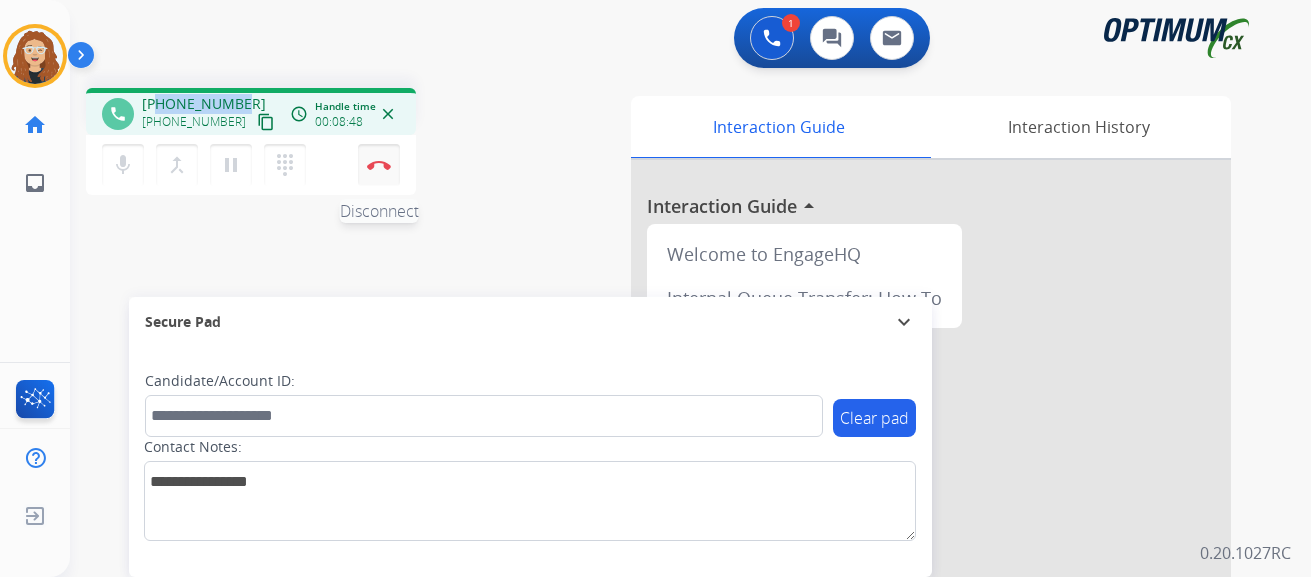 click on "Disconnect" at bounding box center [379, 165] 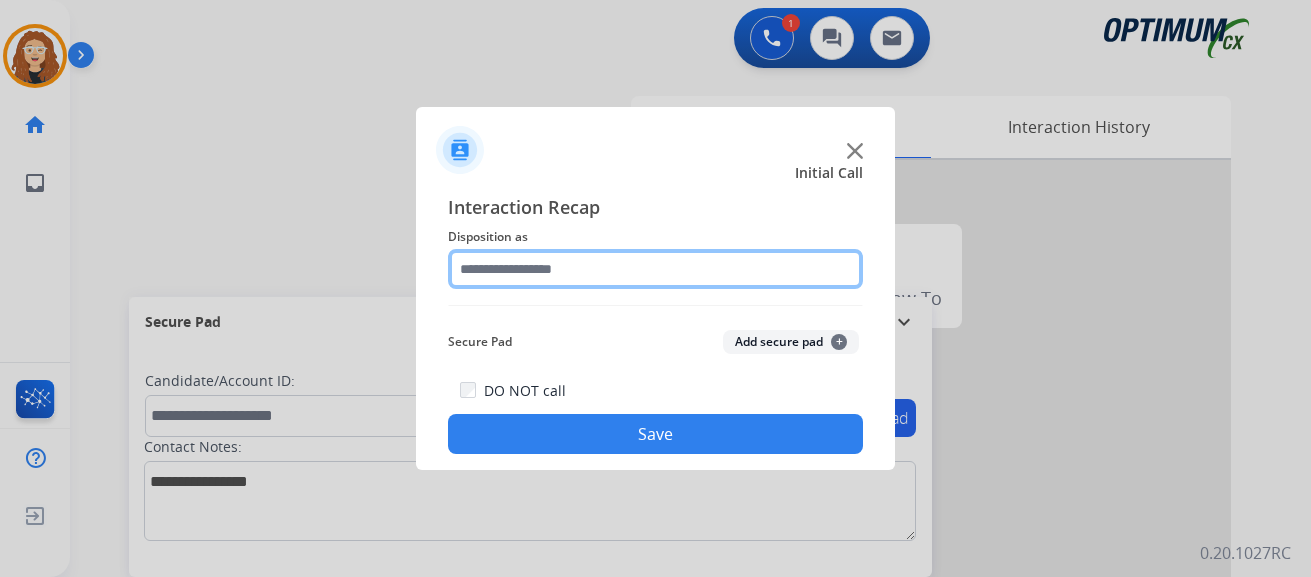 click 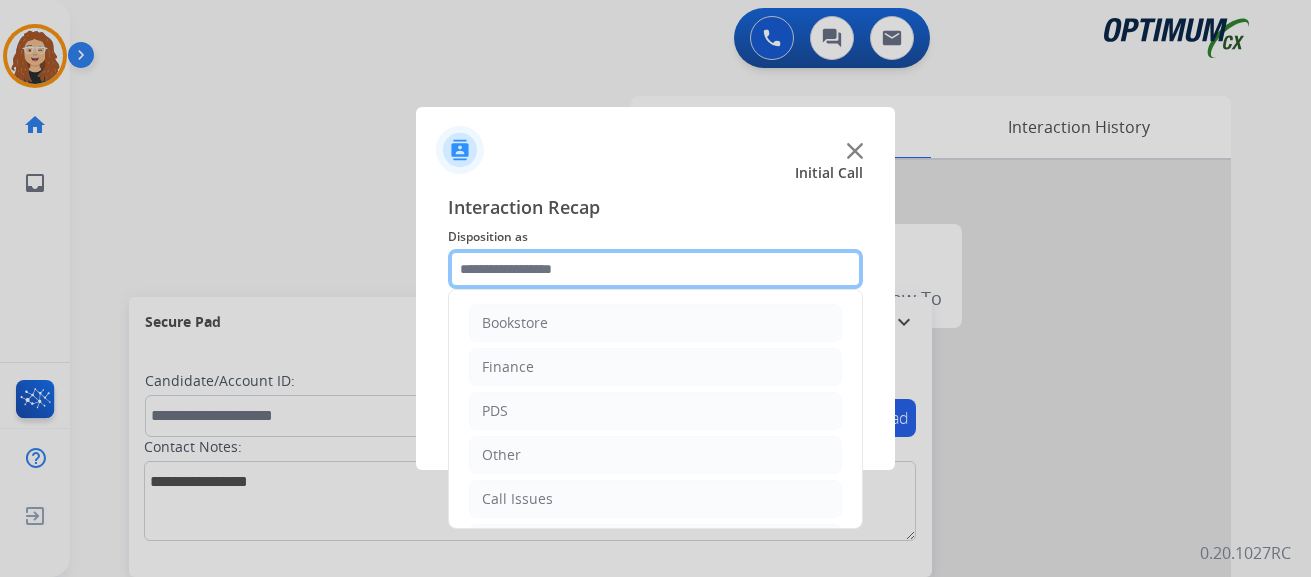 scroll, scrollTop: 136, scrollLeft: 0, axis: vertical 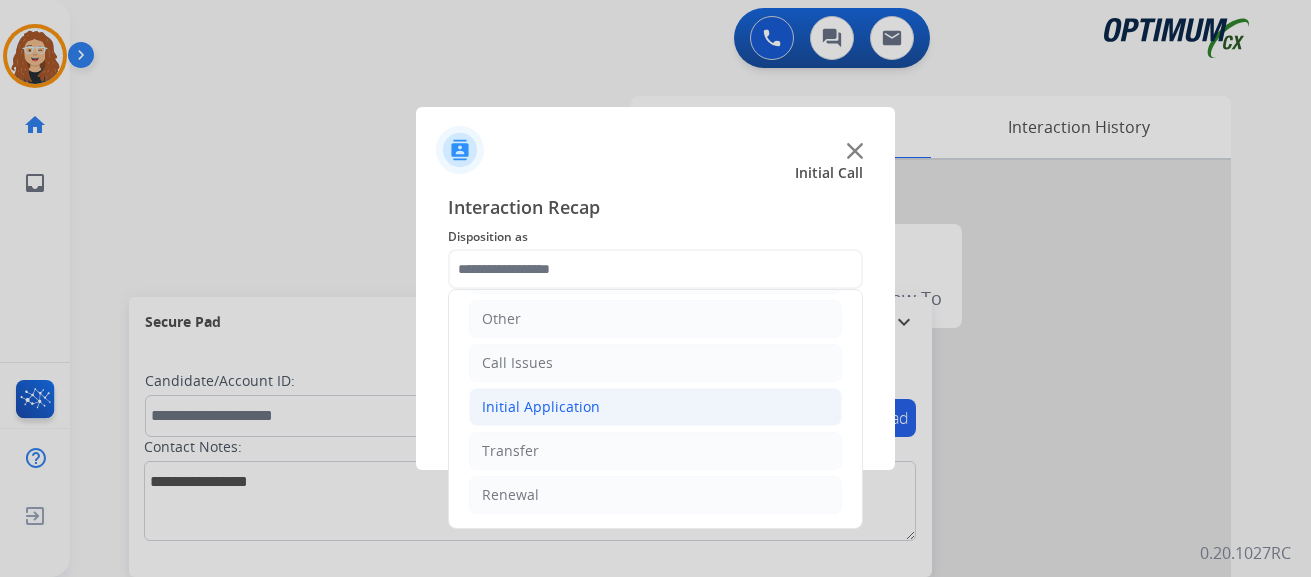 click on "Initial Application" 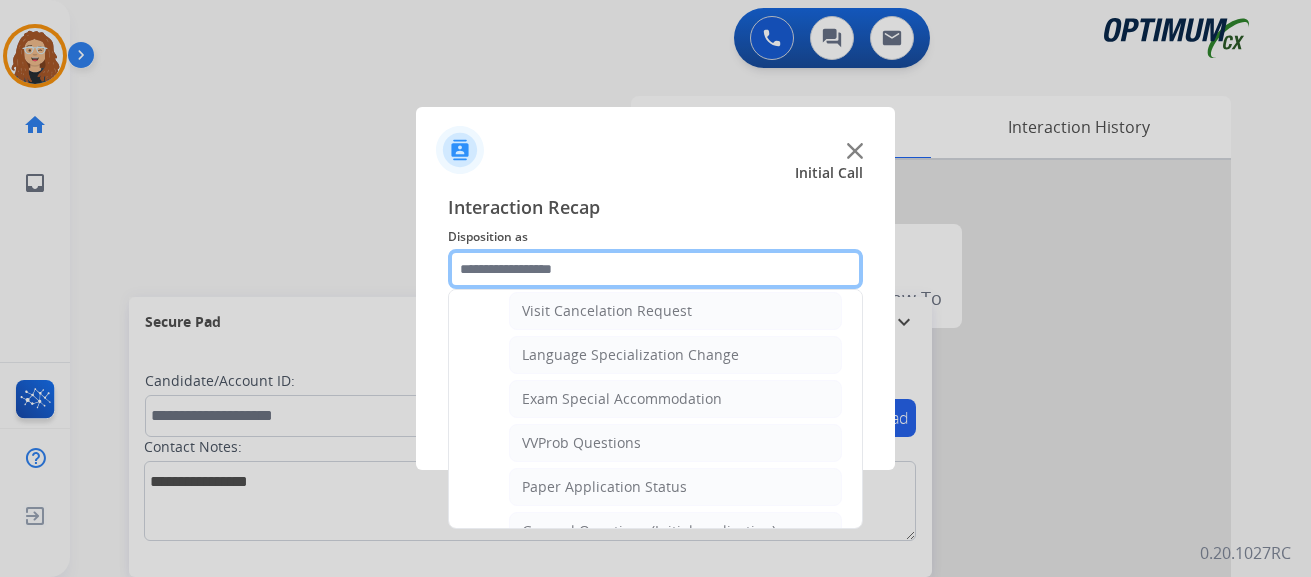 scroll, scrollTop: 1071, scrollLeft: 0, axis: vertical 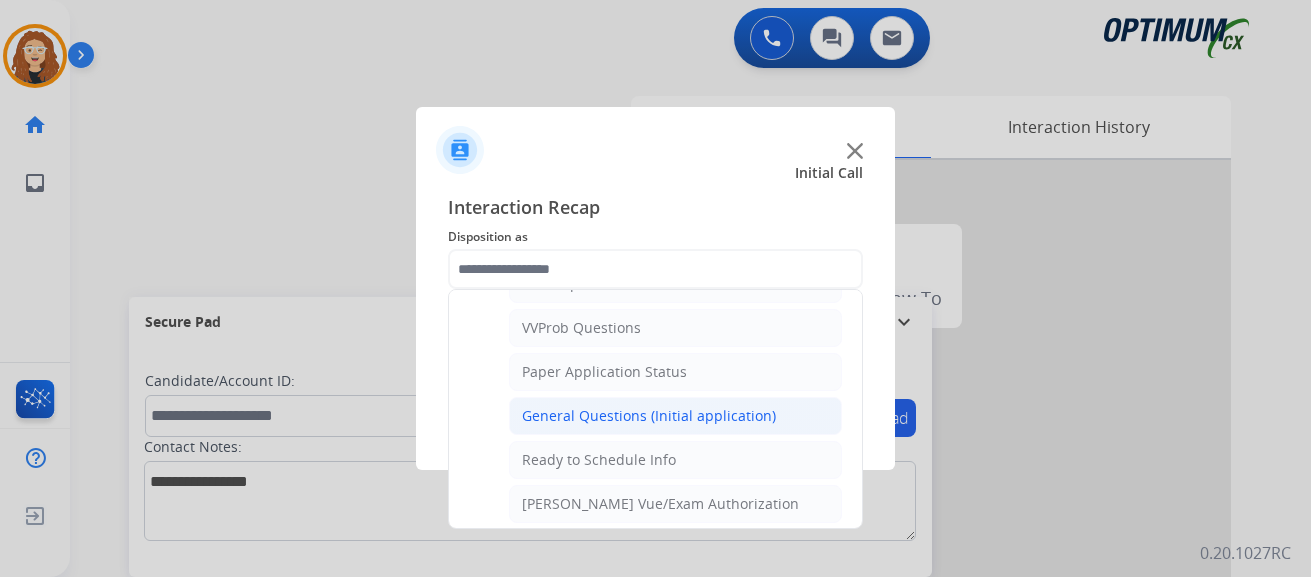 click on "General Questions (Initial application)" 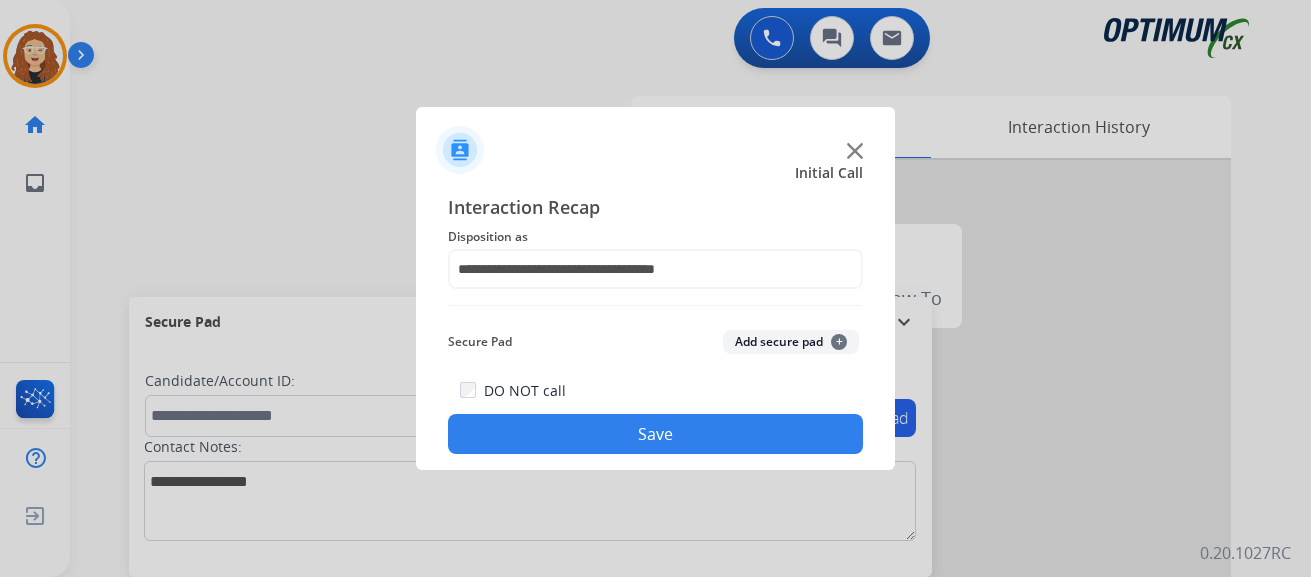 click on "Save" 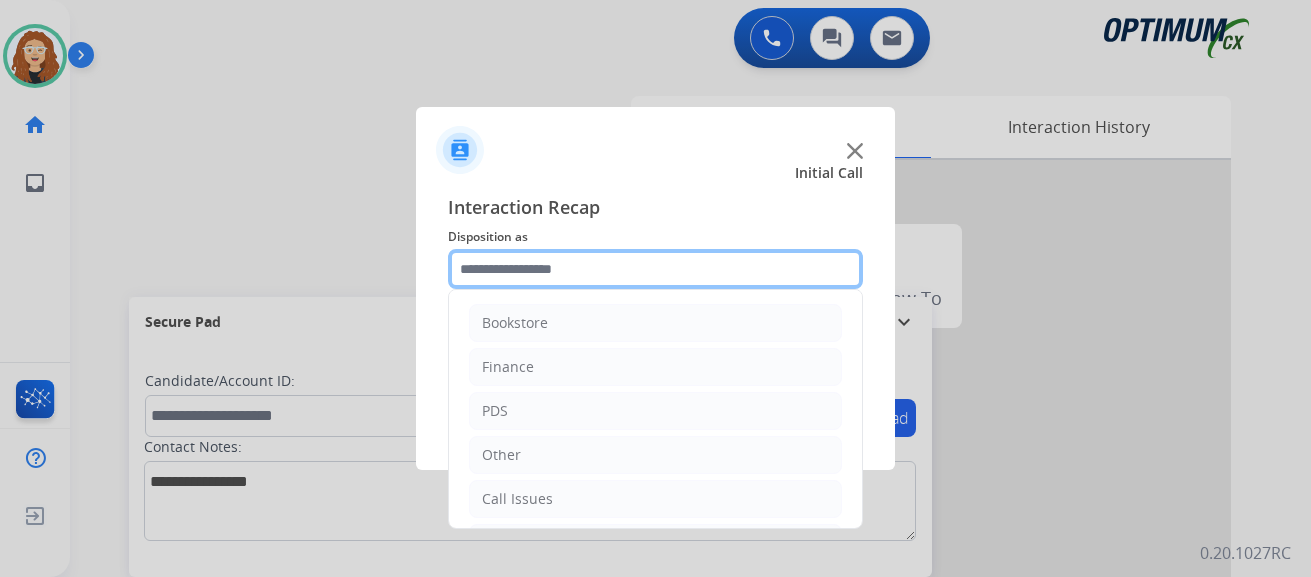 click 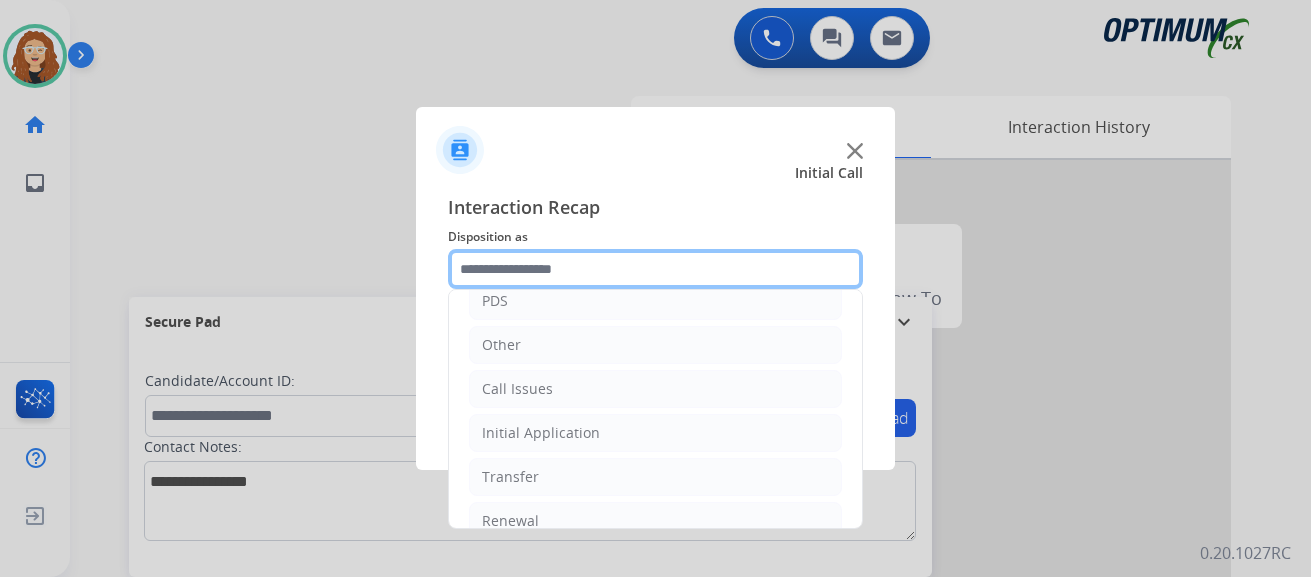 scroll, scrollTop: 136, scrollLeft: 0, axis: vertical 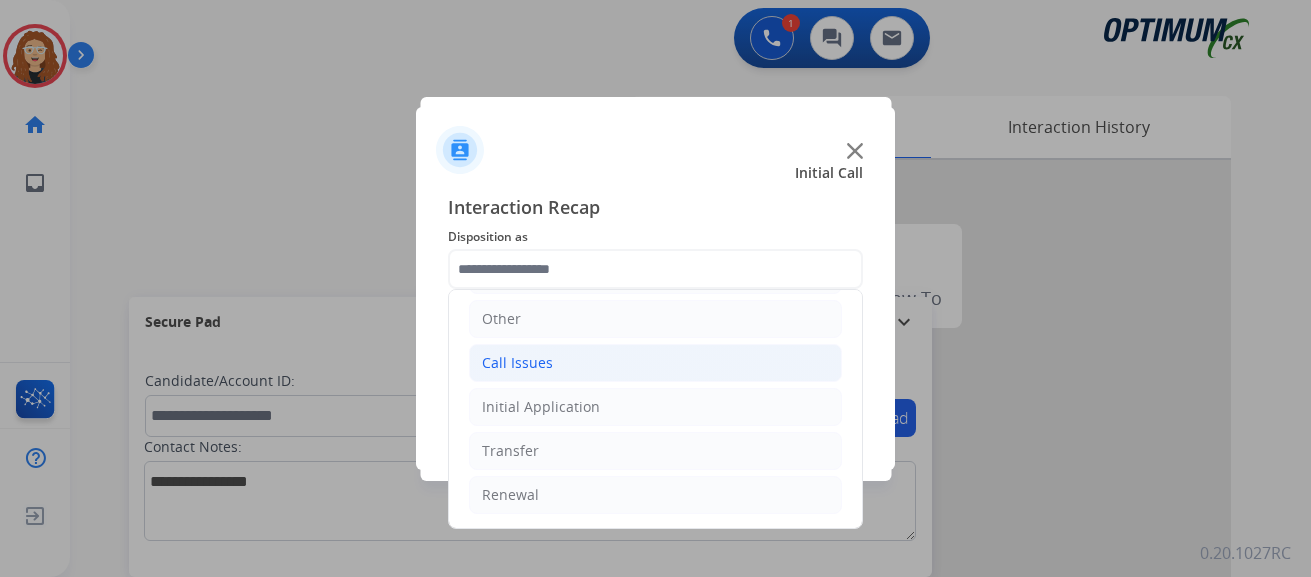 click on "Call Issues" 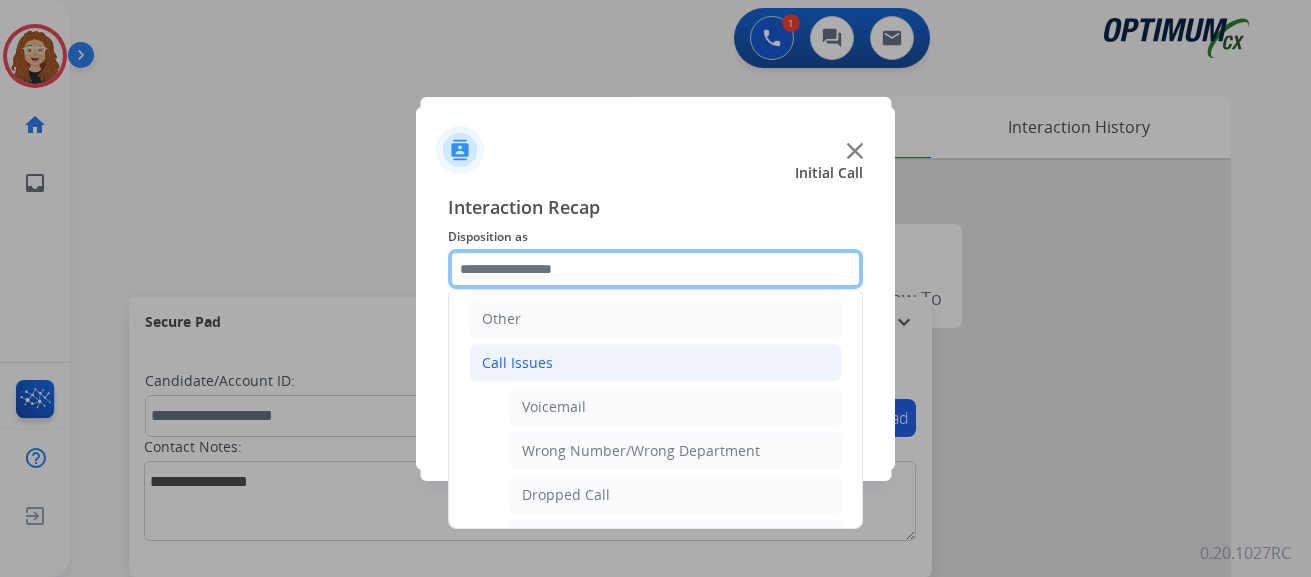 scroll, scrollTop: 356, scrollLeft: 0, axis: vertical 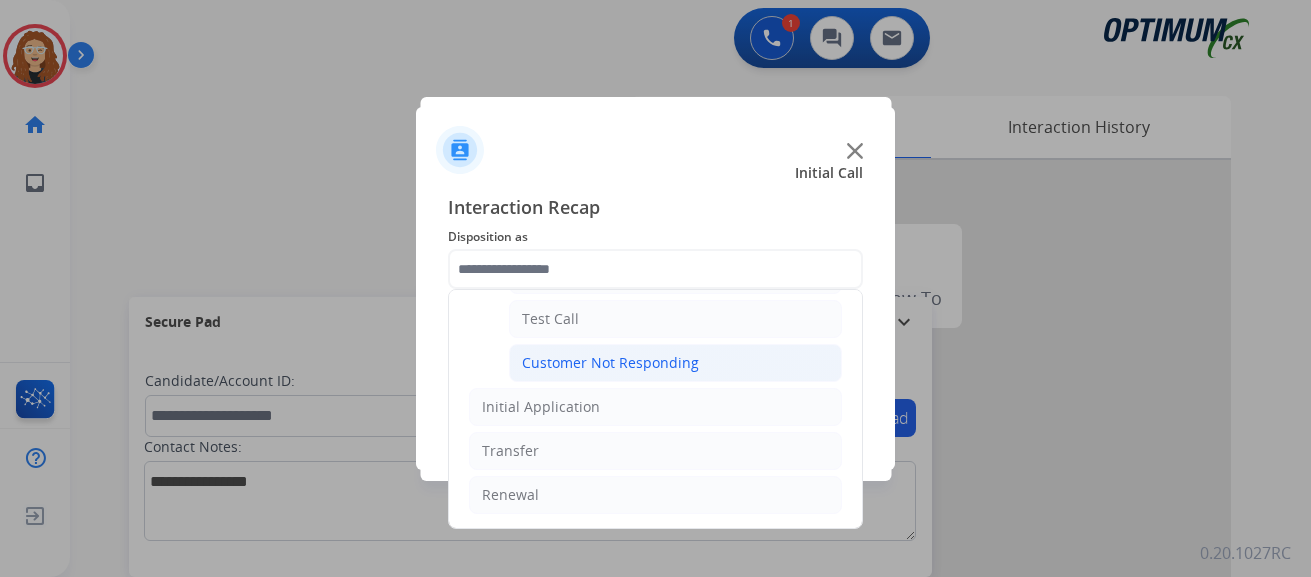 click on "Customer Not Responding" 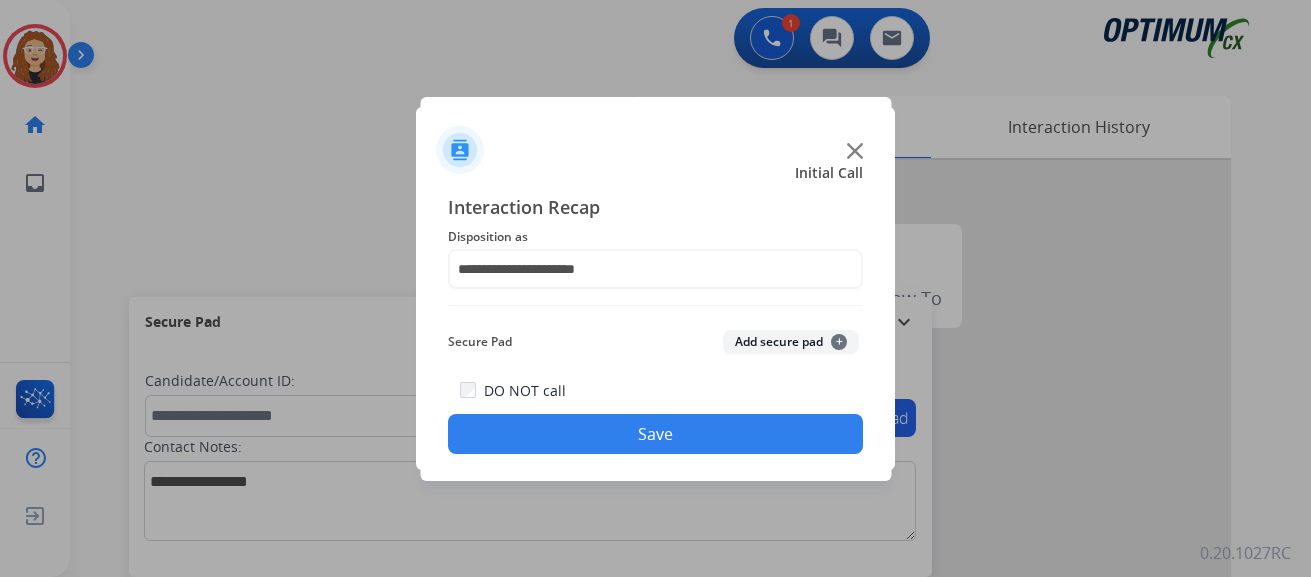 click on "Save" 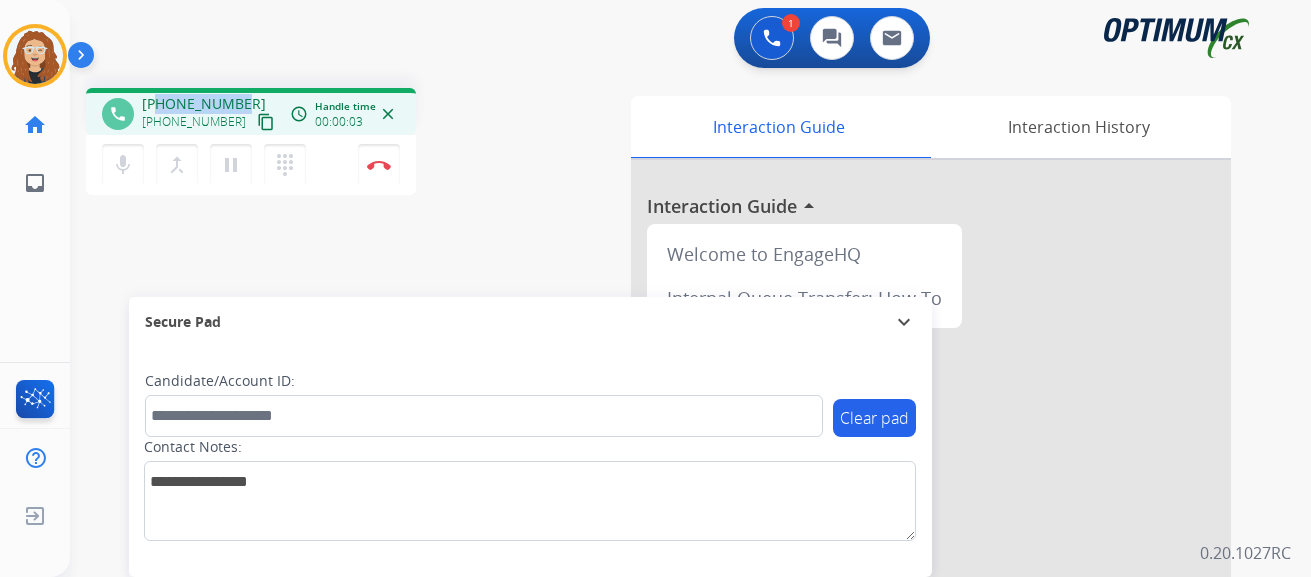 drag, startPoint x: 162, startPoint y: 103, endPoint x: 236, endPoint y: 99, distance: 74.10803 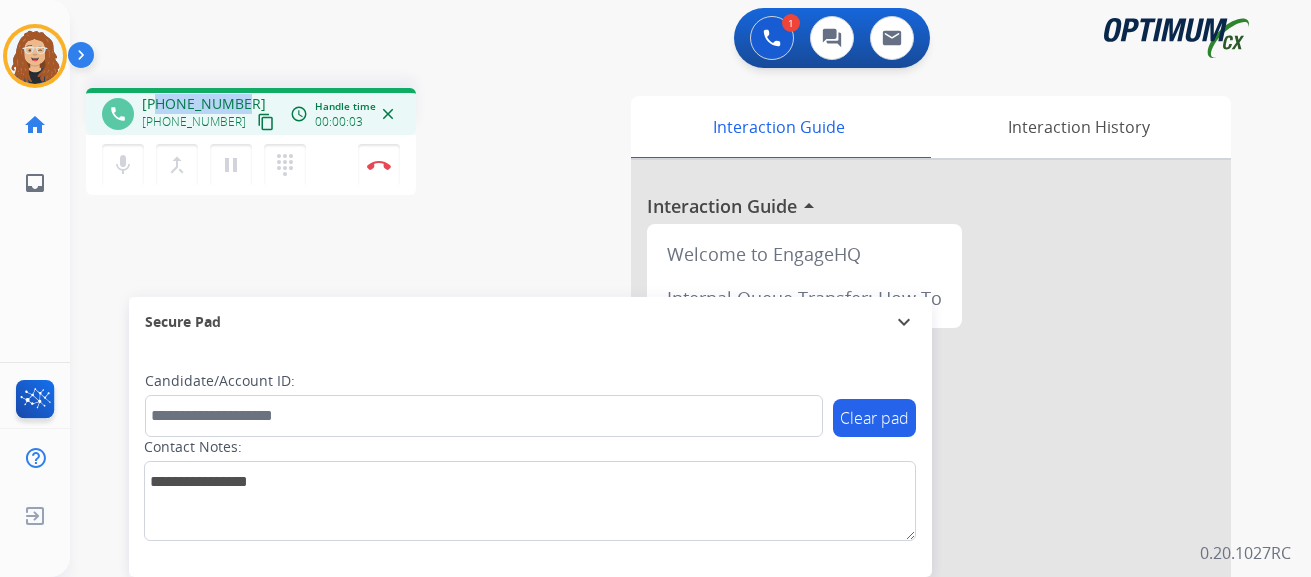 click on "+19394579865" at bounding box center [204, 104] 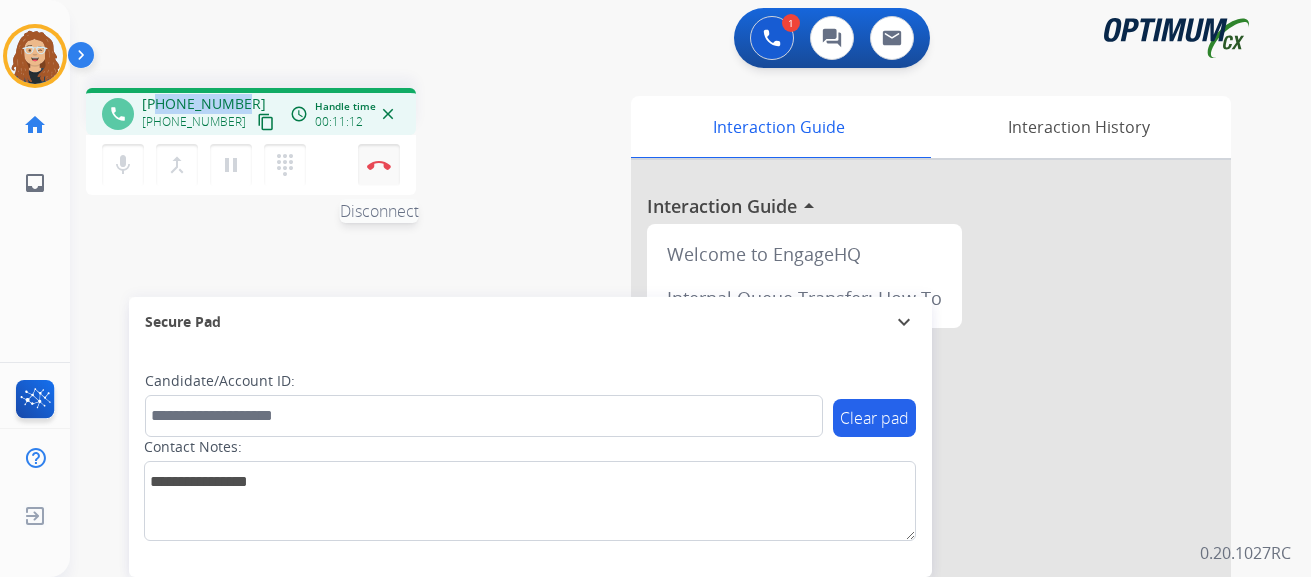 click on "Disconnect" at bounding box center [379, 165] 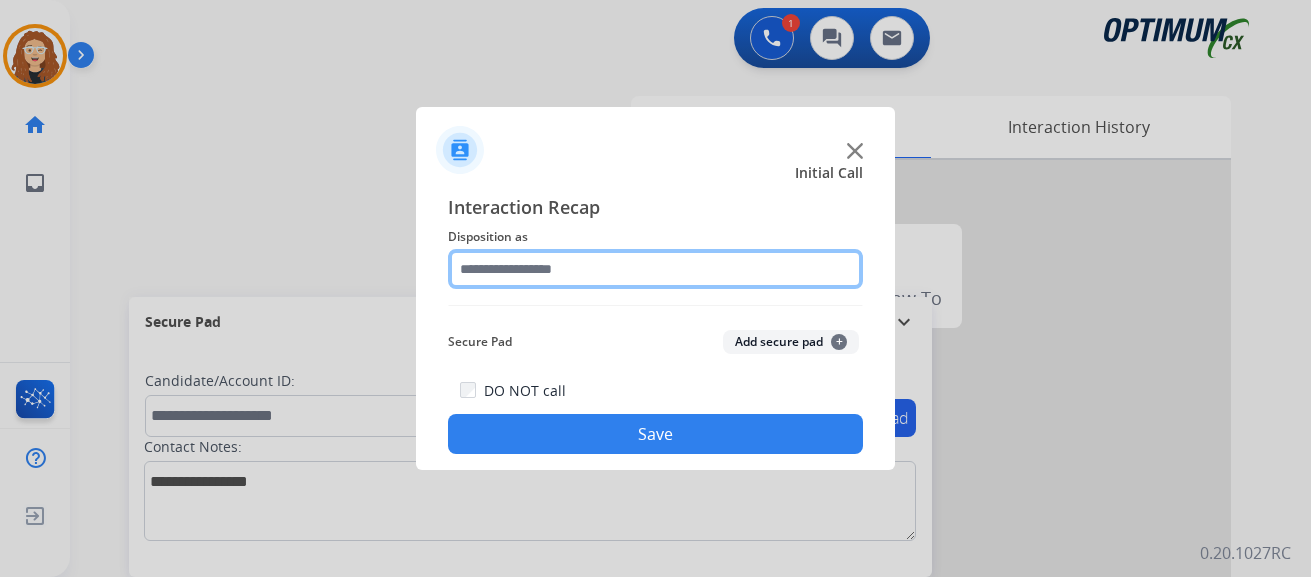 click 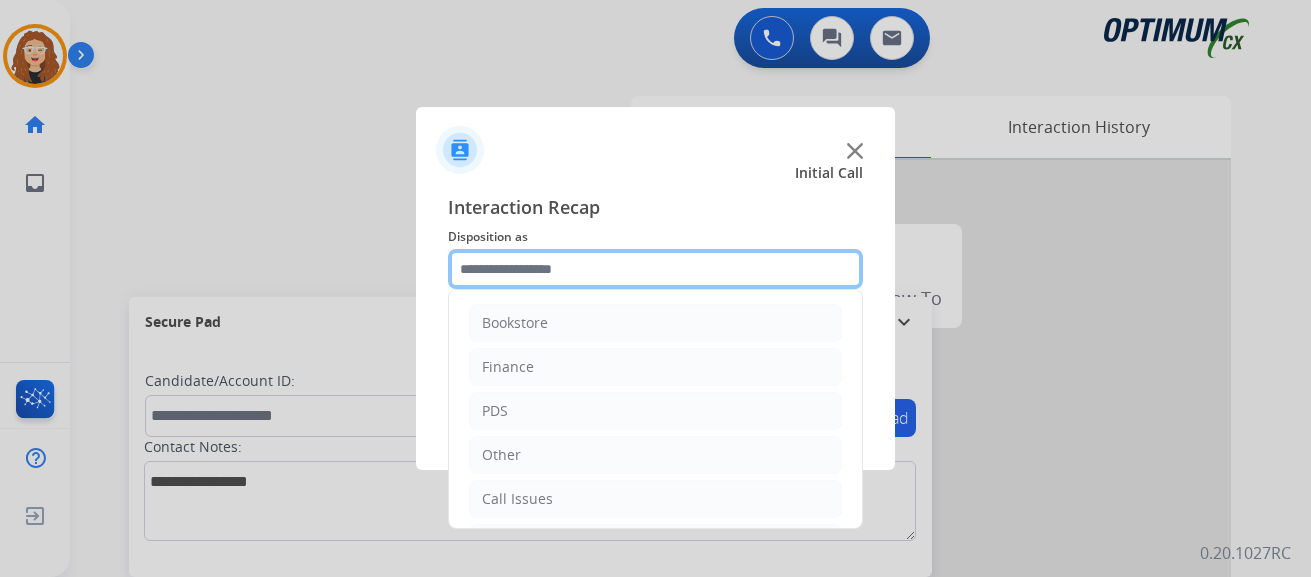 scroll, scrollTop: 136, scrollLeft: 0, axis: vertical 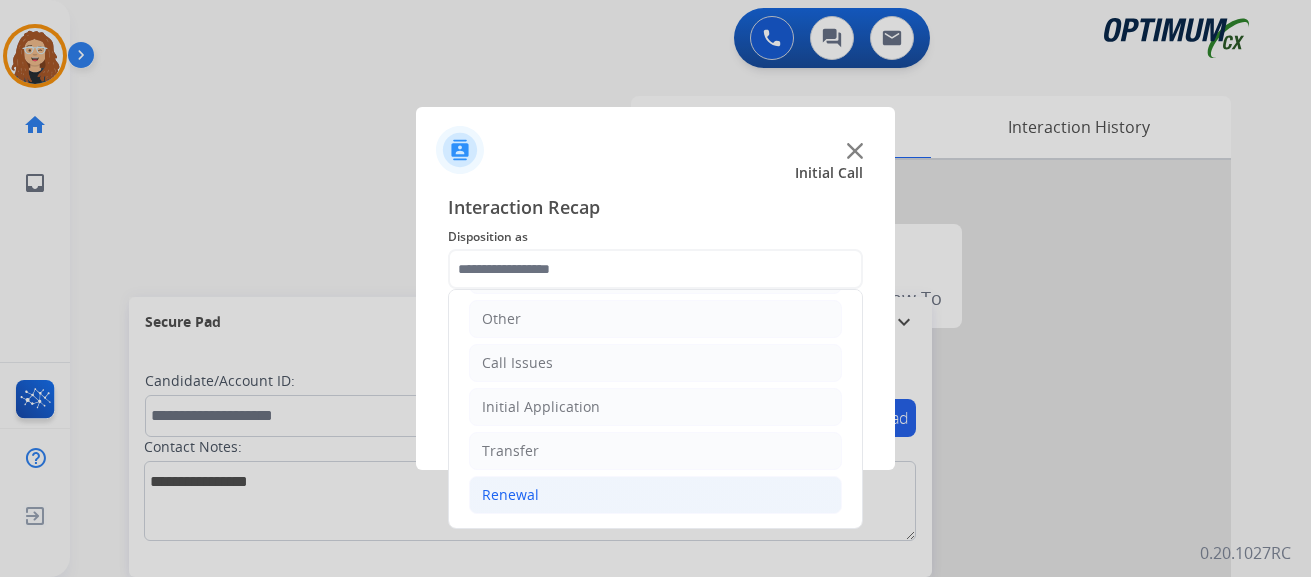 click on "Renewal" 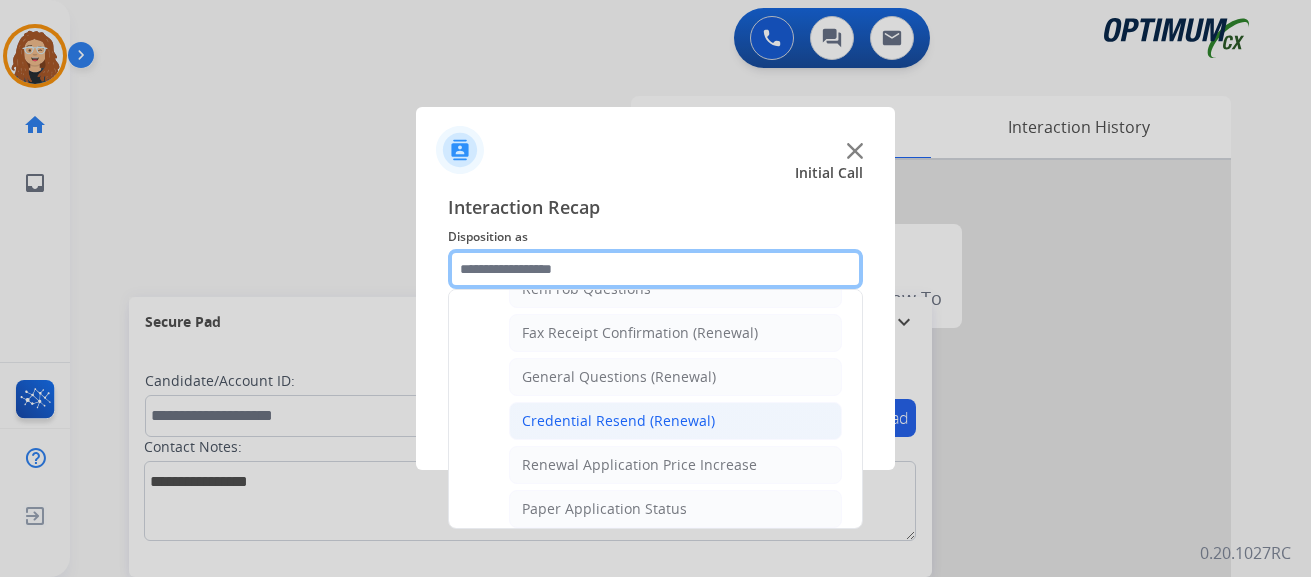 scroll, scrollTop: 535, scrollLeft: 0, axis: vertical 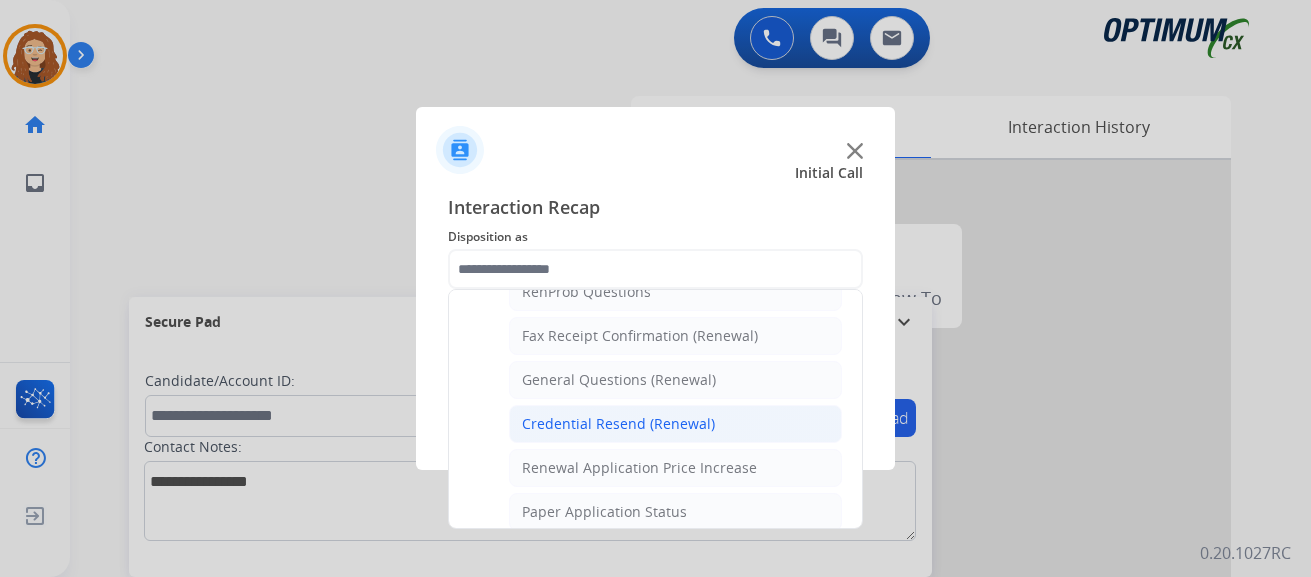 click on "Credential Resend (Renewal)" 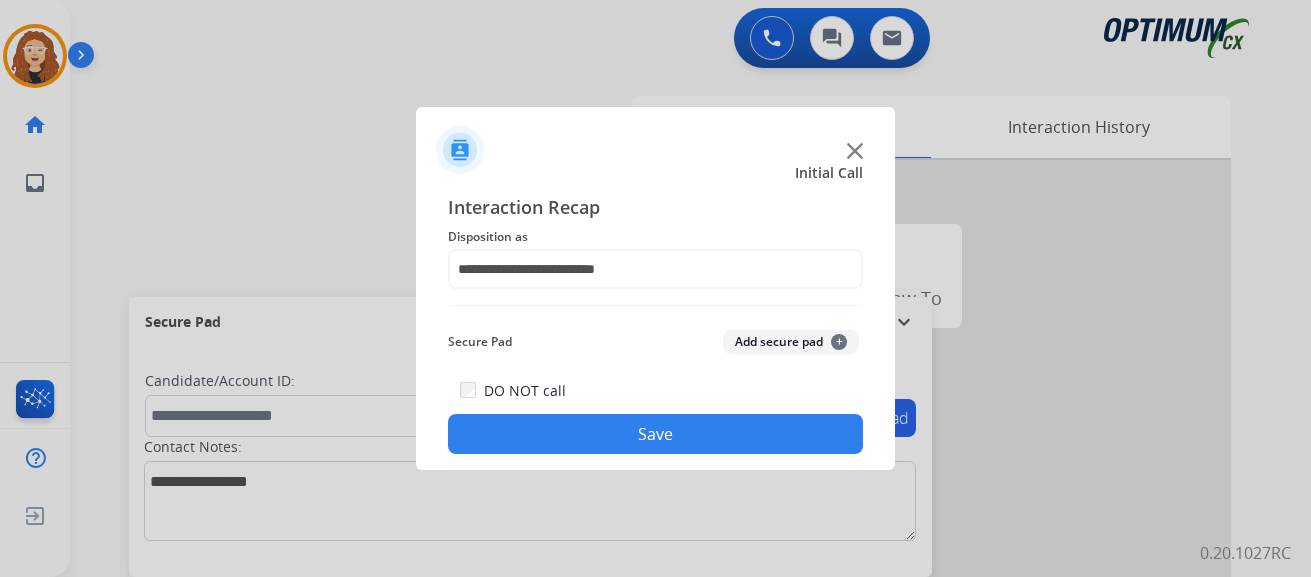 click on "Save" 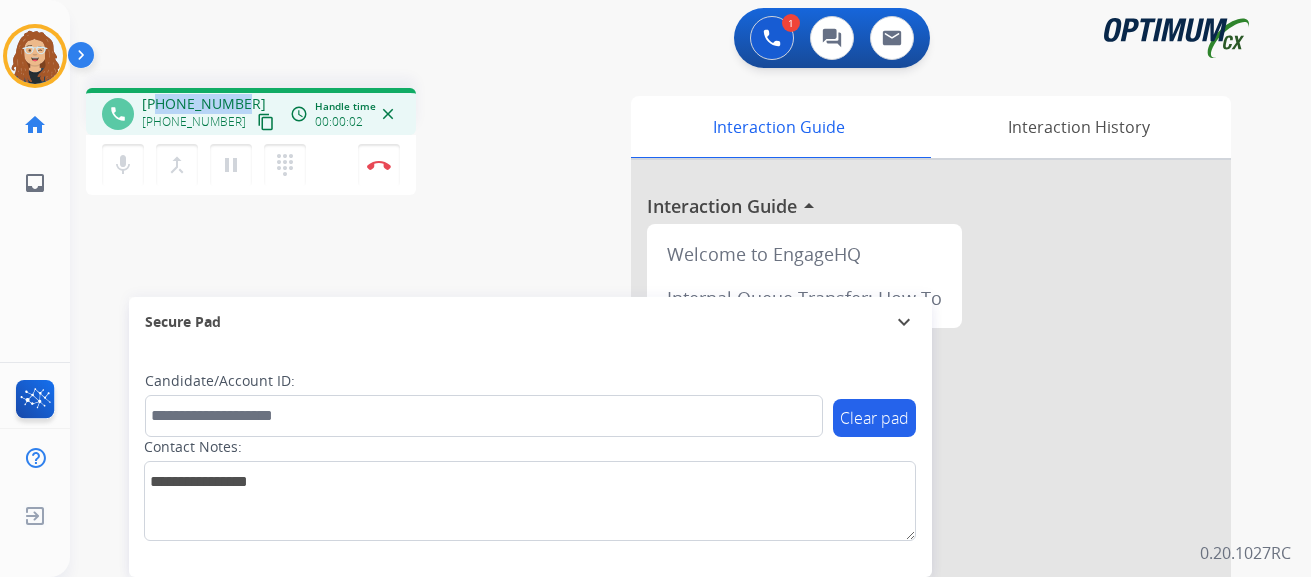 drag, startPoint x: 158, startPoint y: 106, endPoint x: 235, endPoint y: 99, distance: 77.31753 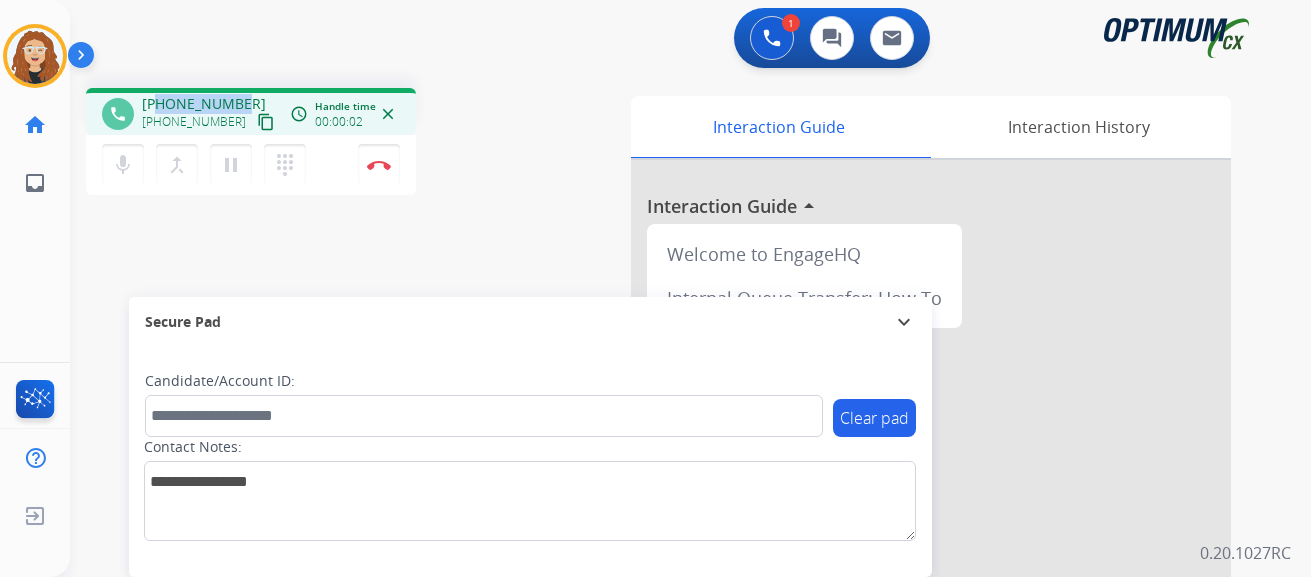 click on "+19044769298 +19044769298 content_copy" at bounding box center (210, 114) 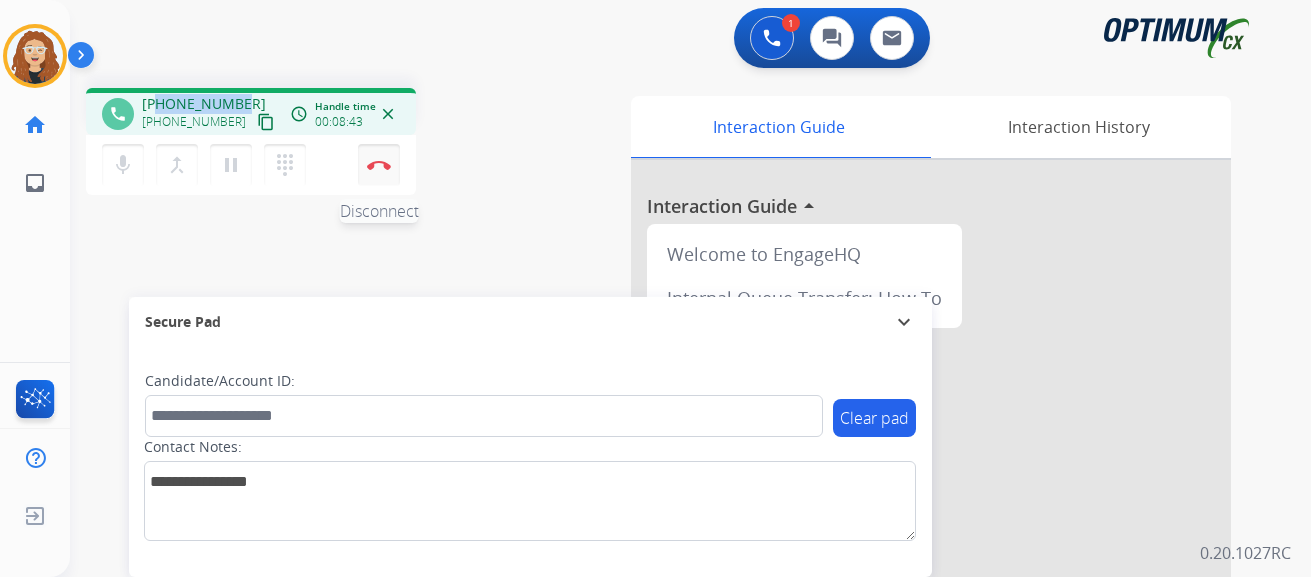 click on "Disconnect" at bounding box center (379, 165) 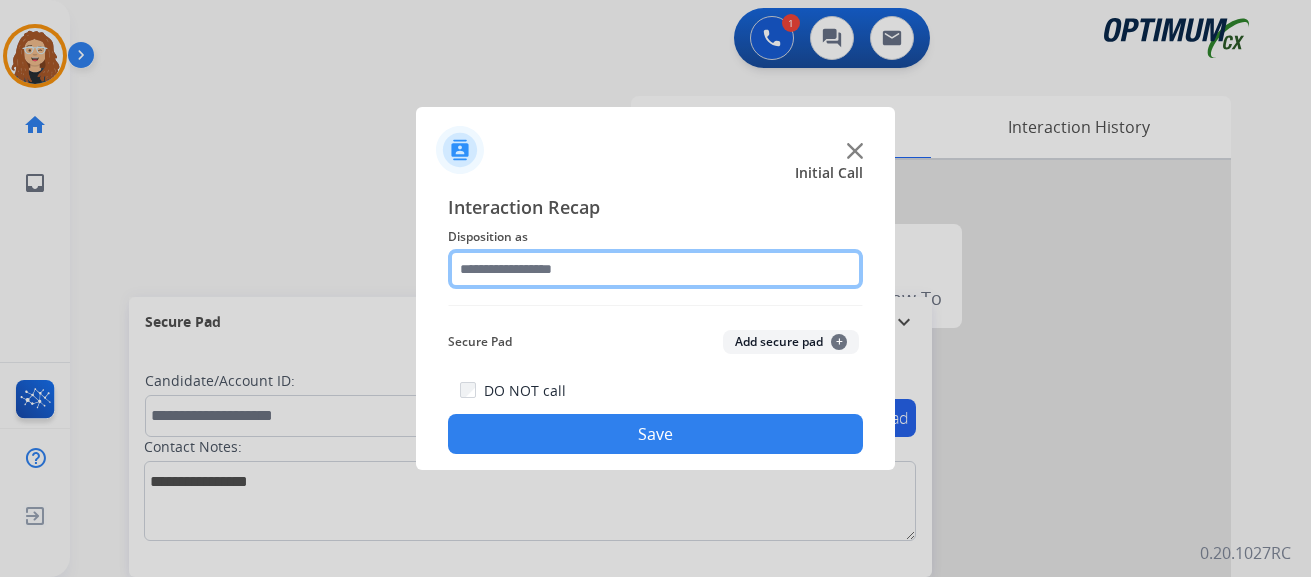 click 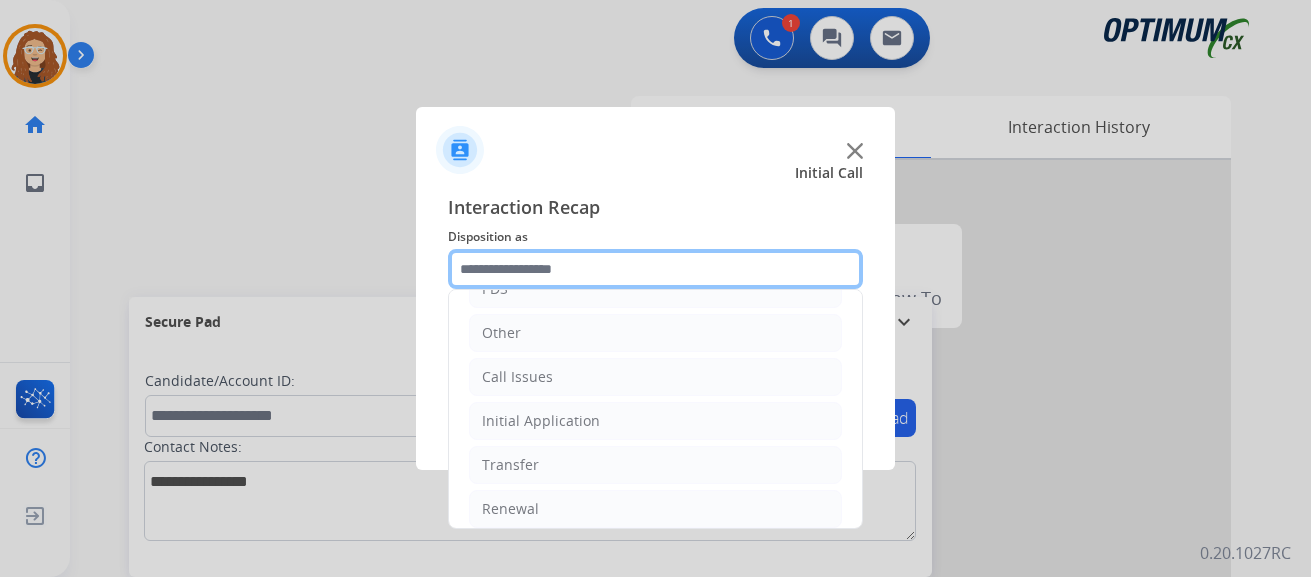 scroll, scrollTop: 136, scrollLeft: 0, axis: vertical 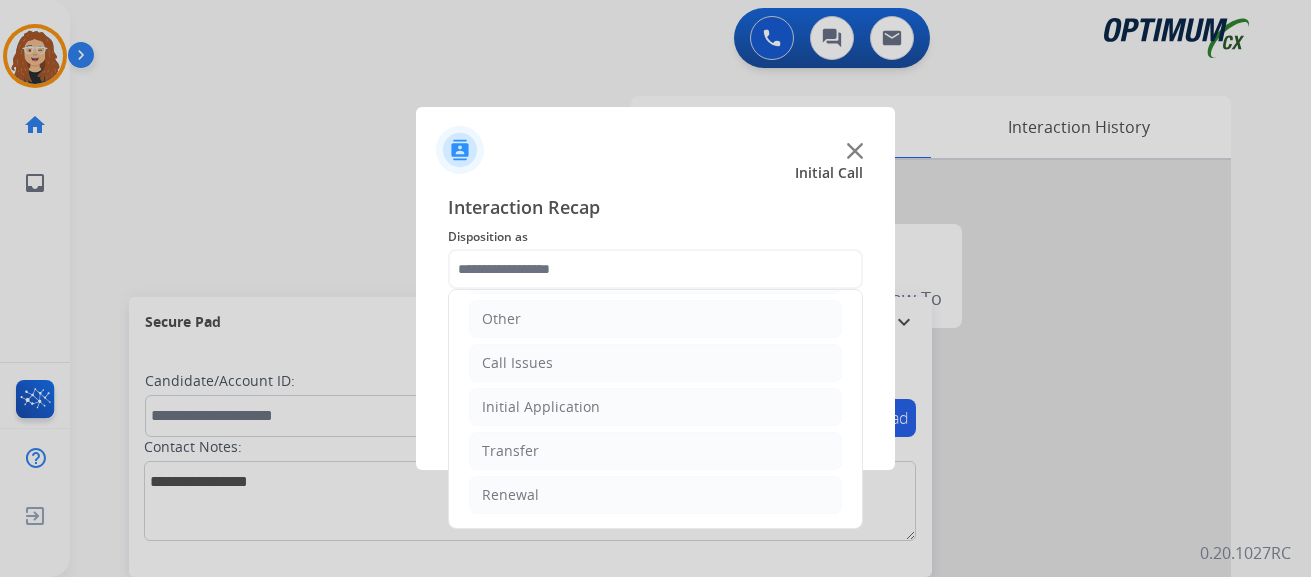 drag, startPoint x: 547, startPoint y: 499, endPoint x: 880, endPoint y: 439, distance: 338.36224 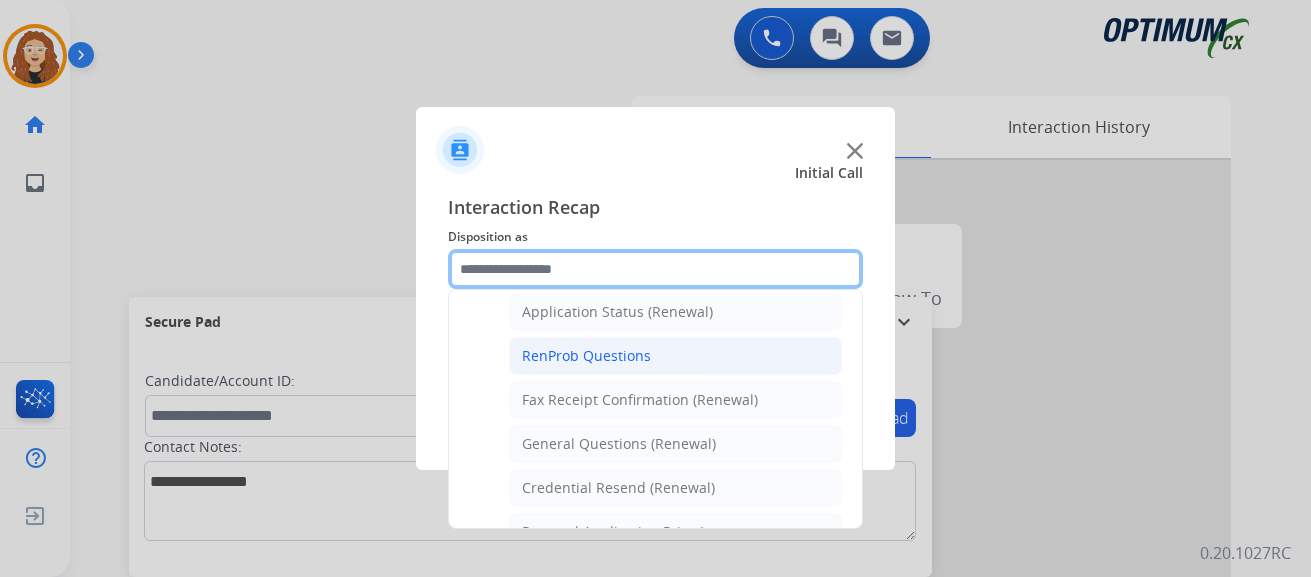 scroll, scrollTop: 462, scrollLeft: 0, axis: vertical 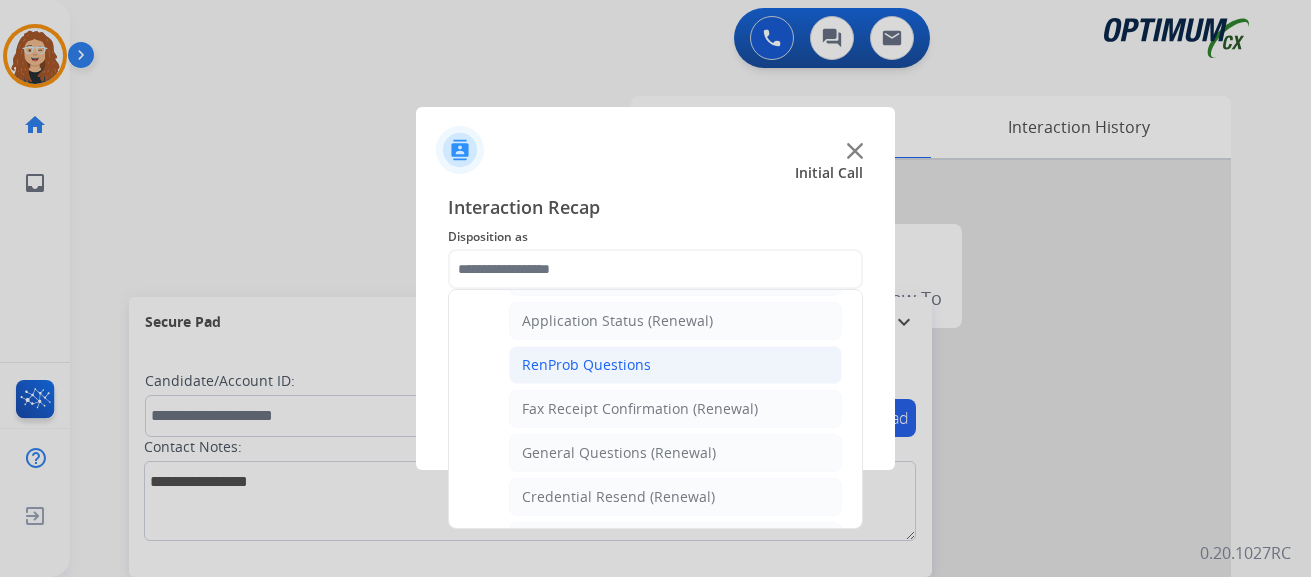 click on "RenProb Questions" 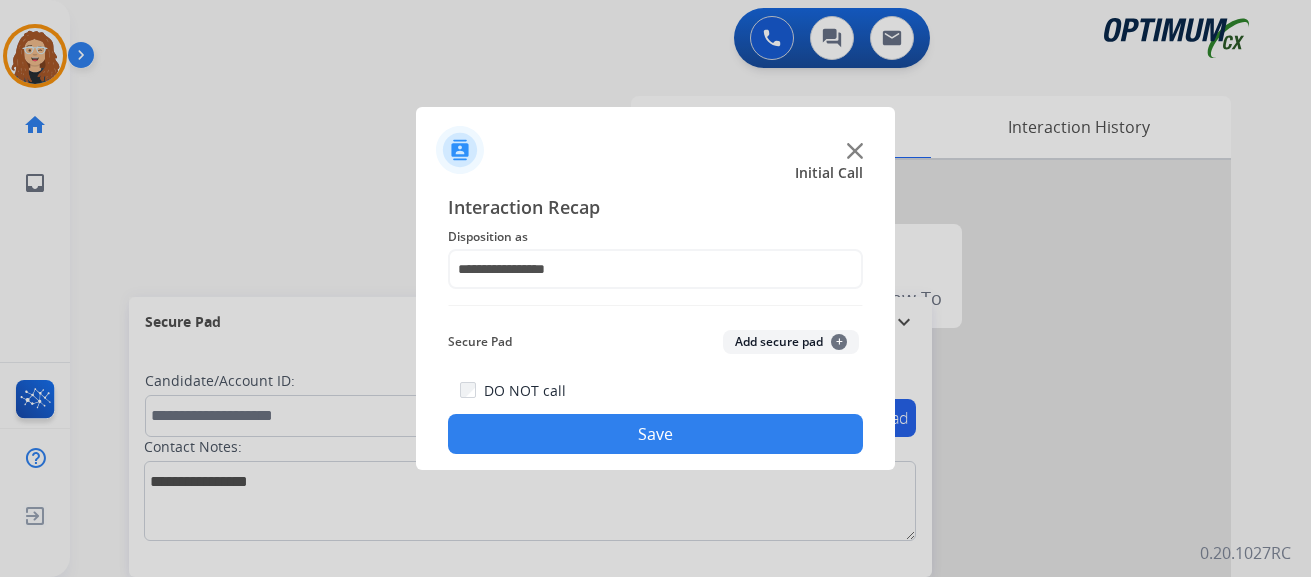 click on "Save" 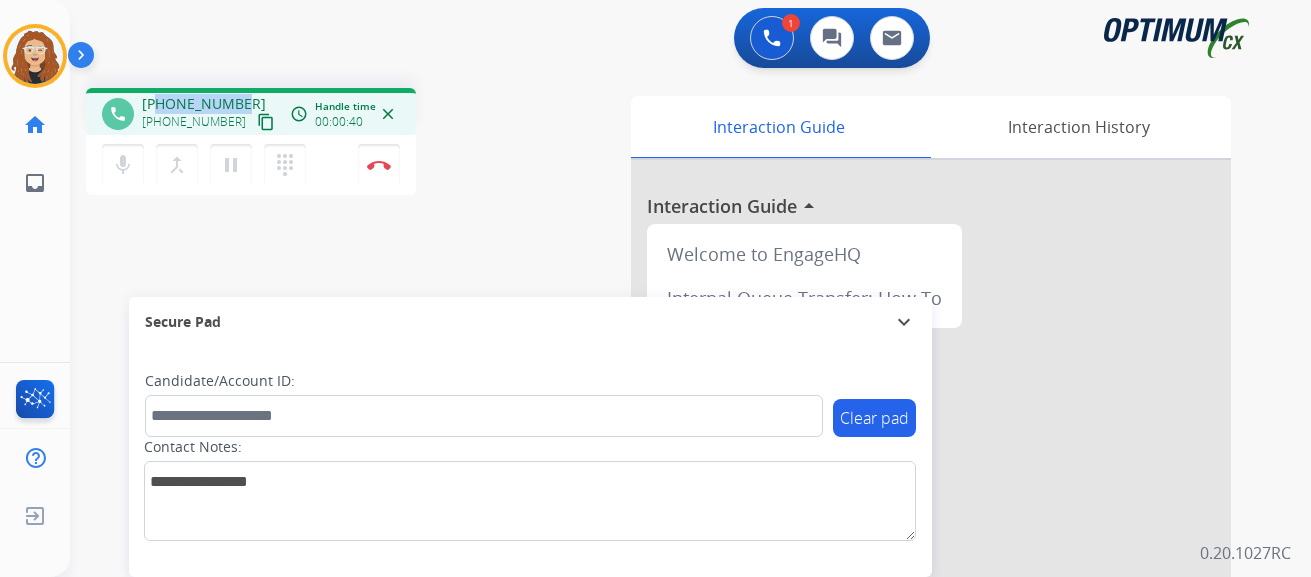 drag, startPoint x: 159, startPoint y: 103, endPoint x: 240, endPoint y: 99, distance: 81.09871 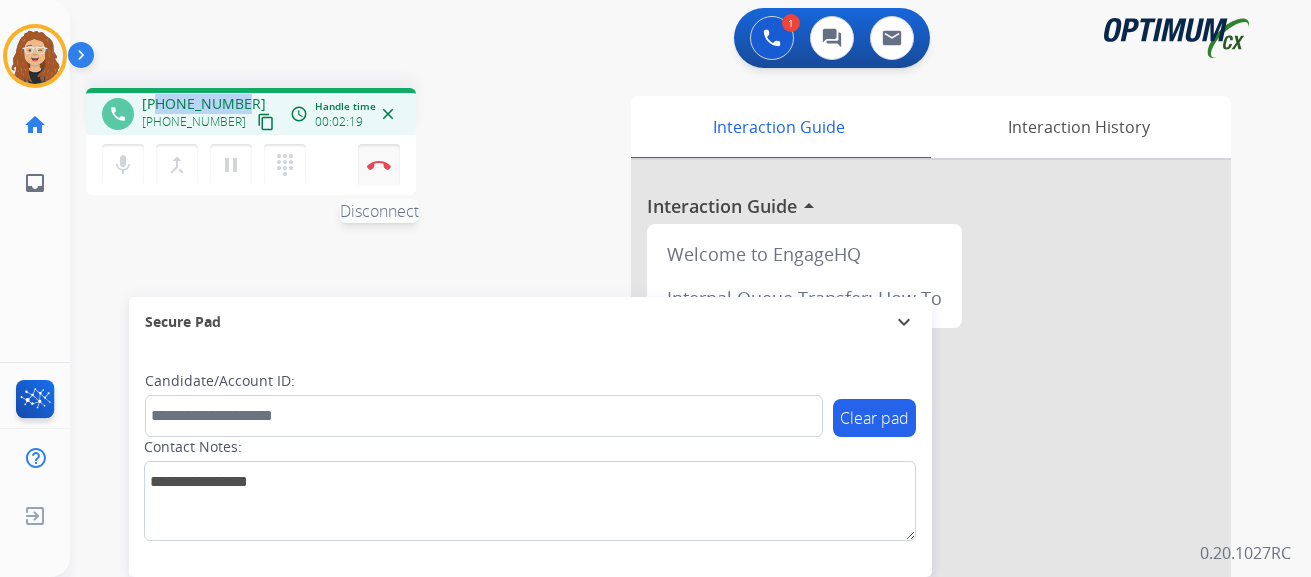 click at bounding box center [379, 165] 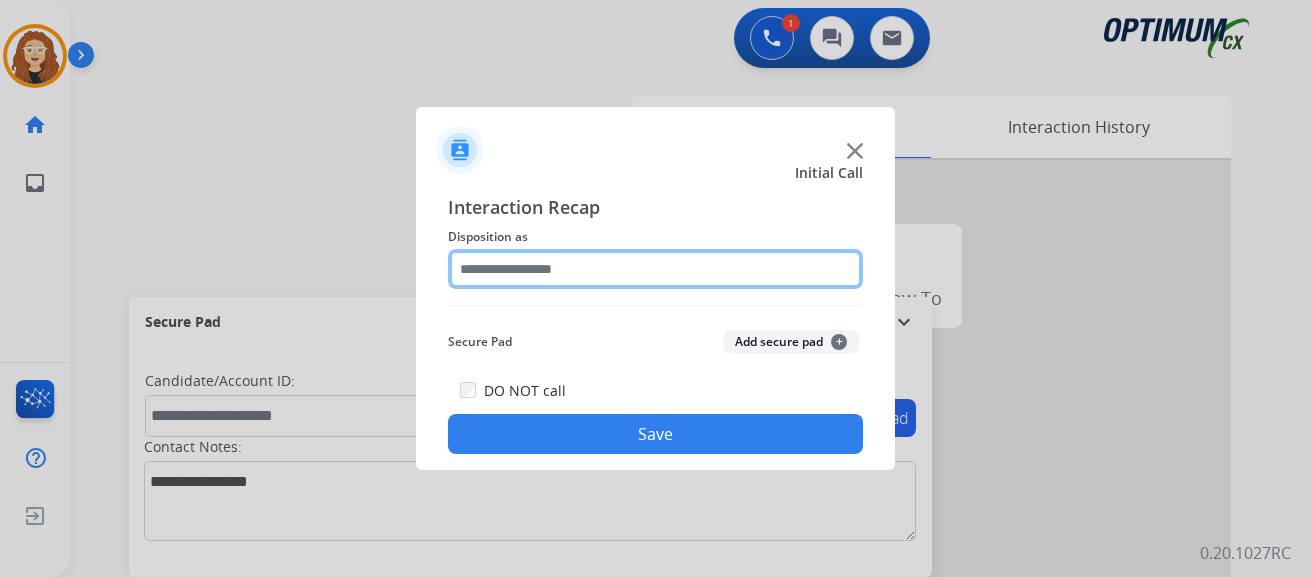 click 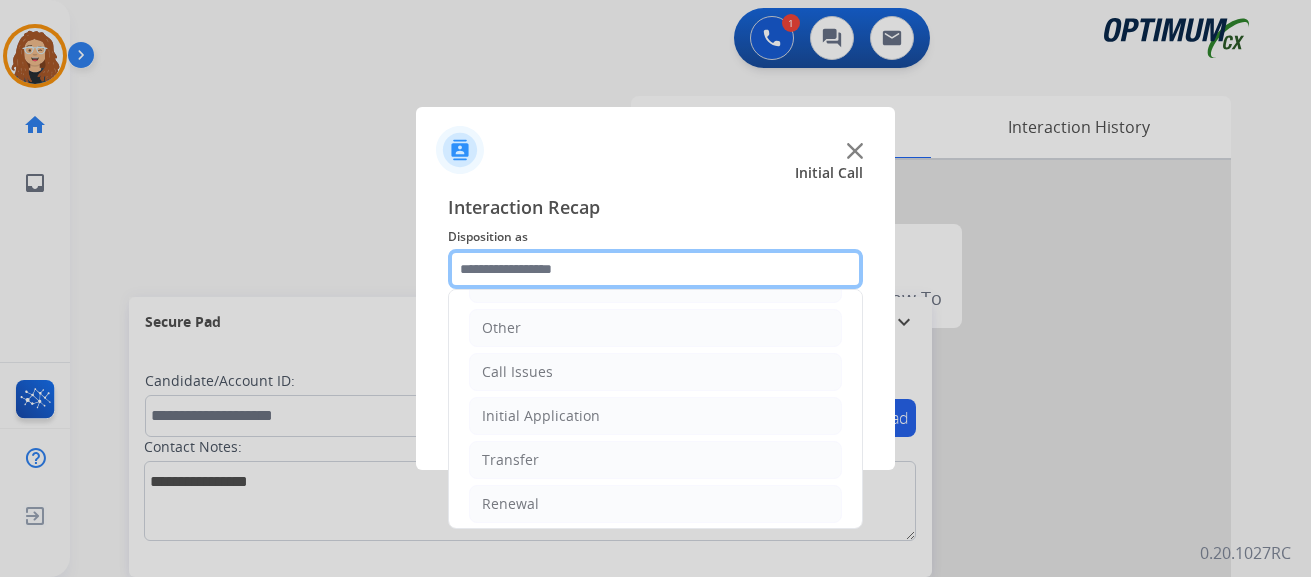scroll, scrollTop: 136, scrollLeft: 0, axis: vertical 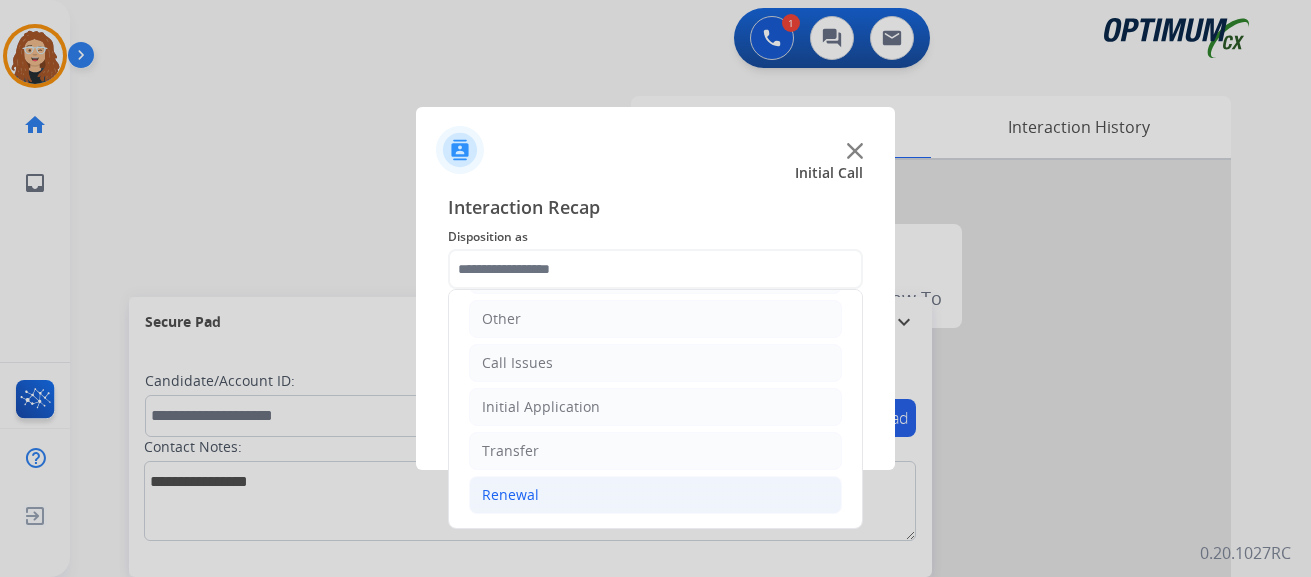 drag, startPoint x: 609, startPoint y: 496, endPoint x: 774, endPoint y: 478, distance: 165.97891 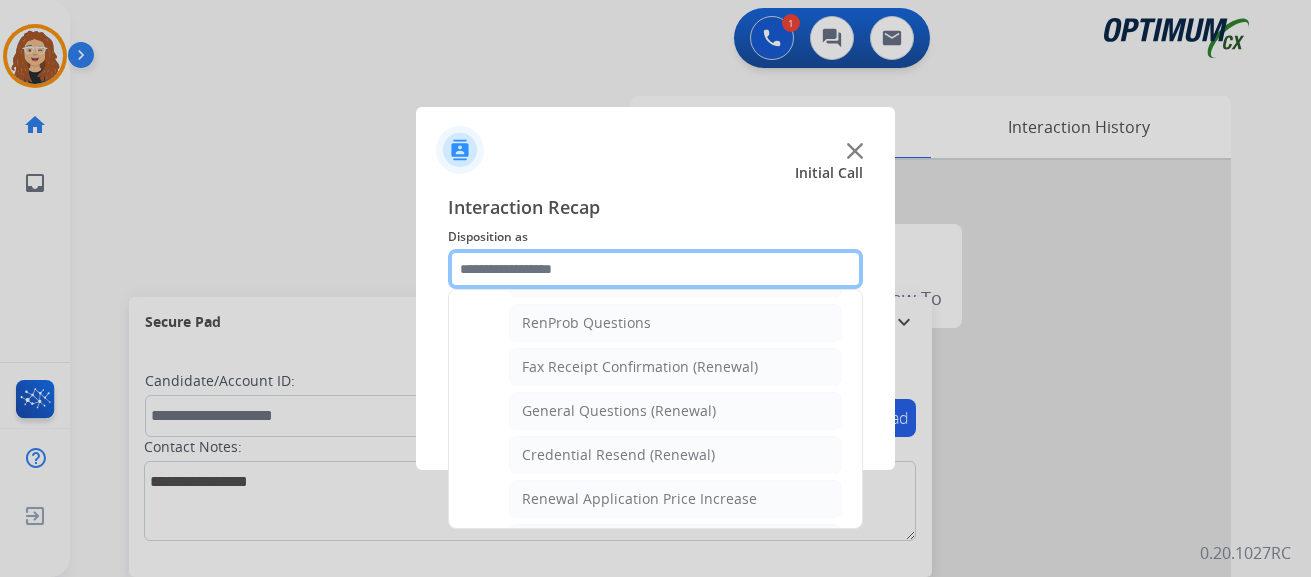 scroll, scrollTop: 514, scrollLeft: 0, axis: vertical 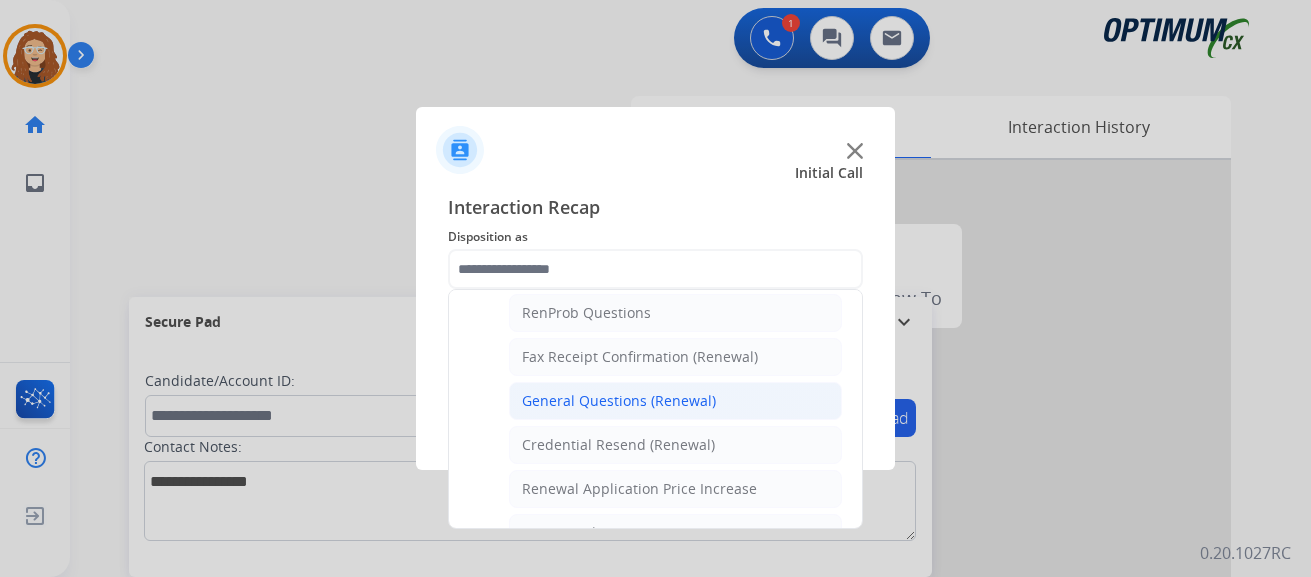 click on "General Questions (Renewal)" 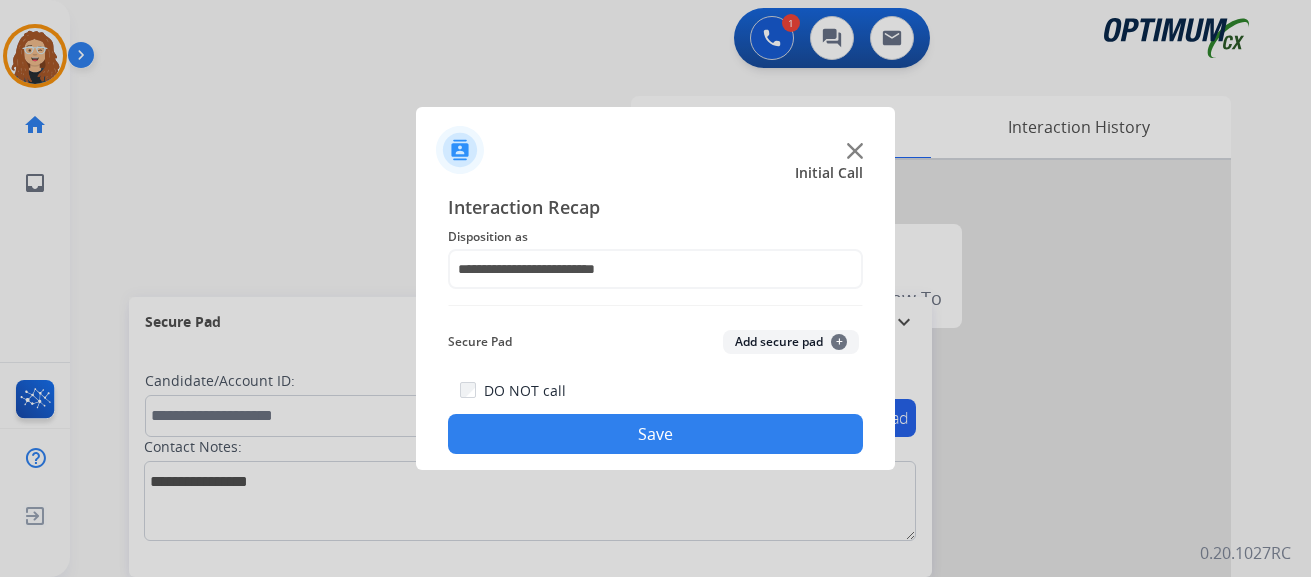 click on "Save" 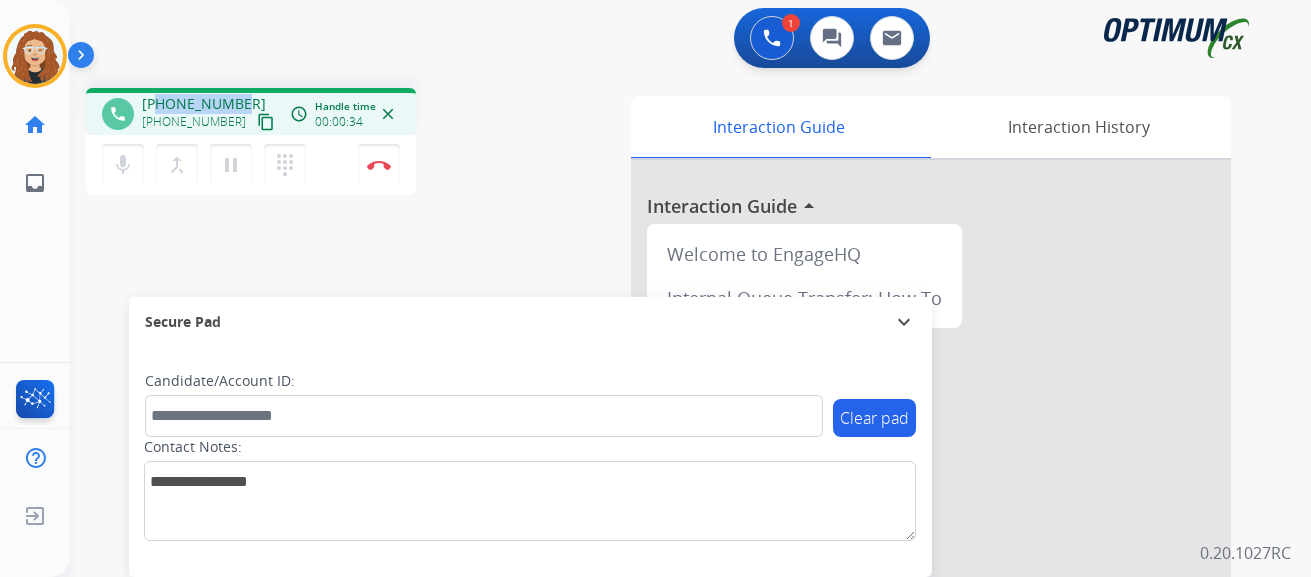 drag, startPoint x: 172, startPoint y: 102, endPoint x: 238, endPoint y: 99, distance: 66.068146 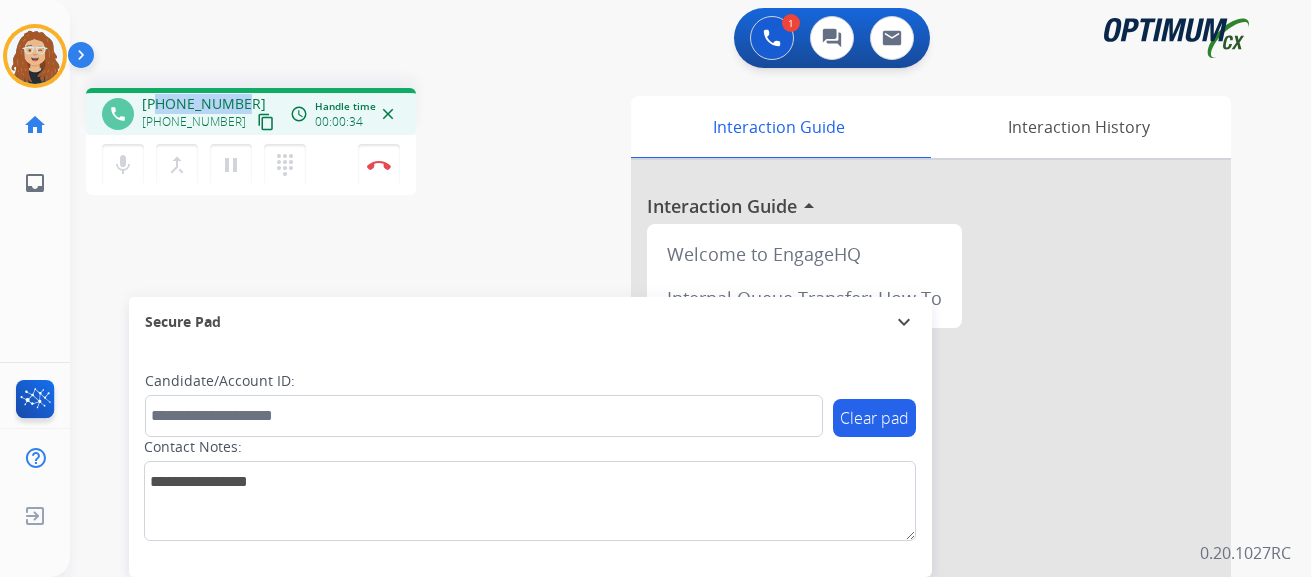 click on "+17088130650" at bounding box center [204, 104] 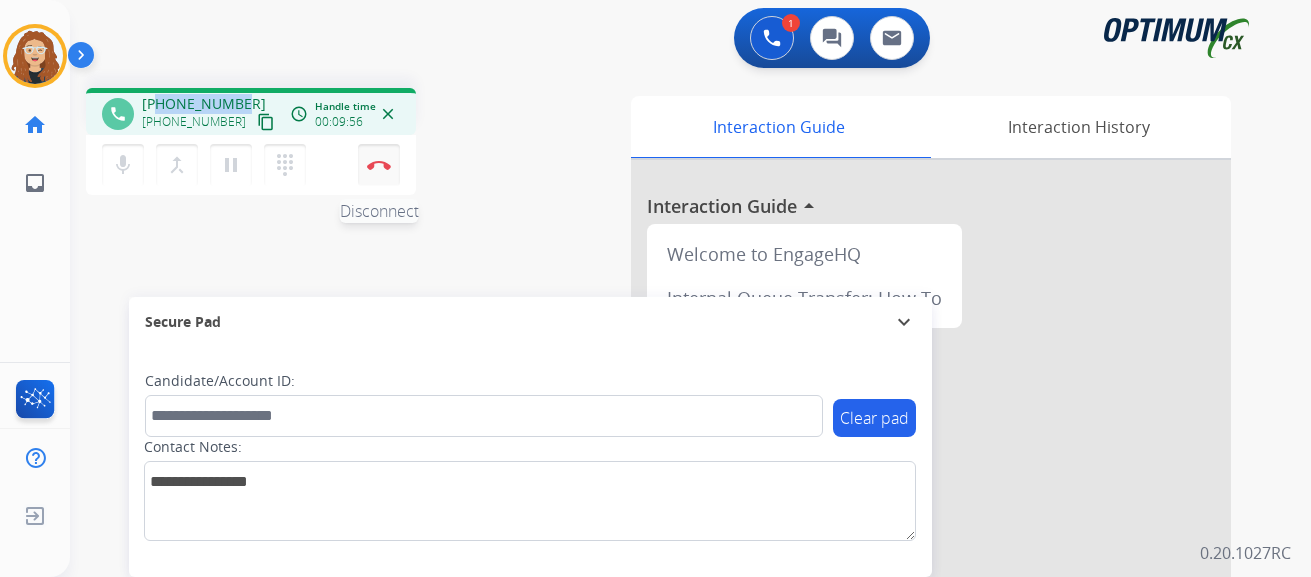 click on "Disconnect" at bounding box center (379, 165) 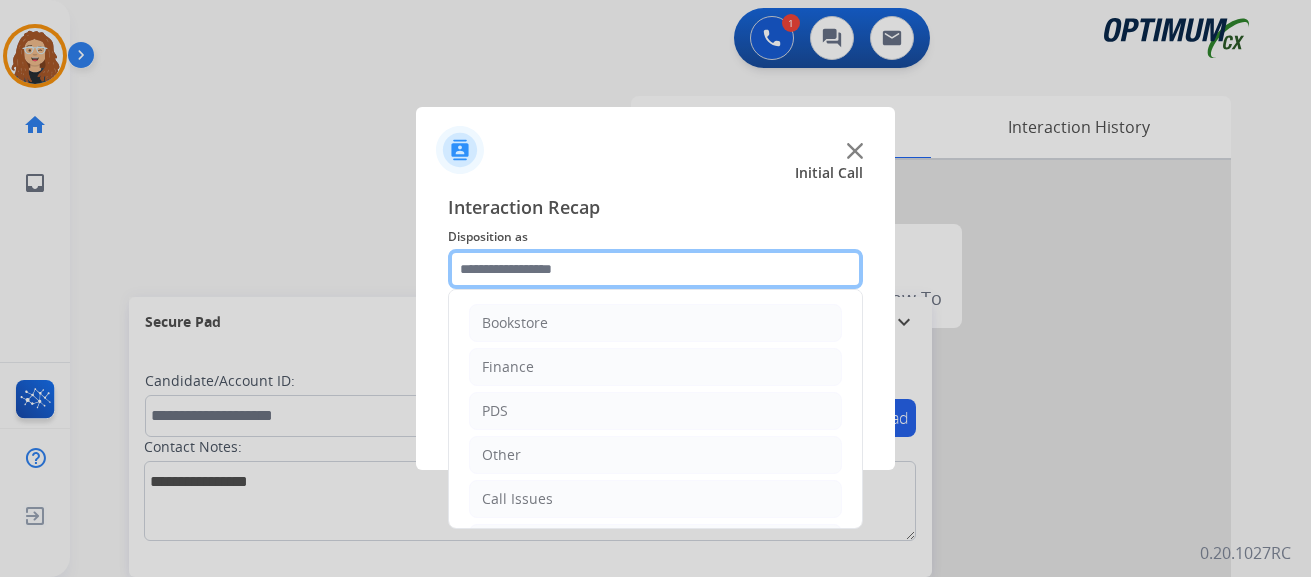 click 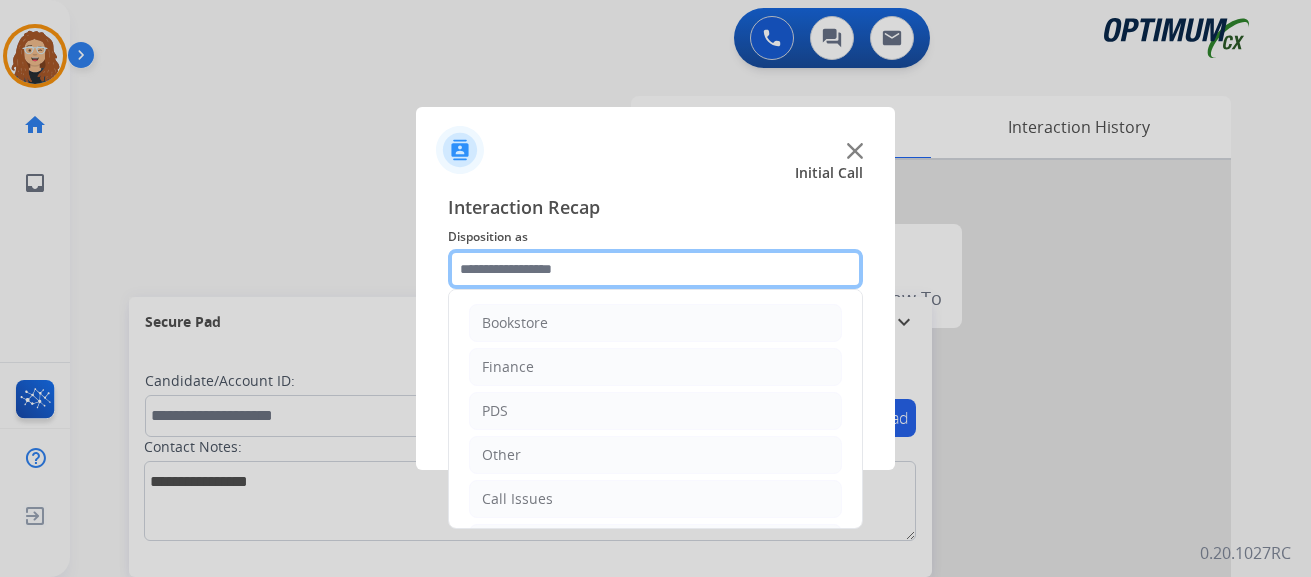 scroll, scrollTop: 136, scrollLeft: 0, axis: vertical 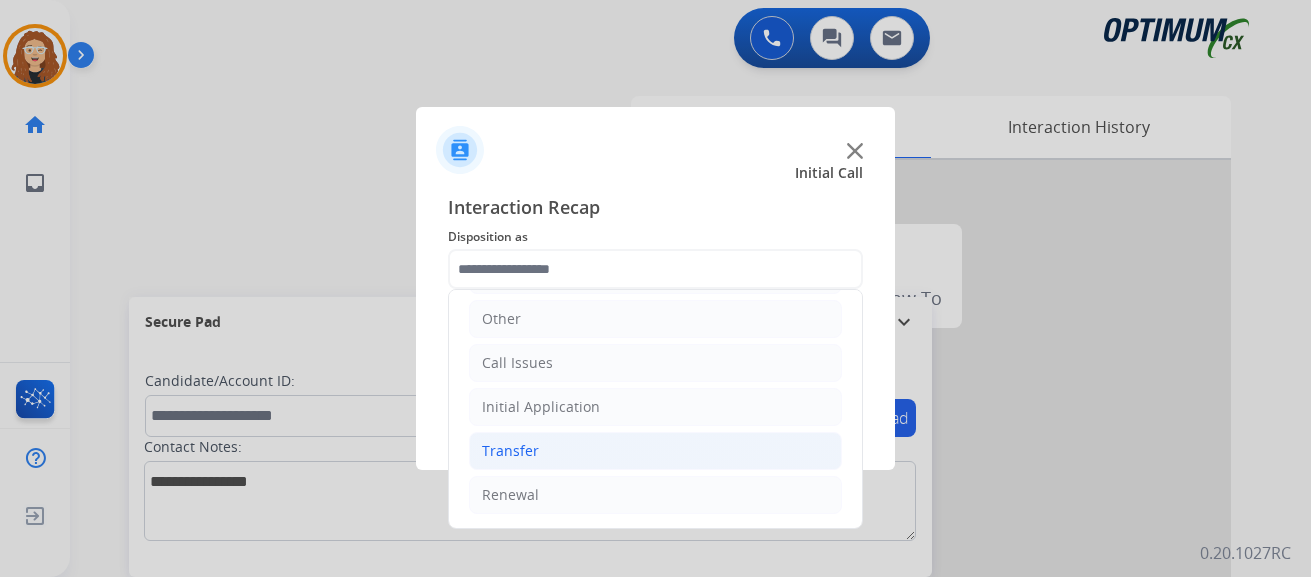 drag, startPoint x: 618, startPoint y: 502, endPoint x: 786, endPoint y: 449, distance: 176.16185 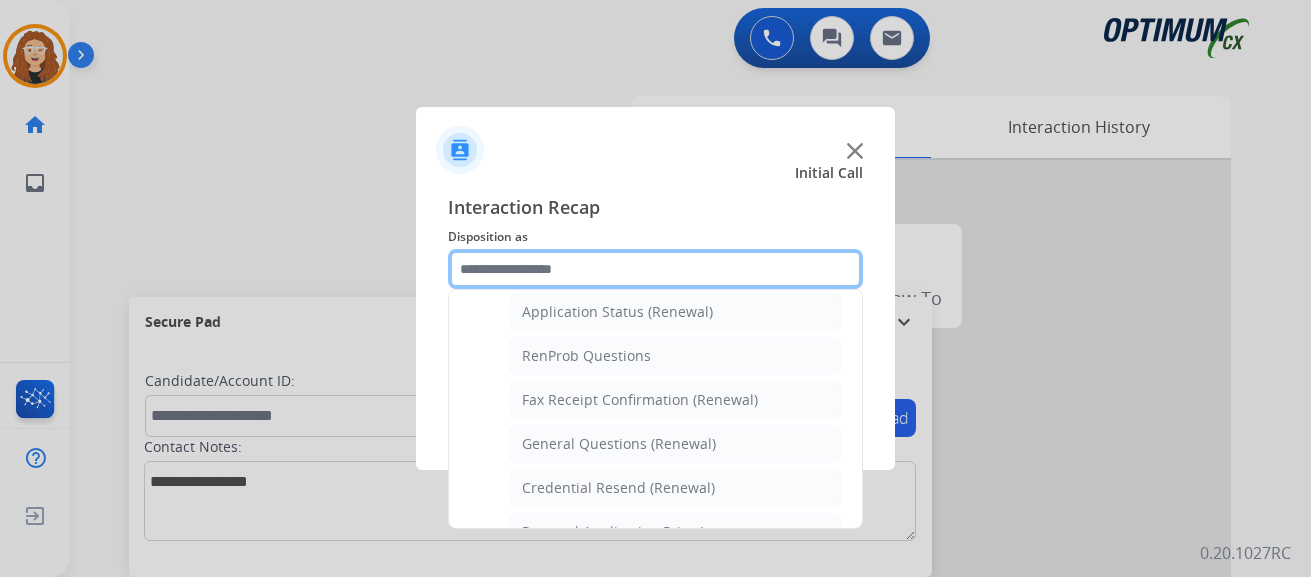 scroll, scrollTop: 492, scrollLeft: 0, axis: vertical 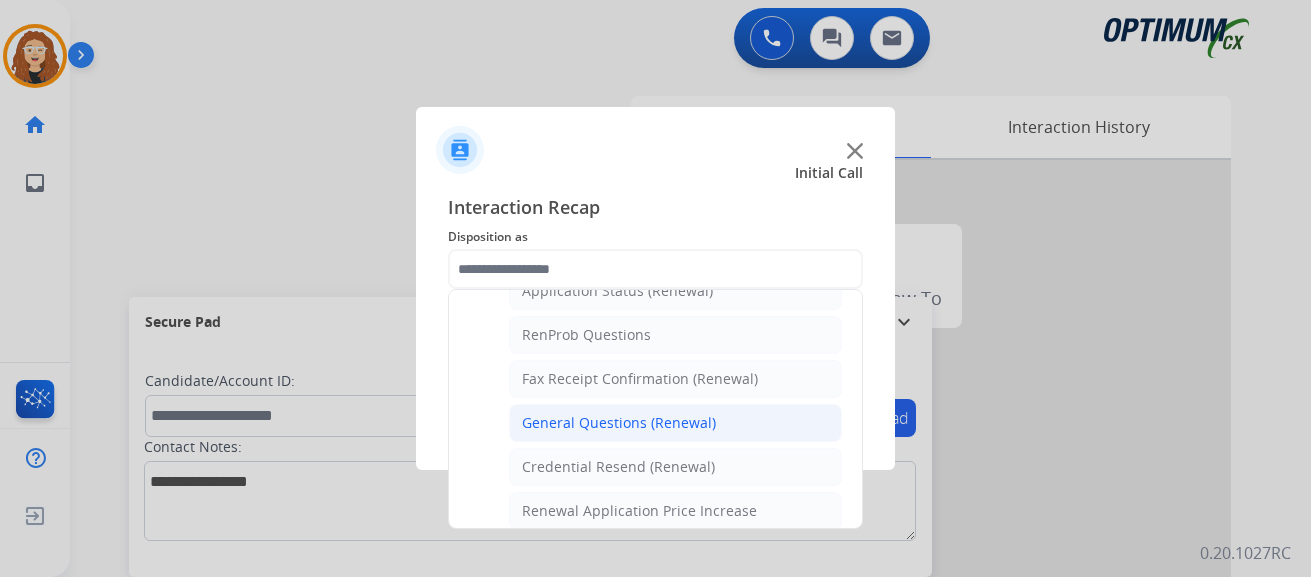 click on "General Questions (Renewal)" 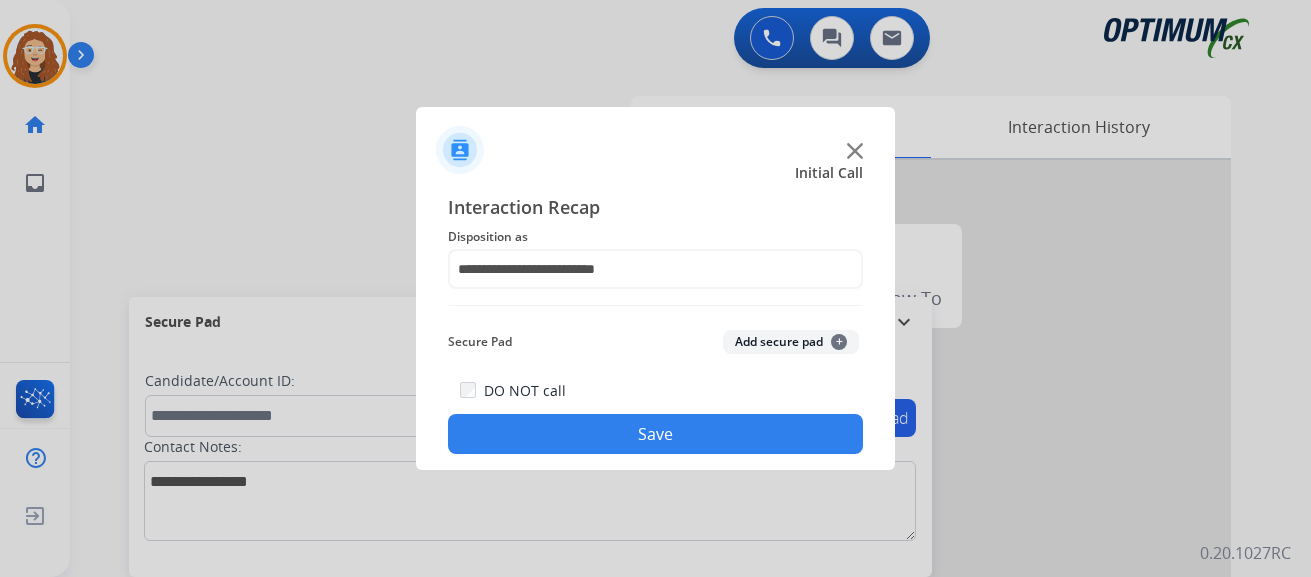 click on "Save" 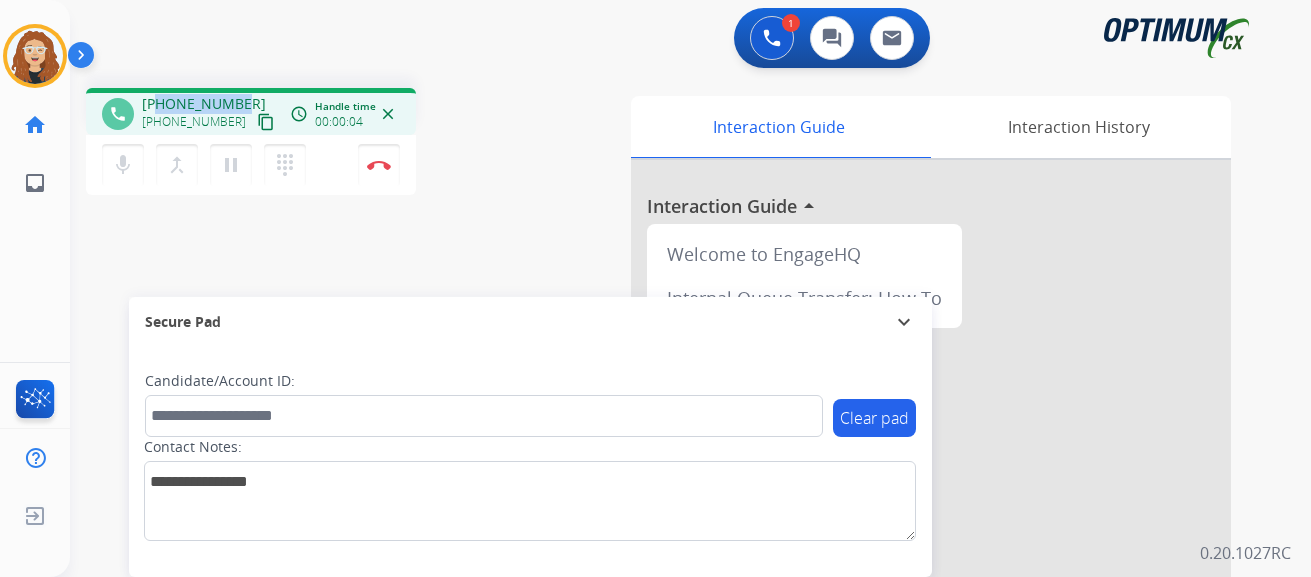drag, startPoint x: 158, startPoint y: 103, endPoint x: 242, endPoint y: 98, distance: 84.14868 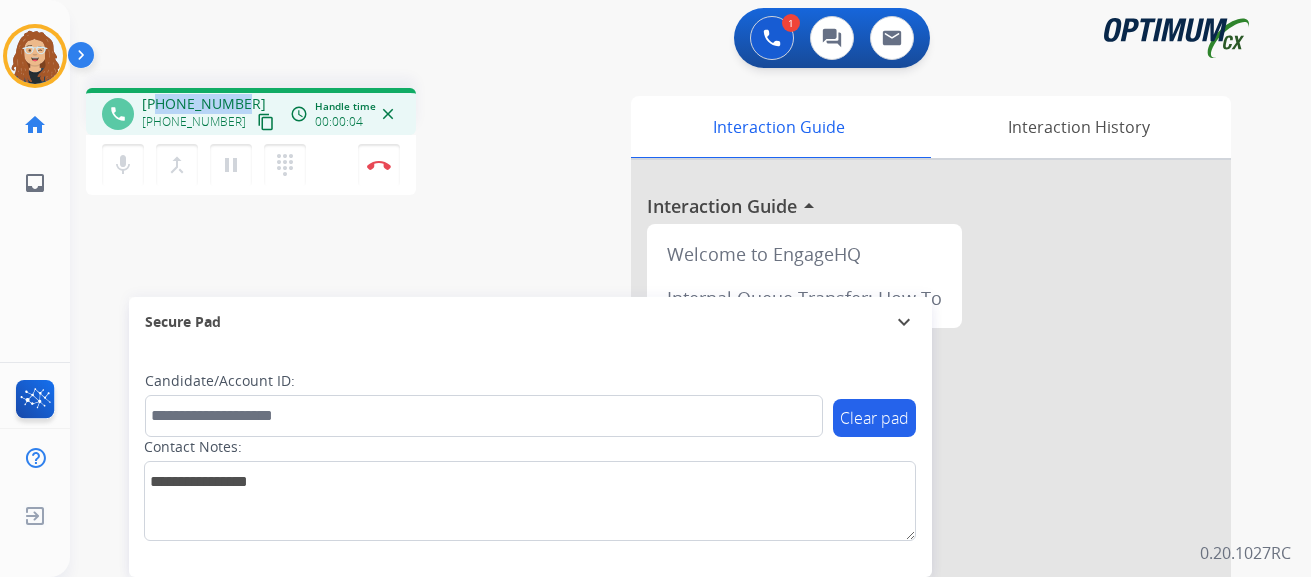 click on "+12024237766 +12024237766 content_copy" at bounding box center [210, 114] 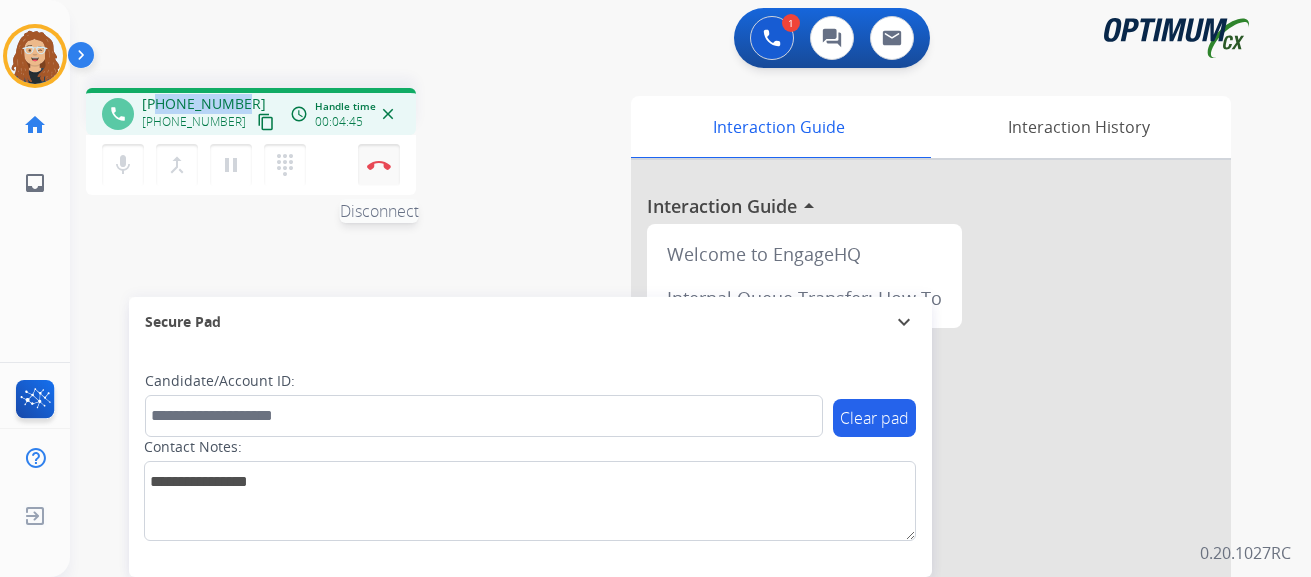 click on "Disconnect" at bounding box center (379, 165) 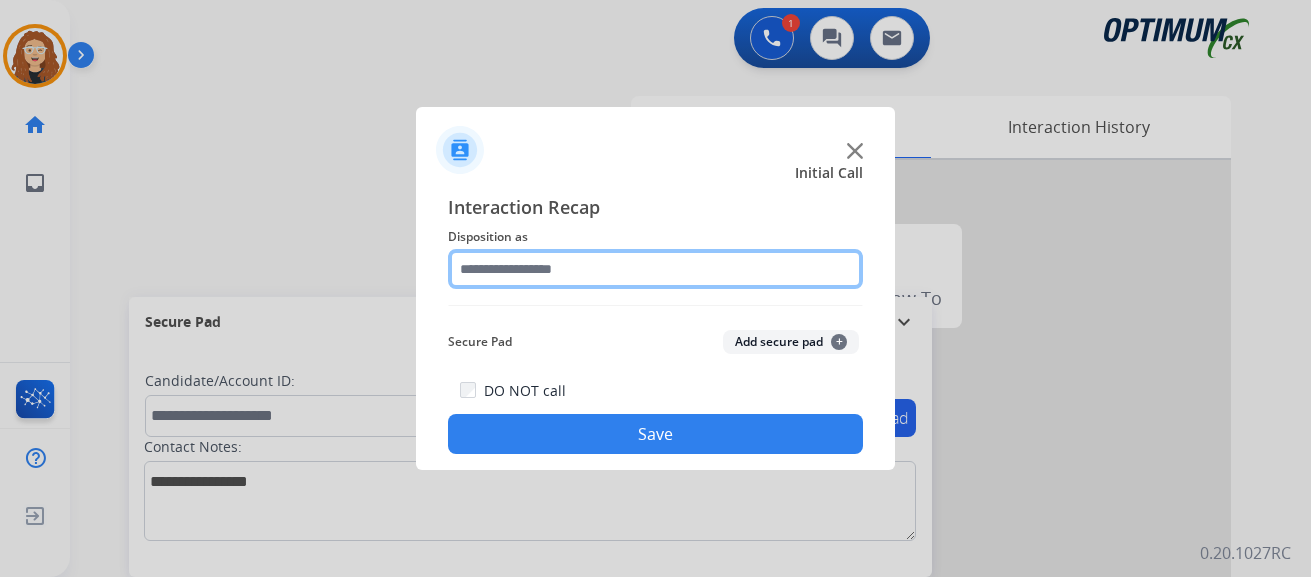 click 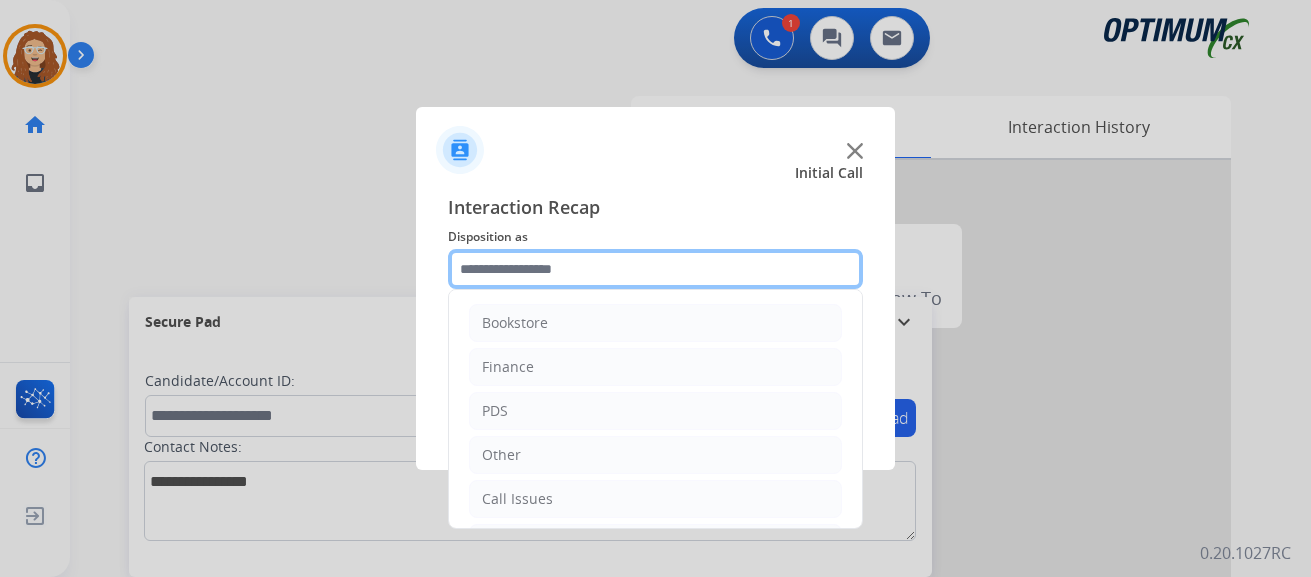 scroll, scrollTop: 136, scrollLeft: 0, axis: vertical 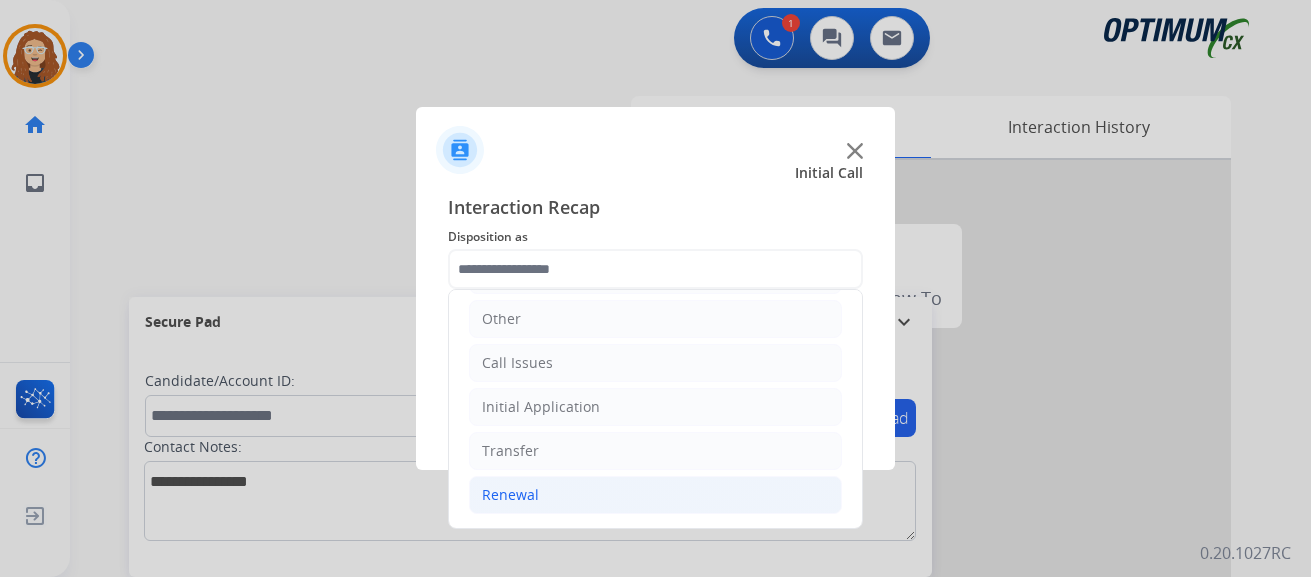 click on "Renewal" 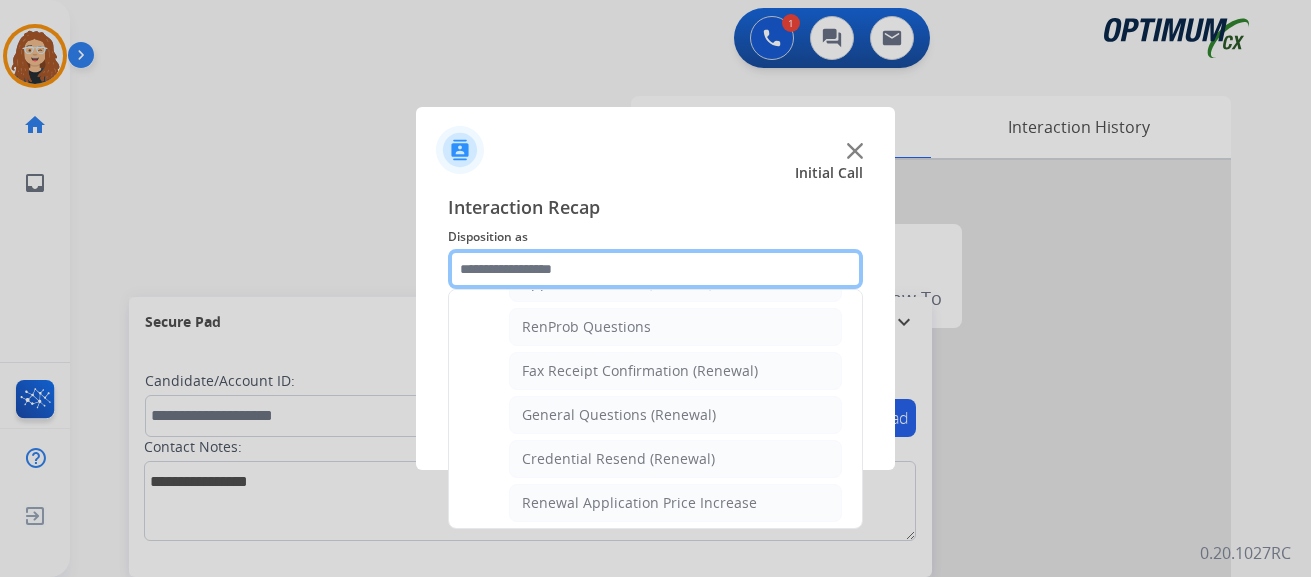 scroll, scrollTop: 514, scrollLeft: 0, axis: vertical 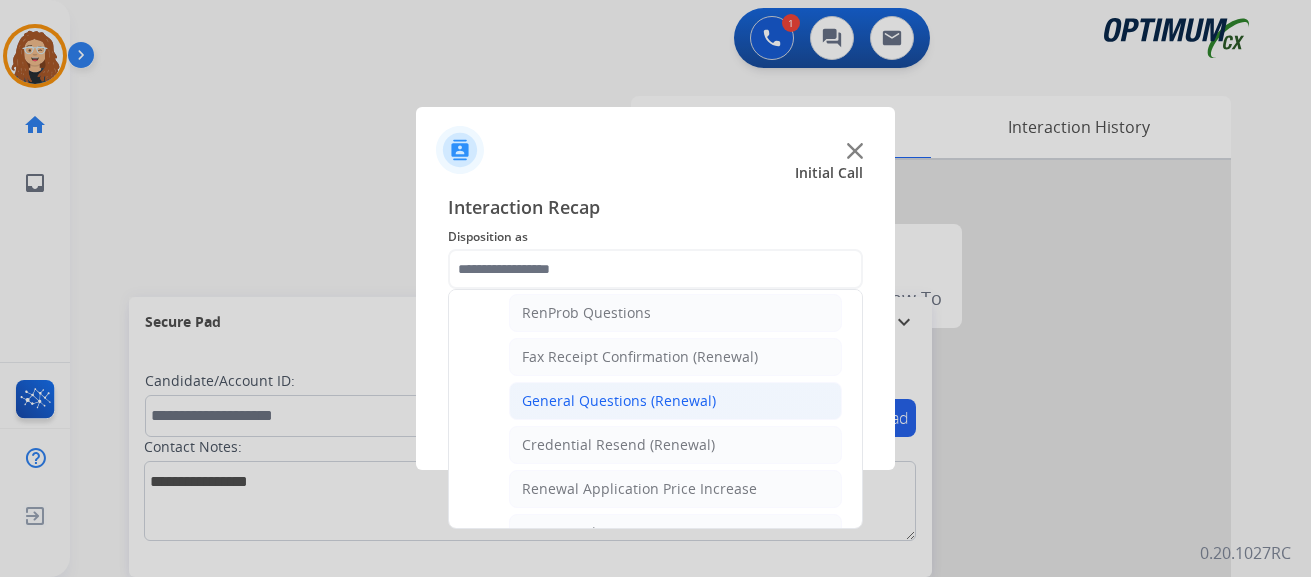 click on "General Questions (Renewal)" 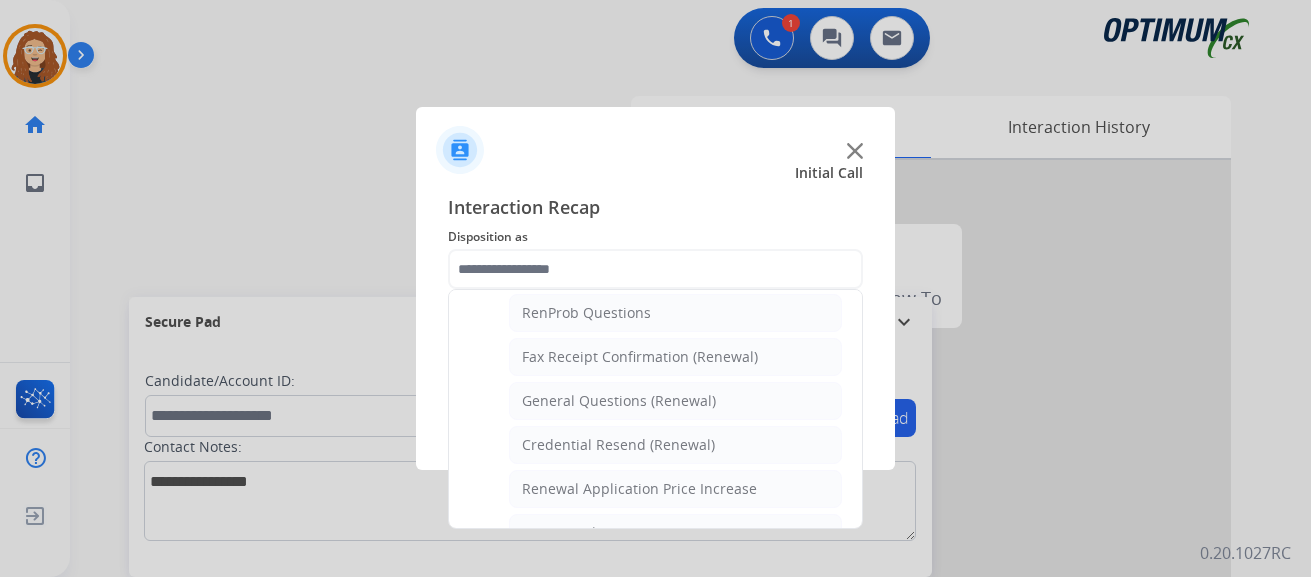 type on "**********" 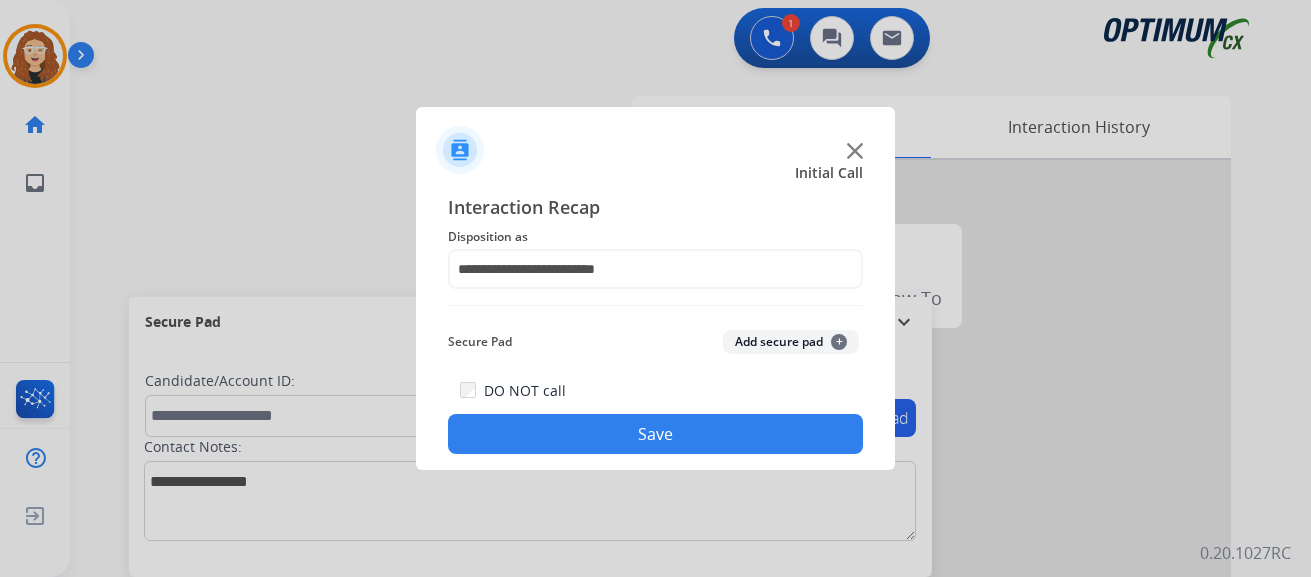 click on "Save" 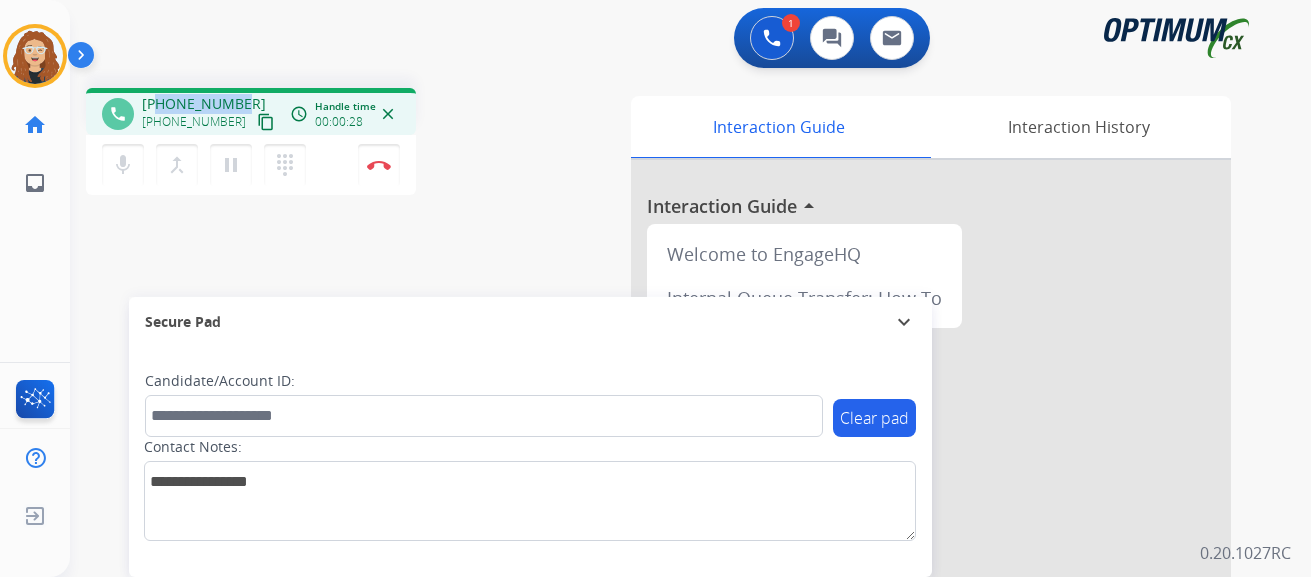 drag, startPoint x: 158, startPoint y: 104, endPoint x: 241, endPoint y: 103, distance: 83.00603 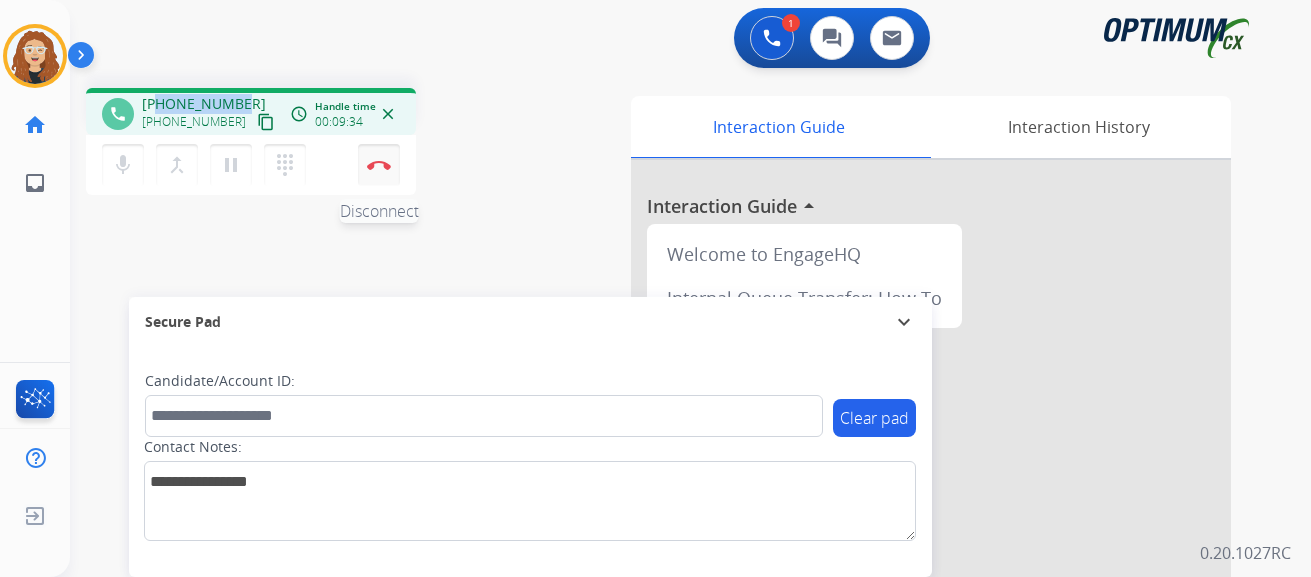 click at bounding box center [379, 165] 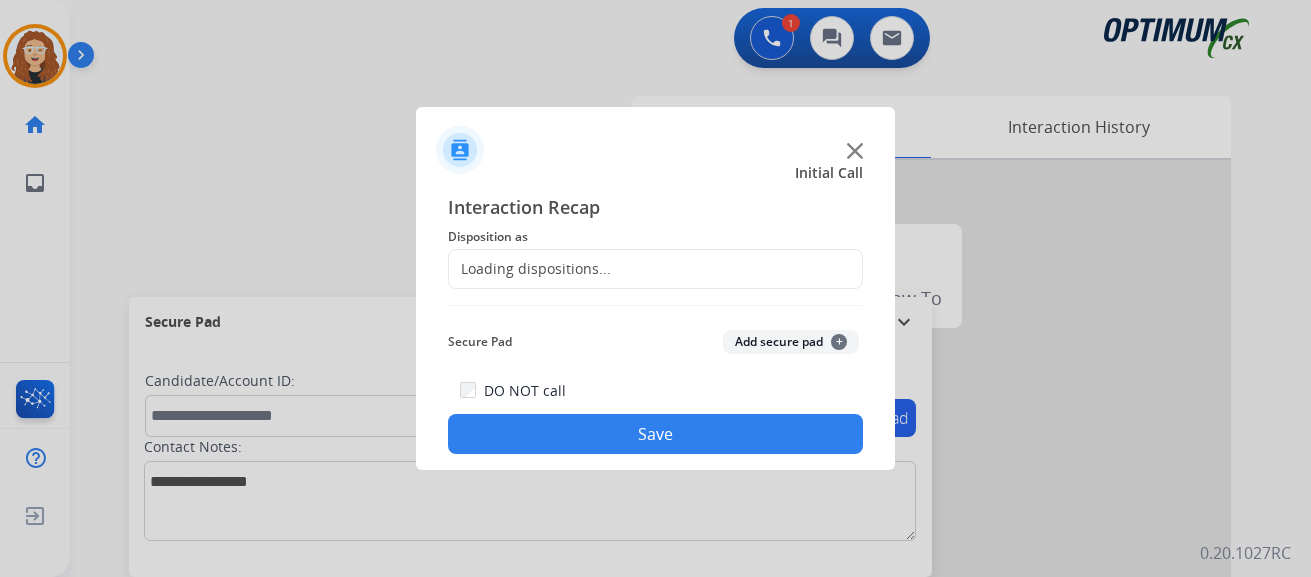 click on "Loading dispositions..." 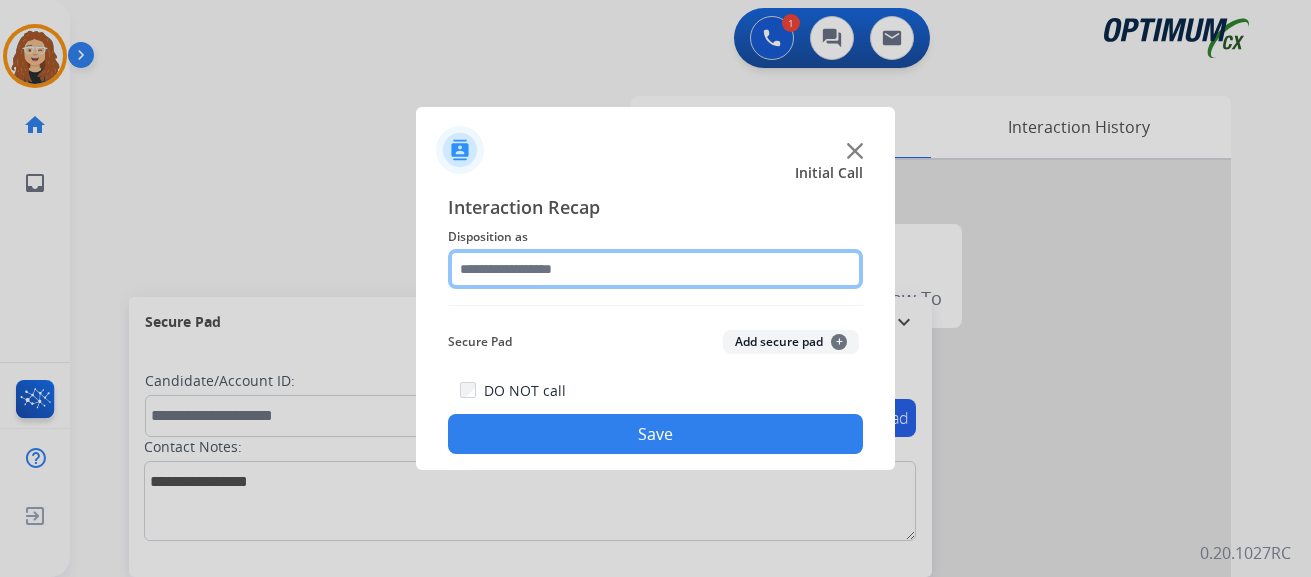 click 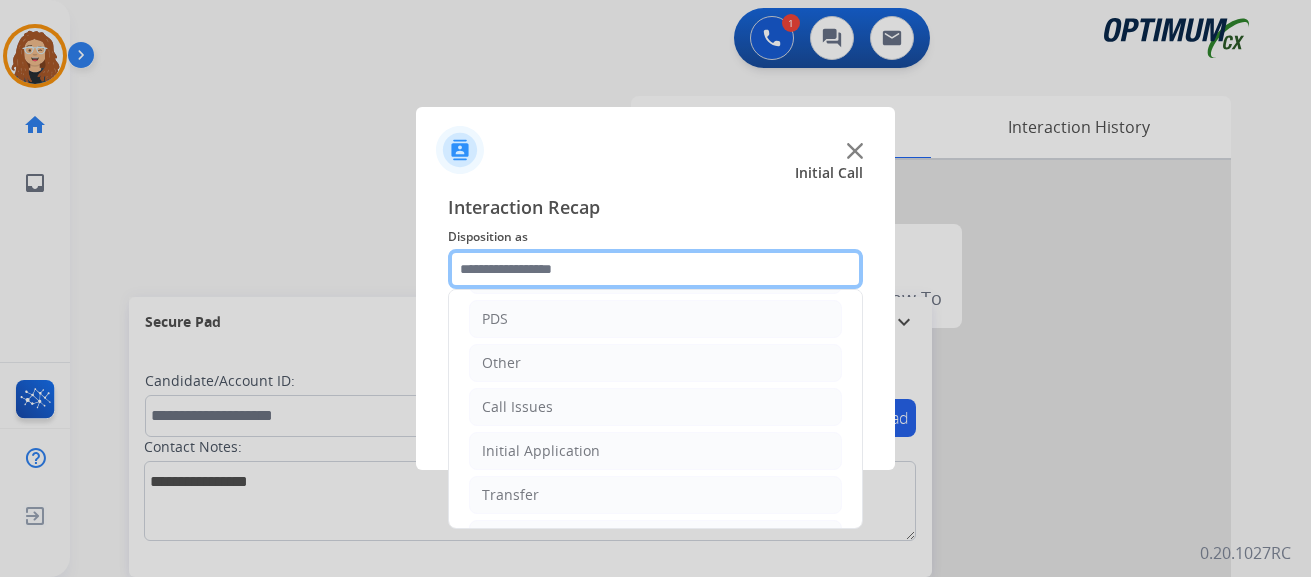 scroll, scrollTop: 136, scrollLeft: 0, axis: vertical 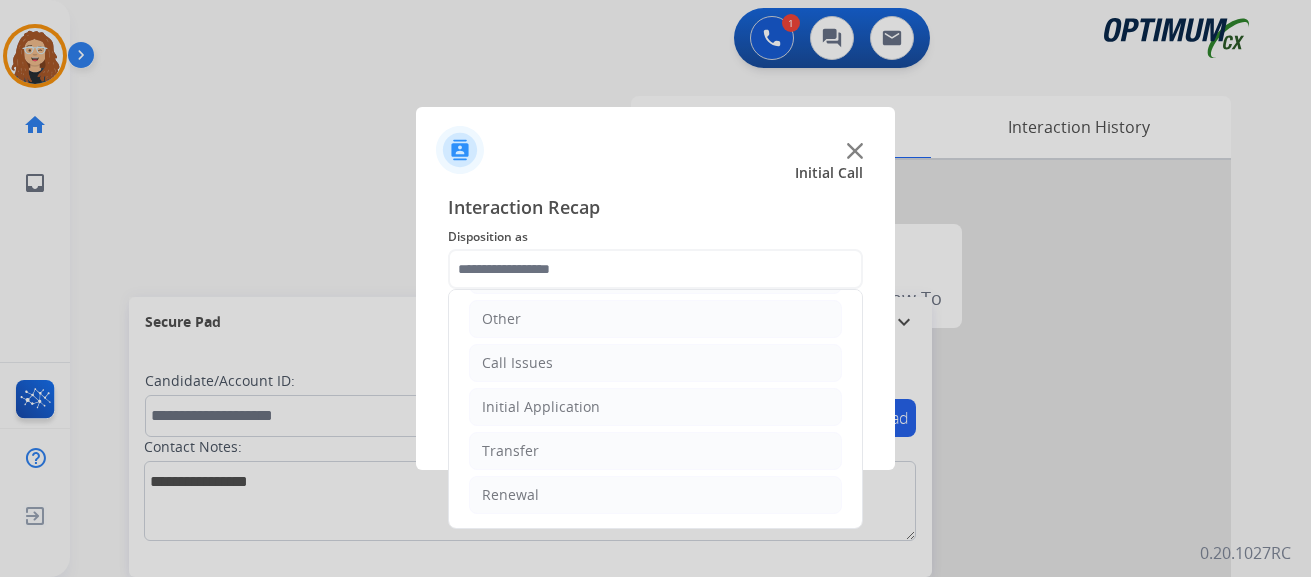 drag, startPoint x: 562, startPoint y: 496, endPoint x: 802, endPoint y: 473, distance: 241.09956 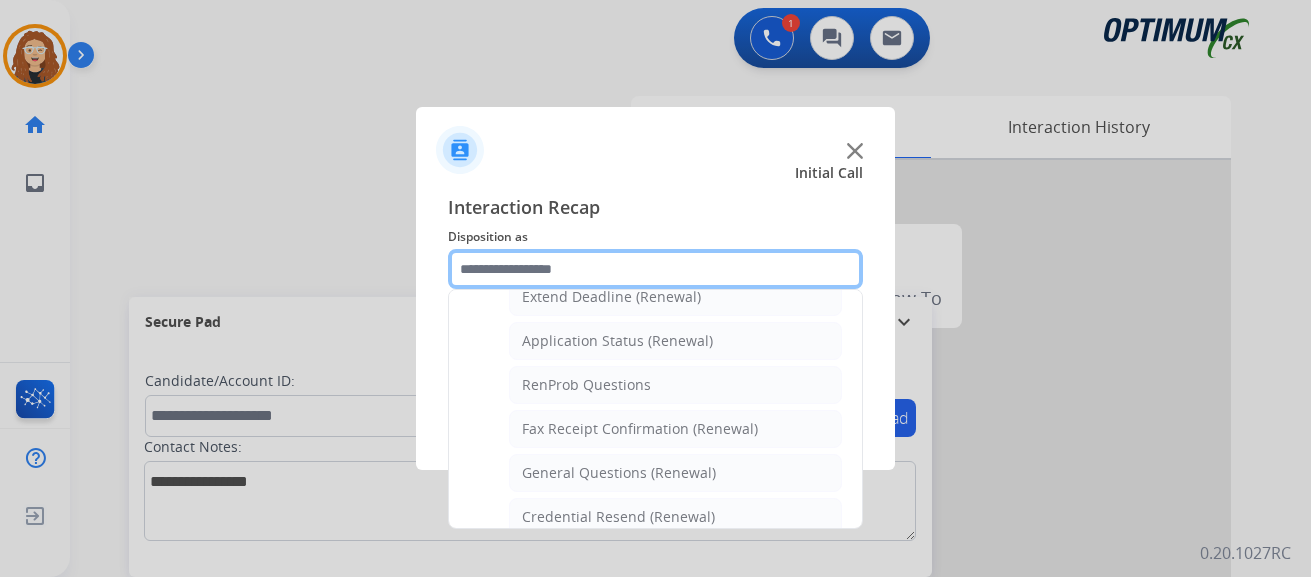 scroll, scrollTop: 467, scrollLeft: 0, axis: vertical 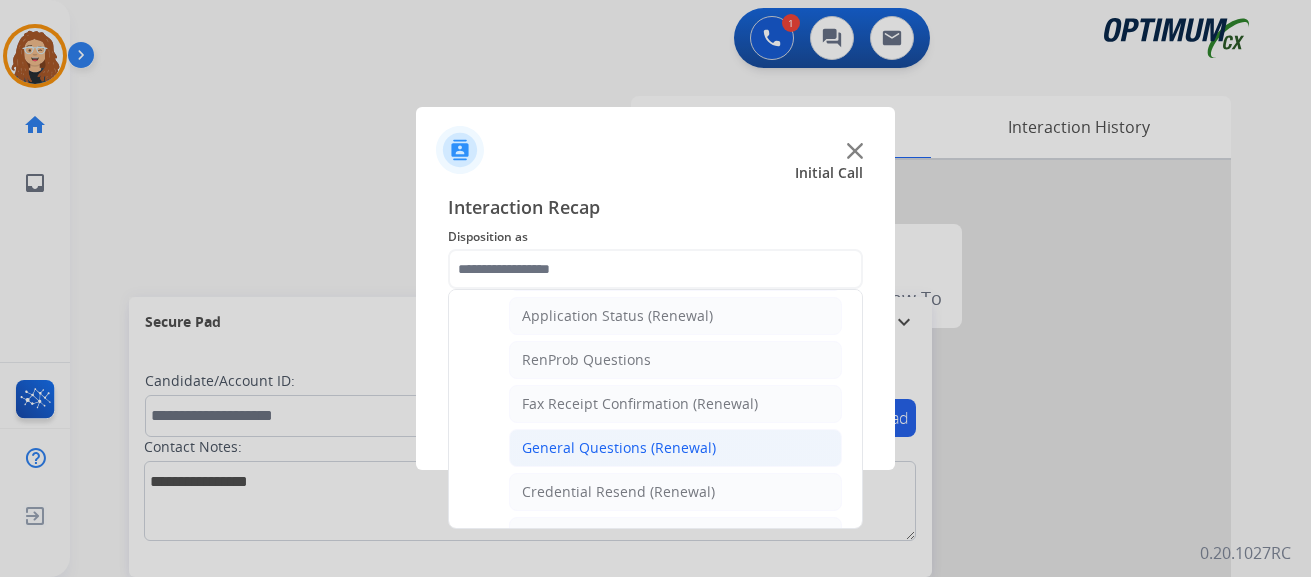 click on "General Questions (Renewal)" 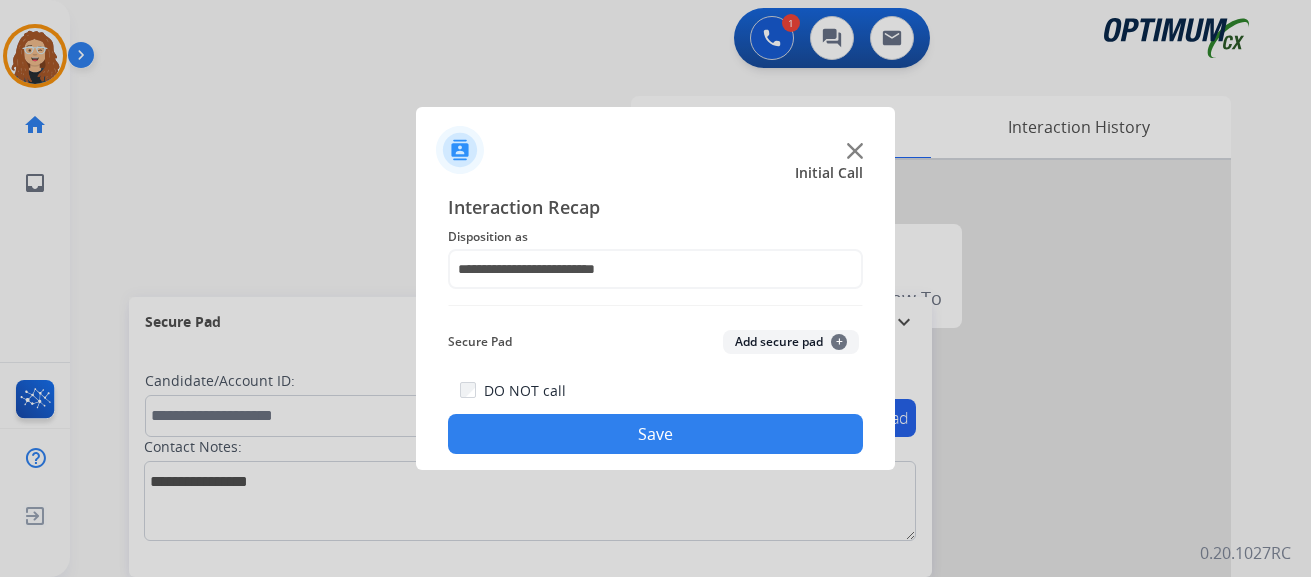 click on "Save" 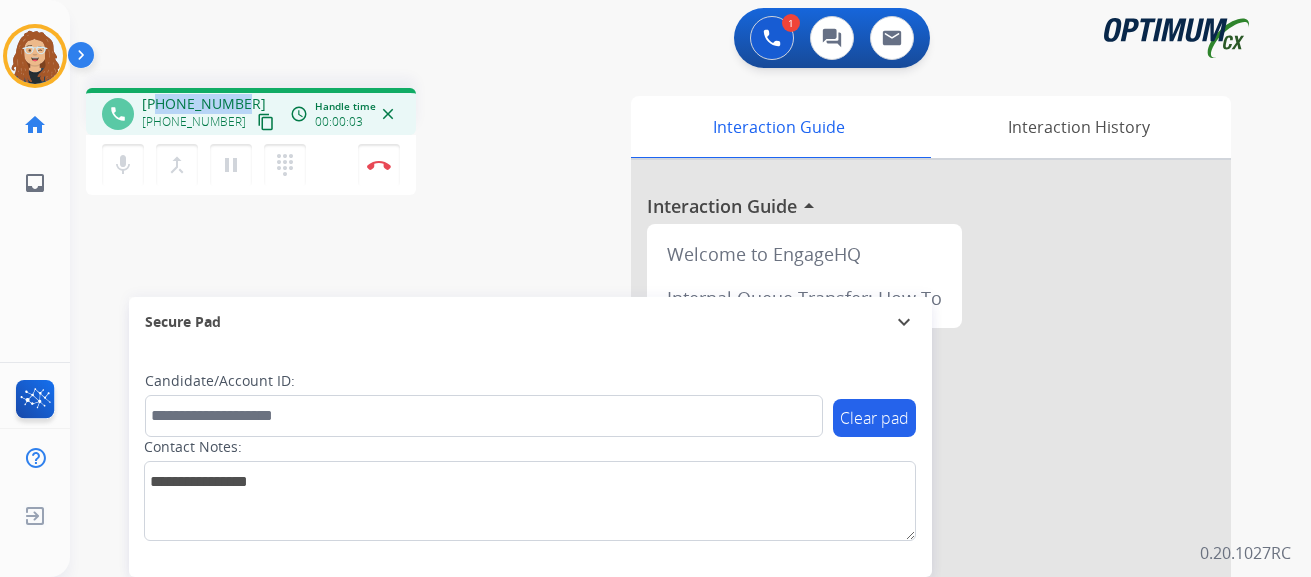 drag, startPoint x: 159, startPoint y: 104, endPoint x: 239, endPoint y: 100, distance: 80.09994 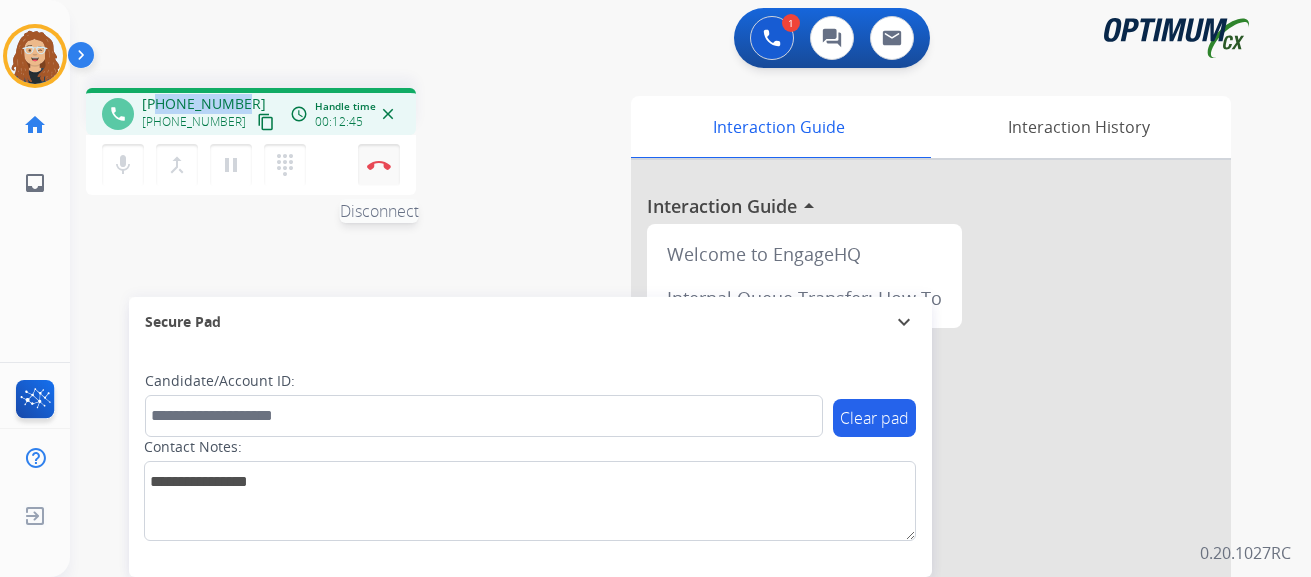 click at bounding box center (379, 165) 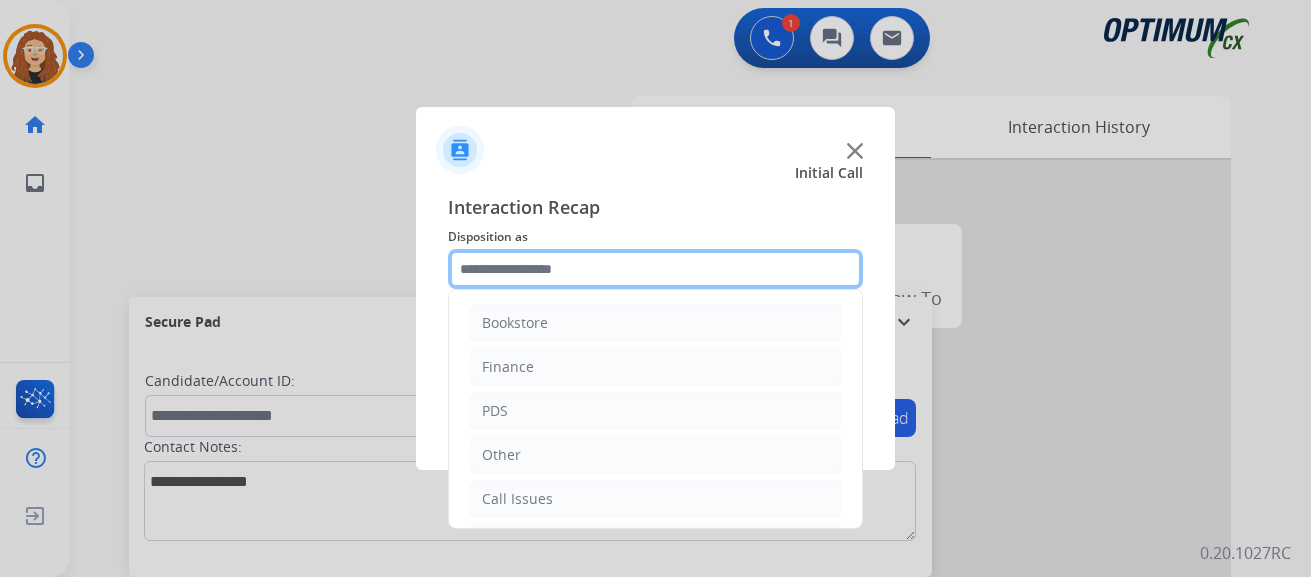 click 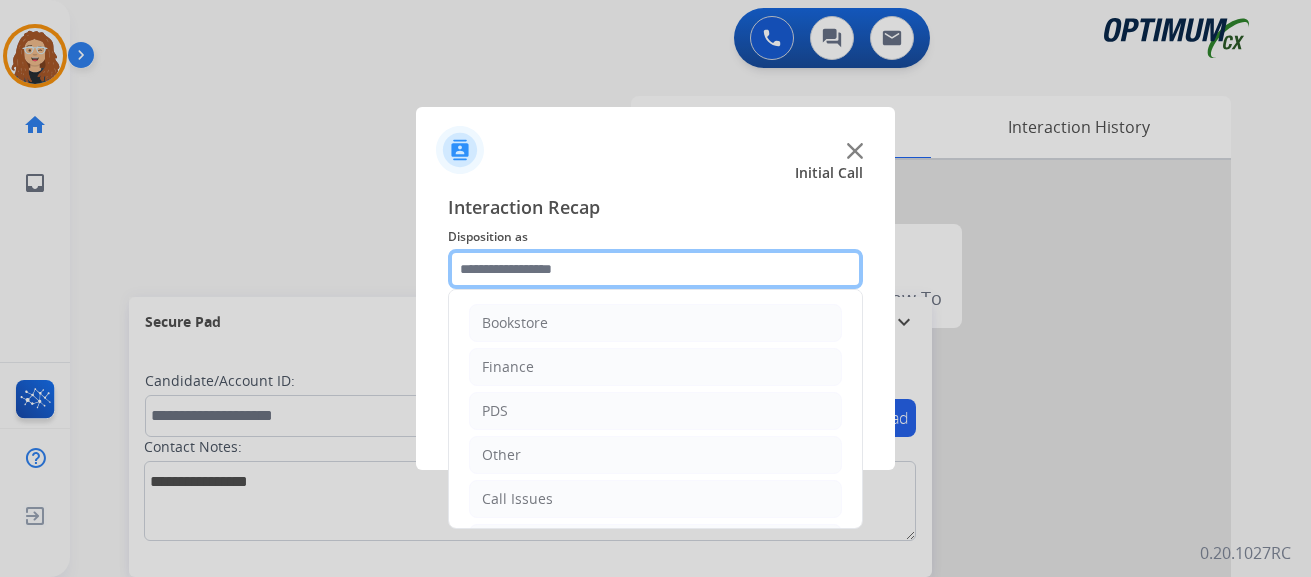 scroll, scrollTop: 136, scrollLeft: 0, axis: vertical 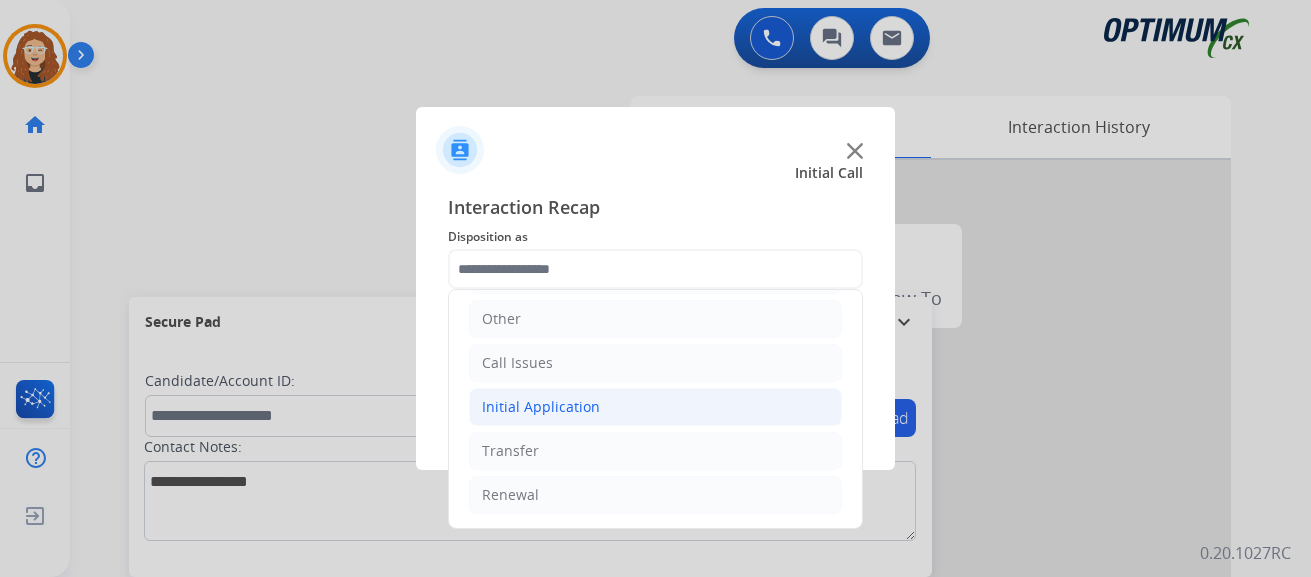 click on "Initial Application" 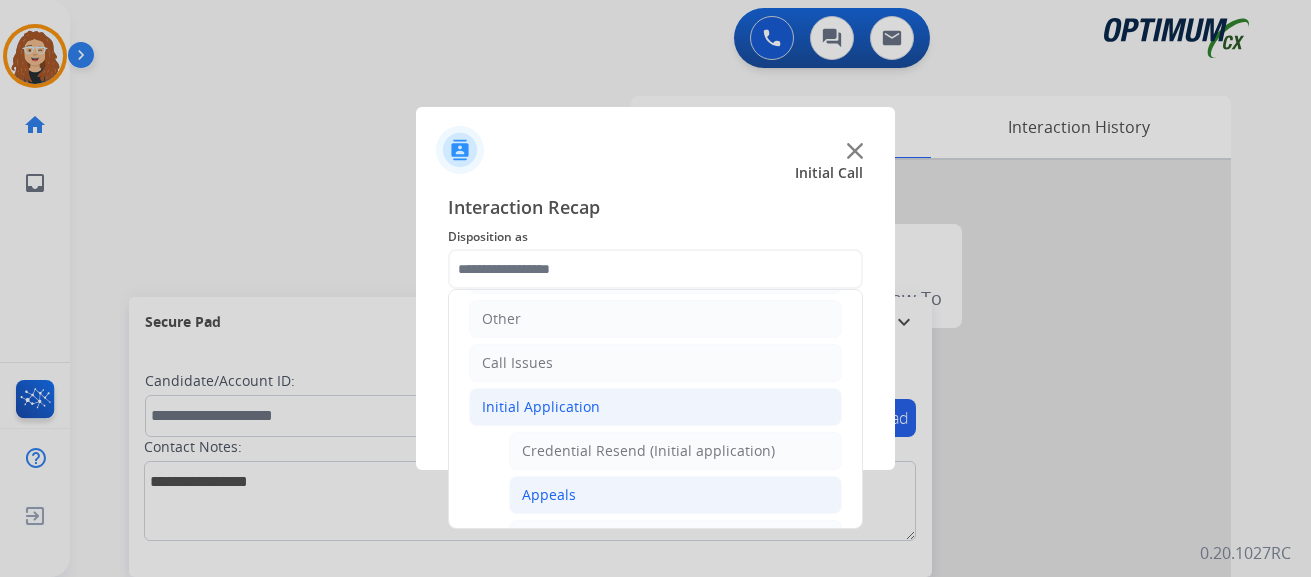click on "Appeals" 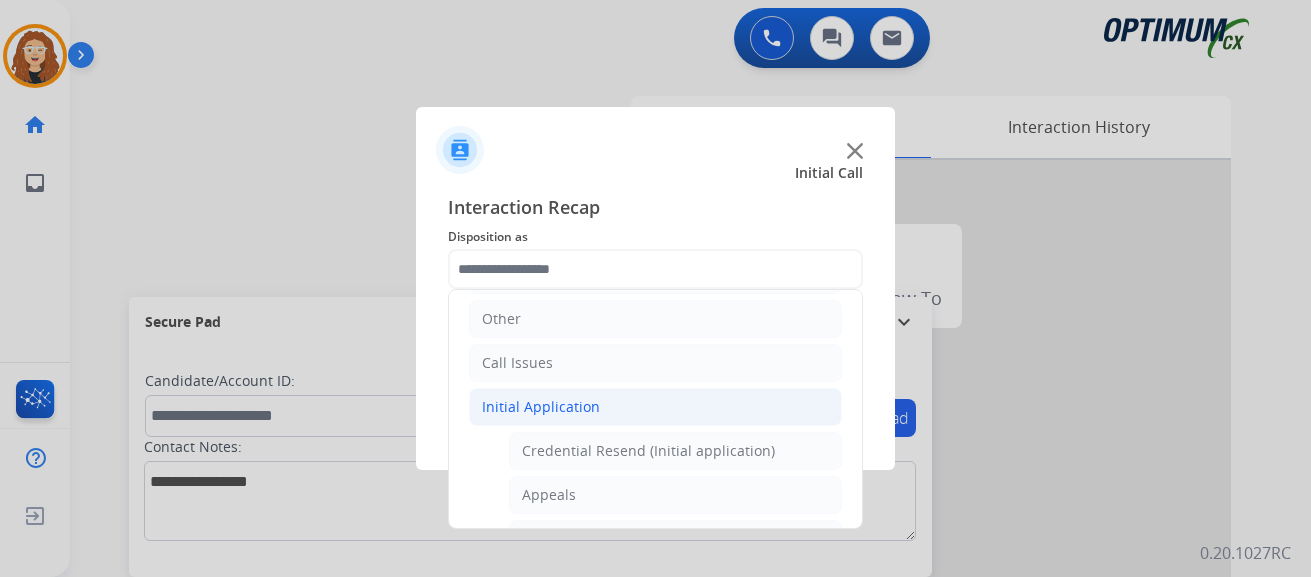 type on "*******" 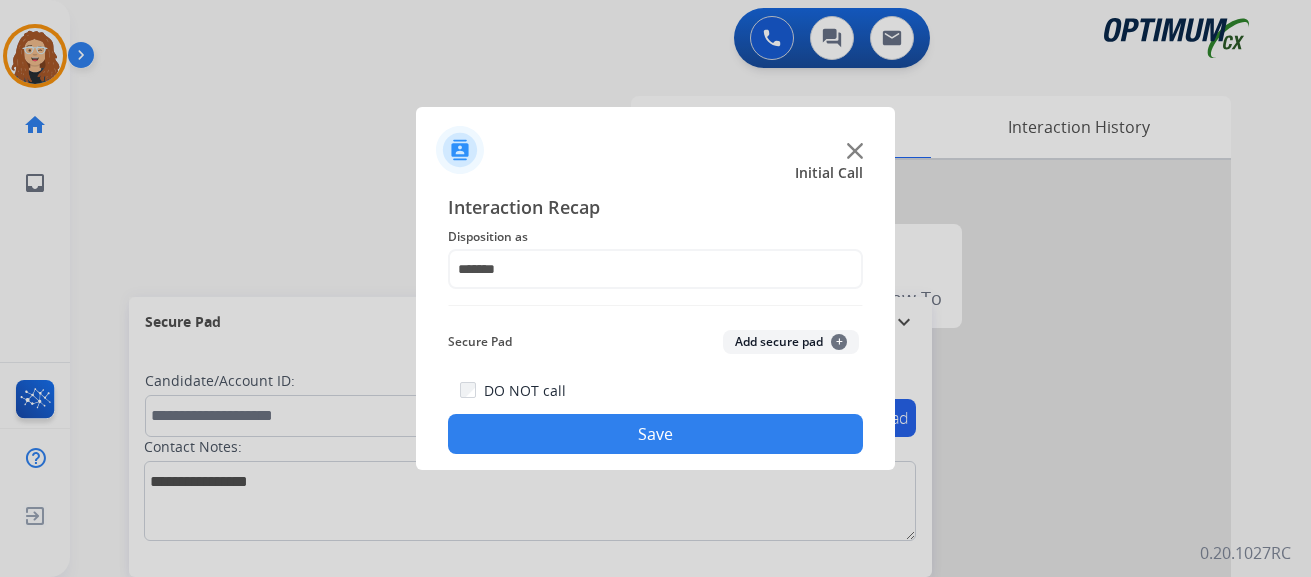 click on "Save" 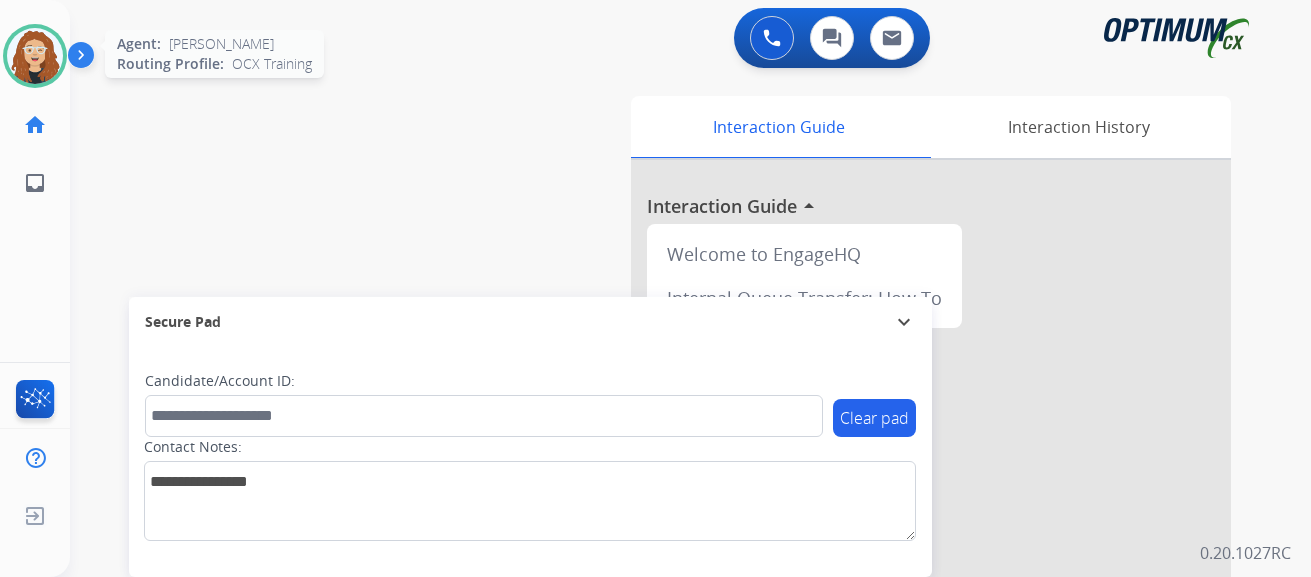 click at bounding box center [35, 56] 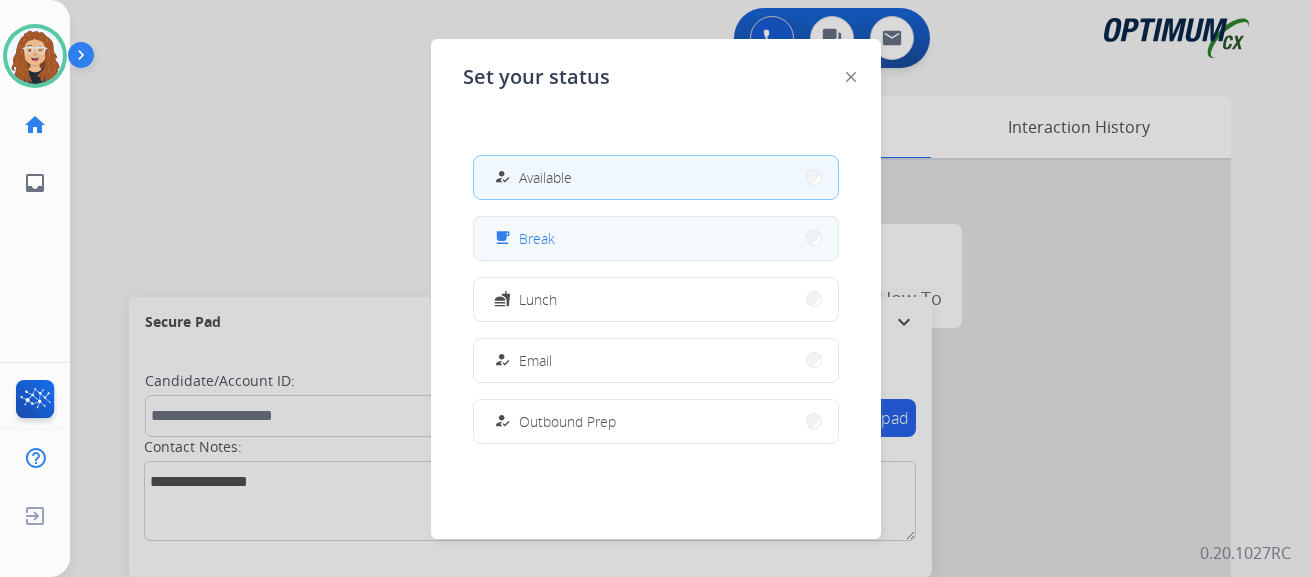 click on "free_breakfast Break" at bounding box center (656, 238) 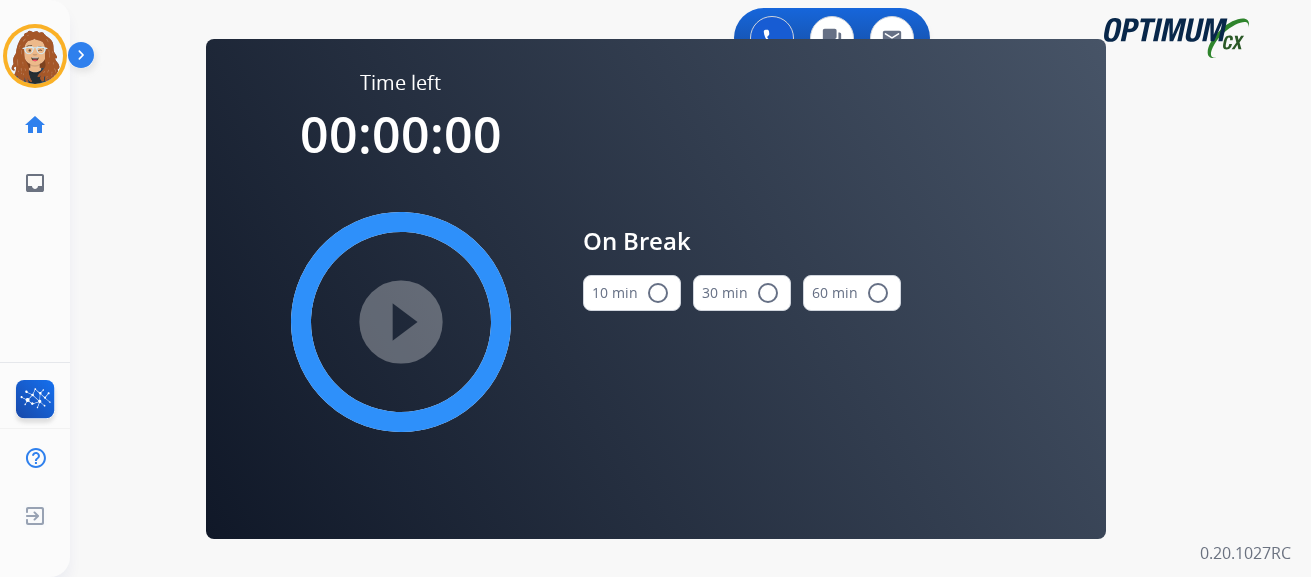 click on "radio_button_unchecked" at bounding box center [658, 293] 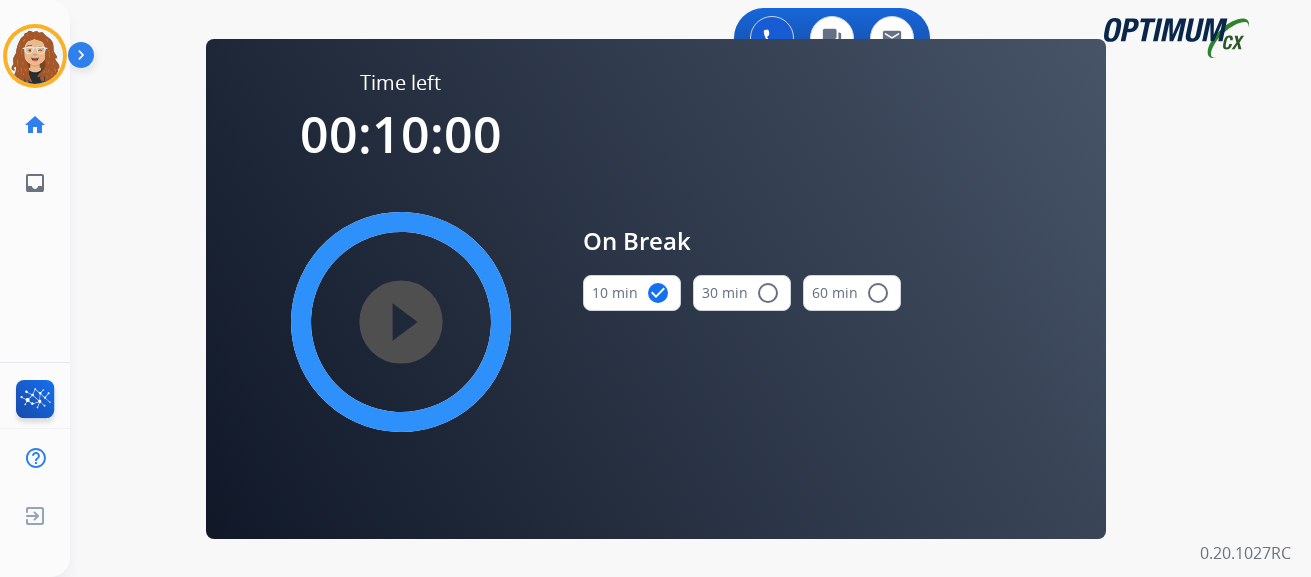 click on "play_circle_filled" at bounding box center [401, 322] 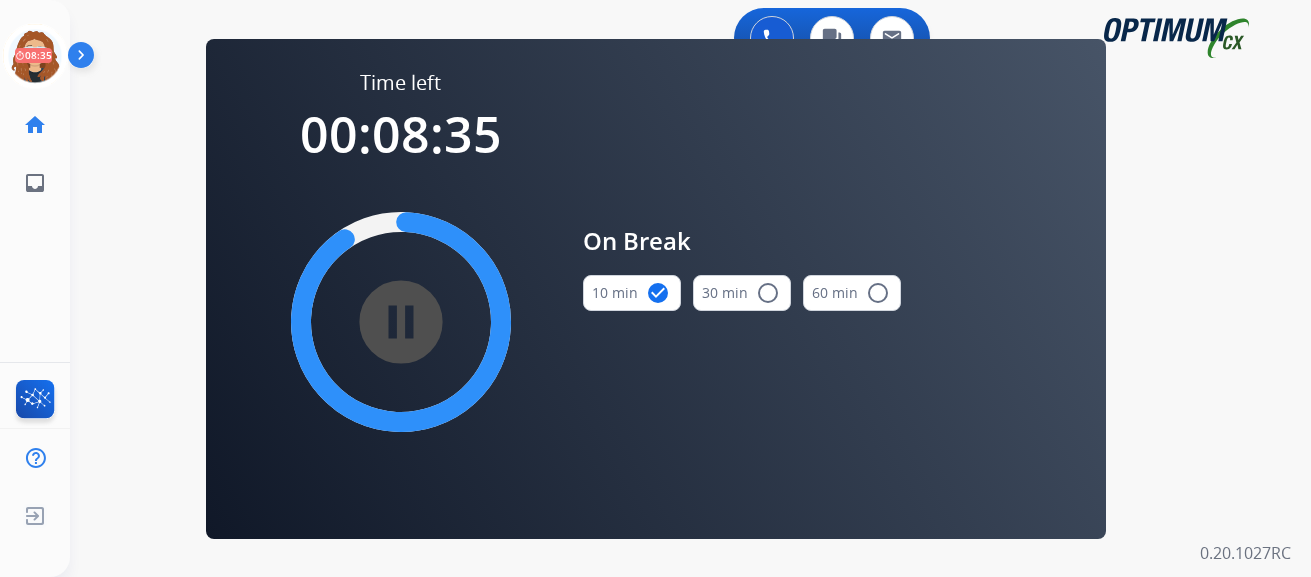 click on "0 Voice Interactions  0  Chat Interactions   0  Email Interactions swap_horiz Break voice bridge close_fullscreen Connect 3-Way Call merge_type Separate 3-Way Call Time left 00:08:35 pause_circle_filled On Break  10 min  check_circle  30 min  radio_button_unchecked  60 min  radio_button_unchecked  Interaction Guide   Interaction History  Interaction Guide arrow_drop_up  Welcome to EngageHQ   Internal Queue Transfer: How To  Secure Pad expand_more Clear pad Candidate/Account ID: Contact Notes:                  0.20.1027RC" at bounding box center (690, 288) 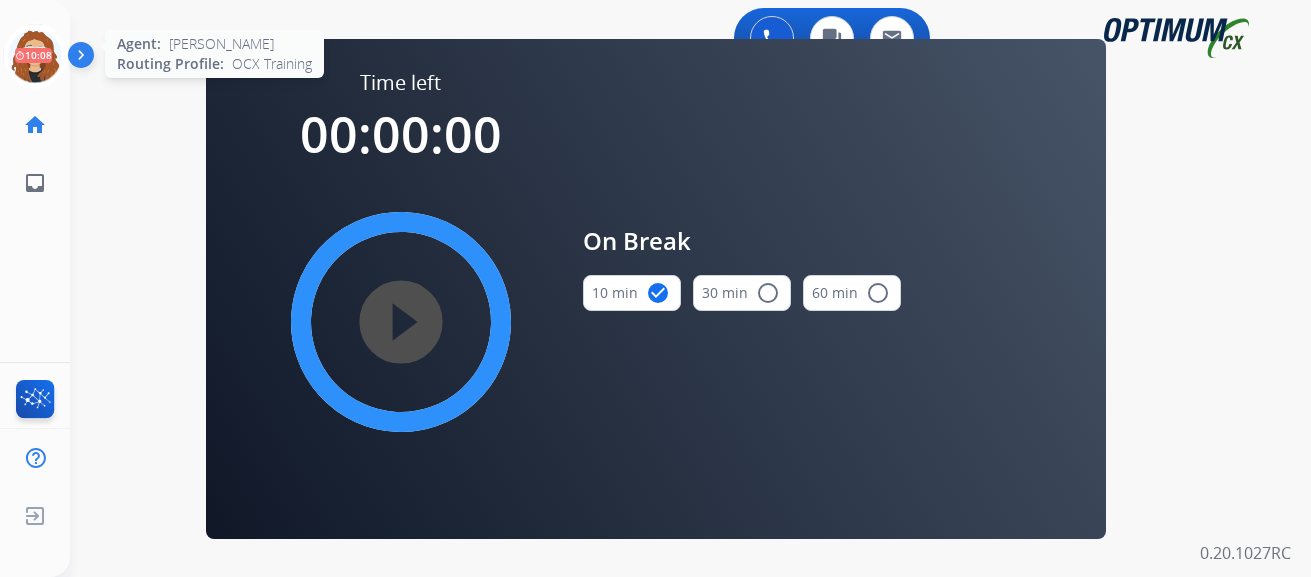 click 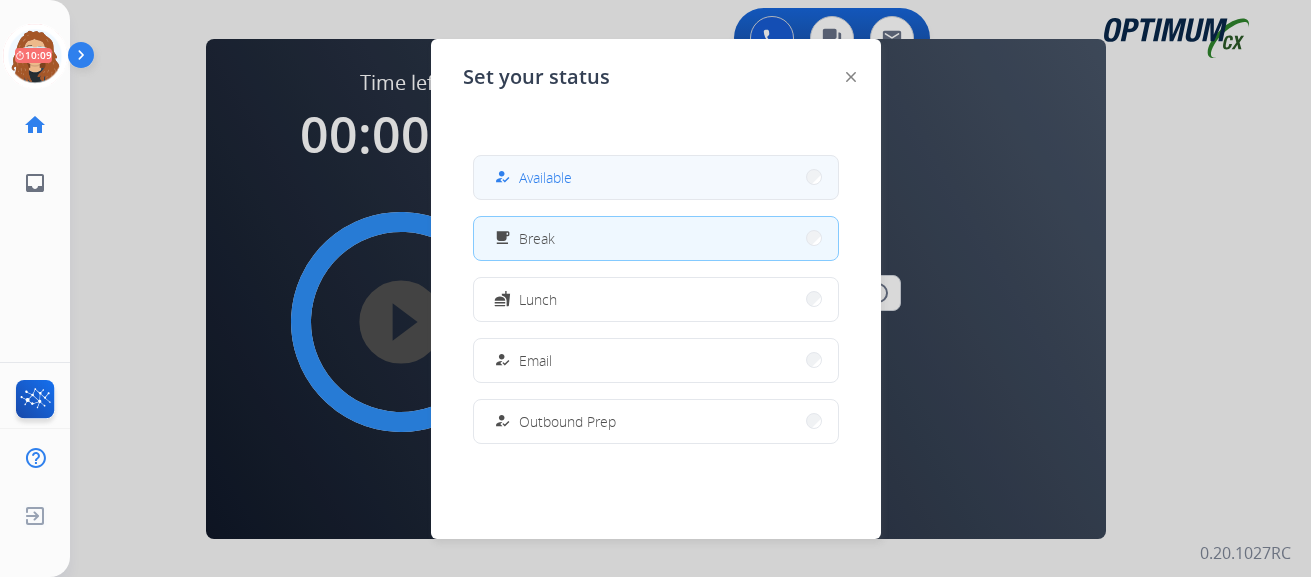 click on "Available" at bounding box center (545, 177) 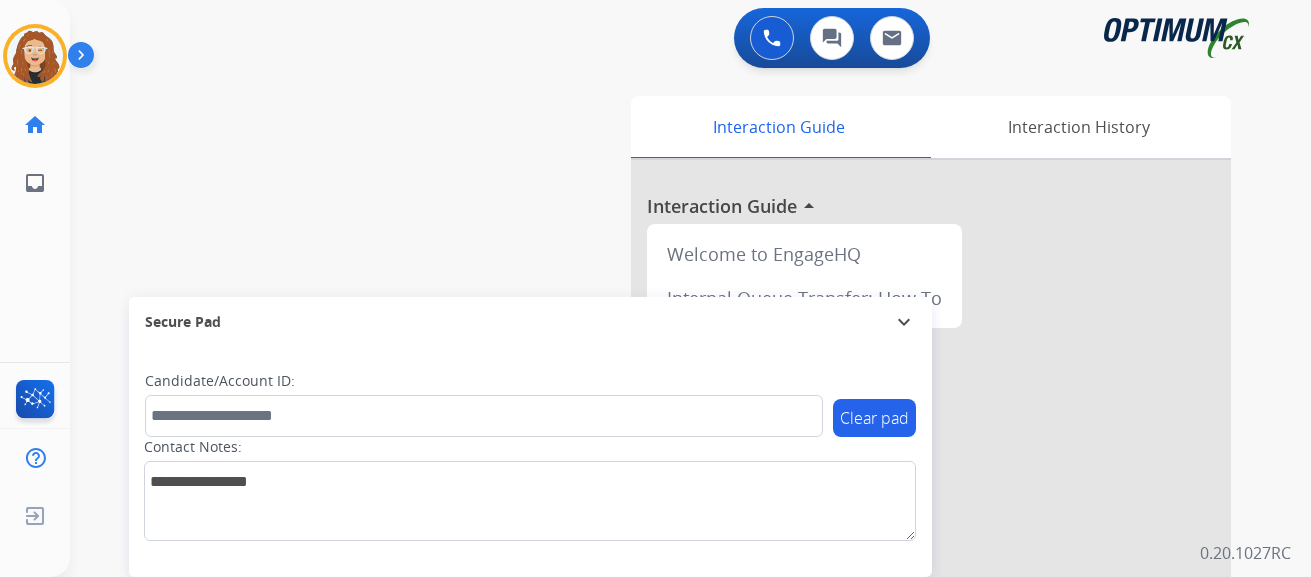 click on "swap_horiz Break voice bridge close_fullscreen Connect 3-Way Call merge_type Separate 3-Way Call  Interaction Guide   Interaction History  Interaction Guide arrow_drop_up  Welcome to EngageHQ   Internal Queue Transfer: How To  Secure Pad expand_more Clear pad Candidate/Account ID: Contact Notes:" at bounding box center [666, 489] 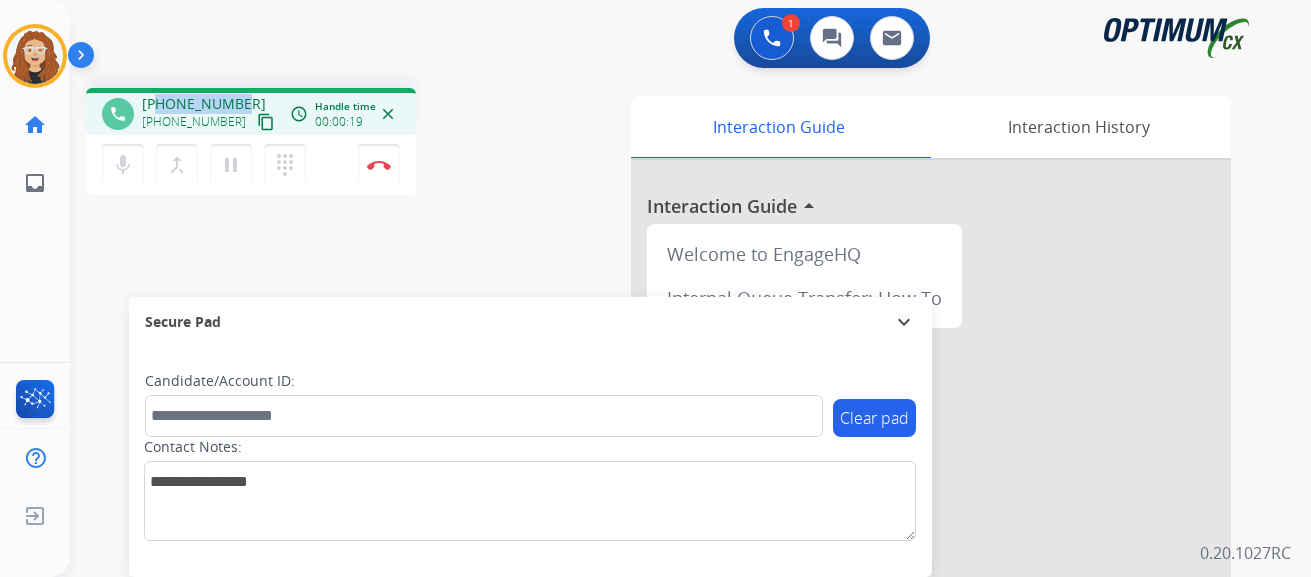 drag, startPoint x: 164, startPoint y: 105, endPoint x: 245, endPoint y: 95, distance: 81.61495 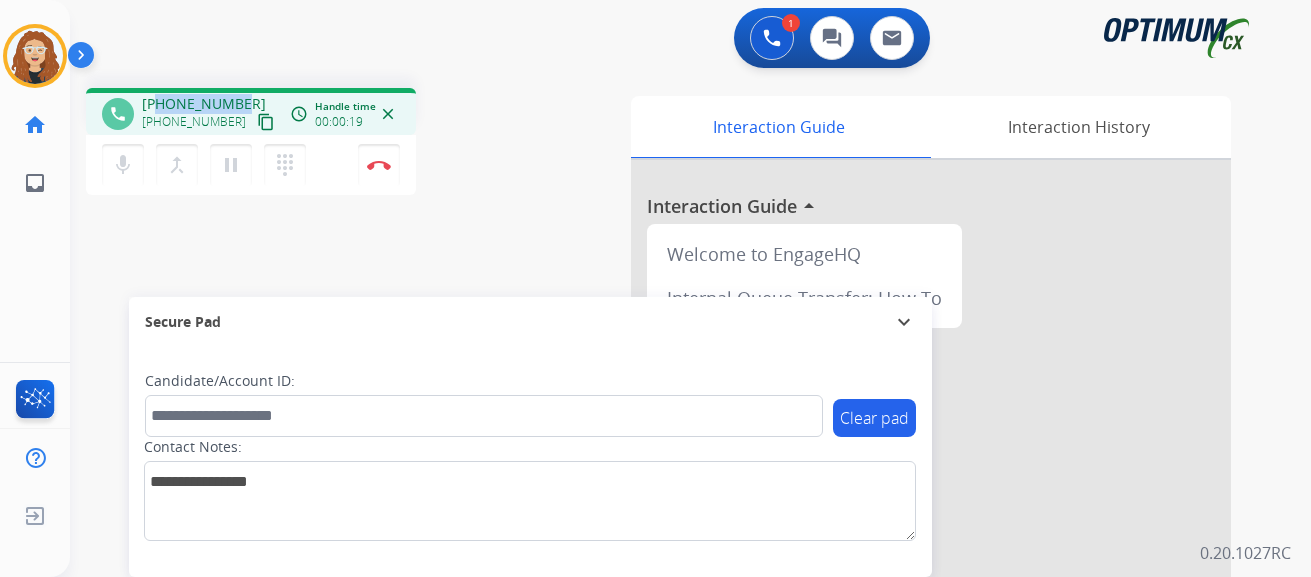 click on "+19044284400 +19044284400 content_copy" at bounding box center [210, 114] 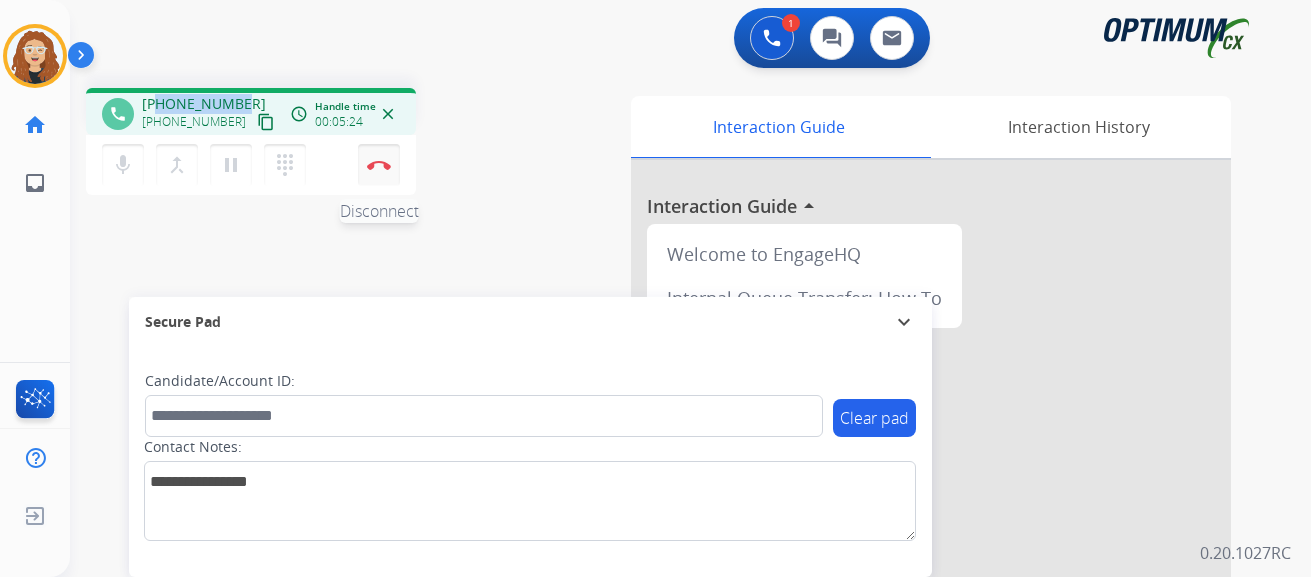 click at bounding box center (379, 165) 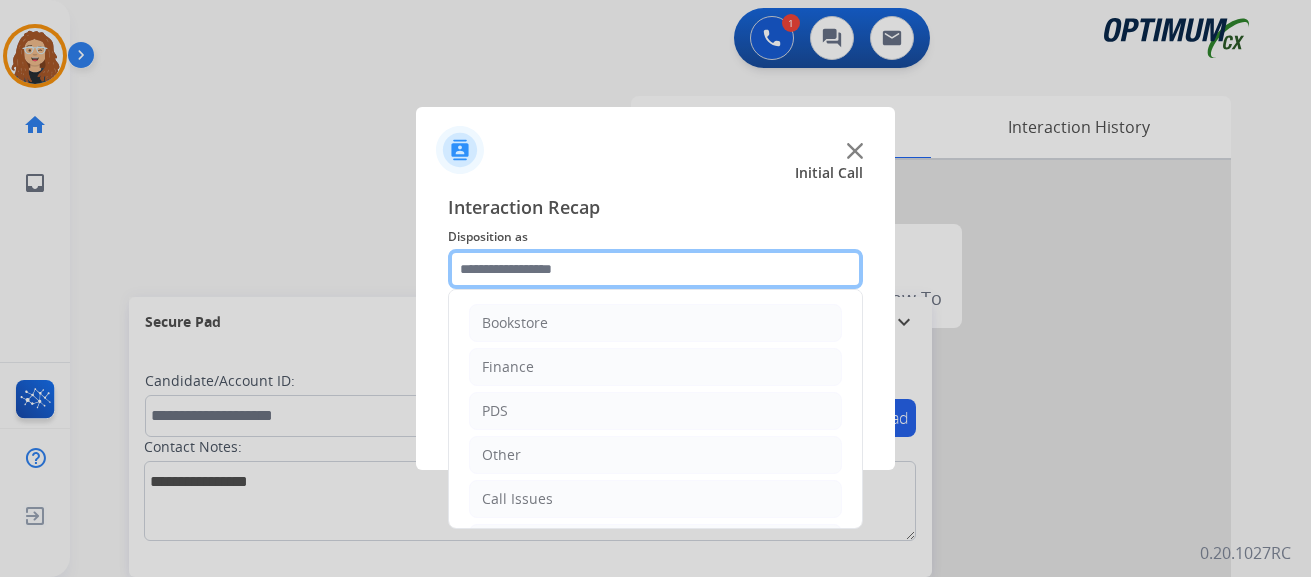 click 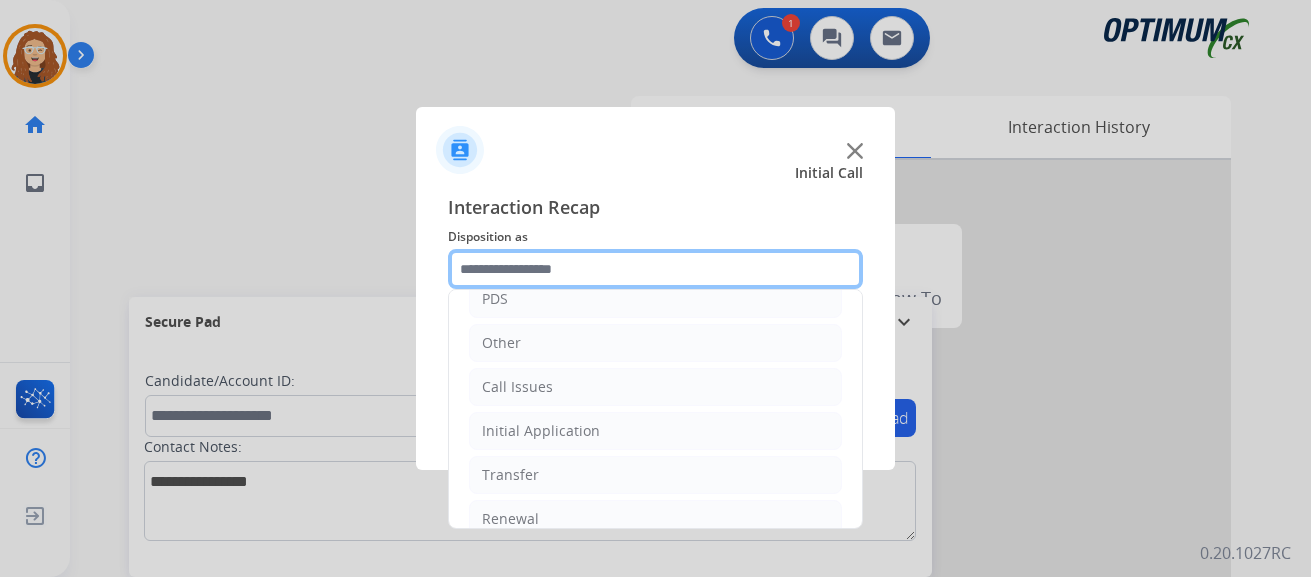 scroll, scrollTop: 136, scrollLeft: 0, axis: vertical 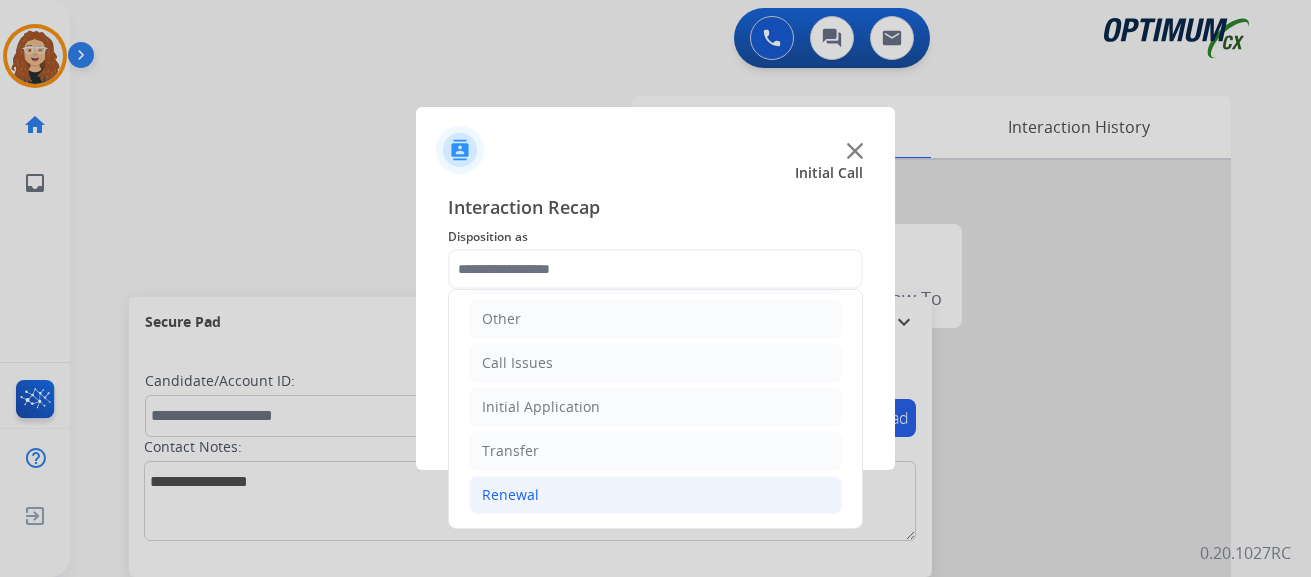 drag, startPoint x: 582, startPoint y: 490, endPoint x: 595, endPoint y: 490, distance: 13 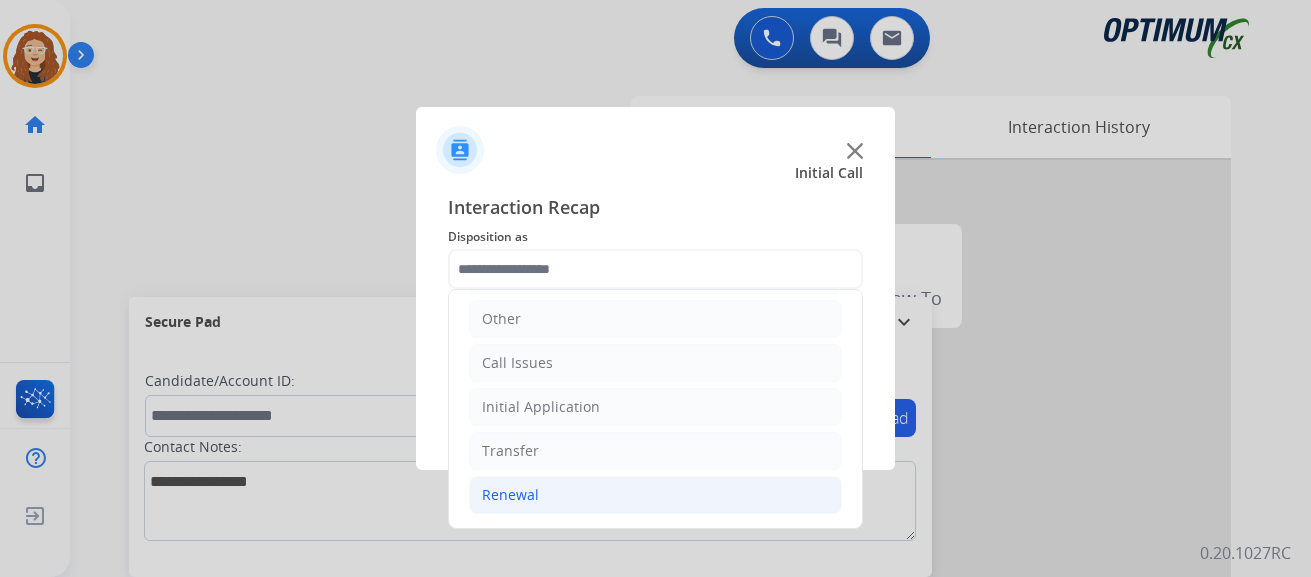 click on "Renewal" 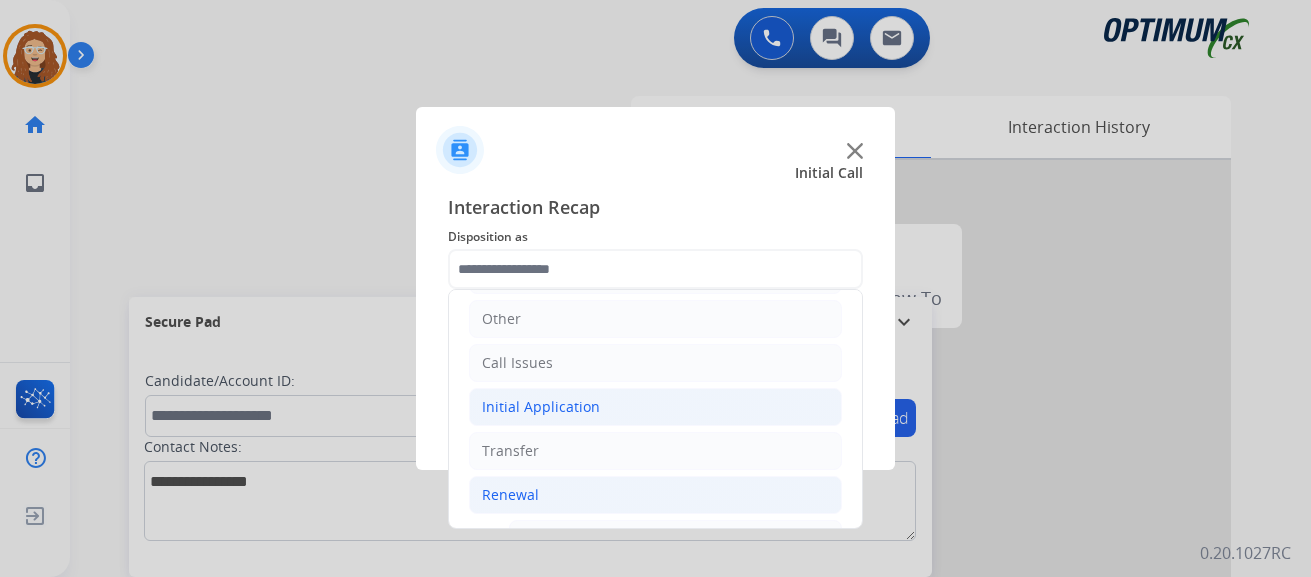 click on "Initial Application" 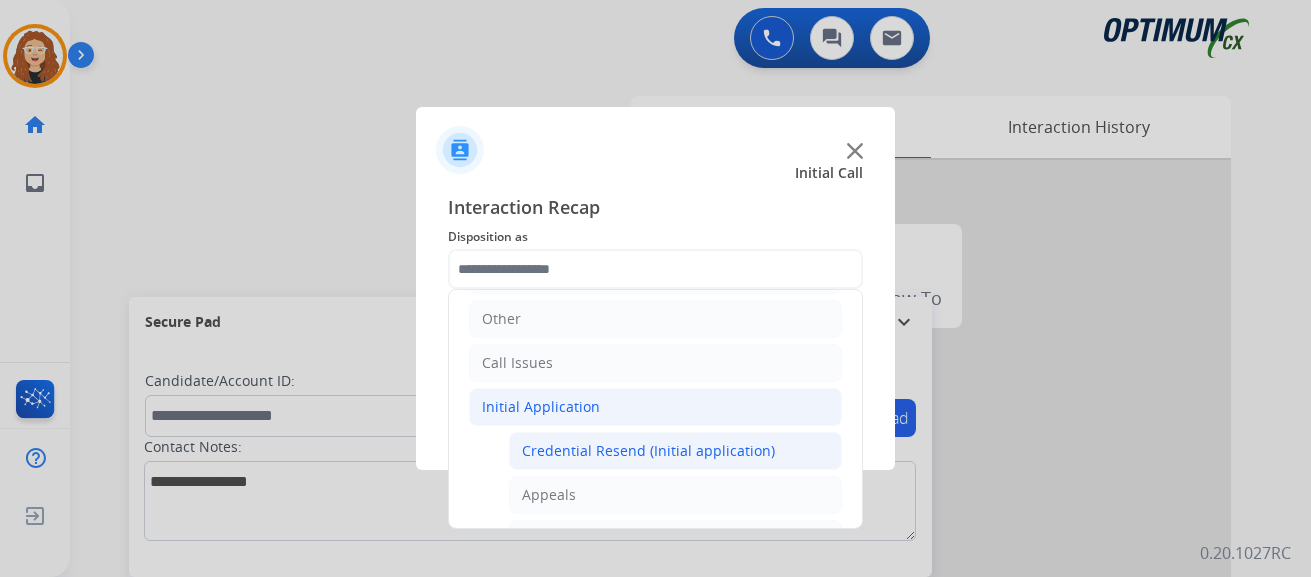 click on "Credential Resend (Initial application)" 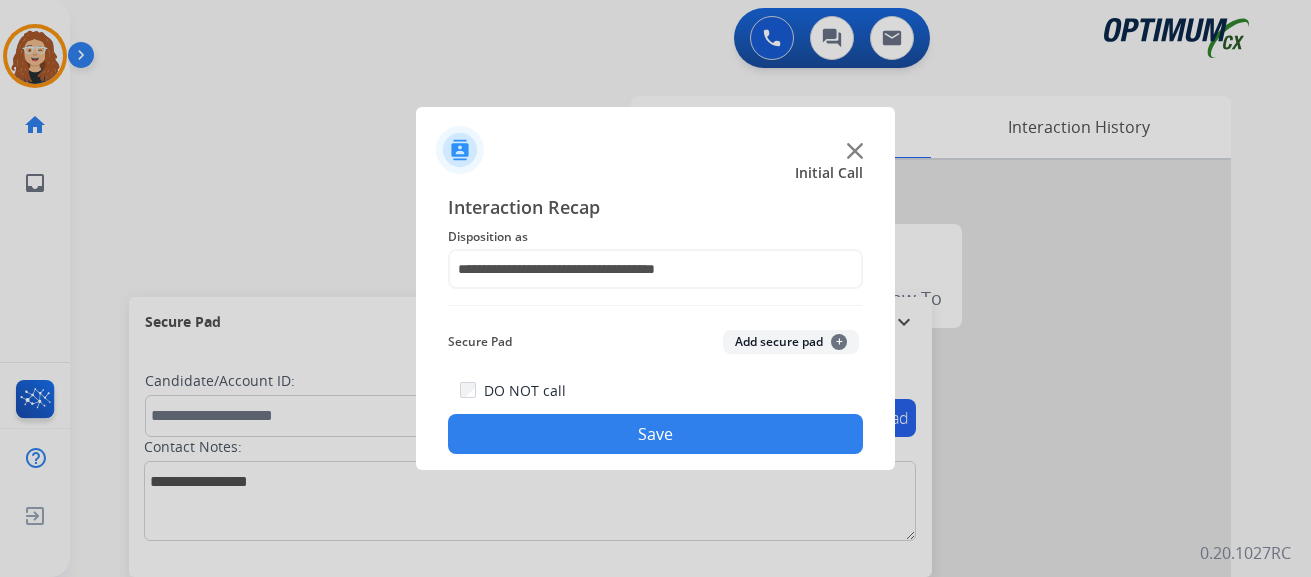 click on "Save" 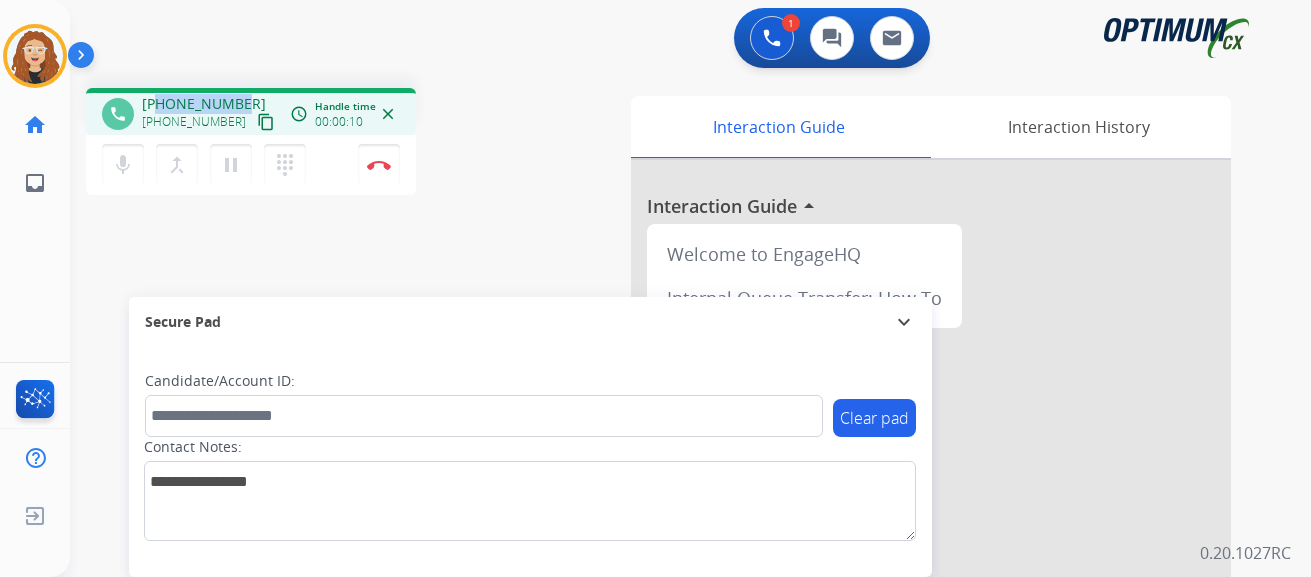 drag, startPoint x: 160, startPoint y: 98, endPoint x: 245, endPoint y: 93, distance: 85.146935 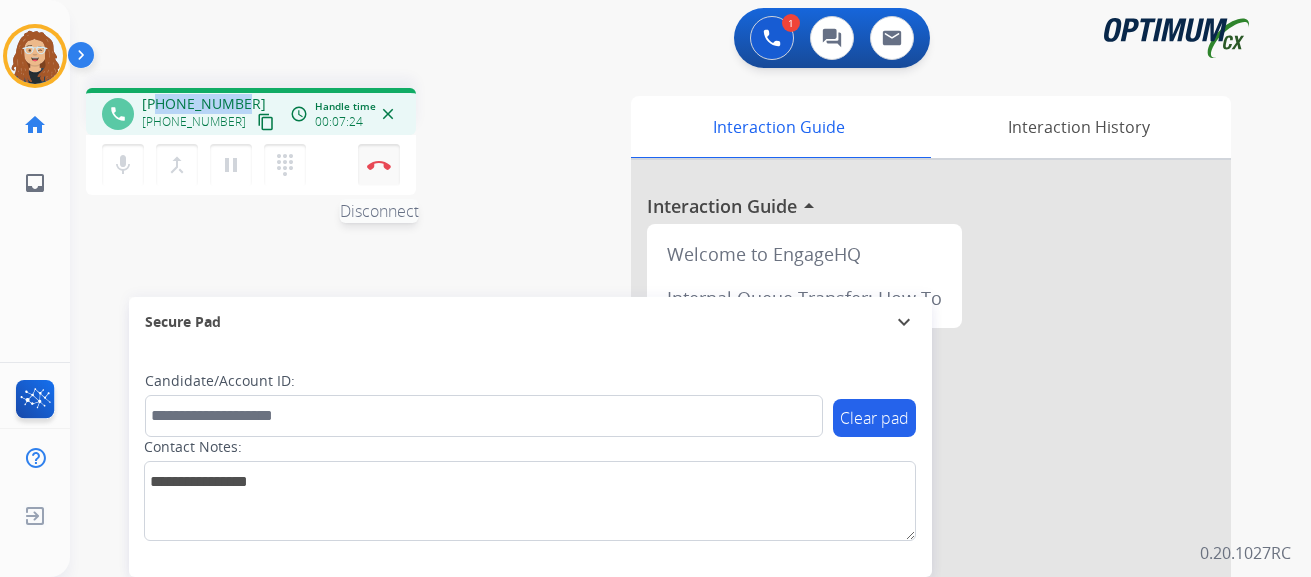 click at bounding box center [379, 165] 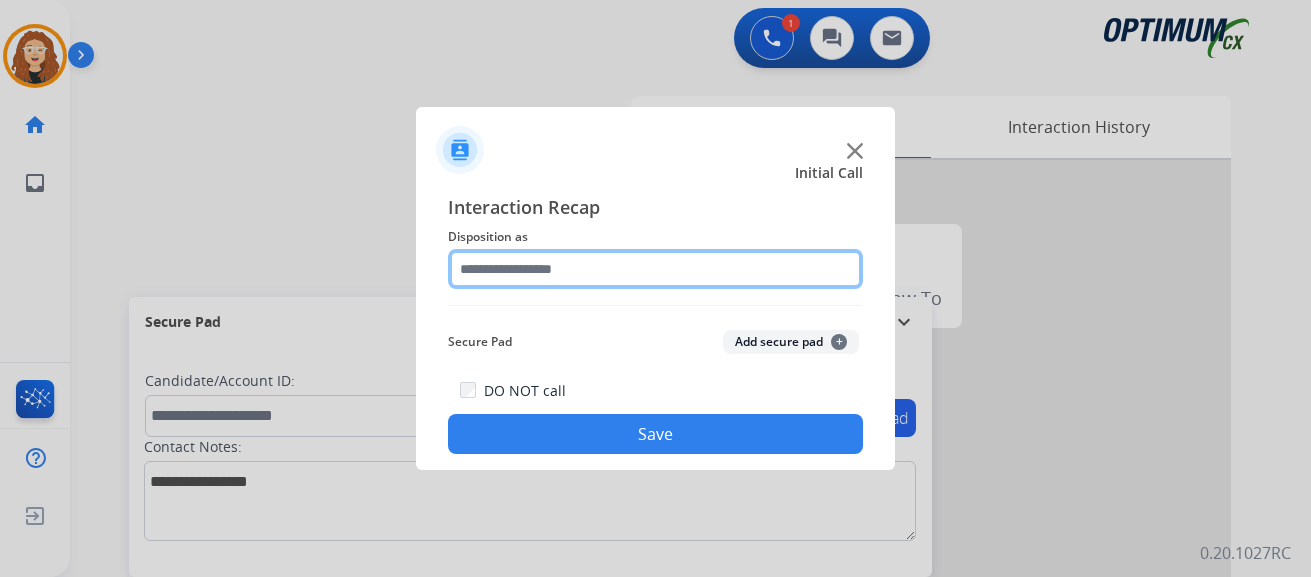 click 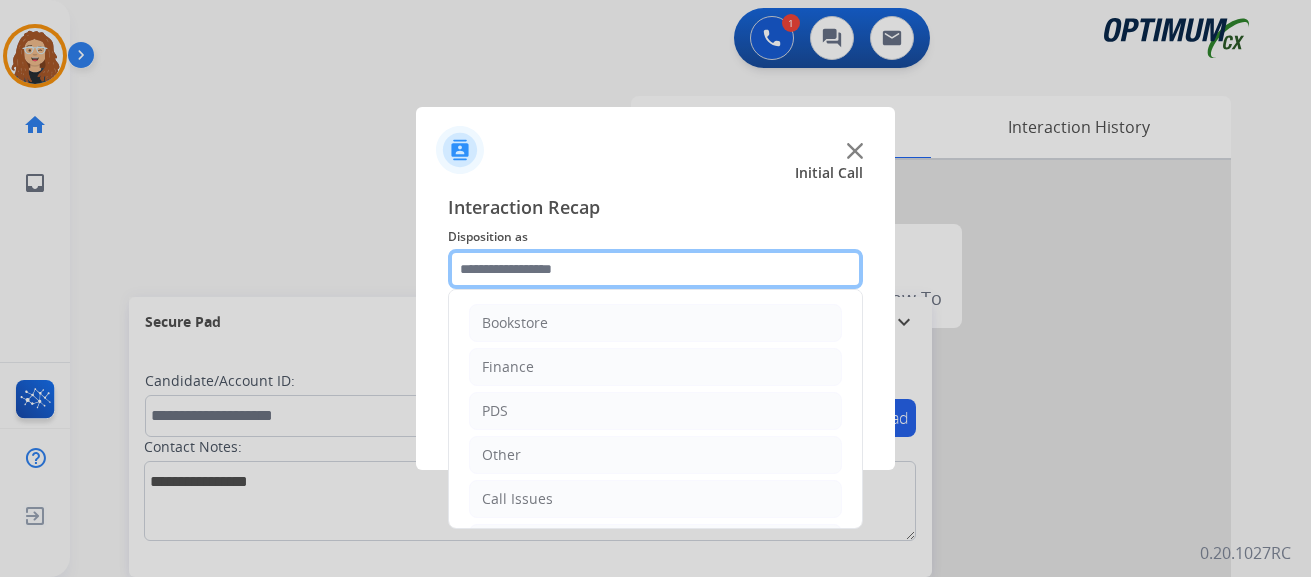 scroll, scrollTop: 136, scrollLeft: 0, axis: vertical 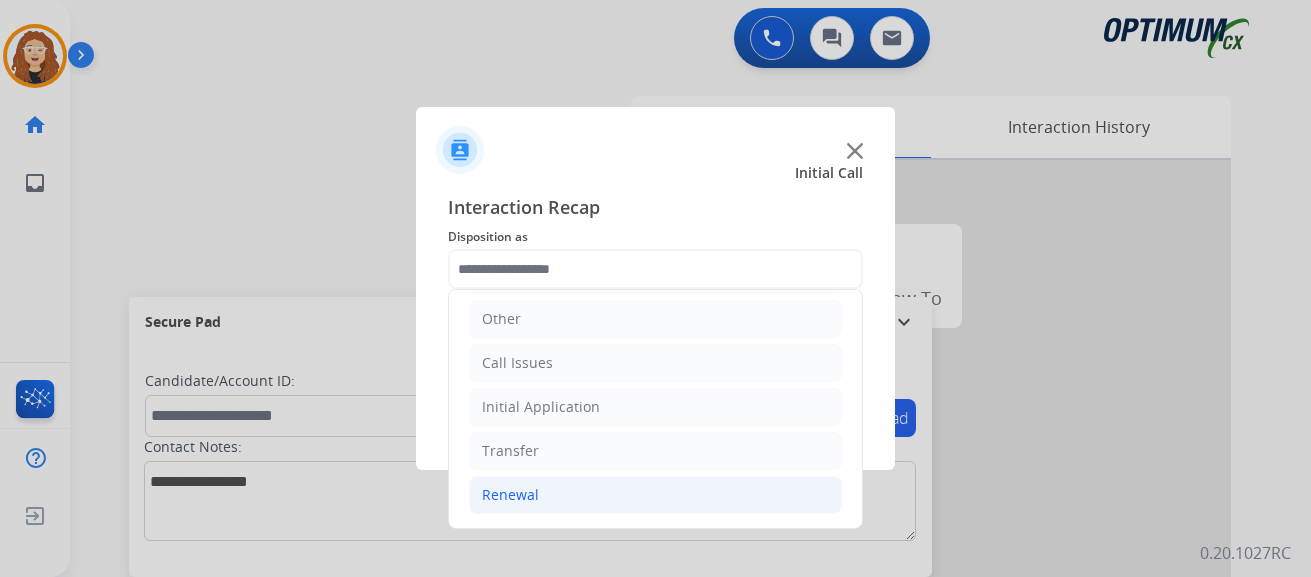 click on "Renewal" 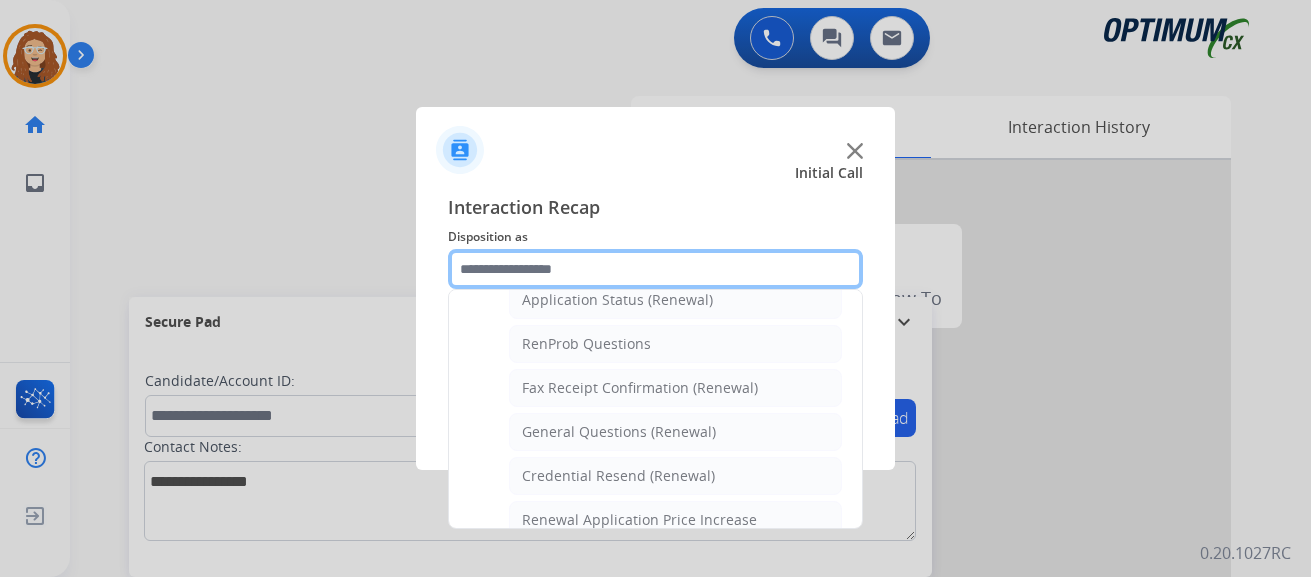 scroll, scrollTop: 505, scrollLeft: 0, axis: vertical 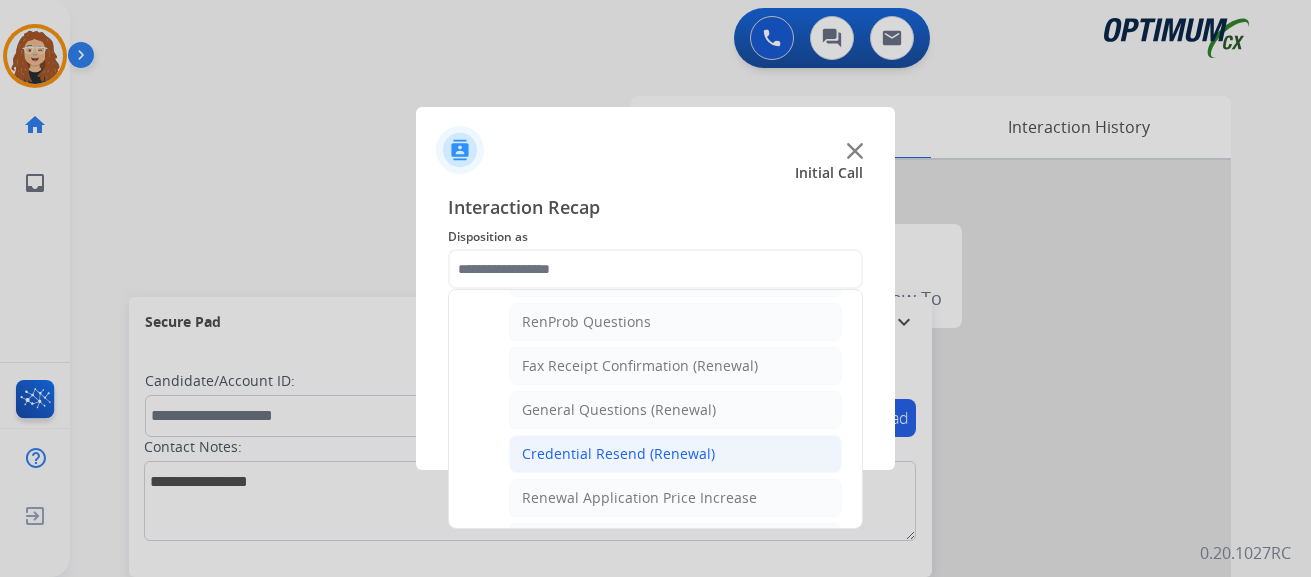 click on "Credential Resend (Renewal)" 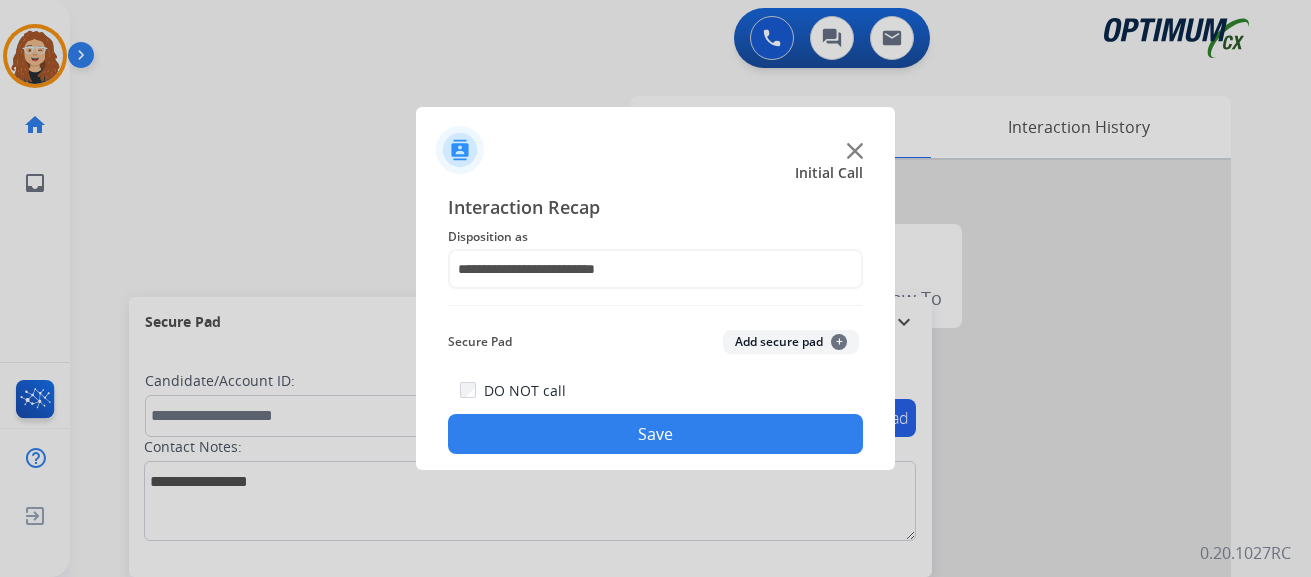 click on "Save" 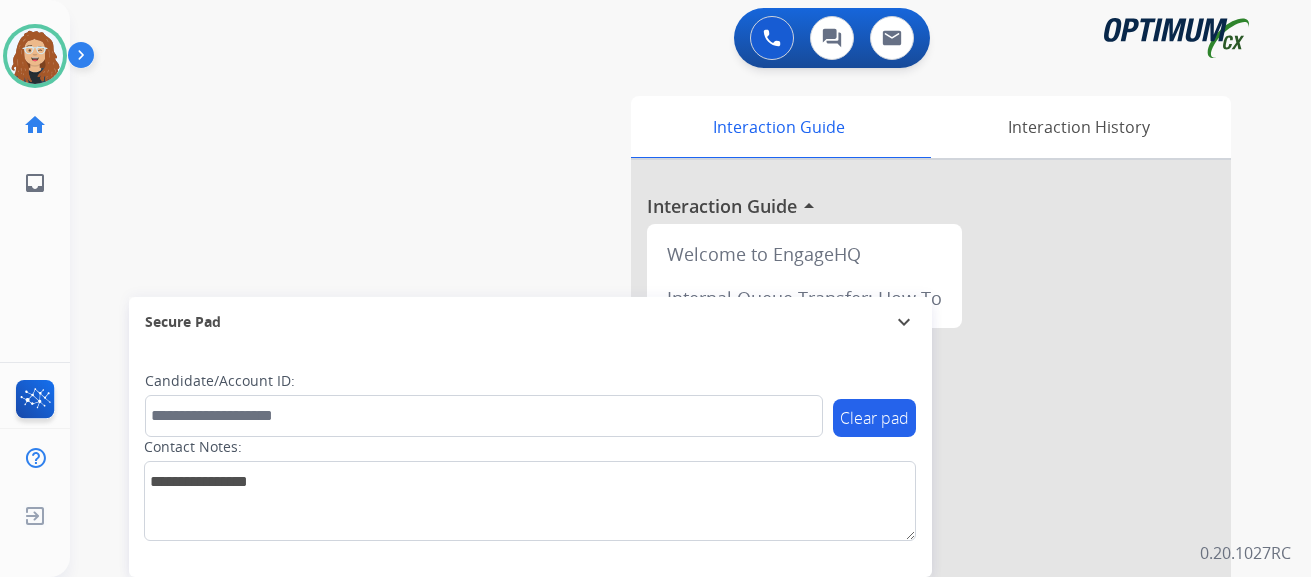 click on "swap_horiz Break voice bridge close_fullscreen Connect 3-Way Call merge_type Separate 3-Way Call  Interaction Guide   Interaction History  Interaction Guide arrow_drop_up  Welcome to EngageHQ   Internal Queue Transfer: How To  Secure Pad expand_more Clear pad Candidate/Account ID: Contact Notes:" at bounding box center (666, 489) 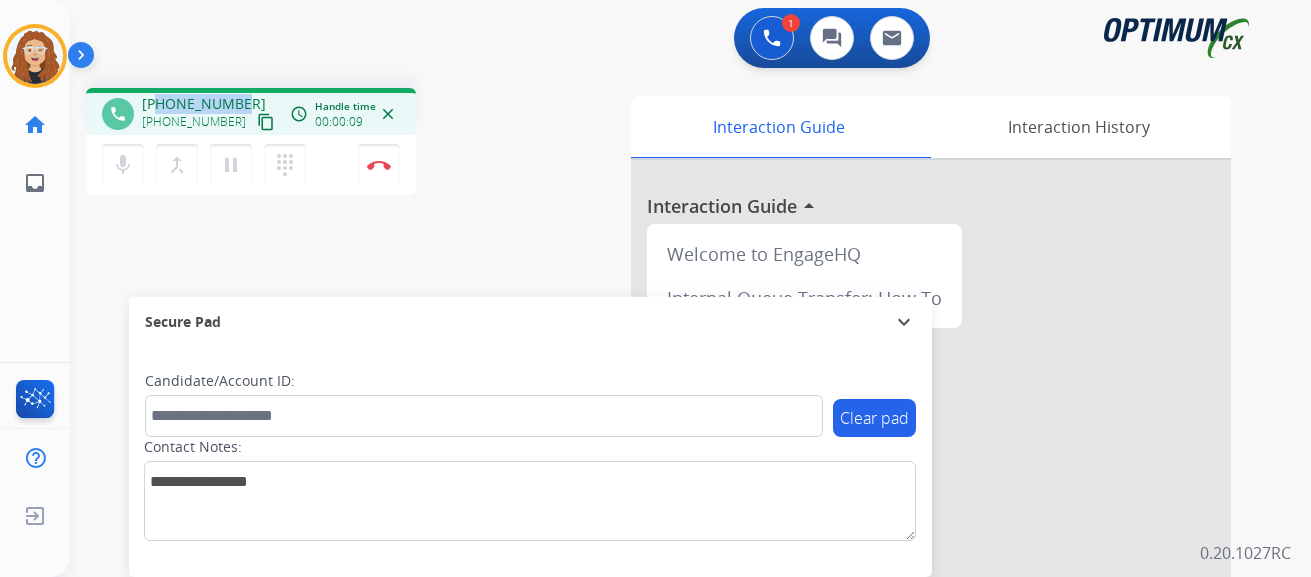 drag, startPoint x: 158, startPoint y: 101, endPoint x: 239, endPoint y: 98, distance: 81.055534 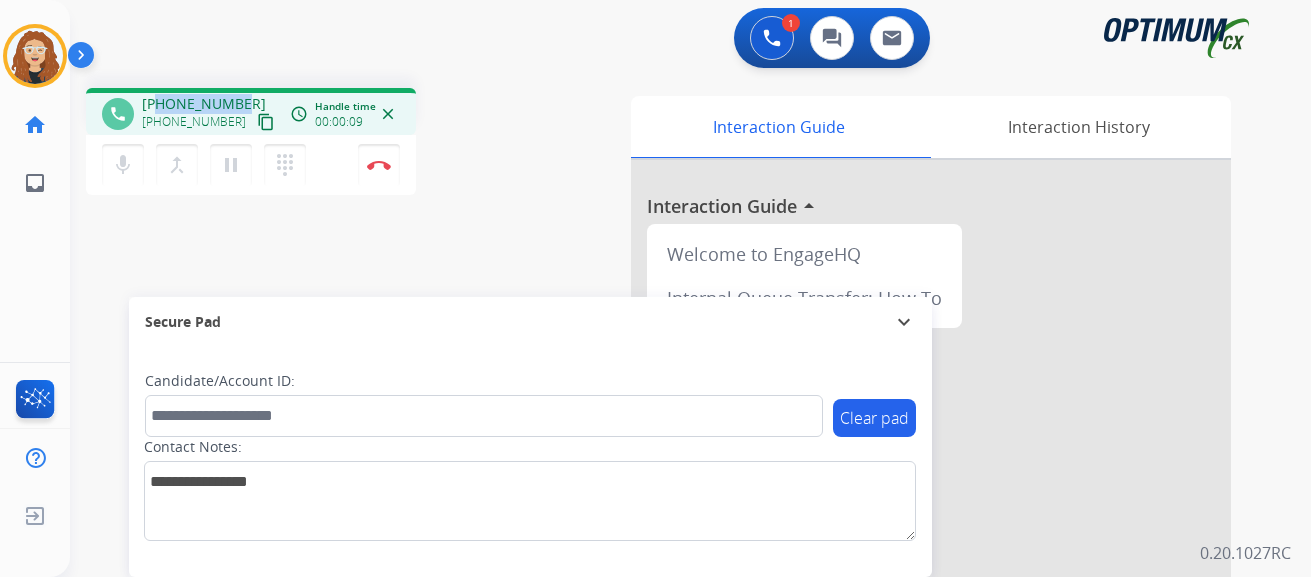 click on "+14436046434 +14436046434 content_copy" at bounding box center [210, 114] 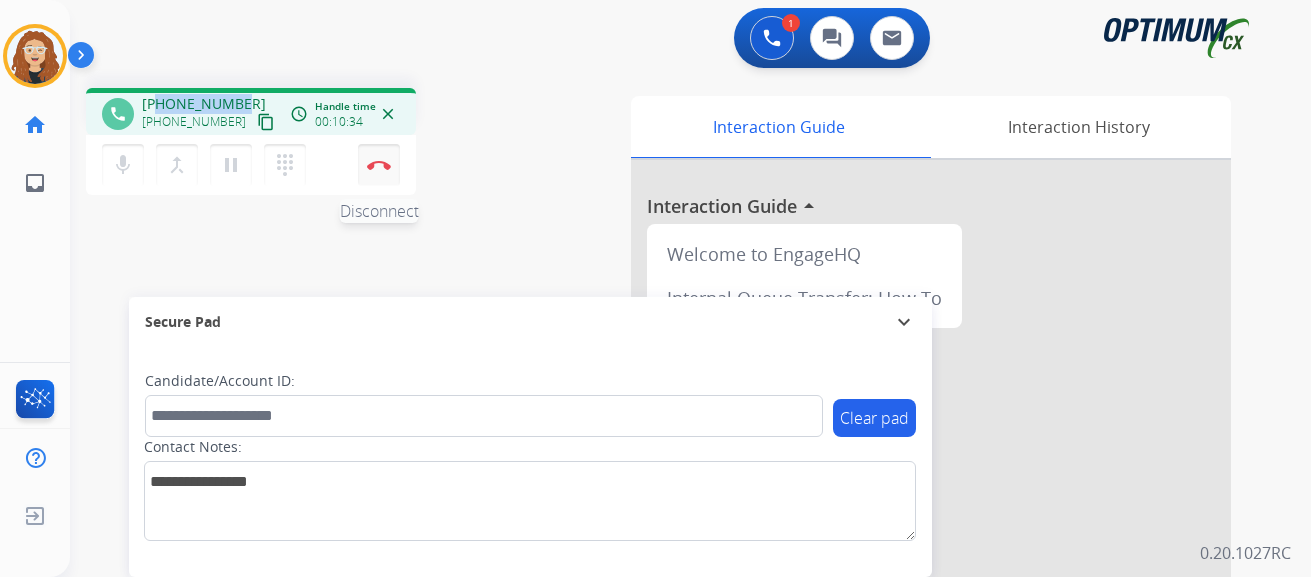 click at bounding box center [379, 165] 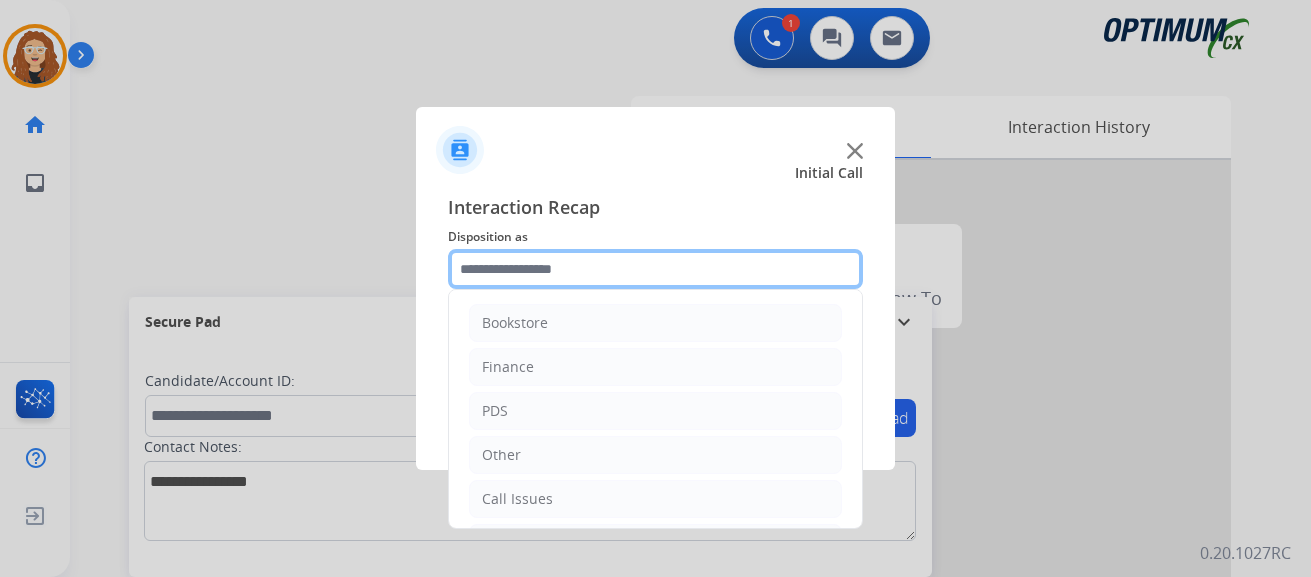 click 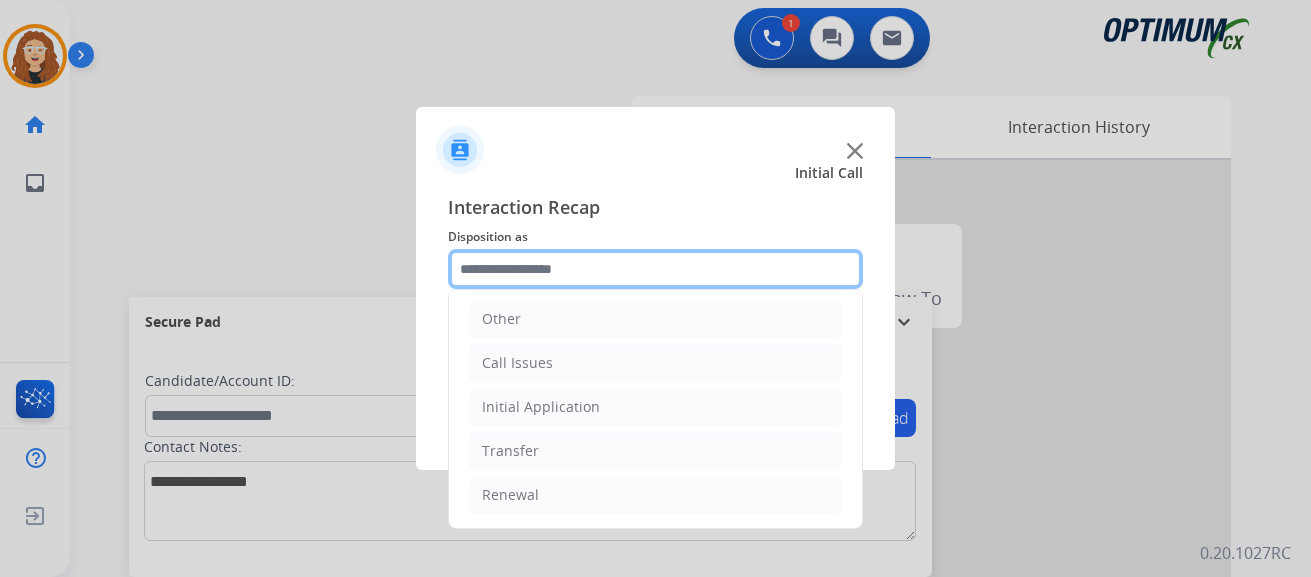 scroll, scrollTop: 0, scrollLeft: 0, axis: both 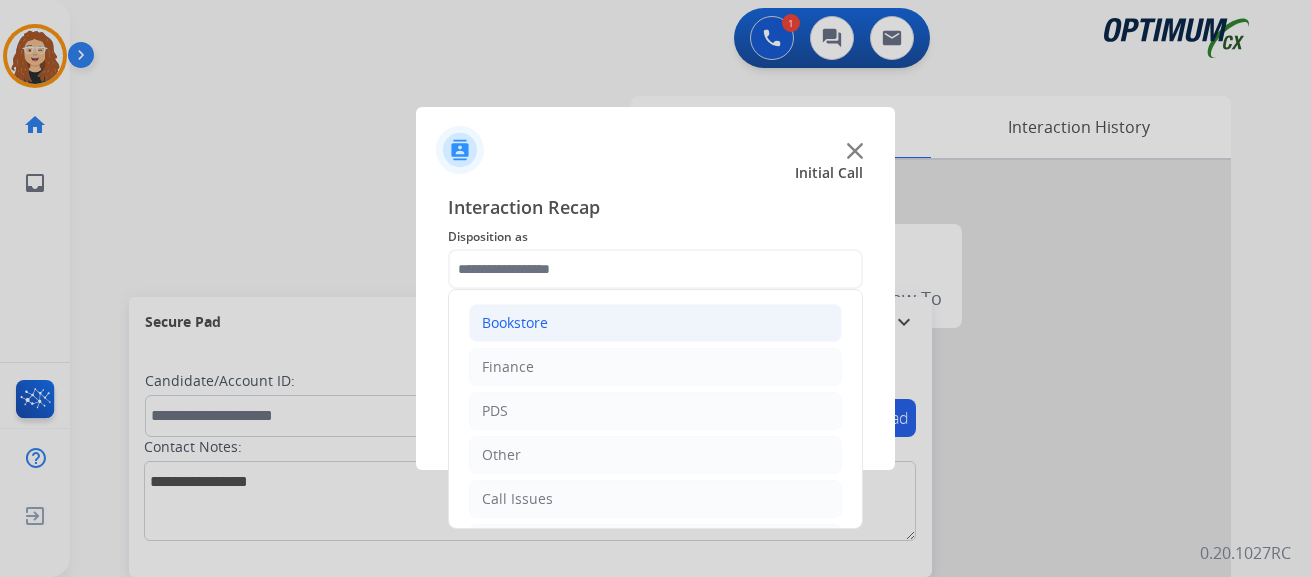 click on "Bookstore" 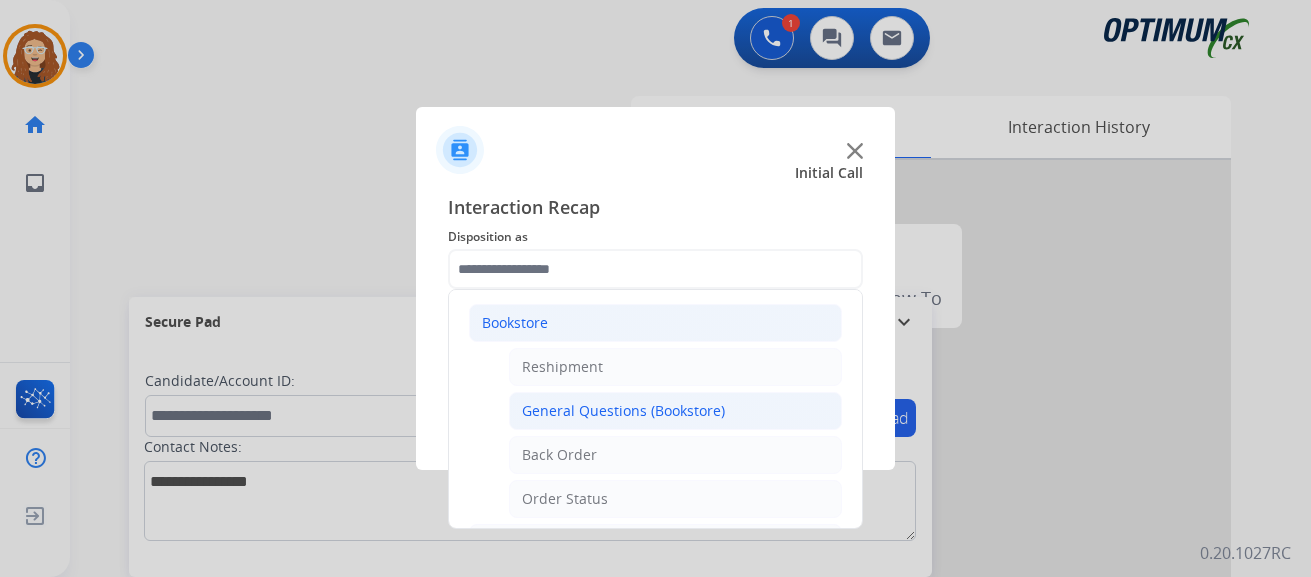 click on "General Questions (Bookstore)" 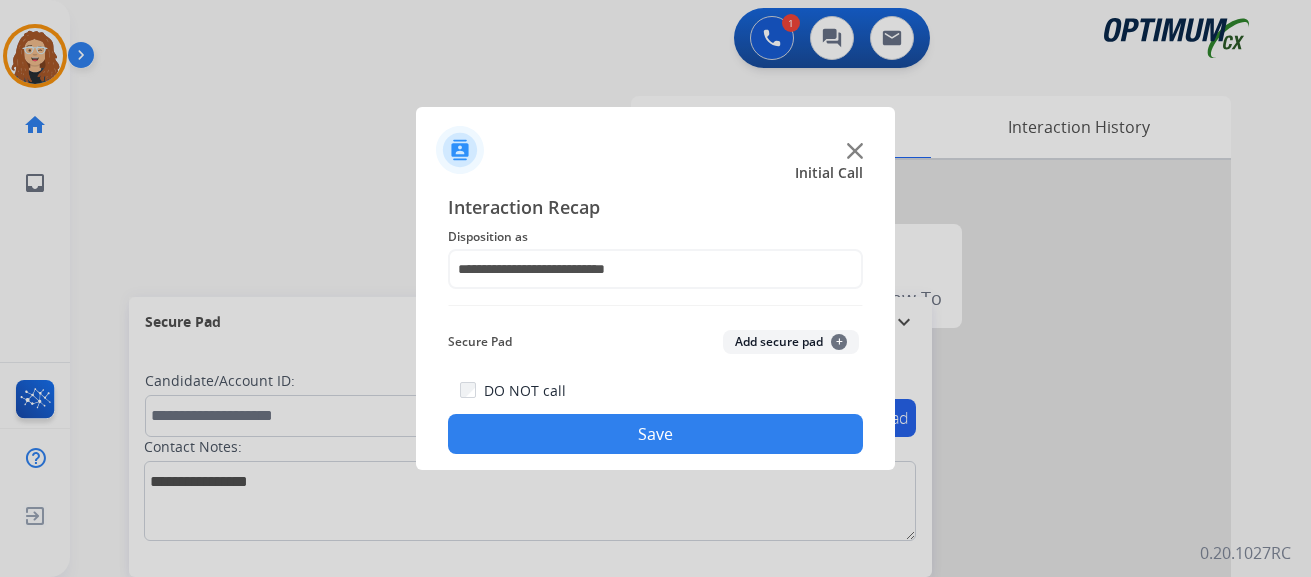click on "Save" 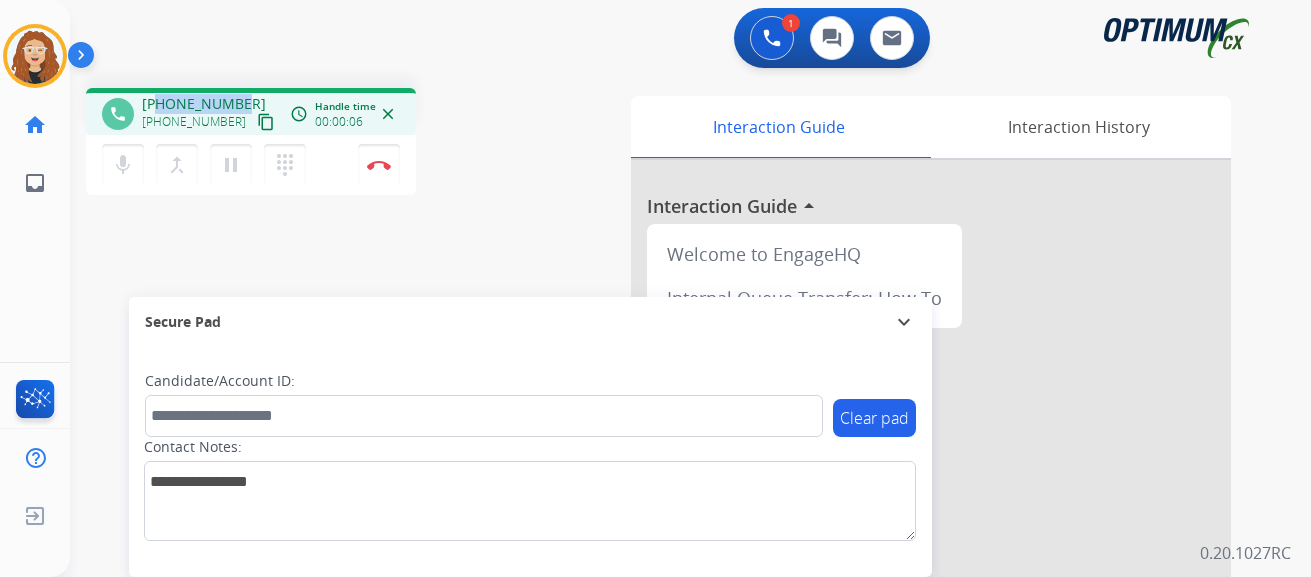 drag, startPoint x: 161, startPoint y: 99, endPoint x: 238, endPoint y: 93, distance: 77.23341 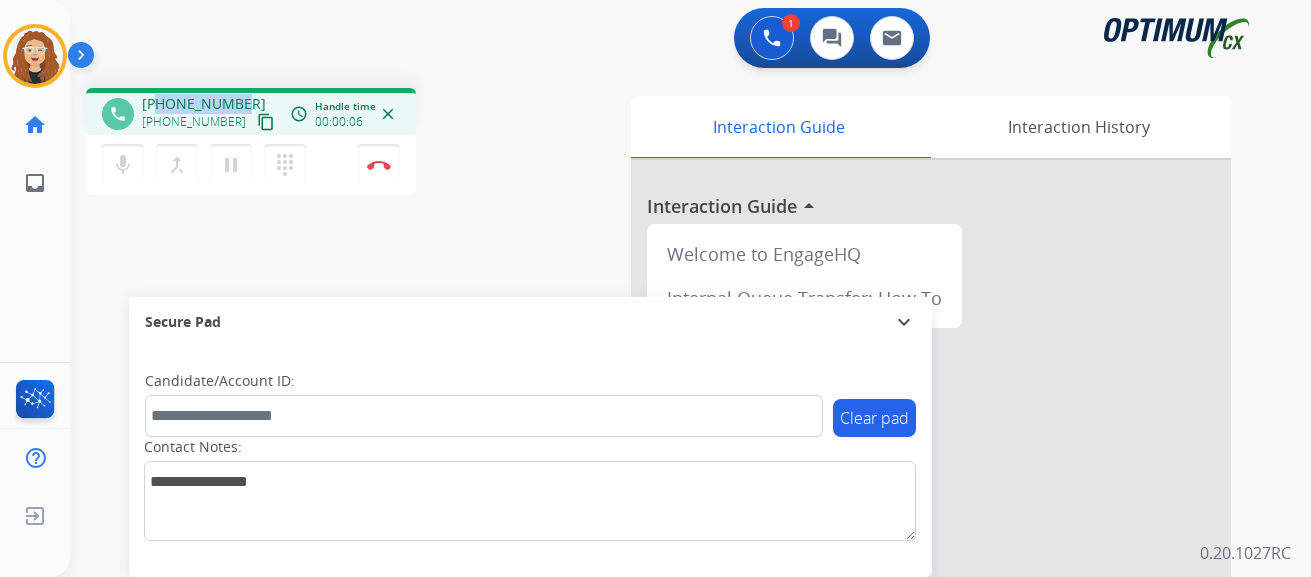 click on "phone +17738425958 +17738425958 content_copy access_time Call metrics Queue   00:09 Hold   00:00 Talk   00:07 Total   00:15 Handle time 00:00:06 close" at bounding box center (251, 111) 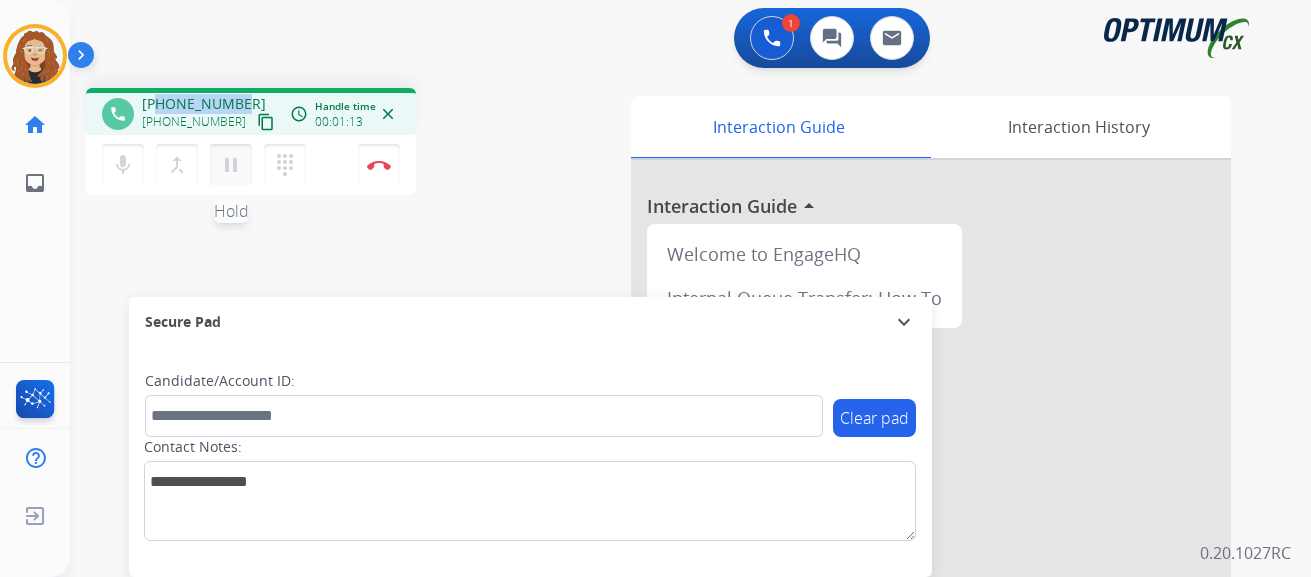 click on "pause" at bounding box center [231, 165] 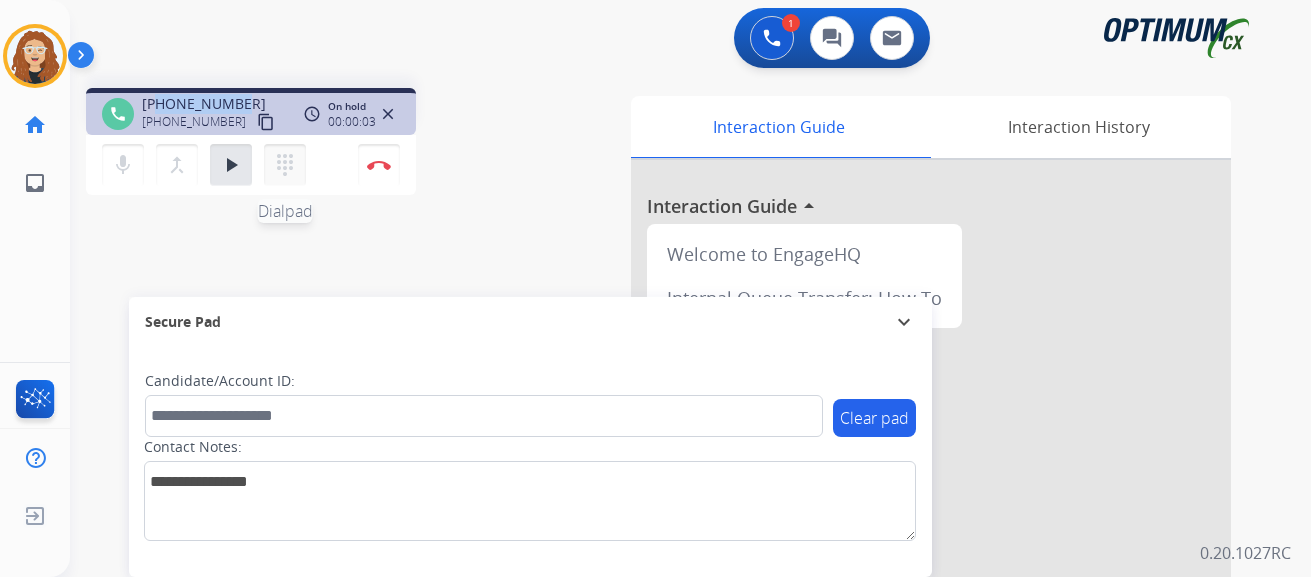 click on "dialpad" at bounding box center (285, 165) 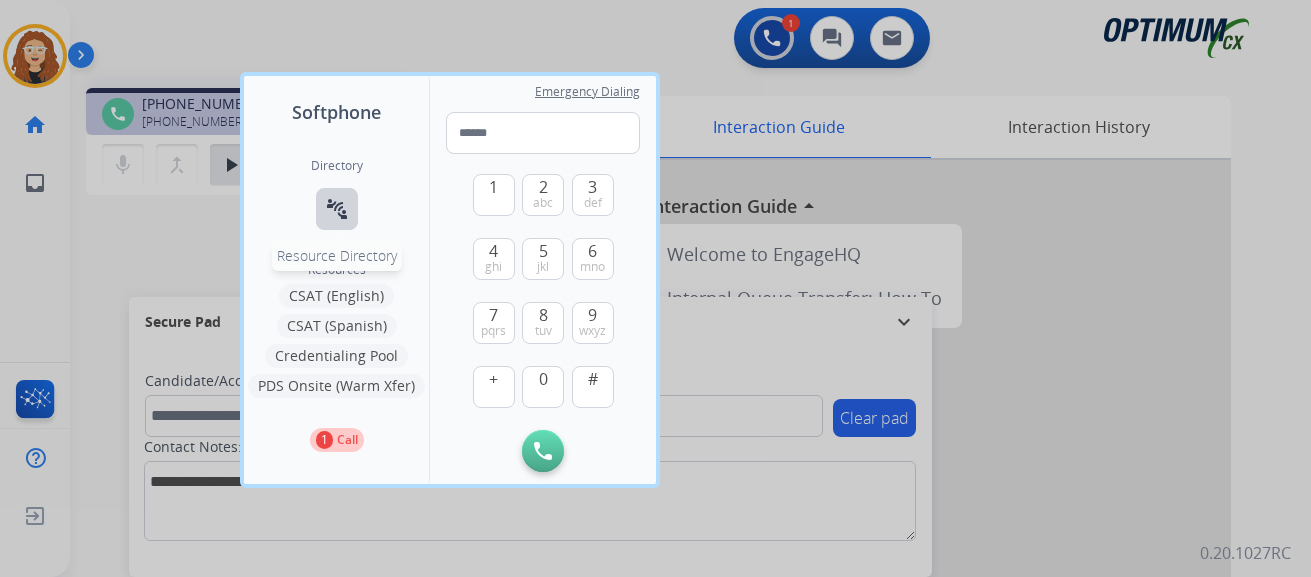 click on "connect_without_contact" at bounding box center (337, 209) 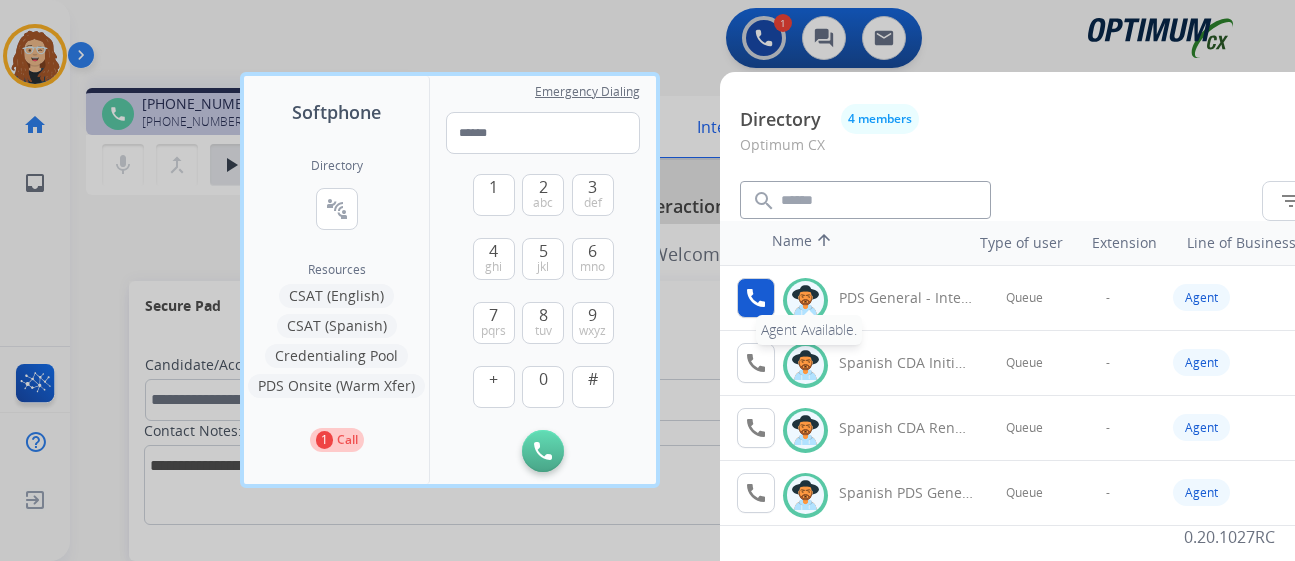 click on "call" at bounding box center (756, 298) 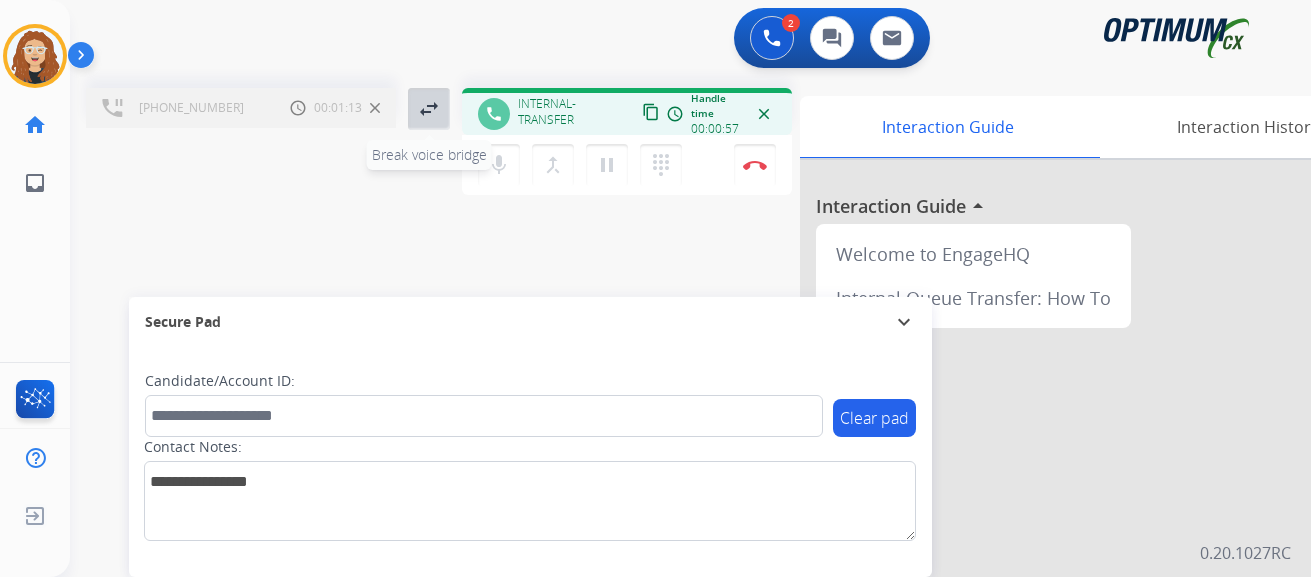 click on "swap_horiz" at bounding box center (429, 109) 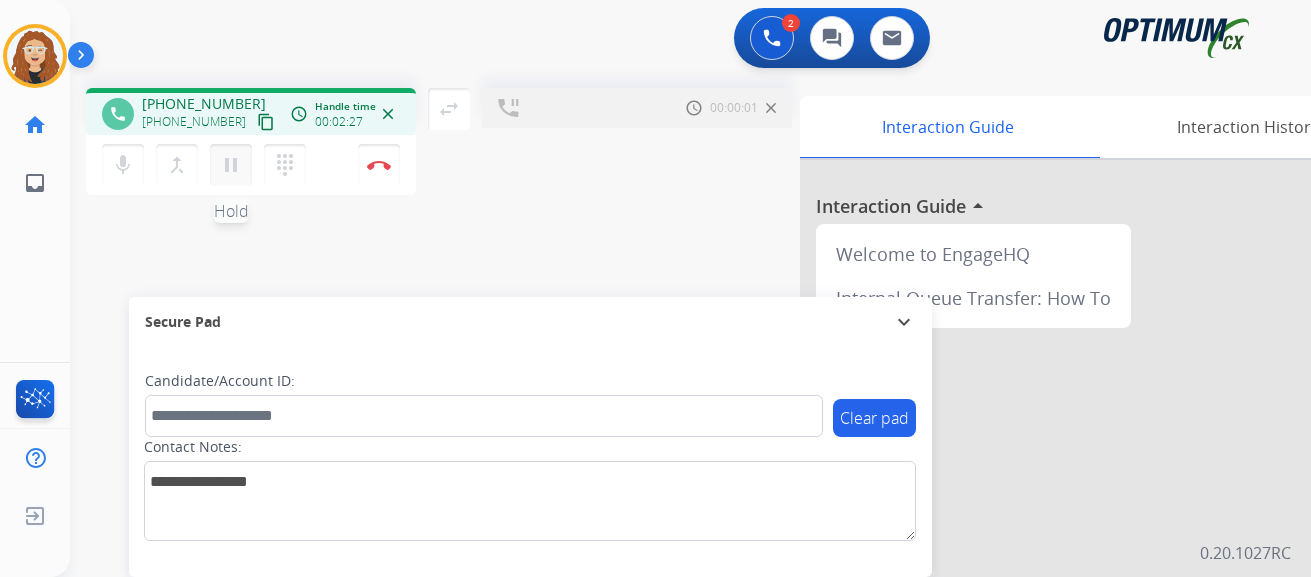 click on "pause" at bounding box center [231, 165] 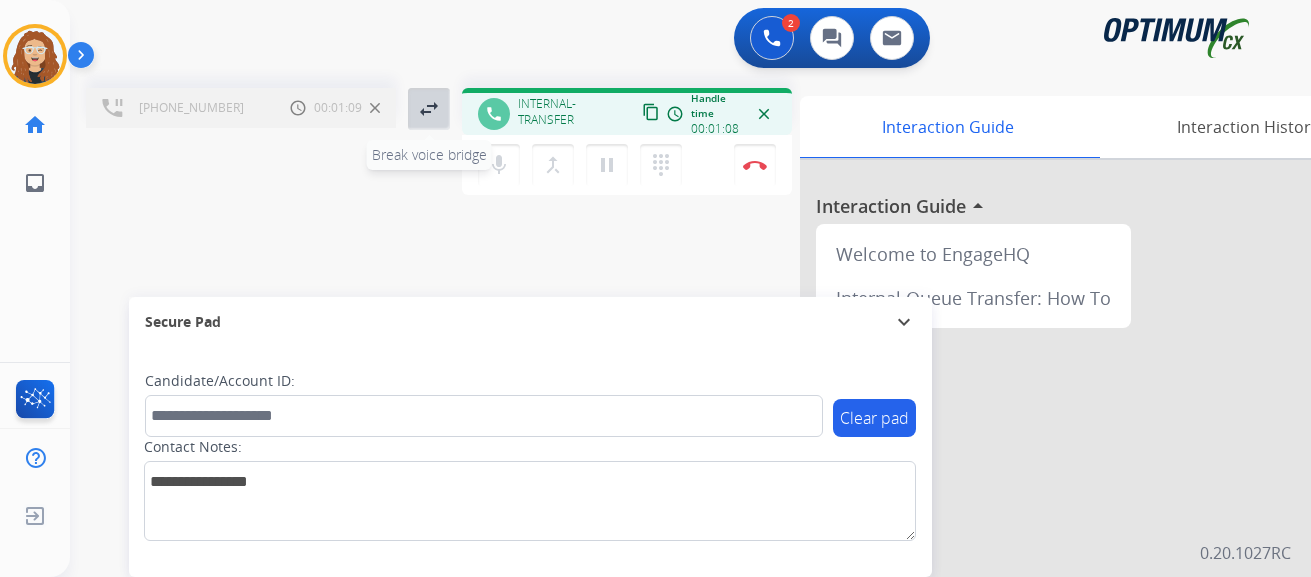click on "swap_horiz" at bounding box center (429, 109) 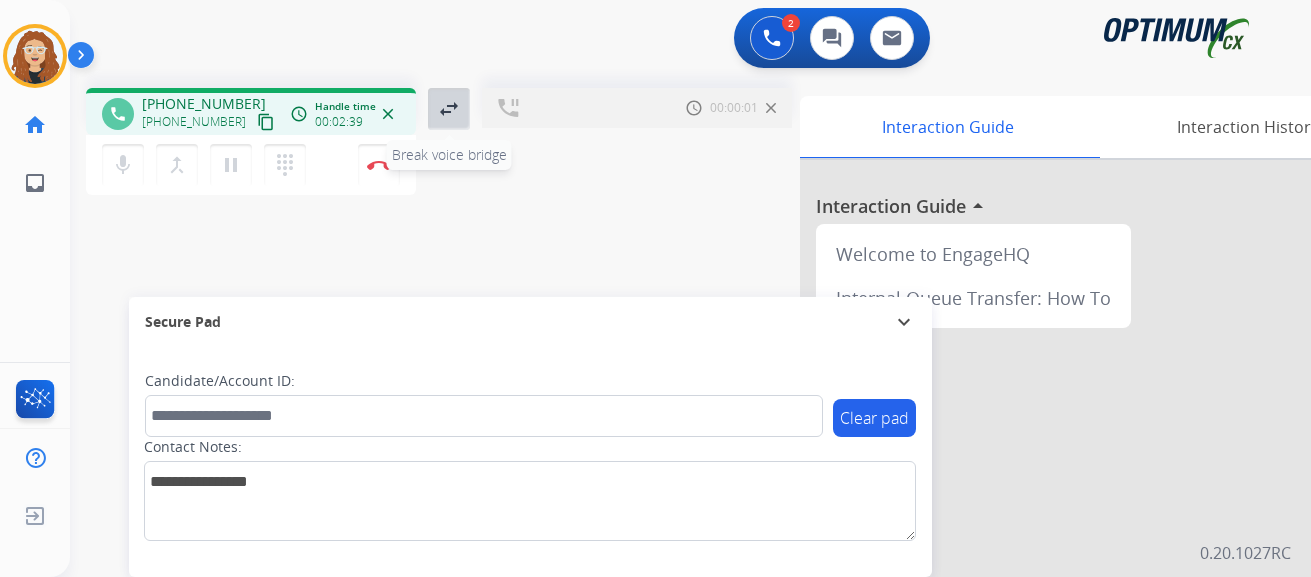 click on "swap_horiz" at bounding box center (449, 109) 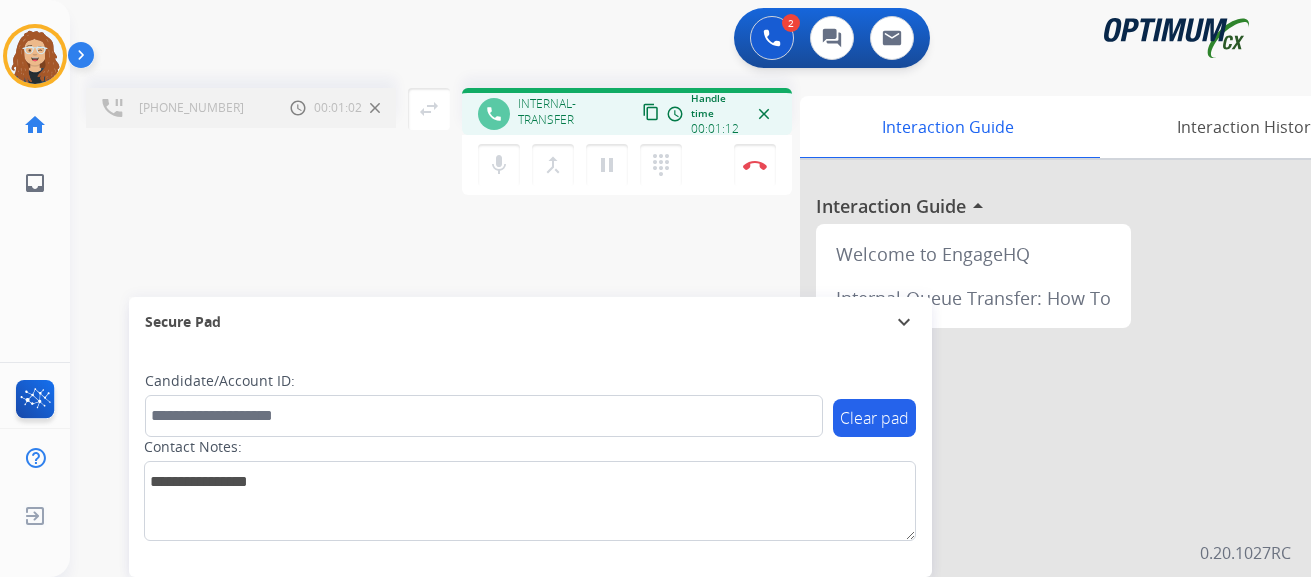 click at bounding box center (375, 108) 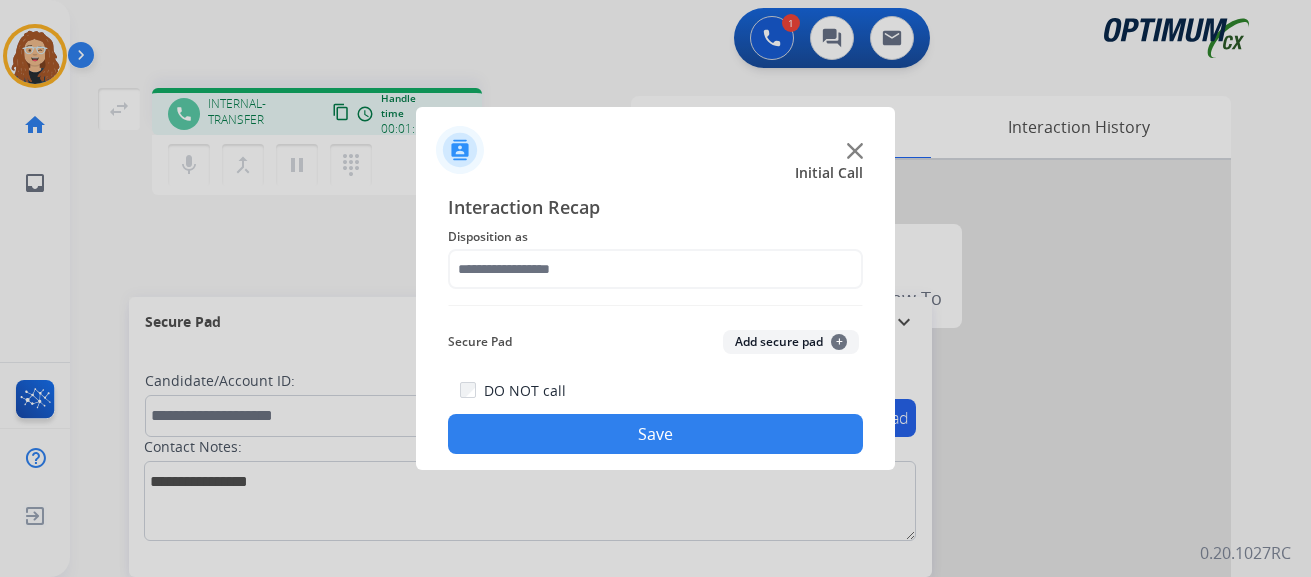 click 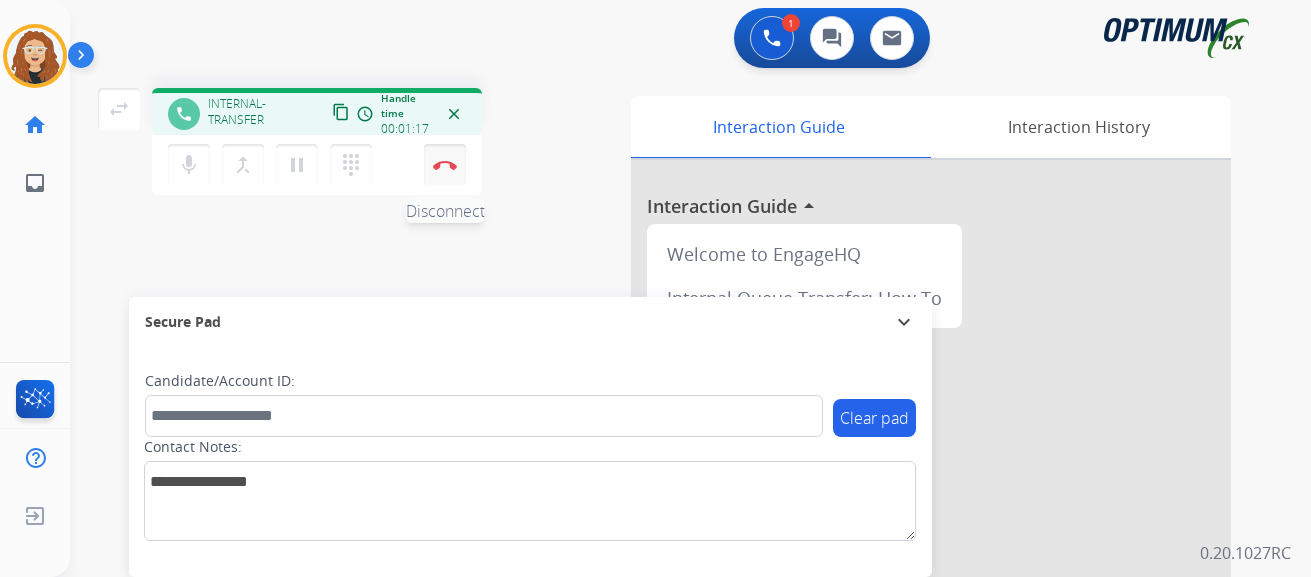 click on "Disconnect" at bounding box center (445, 165) 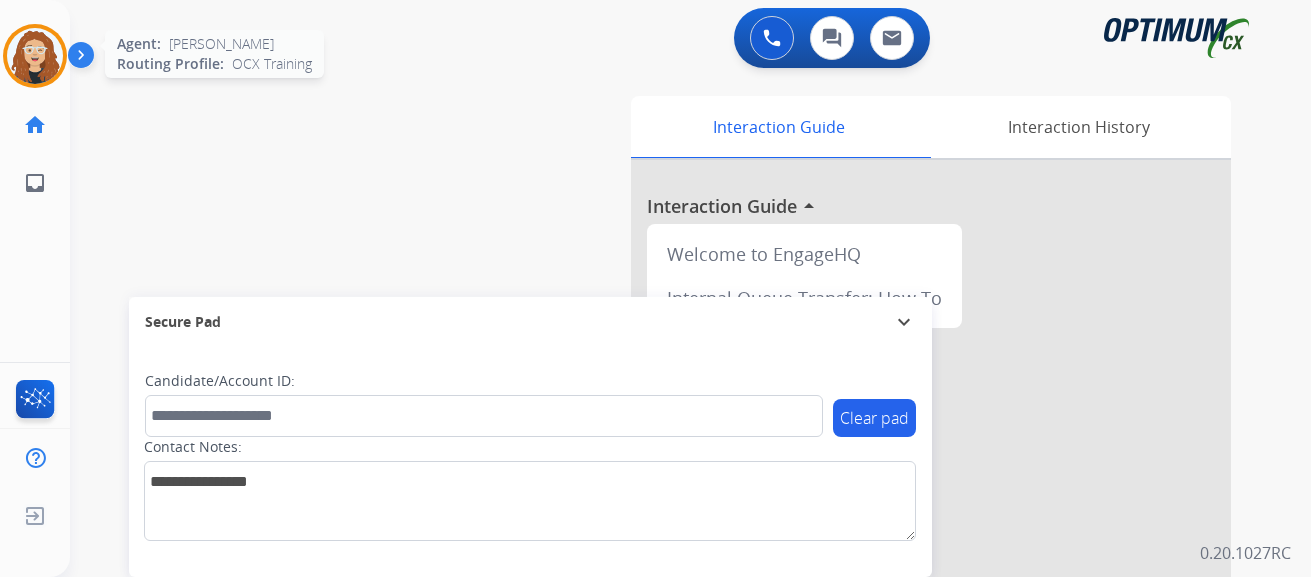 click at bounding box center (35, 56) 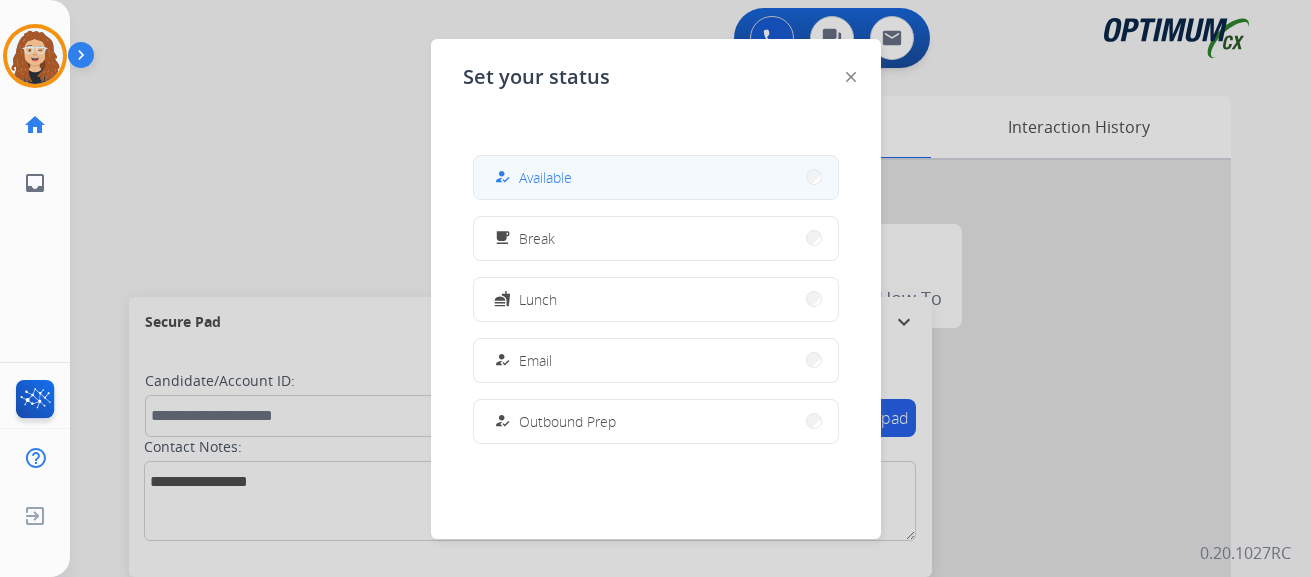 click on "how_to_reg Available" at bounding box center [656, 177] 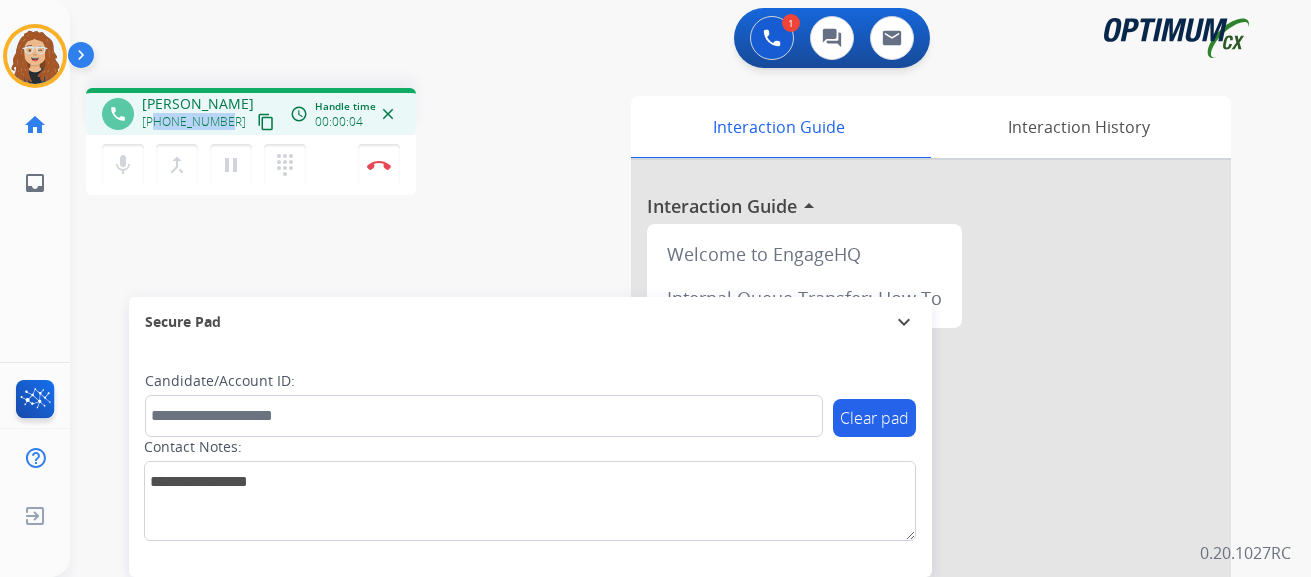 drag, startPoint x: 157, startPoint y: 122, endPoint x: 225, endPoint y: 116, distance: 68.26419 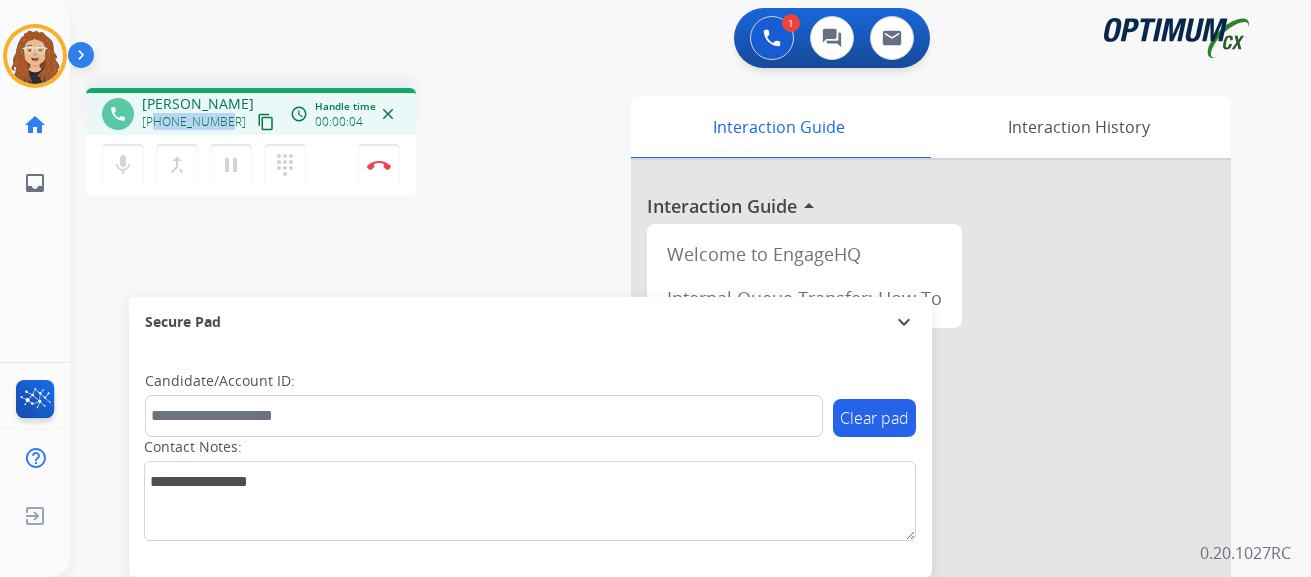 click on "+16623926556 content_copy" at bounding box center (210, 122) 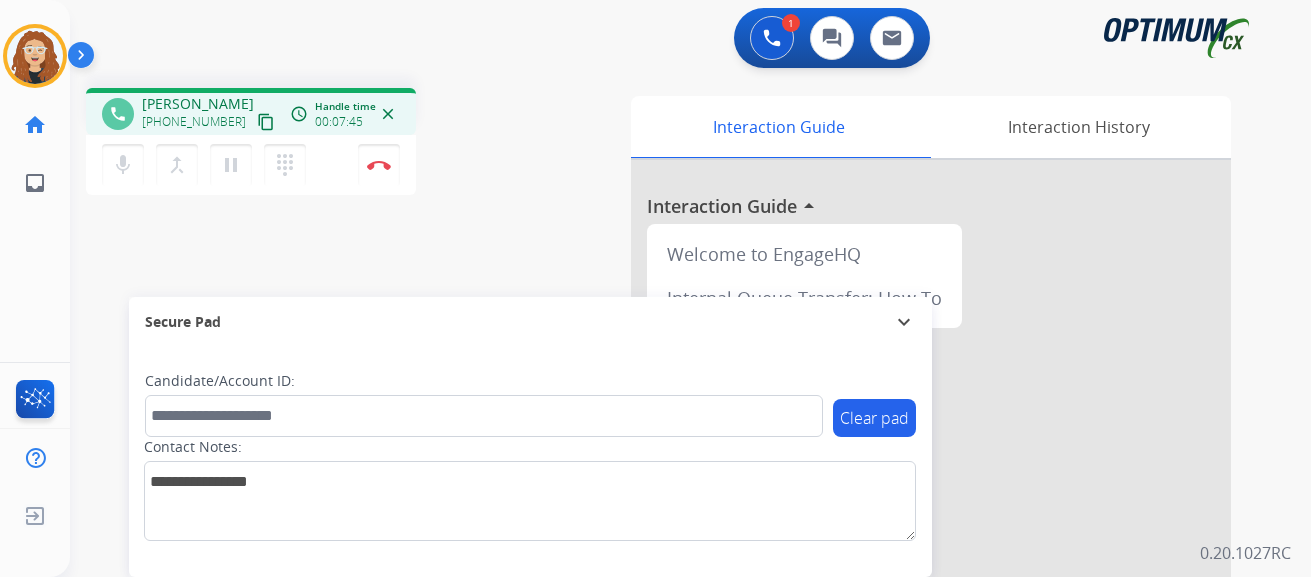 click on "phone L.A. Rivera +16623926556 content_copy access_time Call metrics Queue   00:08 Hold   00:00 Talk   07:46 Total   07:53 Handle time 00:07:45 close mic Mute merge_type Bridge pause Hold dialpad Dialpad Disconnect swap_horiz Break voice bridge close_fullscreen Connect 3-Way Call merge_type Separate 3-Way Call  Interaction Guide   Interaction History  Interaction Guide arrow_drop_up  Welcome to EngageHQ   Internal Queue Transfer: How To  Secure Pad expand_more Clear pad Candidate/Account ID: Contact Notes:" at bounding box center (666, 489) 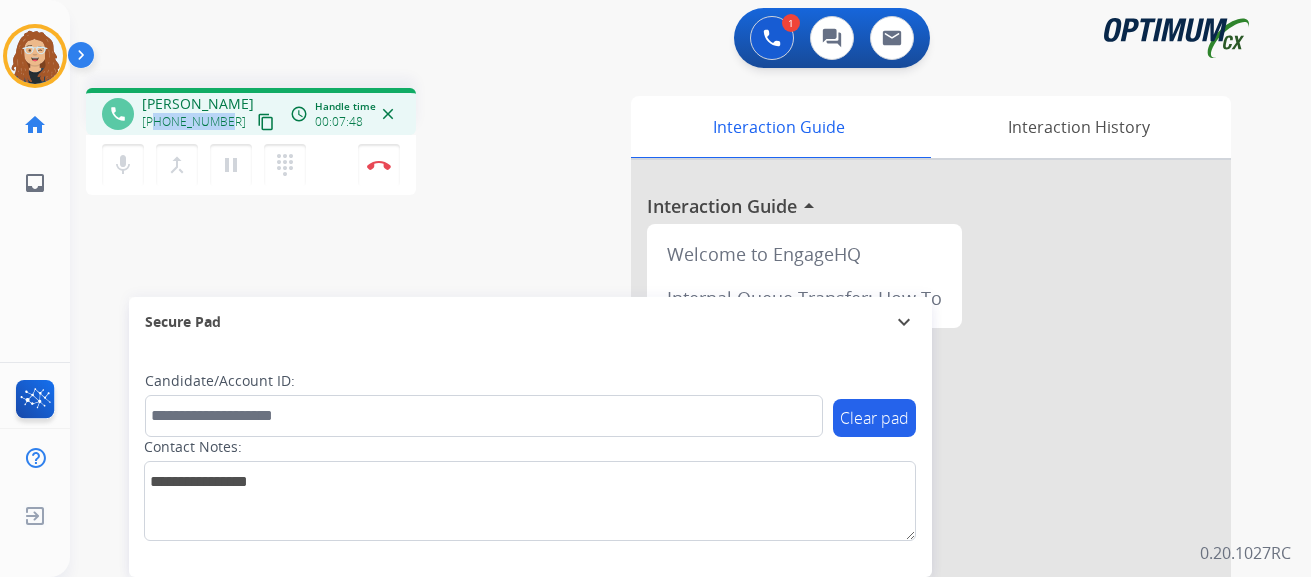 drag, startPoint x: 156, startPoint y: 126, endPoint x: 226, endPoint y: 121, distance: 70.178345 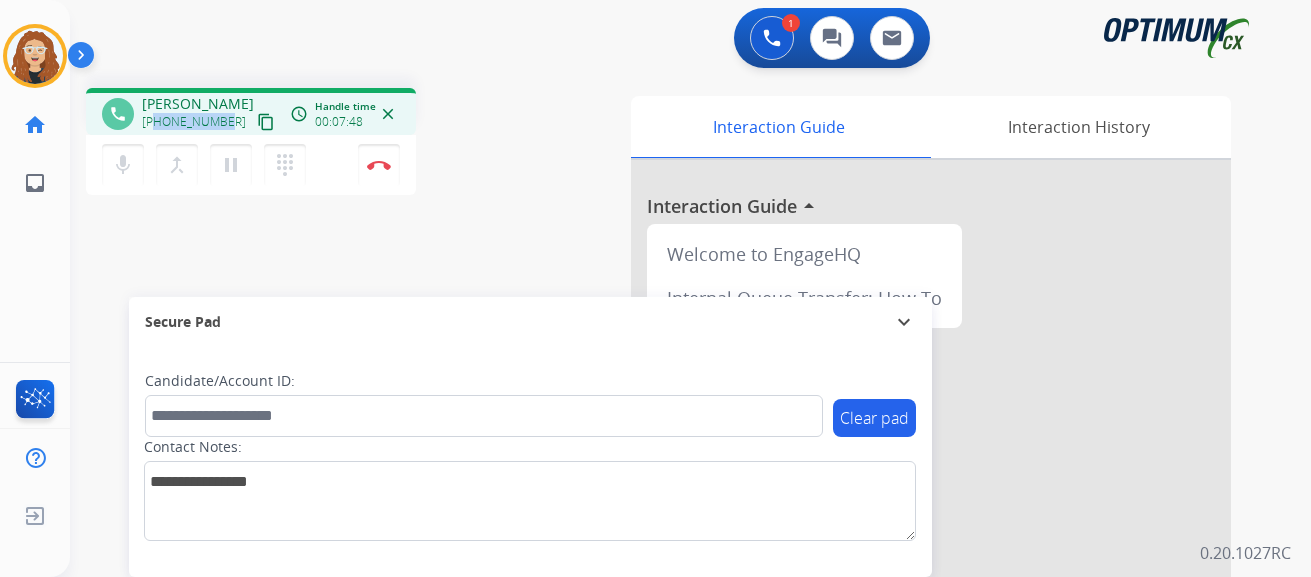 click on "+16623926556 content_copy" at bounding box center (210, 122) 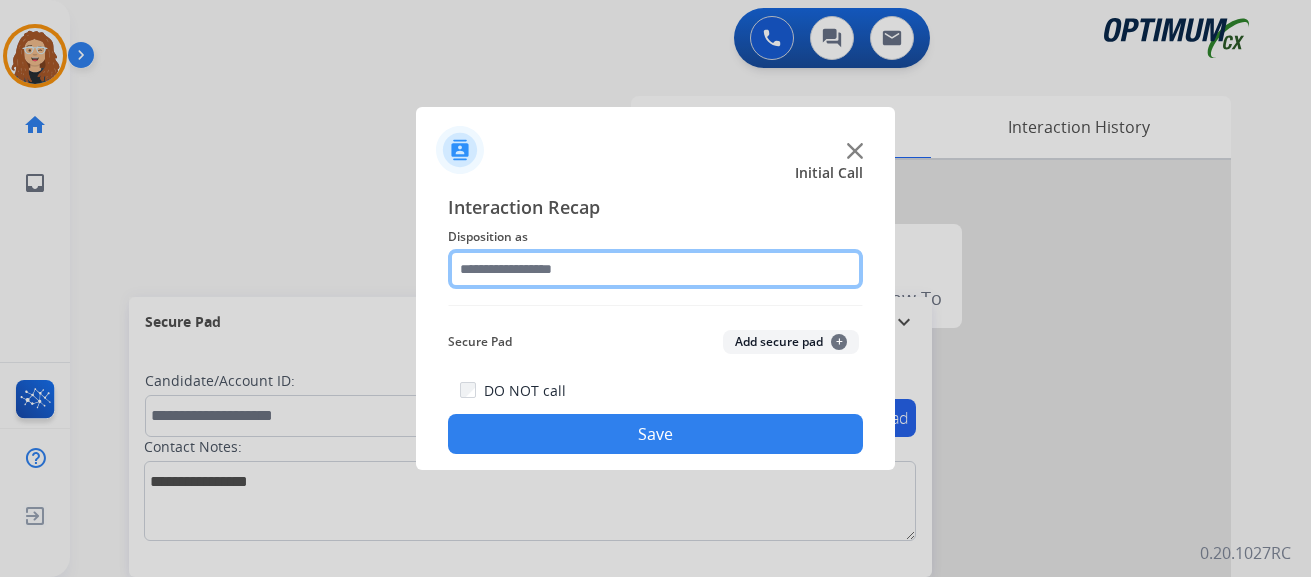 click 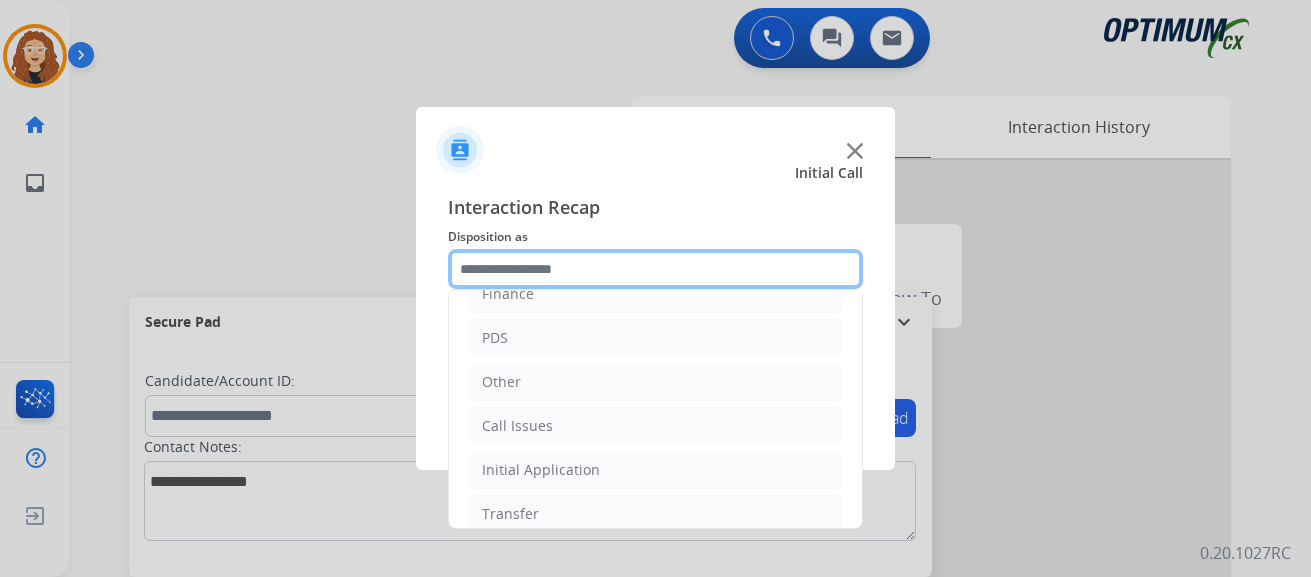 scroll, scrollTop: 136, scrollLeft: 0, axis: vertical 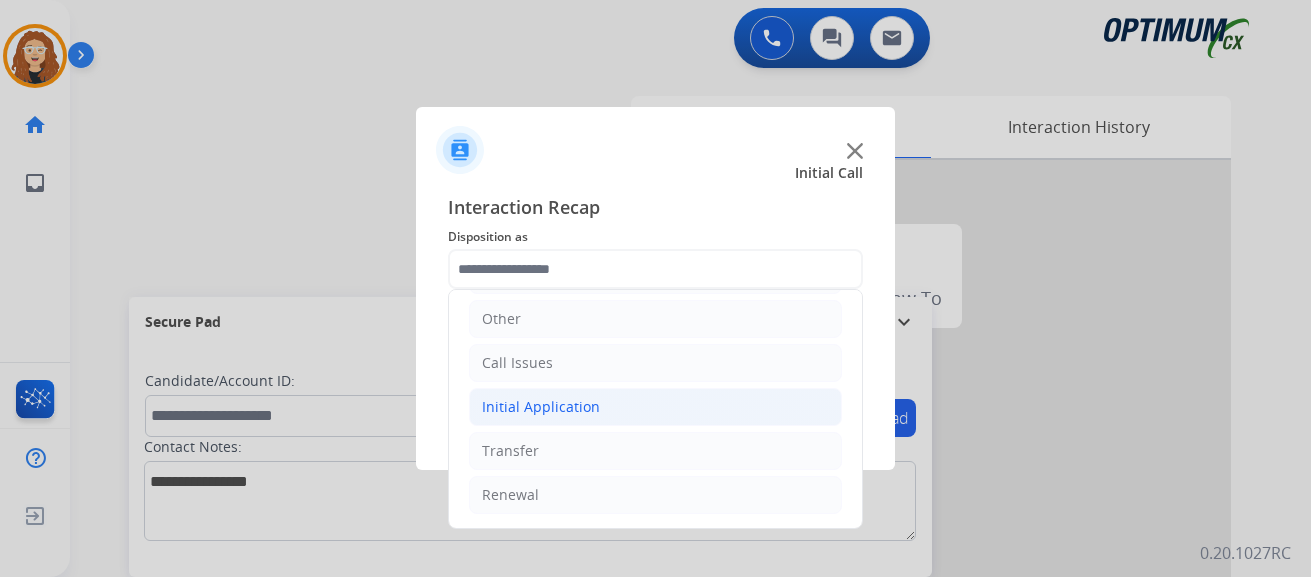 click on "Initial Application" 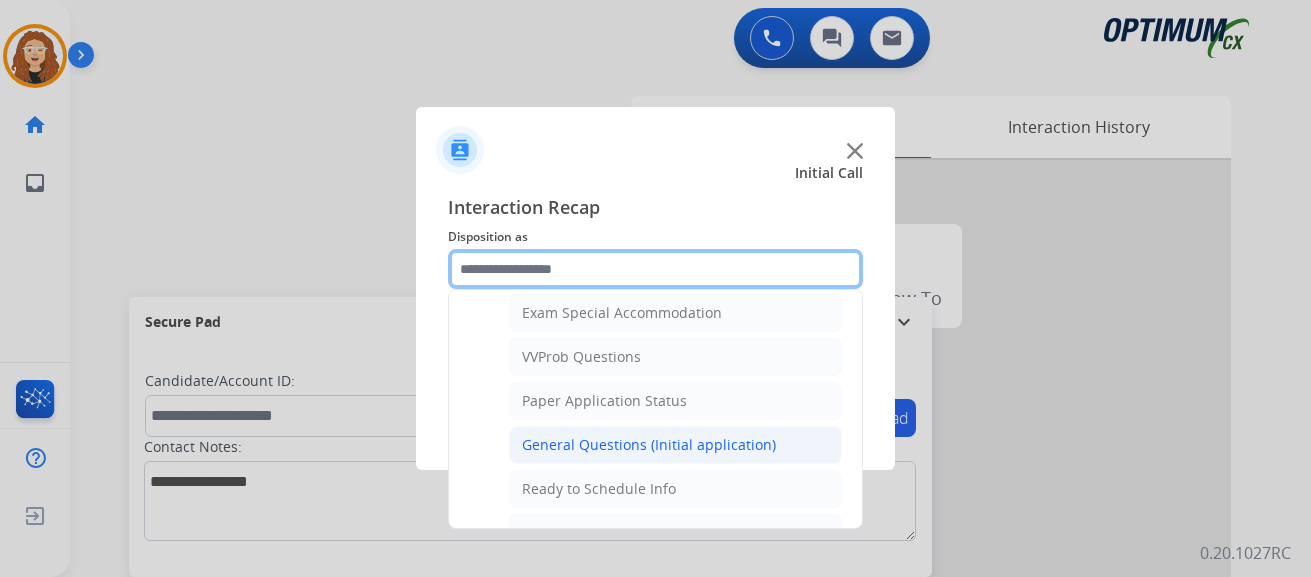 scroll, scrollTop: 1048, scrollLeft: 0, axis: vertical 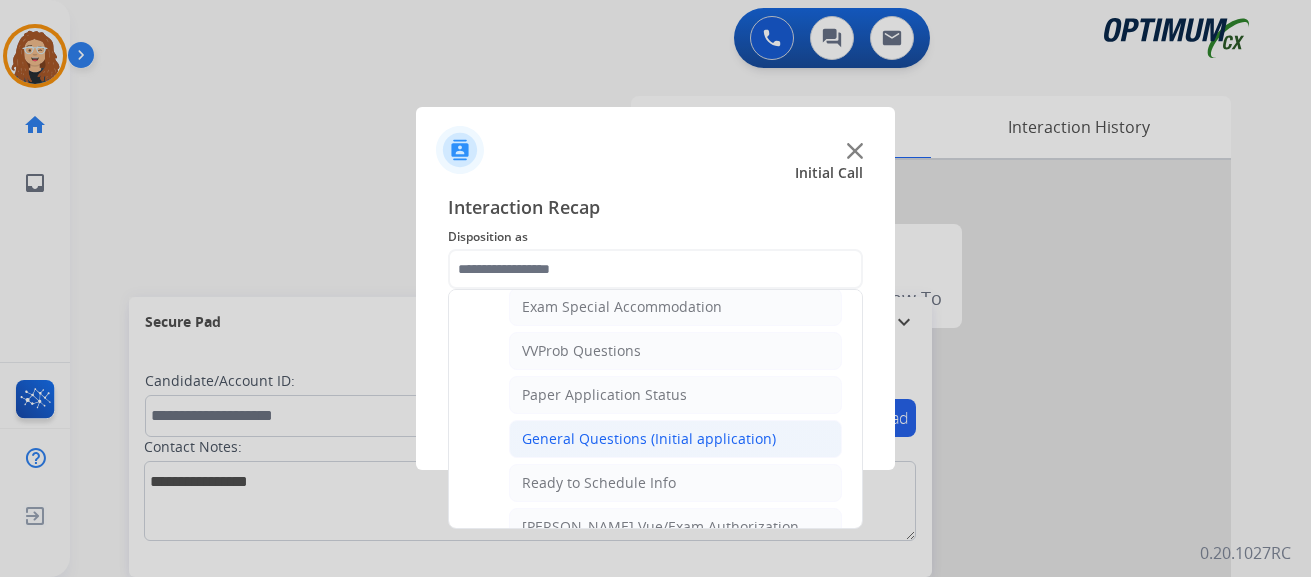 click on "General Questions (Initial application)" 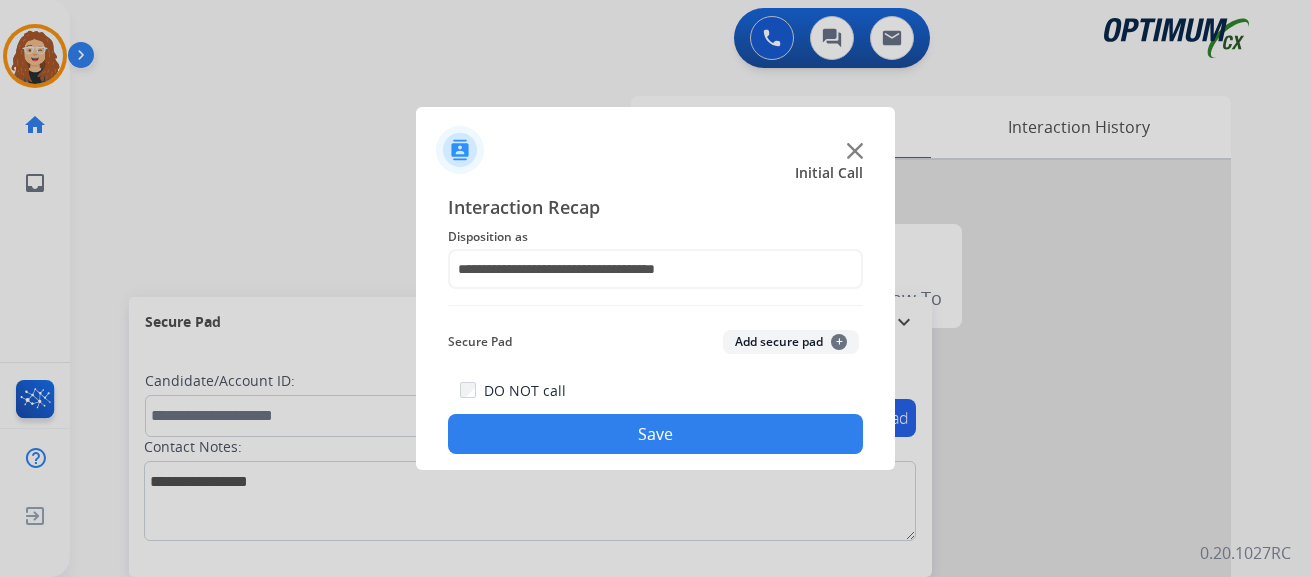 click on "Save" 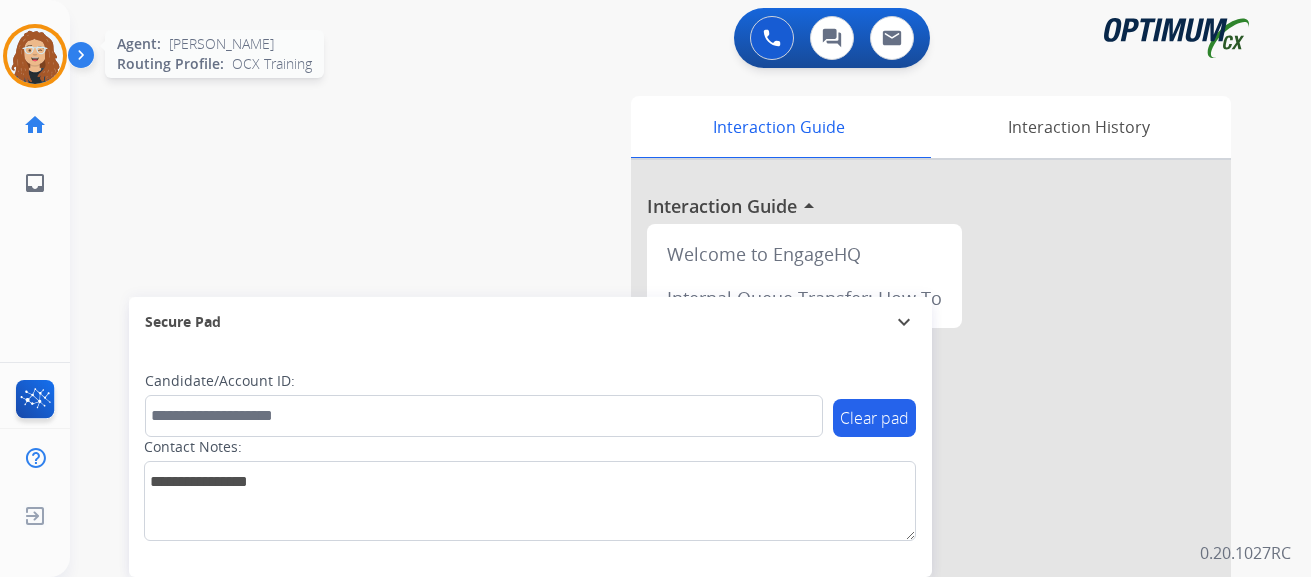 click at bounding box center (35, 56) 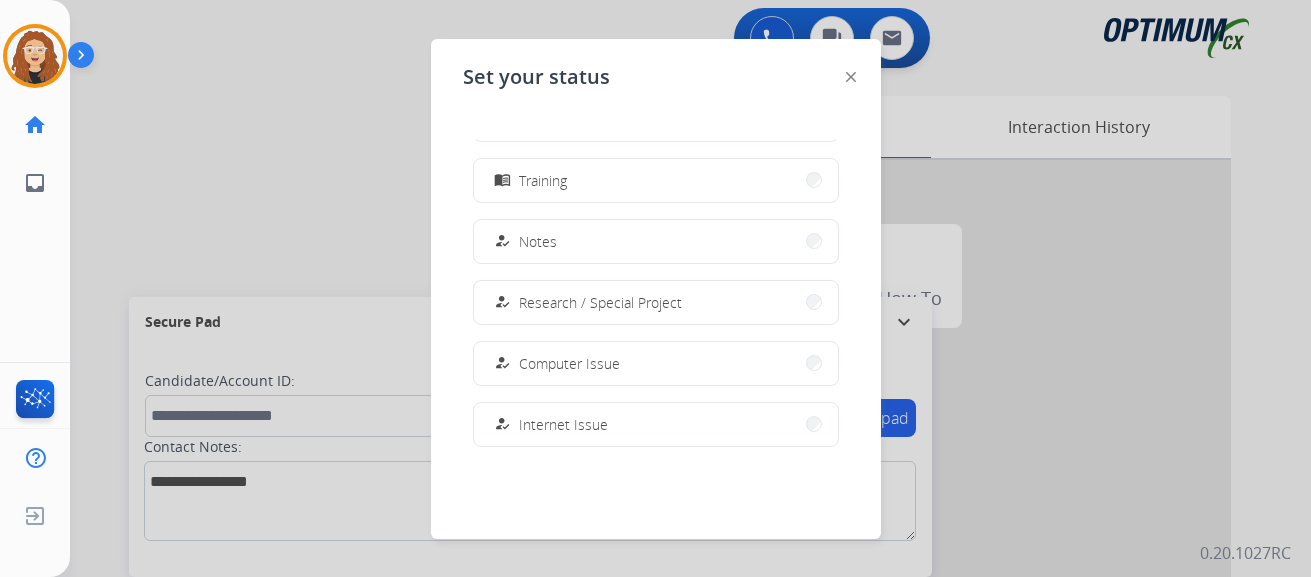 scroll, scrollTop: 499, scrollLeft: 0, axis: vertical 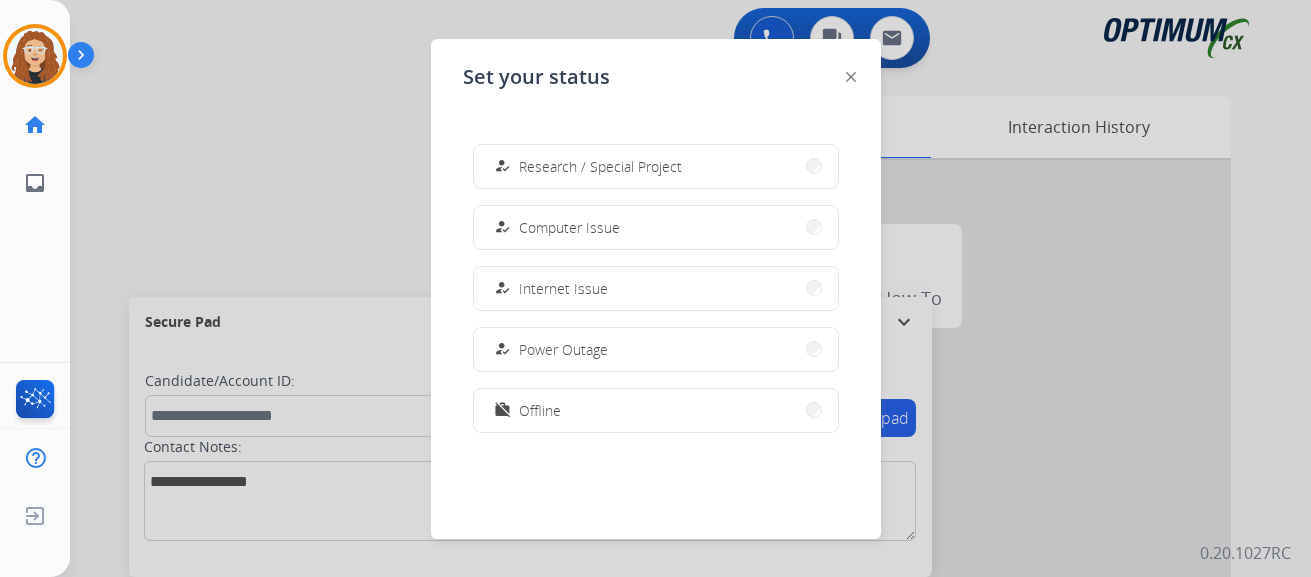 click on "work_off Offline" at bounding box center [656, 410] 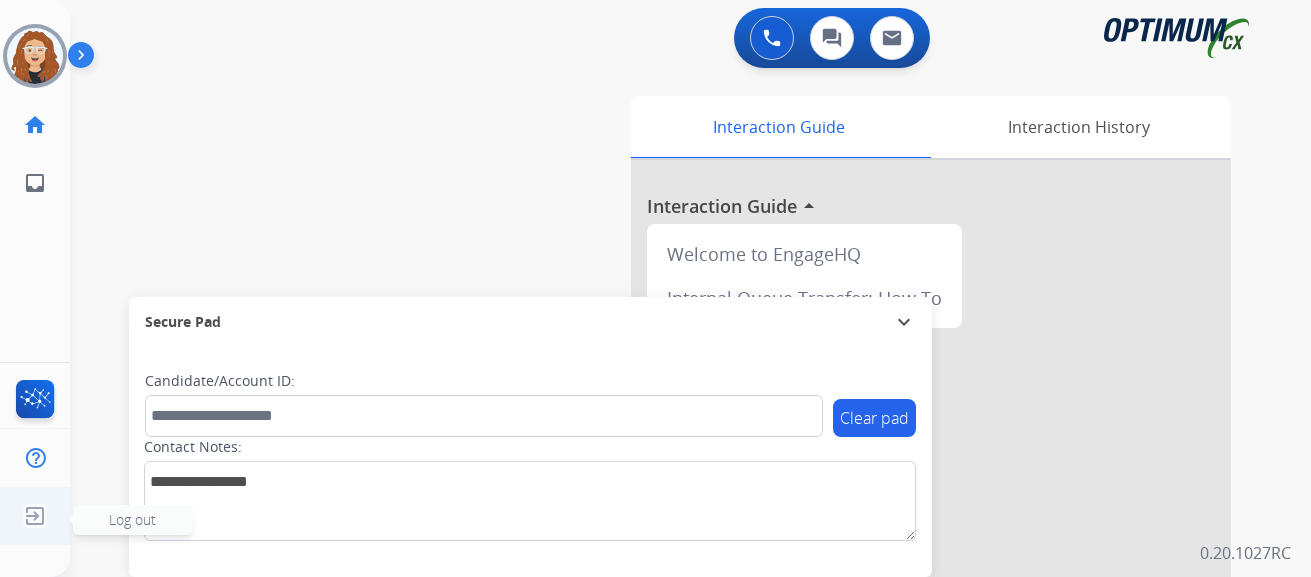 click 